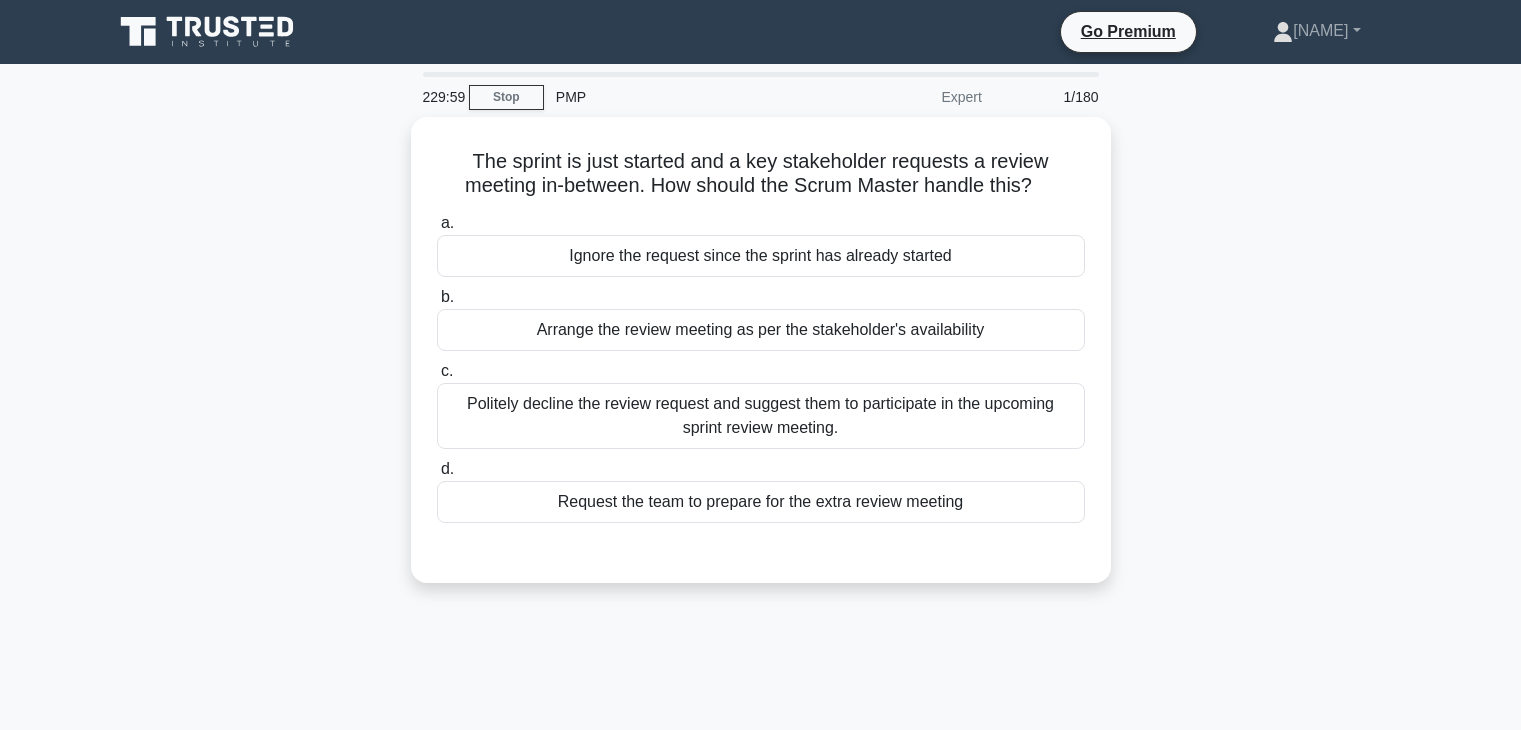 scroll, scrollTop: 0, scrollLeft: 0, axis: both 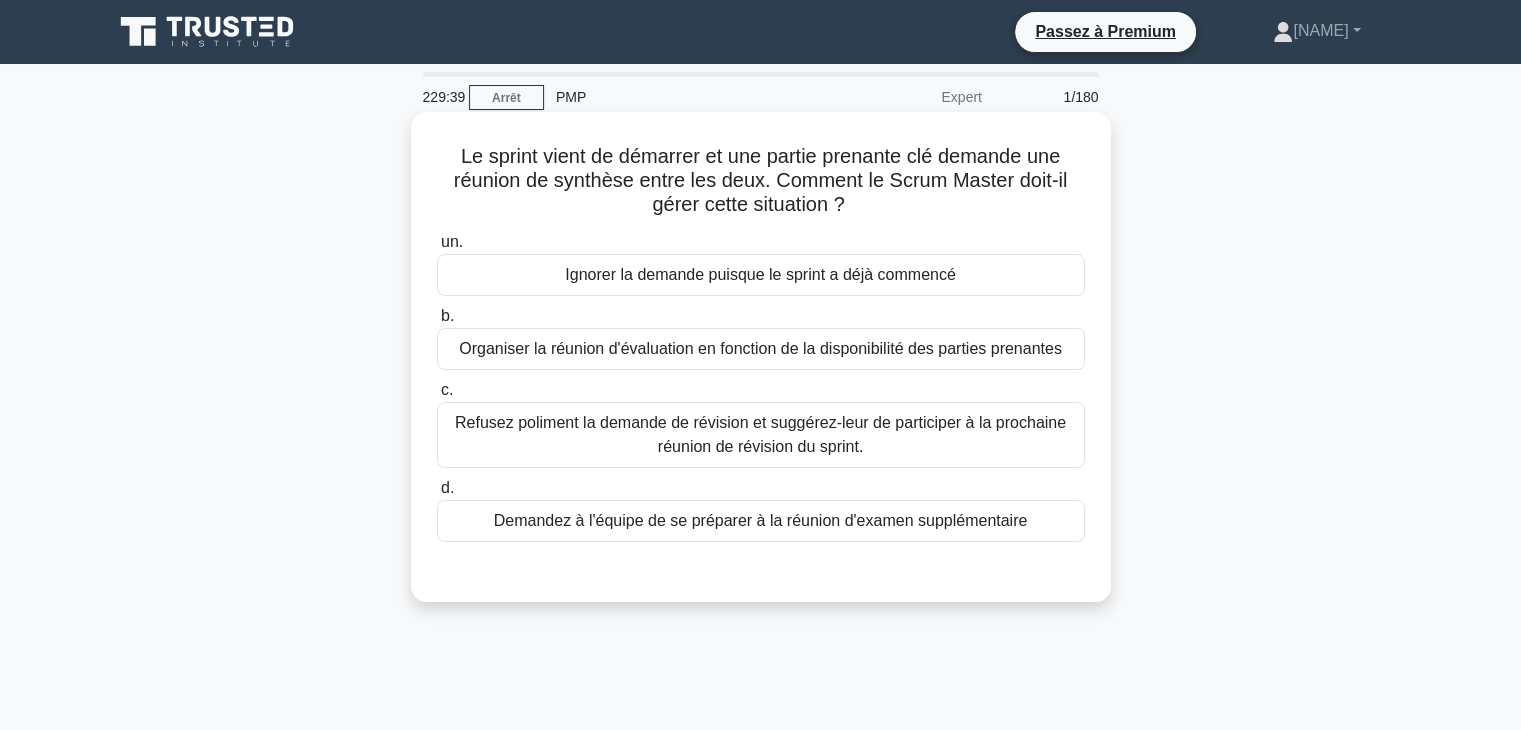 click on "Organiser la réunion d'évaluation en fonction de la disponibilité des parties prenantes" at bounding box center (760, 348) 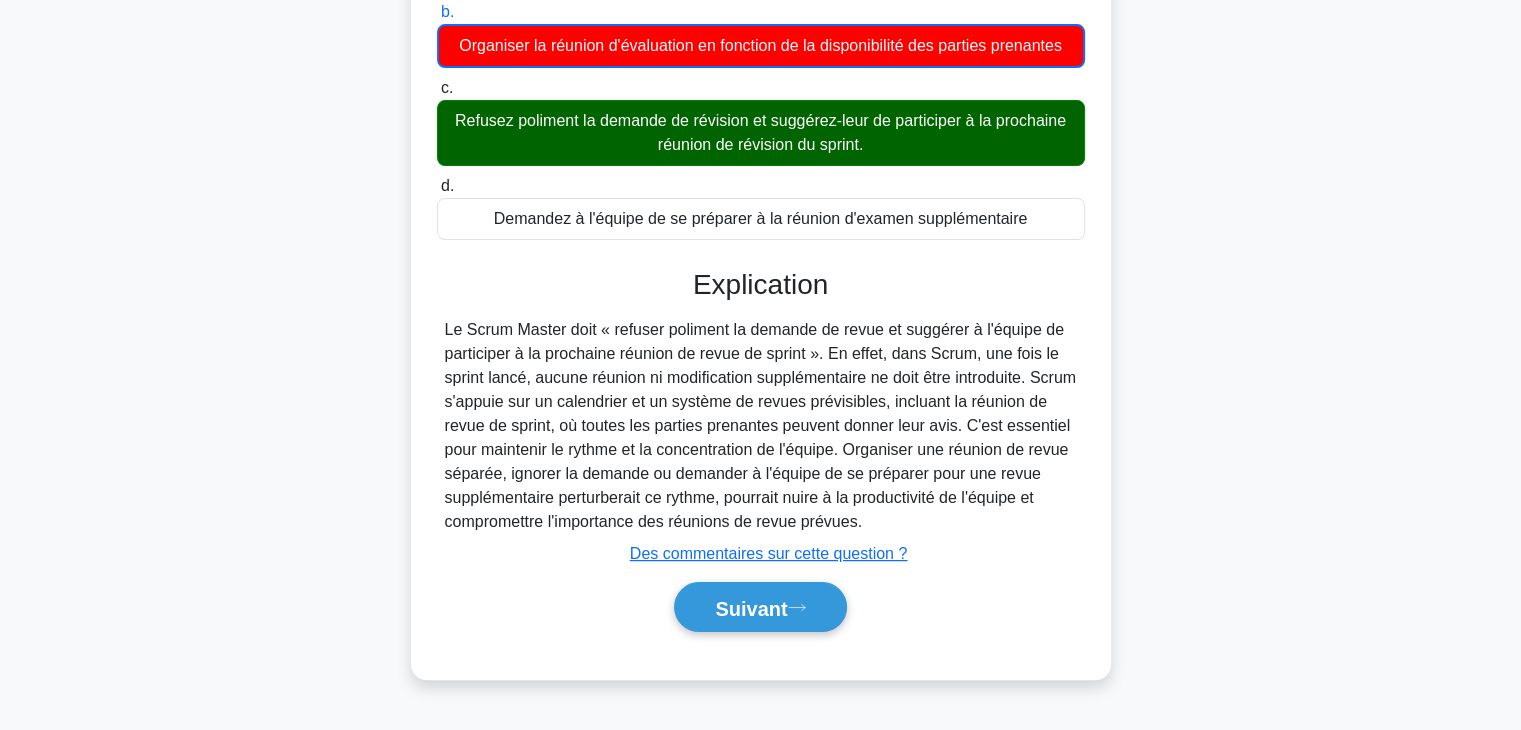 scroll, scrollTop: 351, scrollLeft: 0, axis: vertical 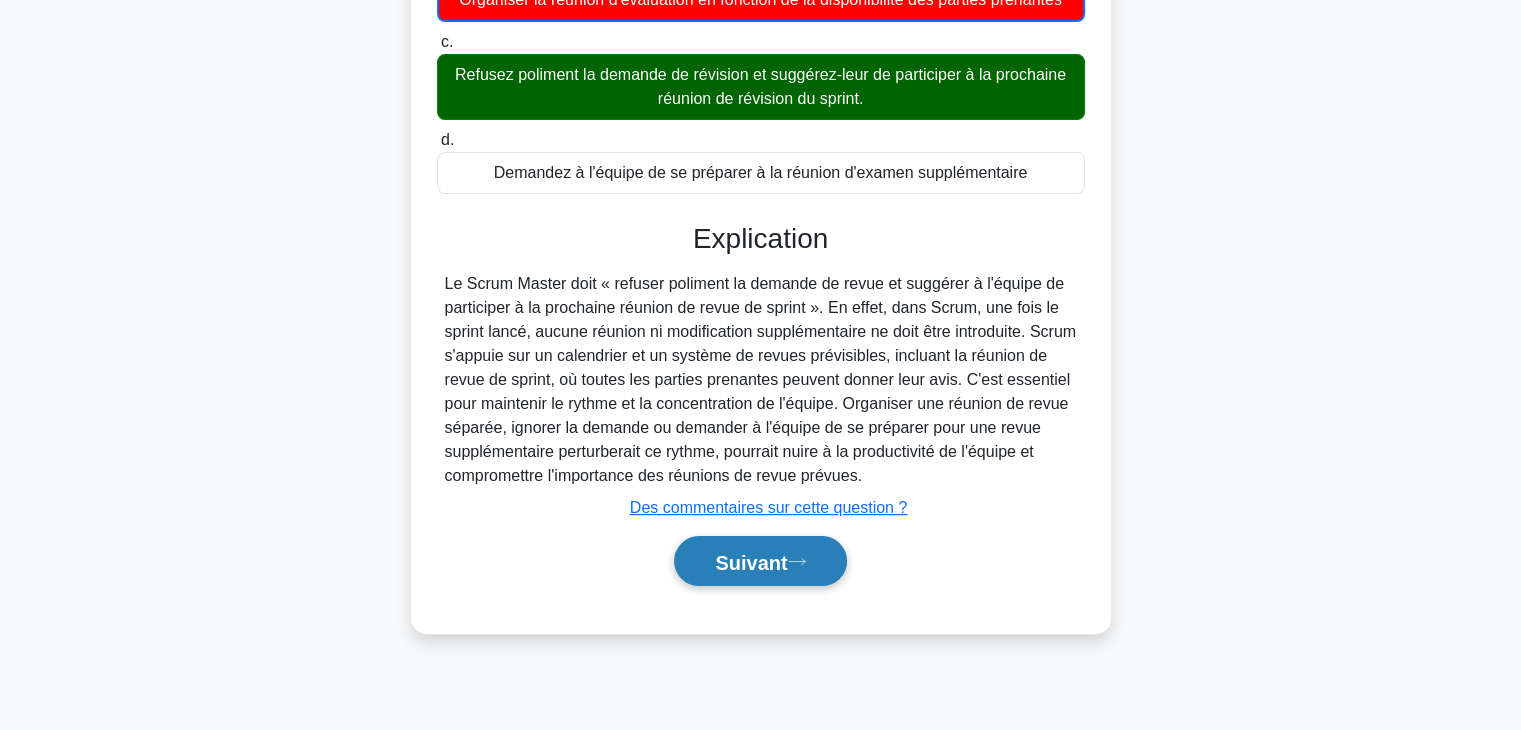 click on "Suivant" at bounding box center [751, 562] 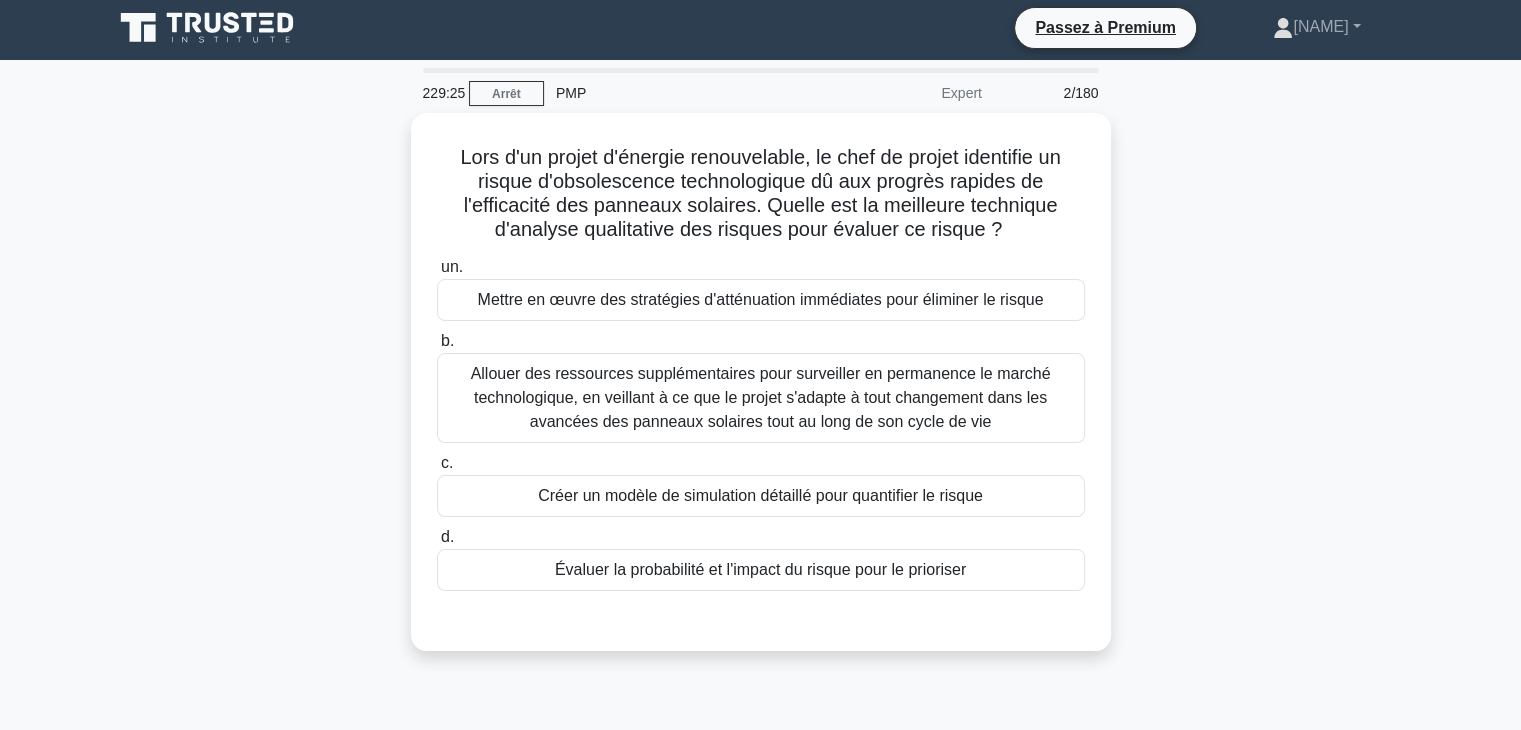 scroll, scrollTop: 0, scrollLeft: 0, axis: both 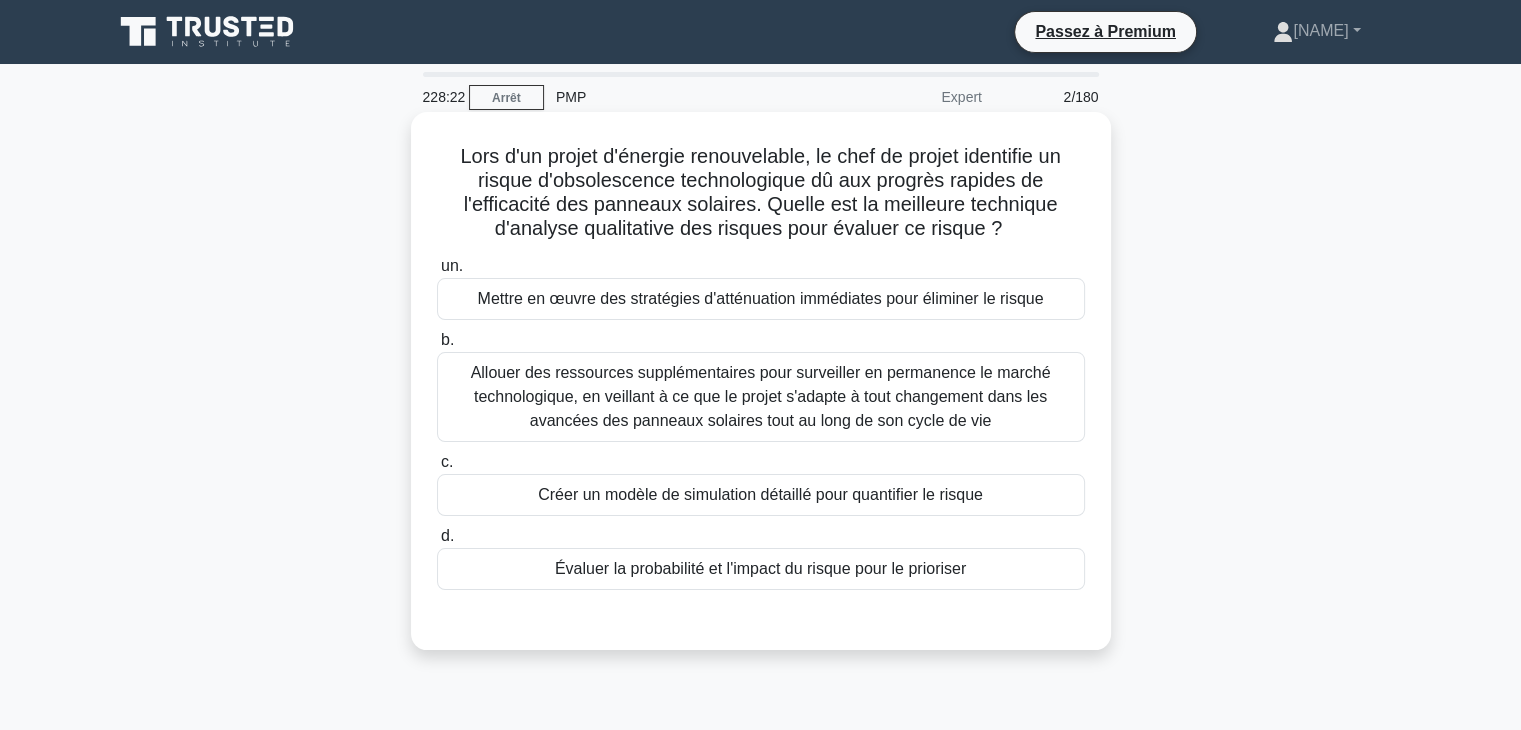 click on "Évaluer la probabilité et l'impact du risque pour le prioriser" at bounding box center (761, 569) 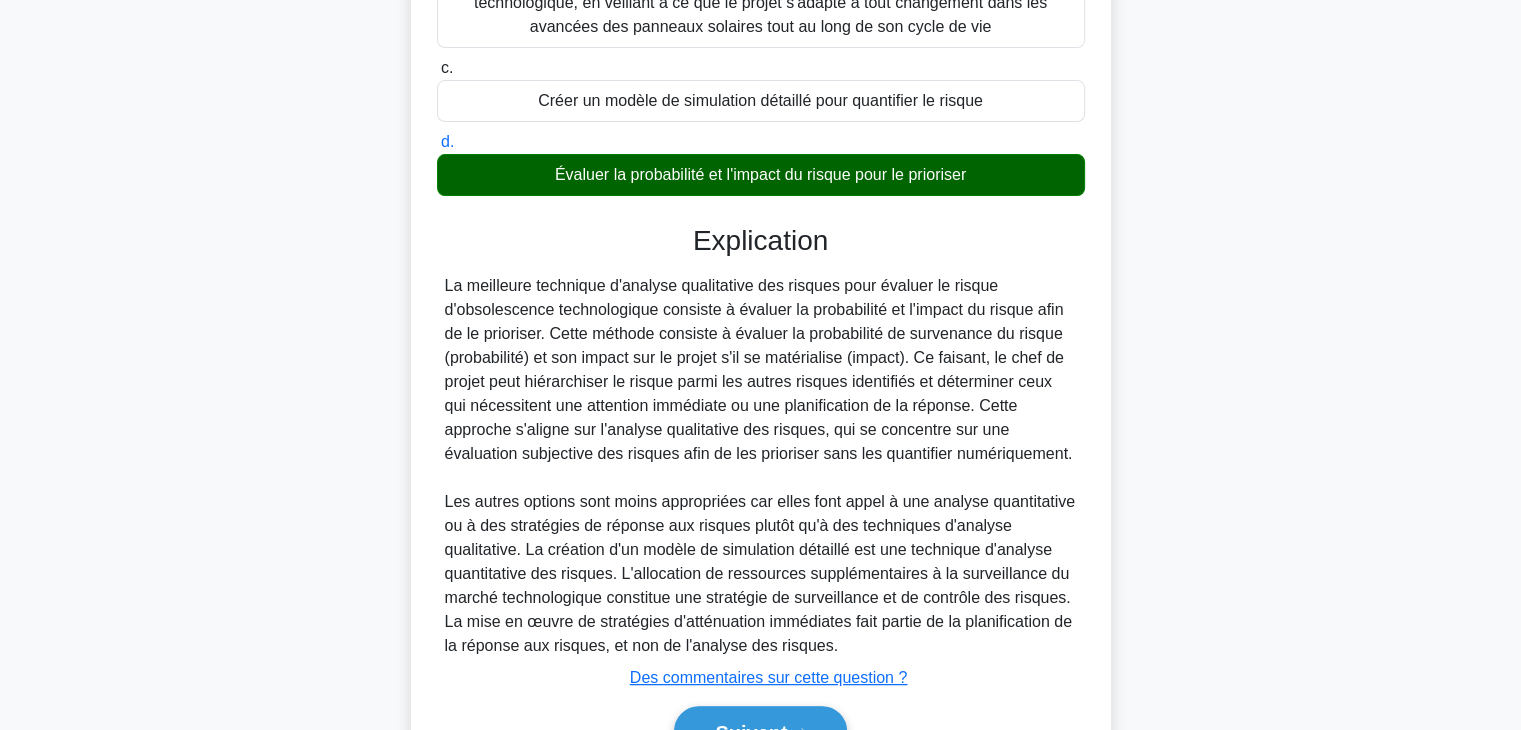 scroll, scrollTop: 504, scrollLeft: 0, axis: vertical 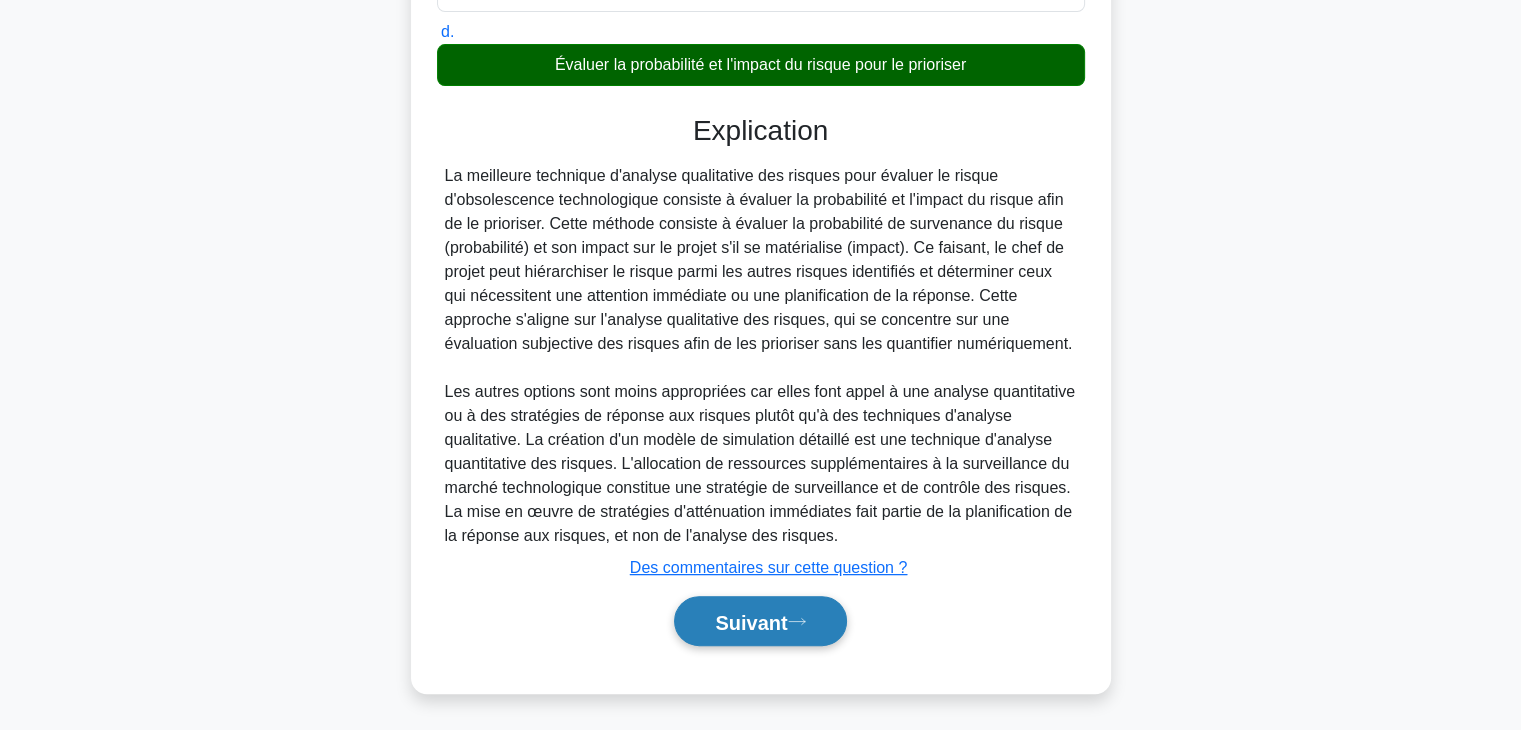 click on "Suivant" at bounding box center [751, 622] 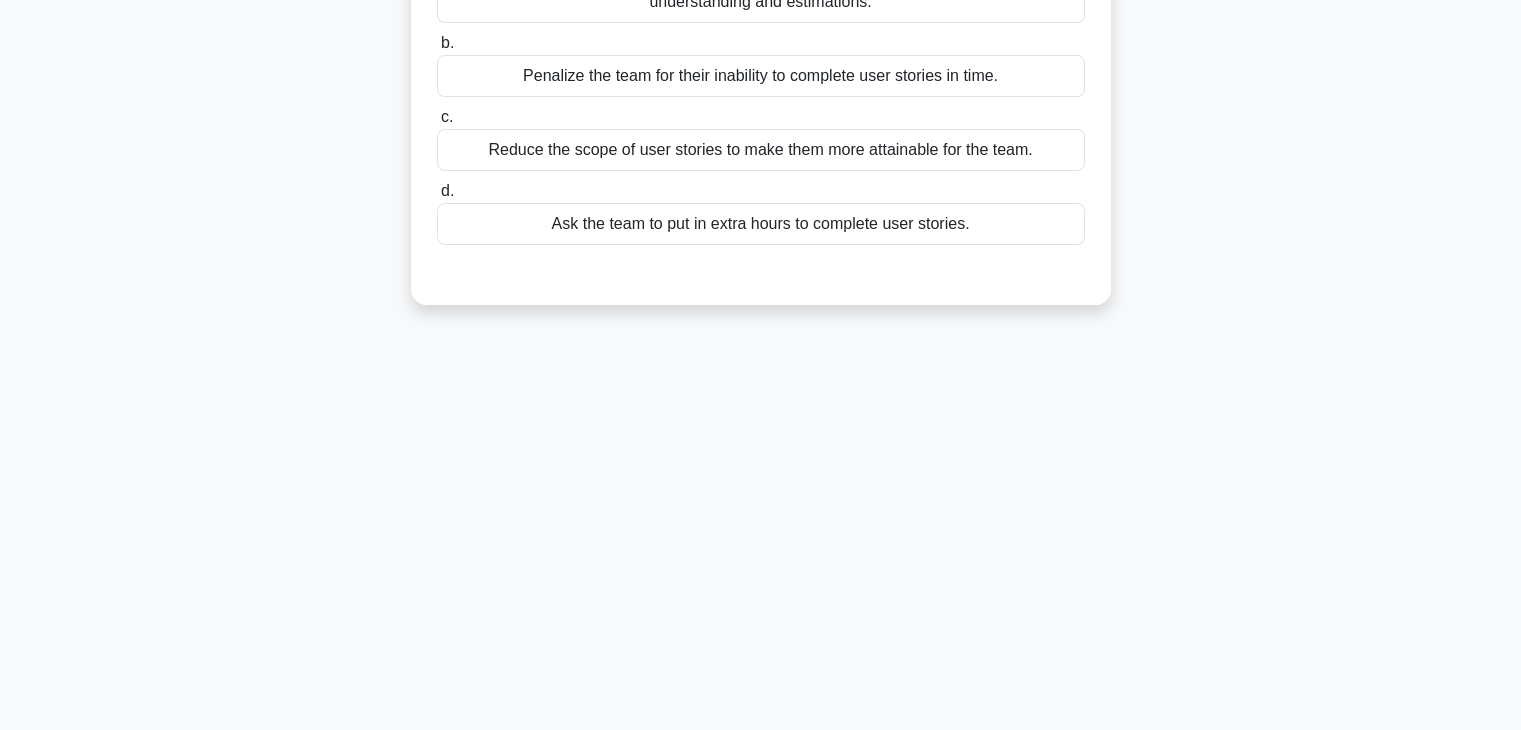 scroll, scrollTop: 351, scrollLeft: 0, axis: vertical 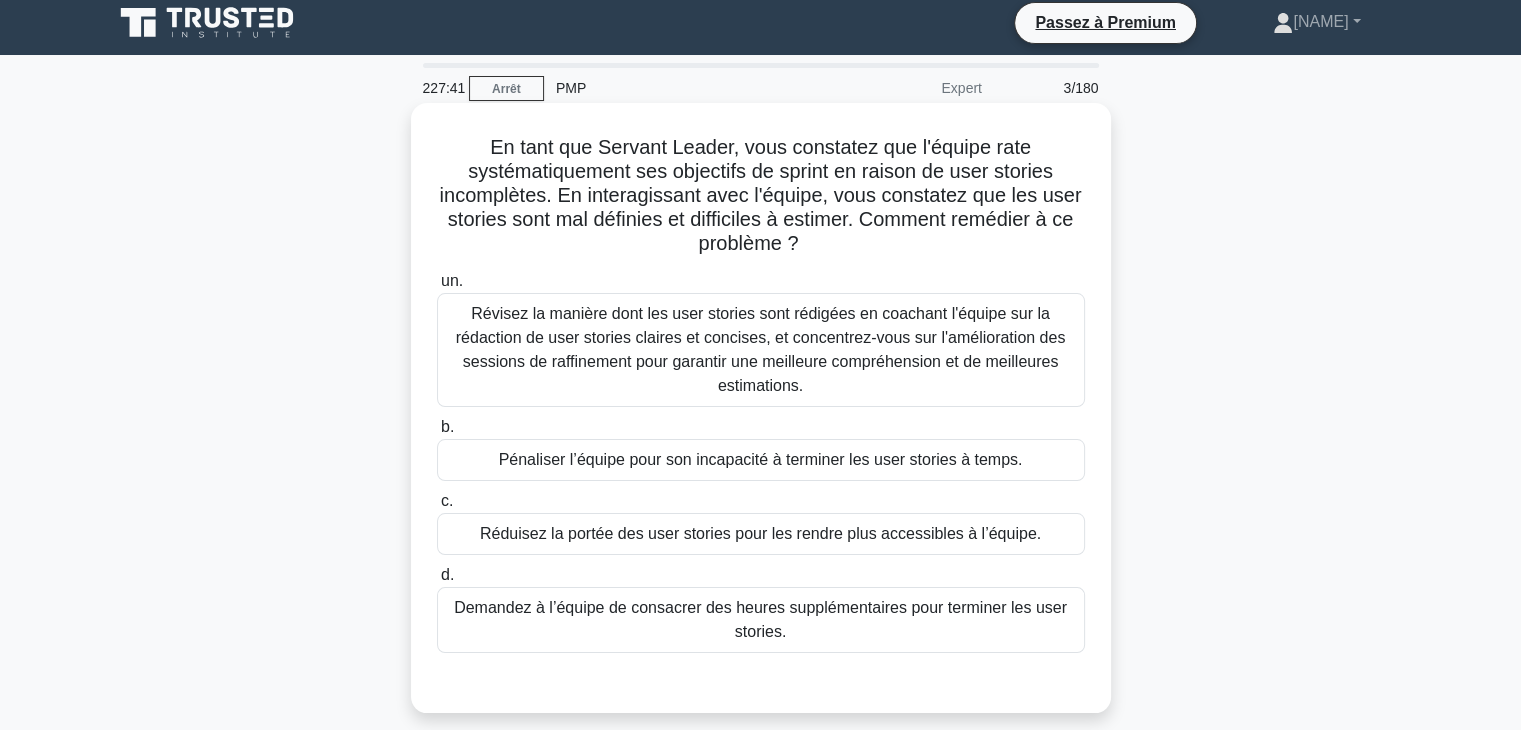 click on "Révisez la manière dont les user stories sont rédigées en coachant l'équipe sur la rédaction de user stories claires et concises, et concentrez-vous sur l'amélioration des sessions de raffinement pour garantir une meilleure compréhension et de meilleures estimations." at bounding box center [761, 349] 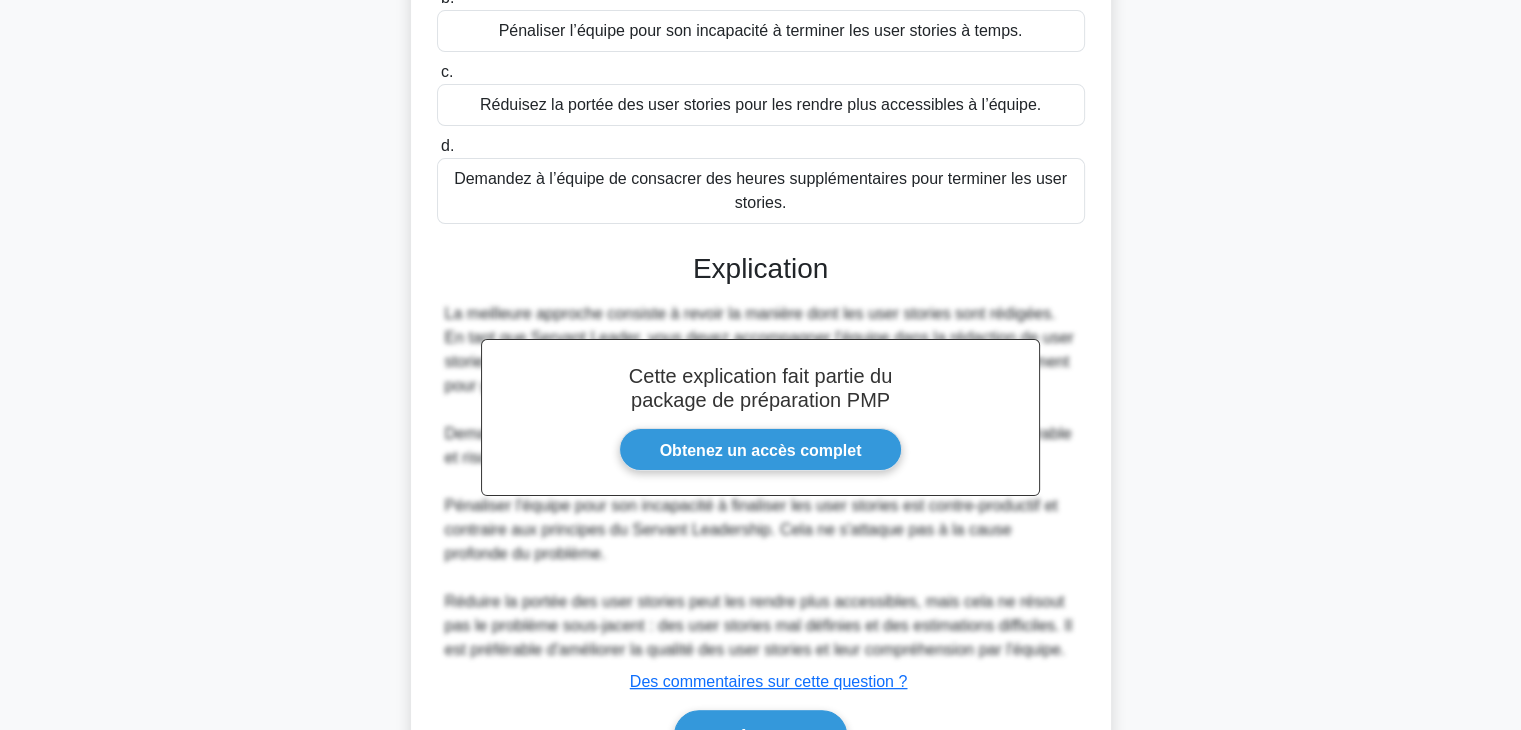 scroll, scrollTop: 479, scrollLeft: 0, axis: vertical 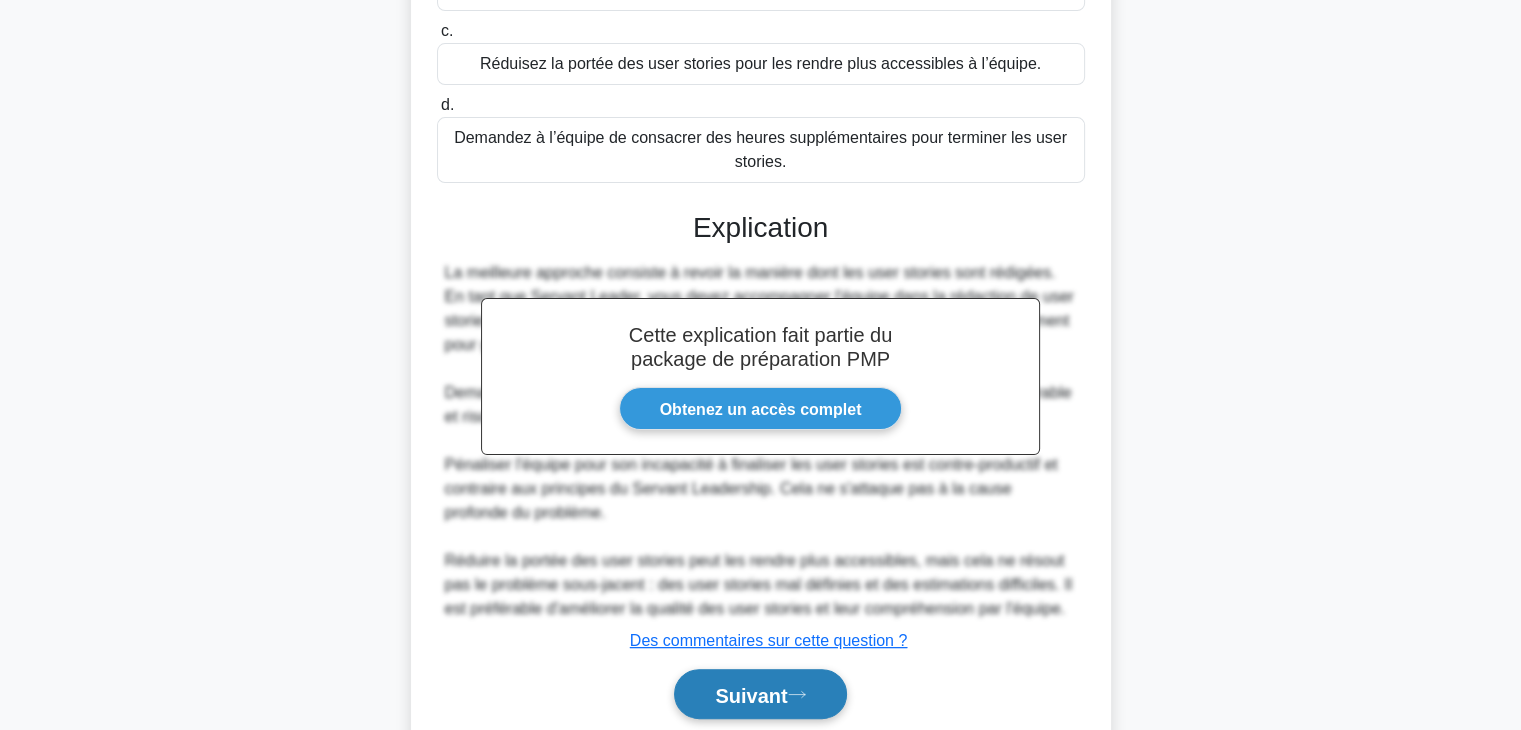 click on "Suivant" at bounding box center (751, 695) 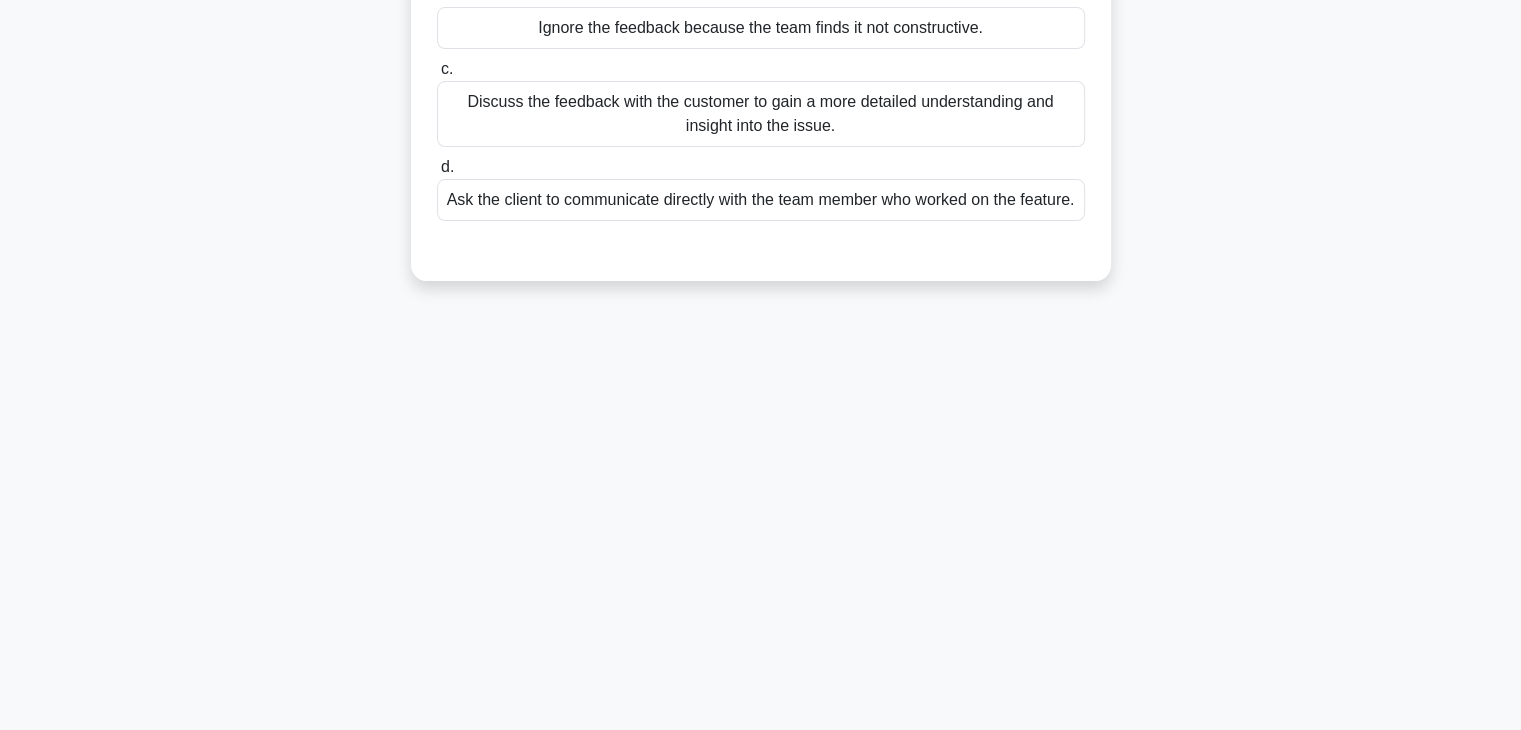 scroll, scrollTop: 351, scrollLeft: 0, axis: vertical 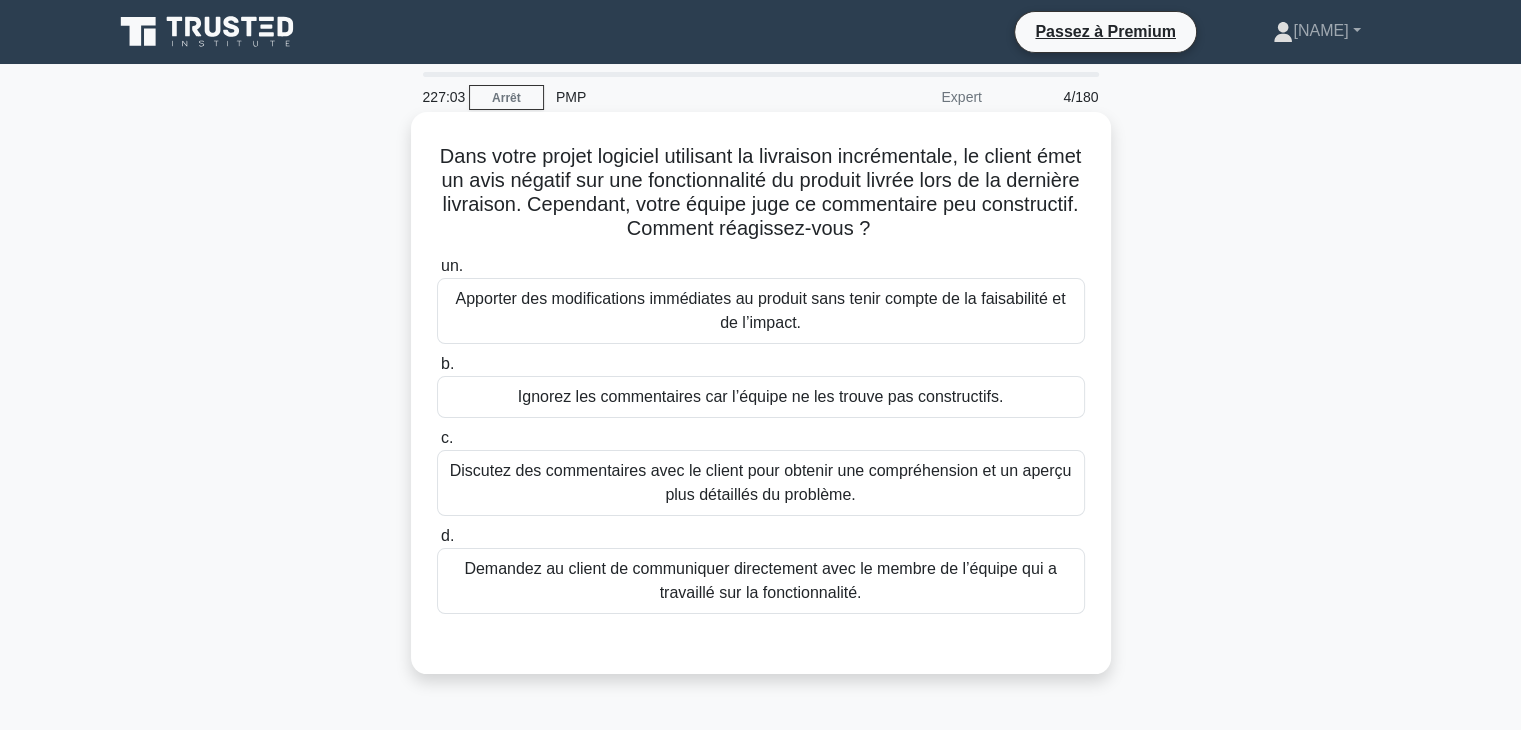 click on "Discutez des commentaires avec le client pour obtenir une compréhension et un aperçu plus détaillés du problème." at bounding box center (761, 482) 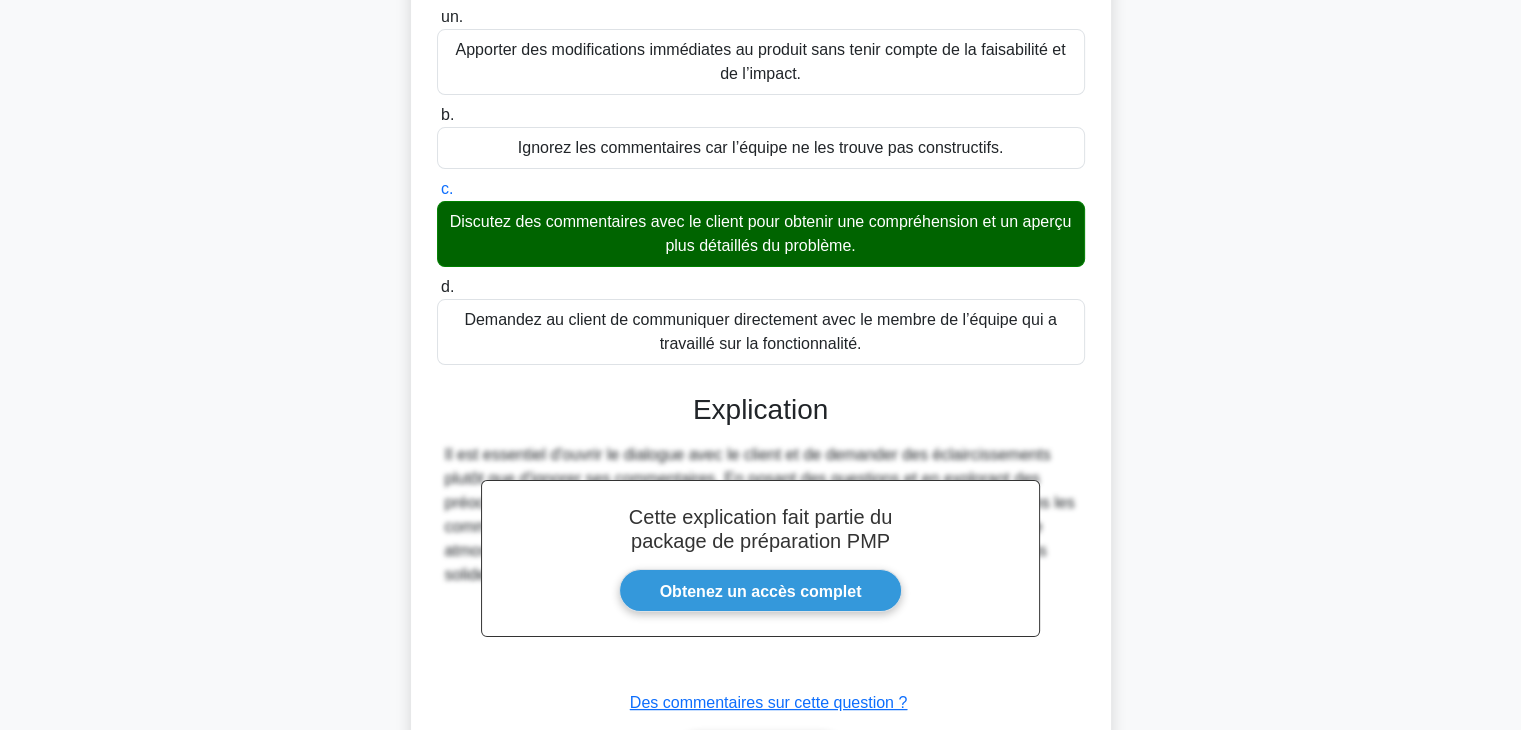 scroll, scrollTop: 384, scrollLeft: 0, axis: vertical 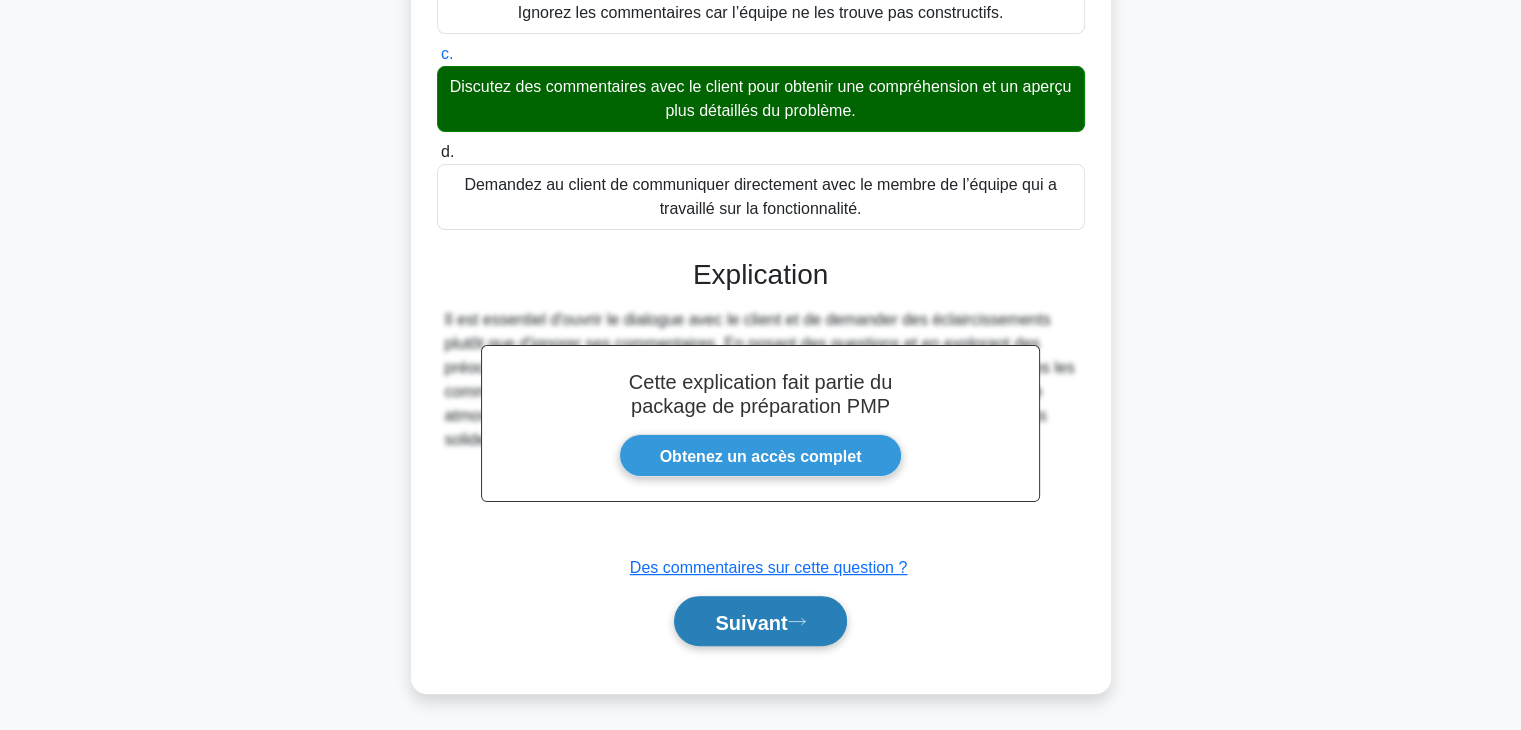 click on "Suivant" at bounding box center (751, 622) 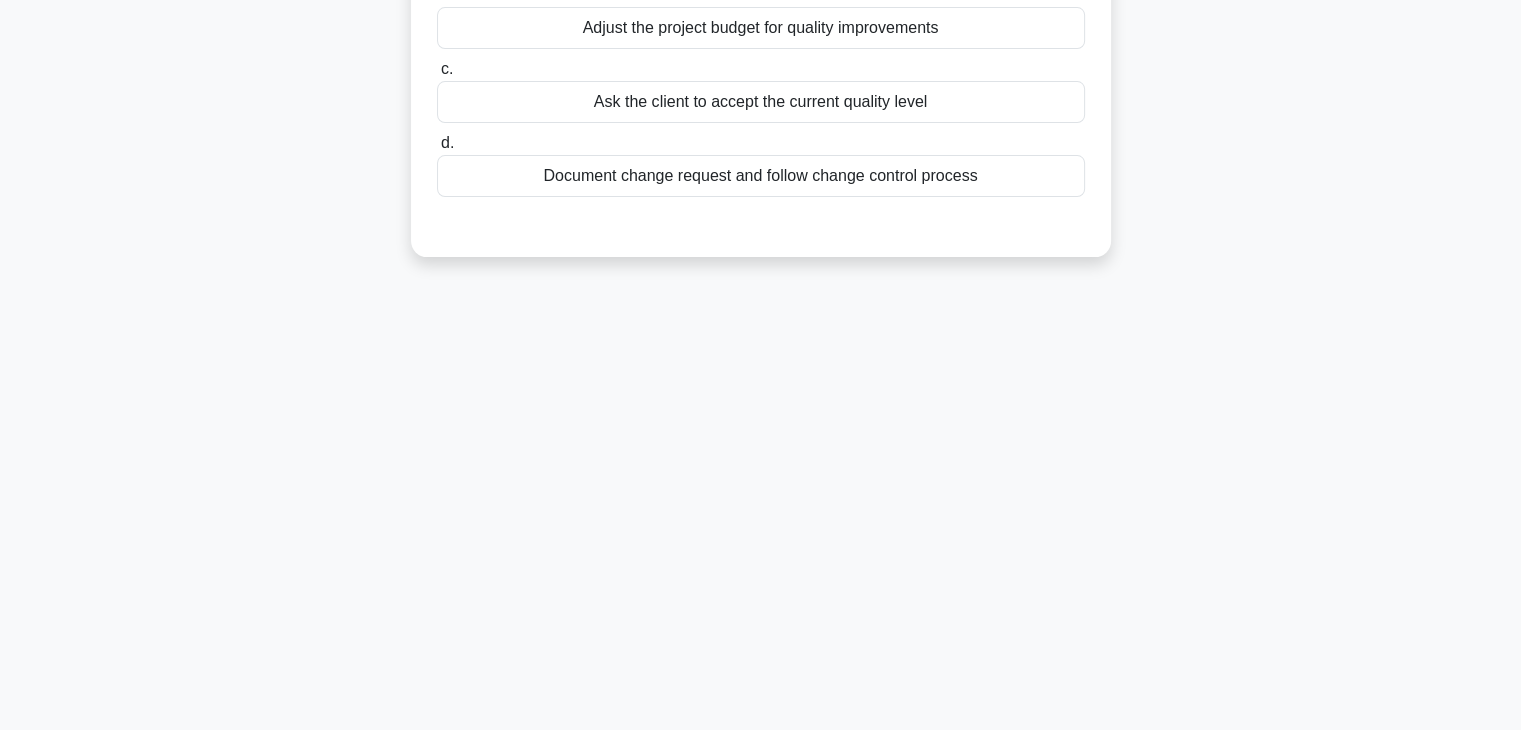 scroll, scrollTop: 351, scrollLeft: 0, axis: vertical 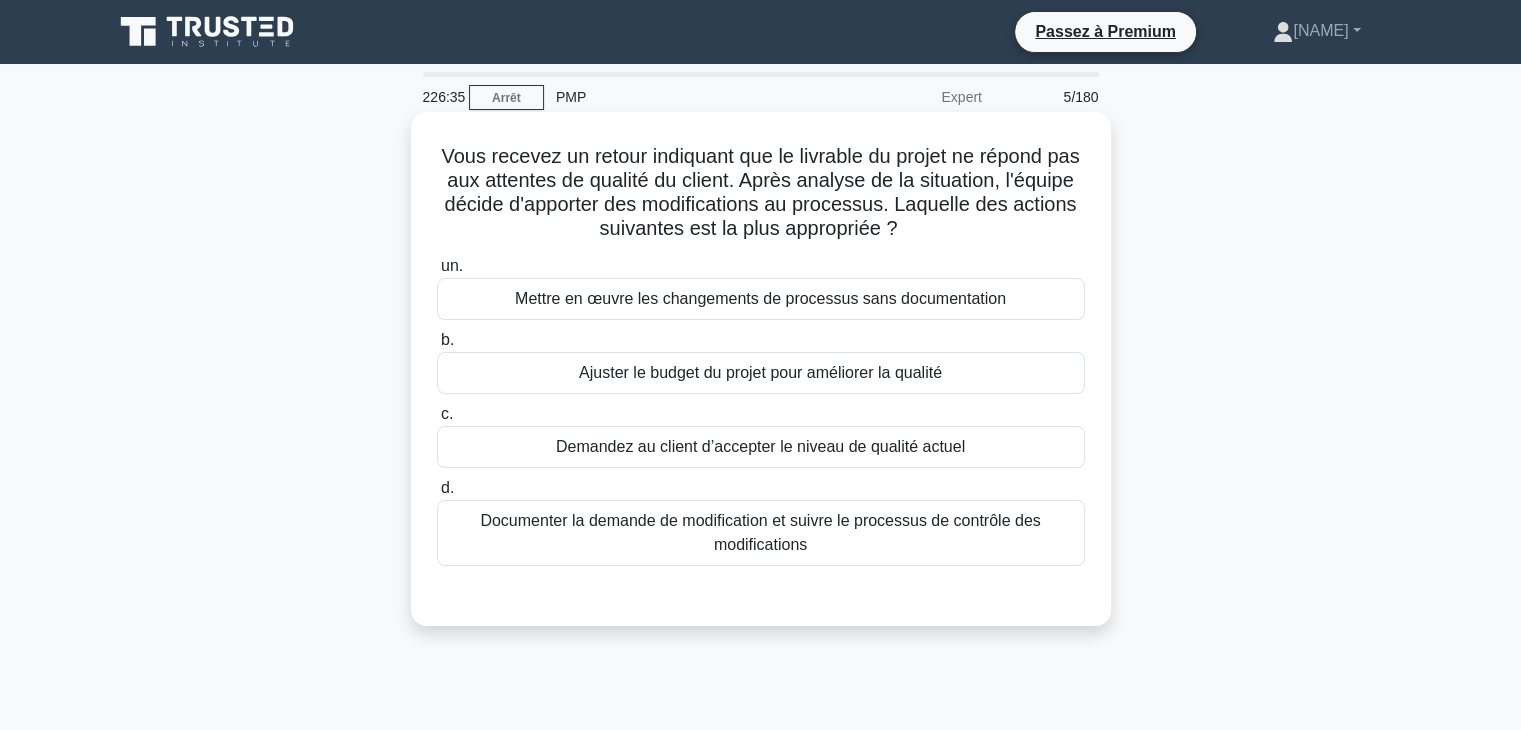 click on "Documenter la demande de modification et suivre le processus de contrôle des modifications" at bounding box center [761, 533] 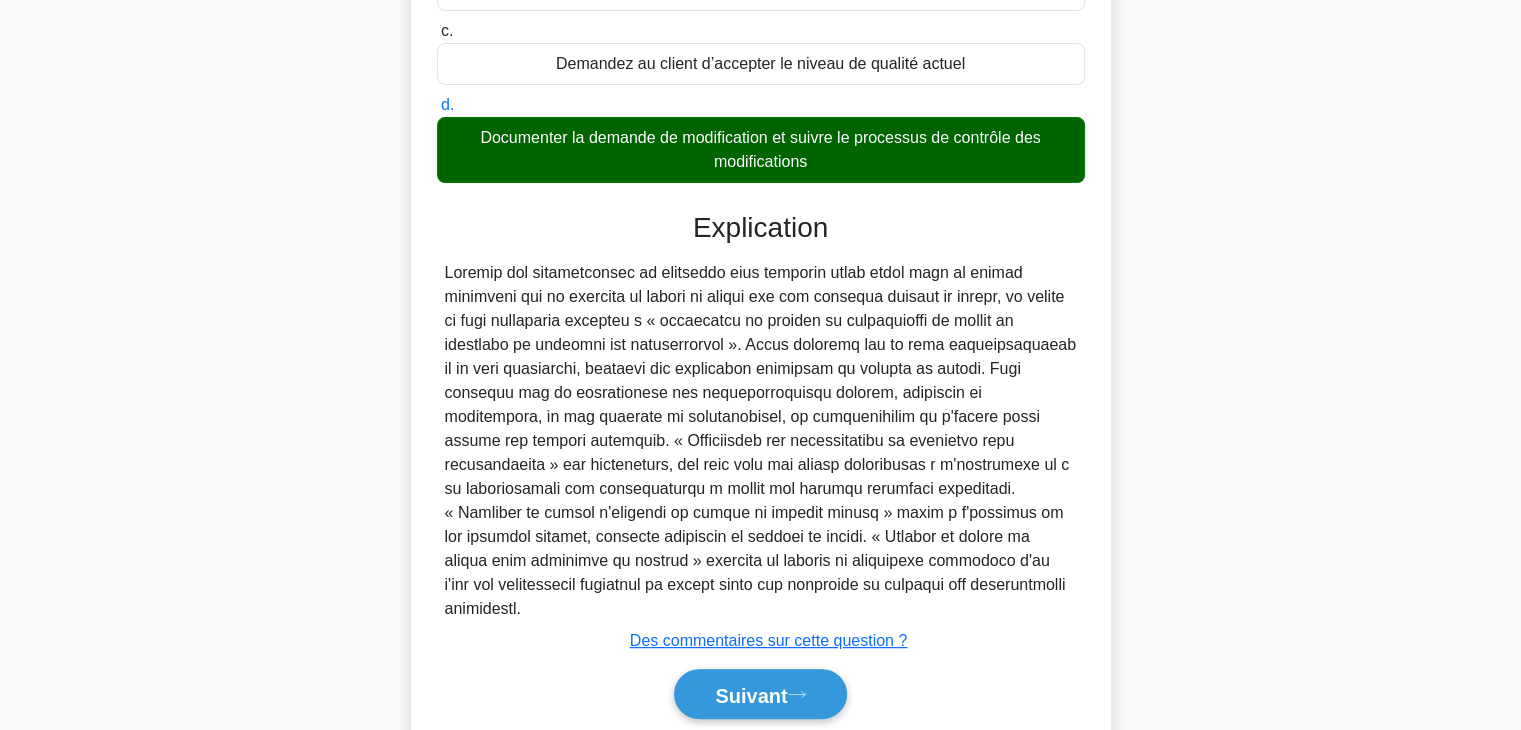 scroll, scrollTop: 432, scrollLeft: 0, axis: vertical 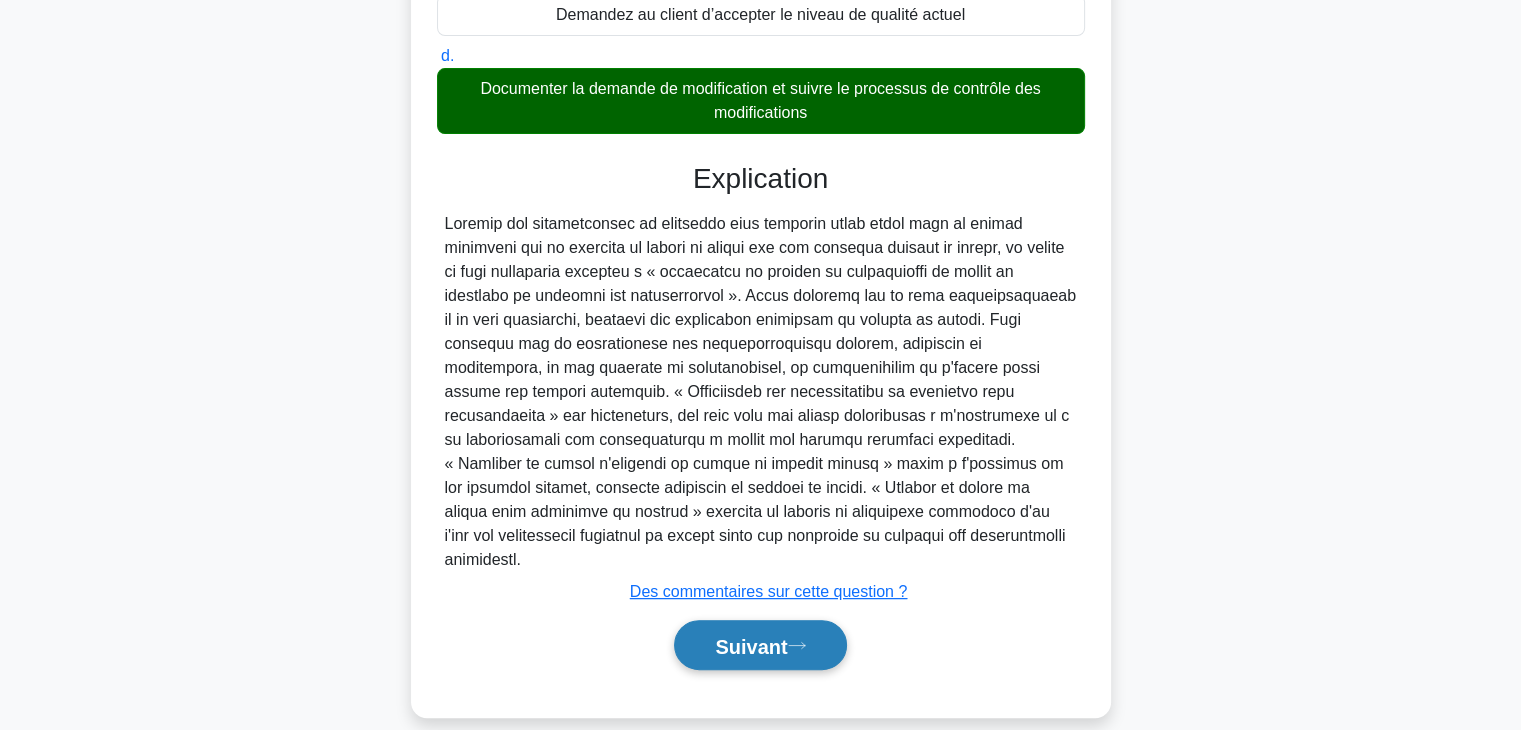click on "Suivant" at bounding box center [760, 645] 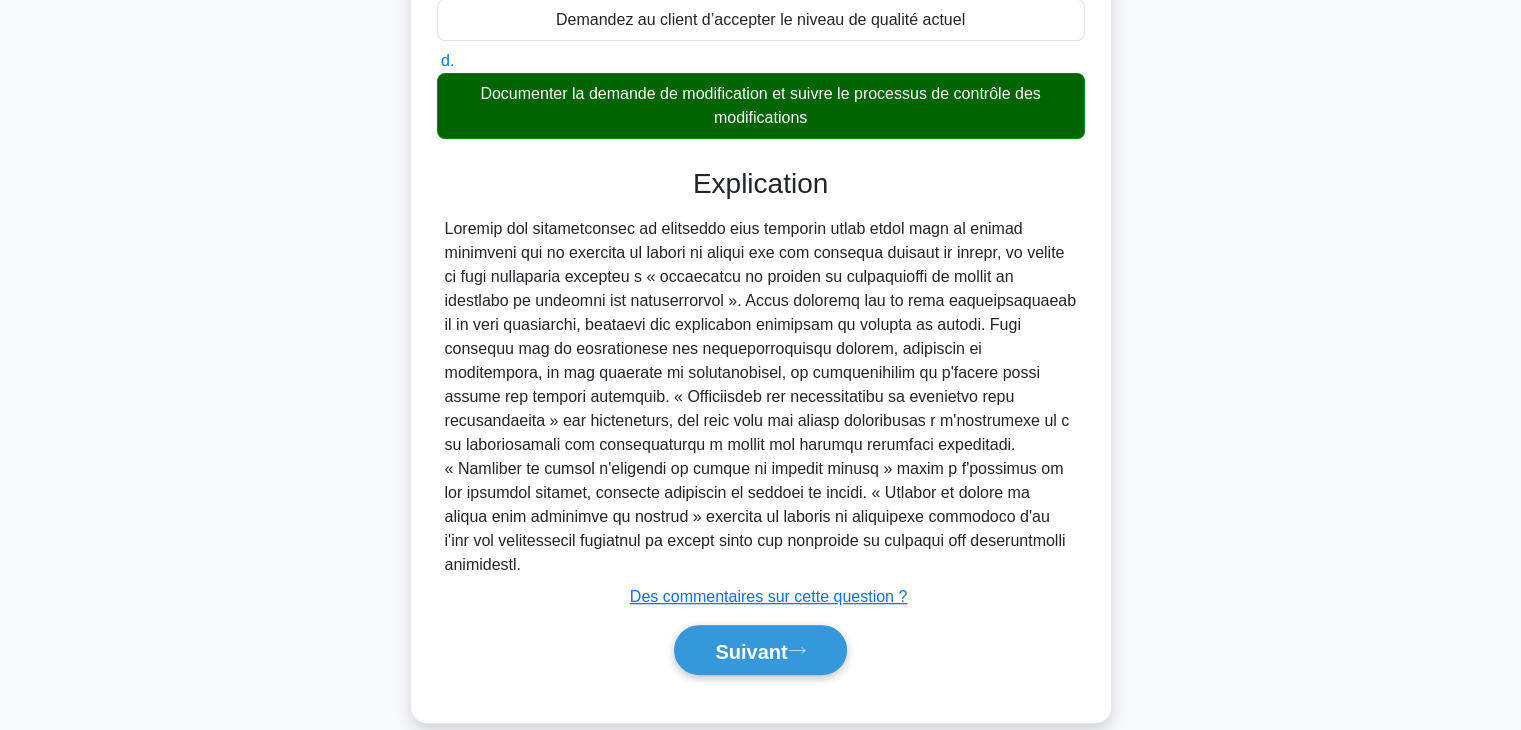 scroll, scrollTop: 351, scrollLeft: 0, axis: vertical 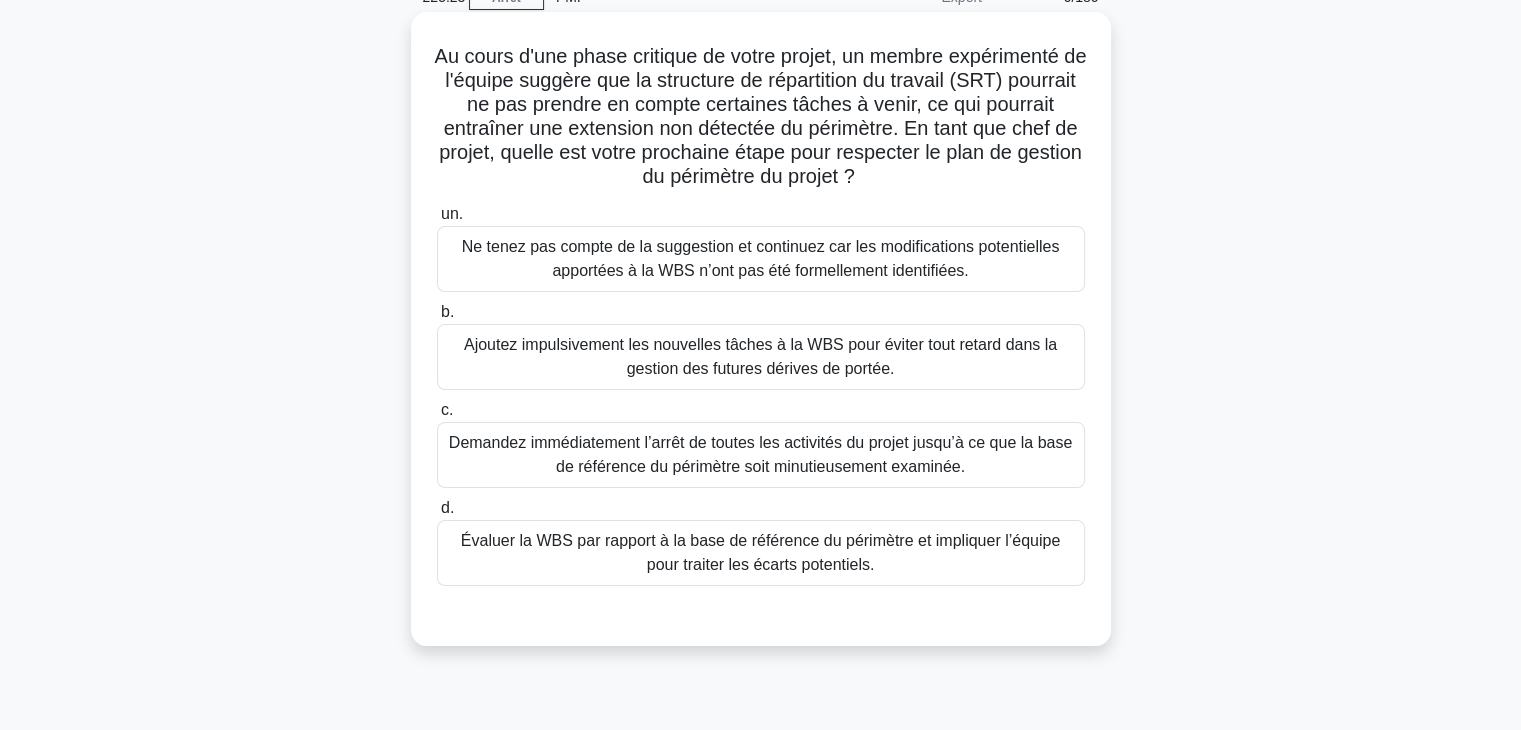 click on "Évaluer la WBS par rapport à la base de référence du périmètre et impliquer l’équipe pour traiter les écarts potentiels." at bounding box center [761, 553] 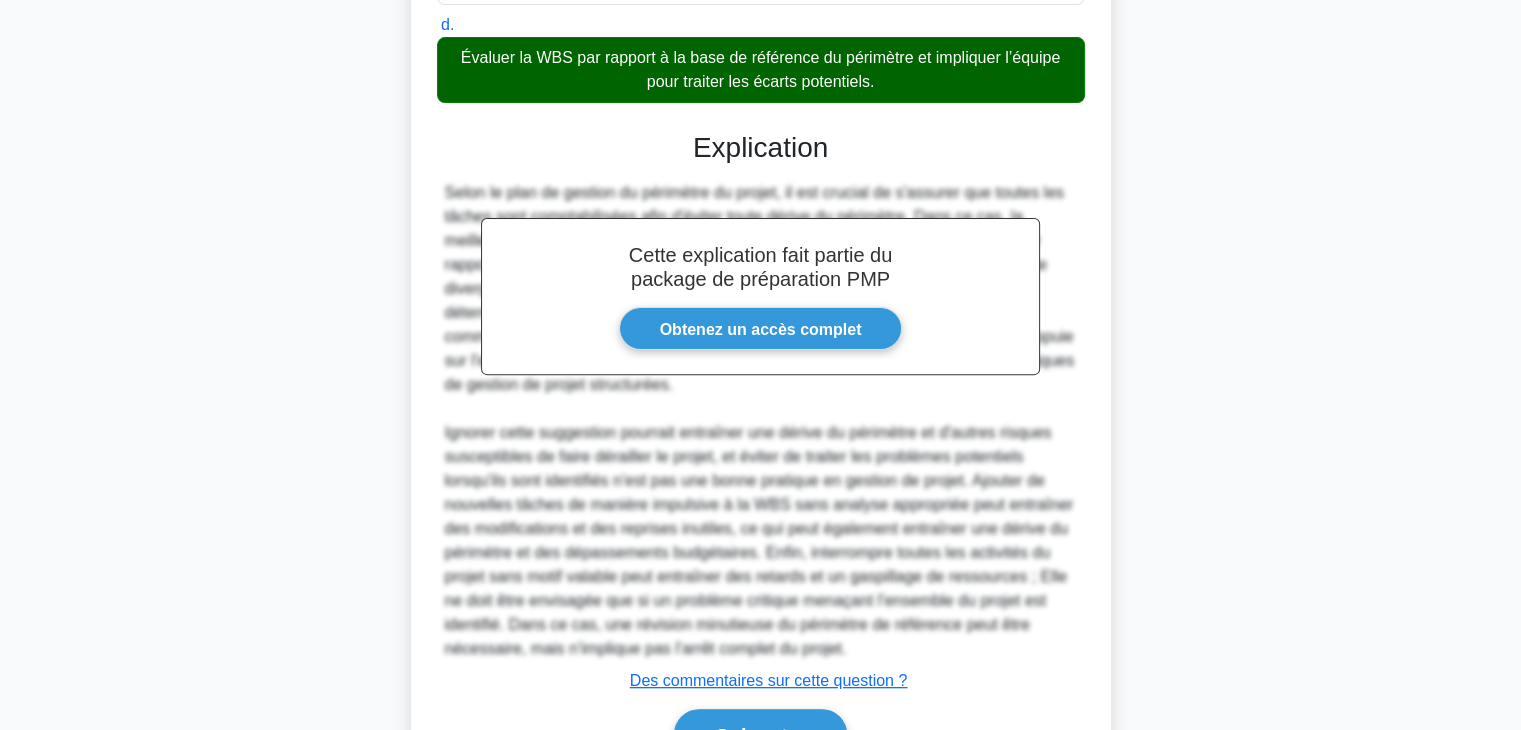 scroll, scrollTop: 696, scrollLeft: 0, axis: vertical 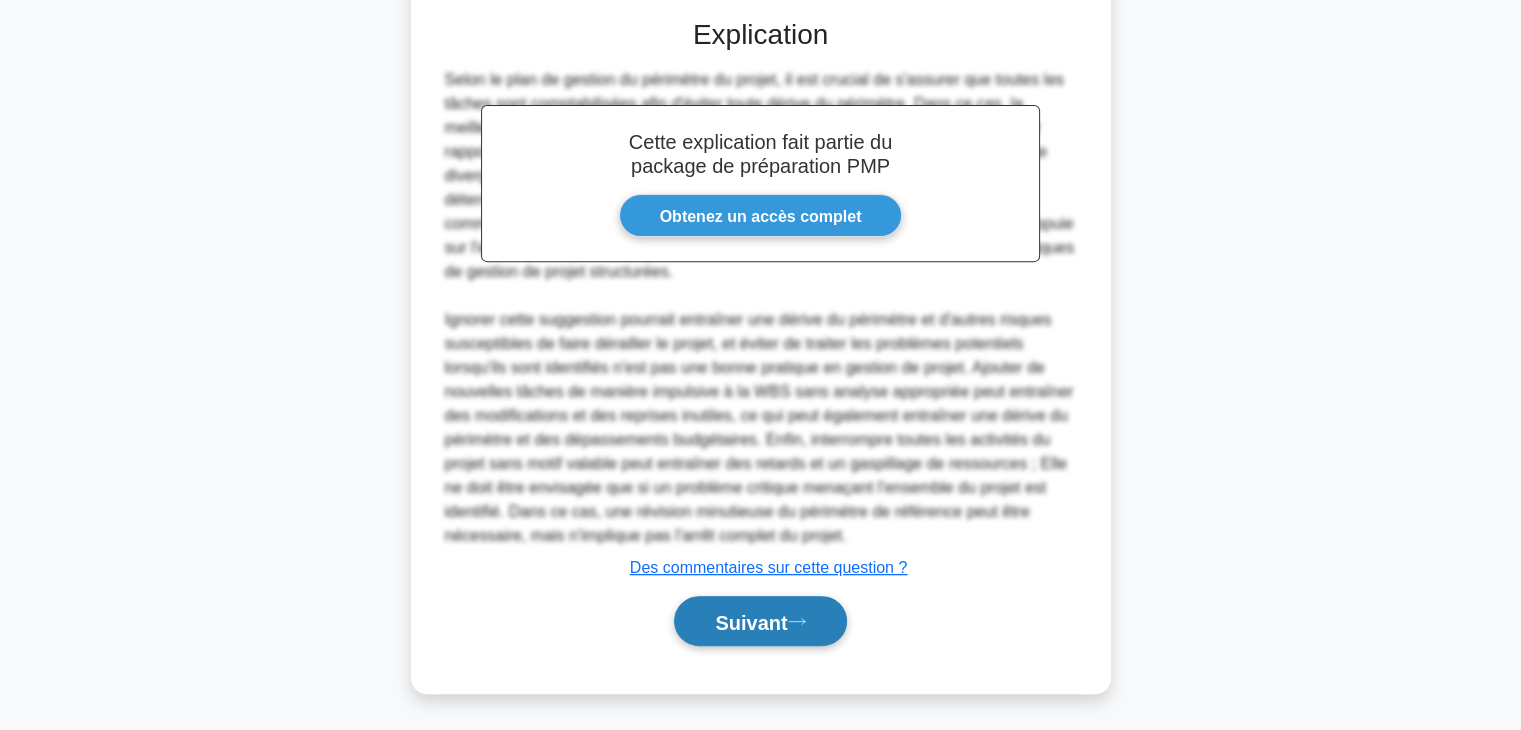 click 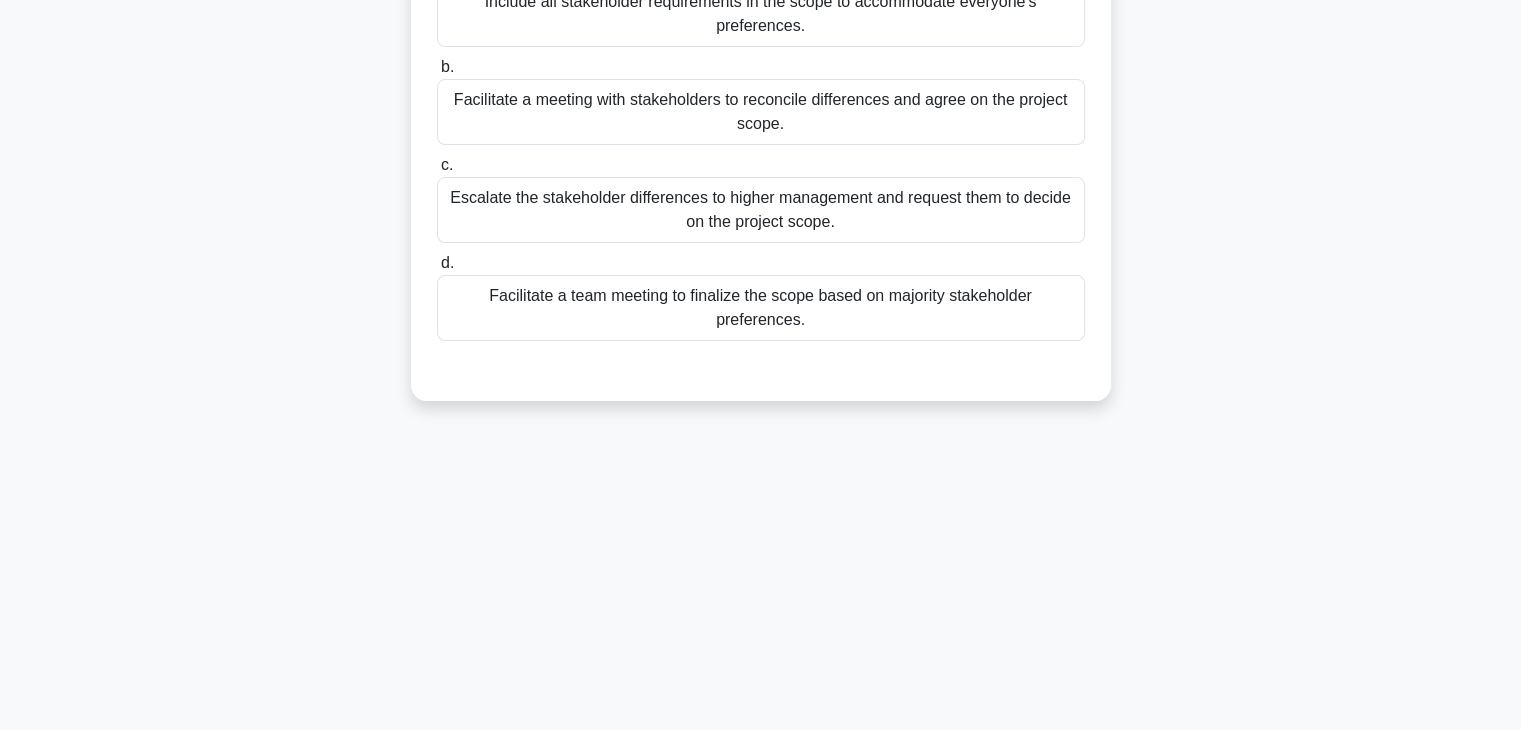 scroll, scrollTop: 351, scrollLeft: 0, axis: vertical 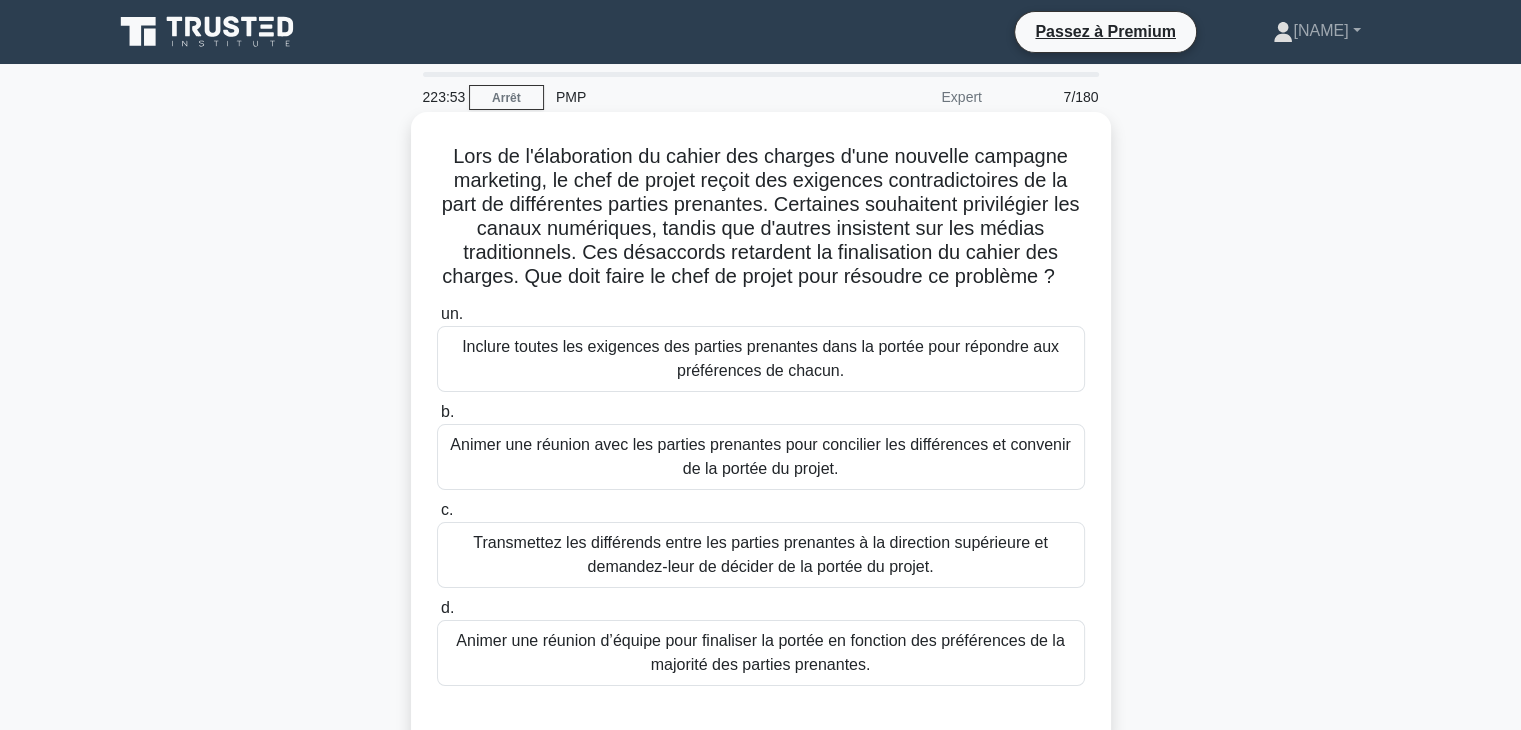 click on "Animer une réunion avec les parties prenantes pour concilier les différences et convenir de la portée du projet." at bounding box center [761, 457] 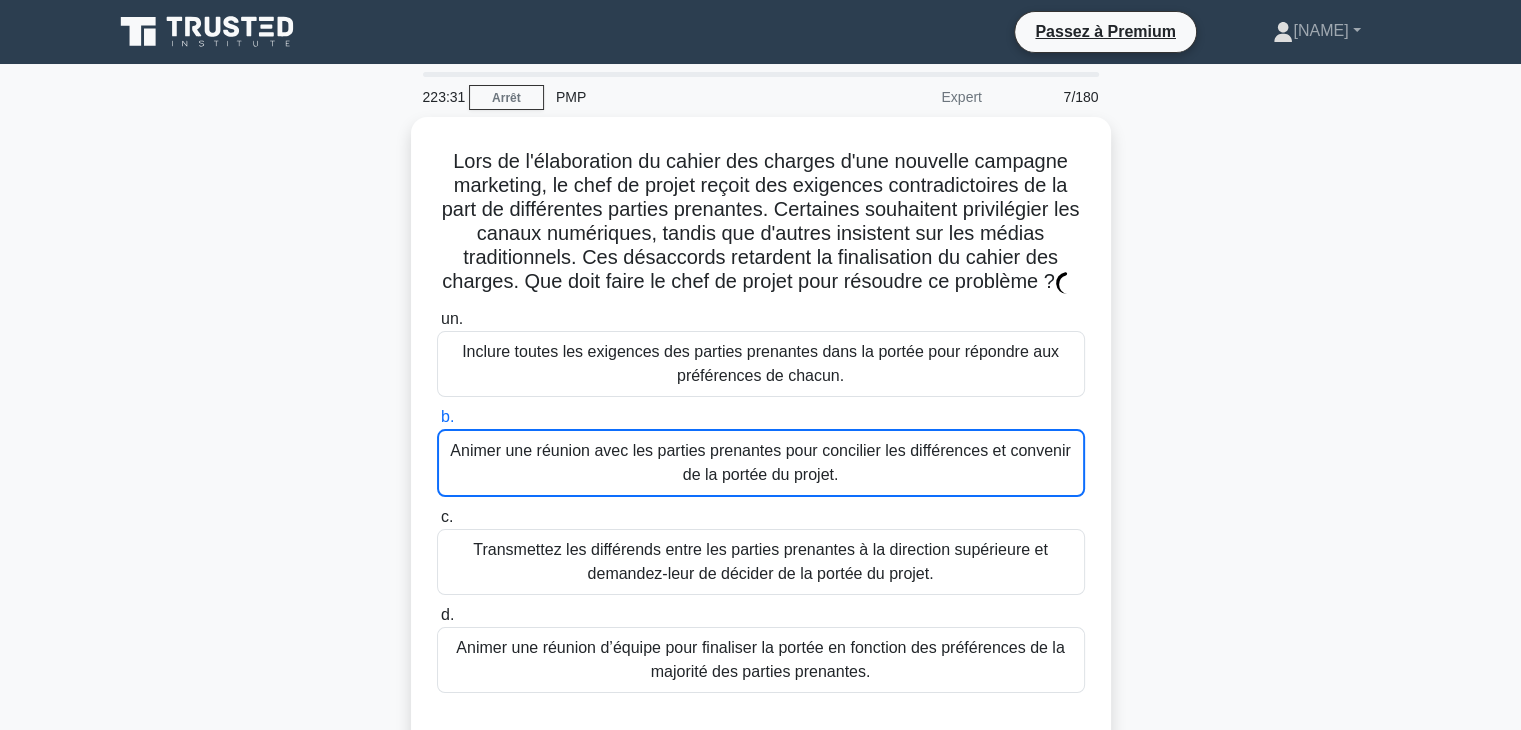scroll, scrollTop: 0, scrollLeft: 0, axis: both 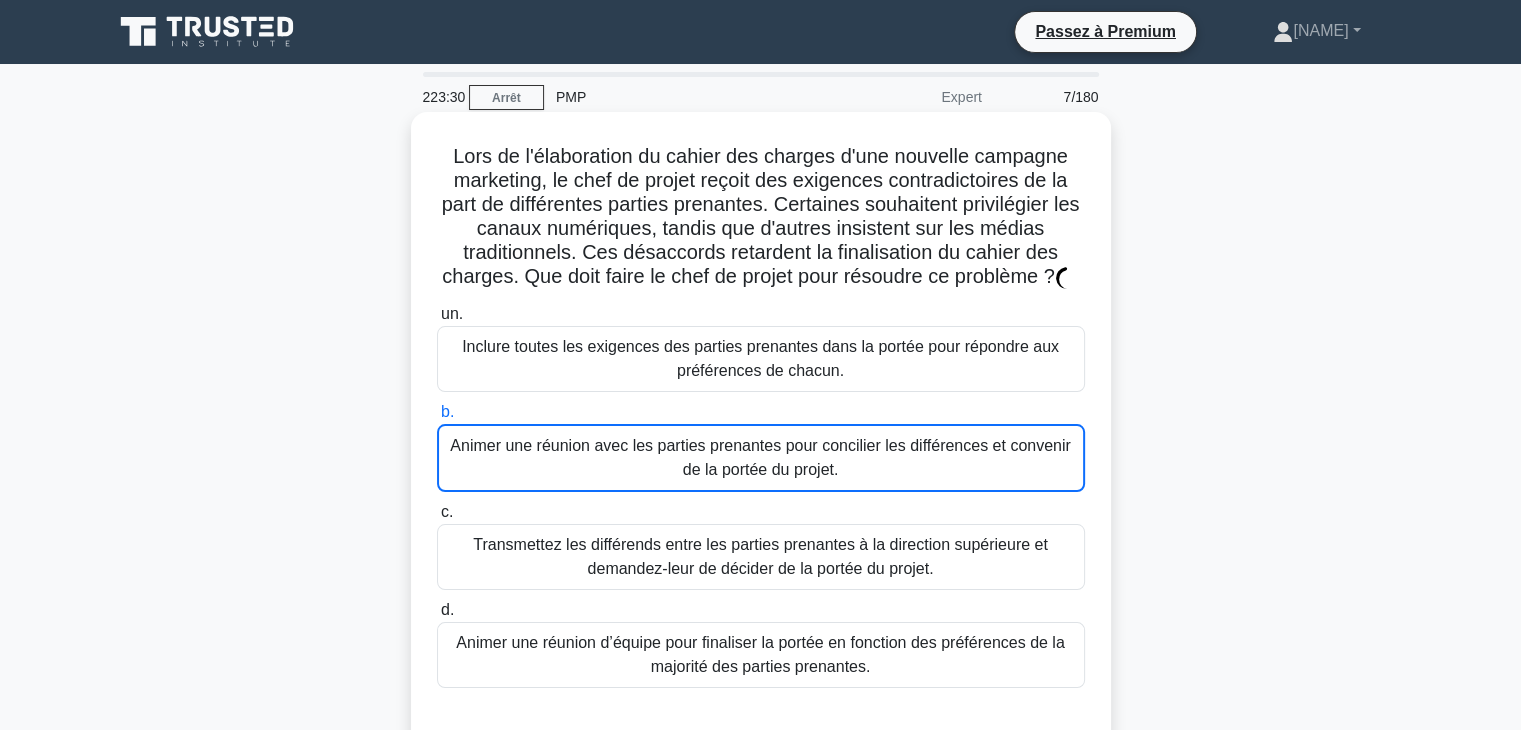 click on "Animer une réunion avec les parties prenantes pour concilier les différences et convenir de la portée du projet." at bounding box center [760, 457] 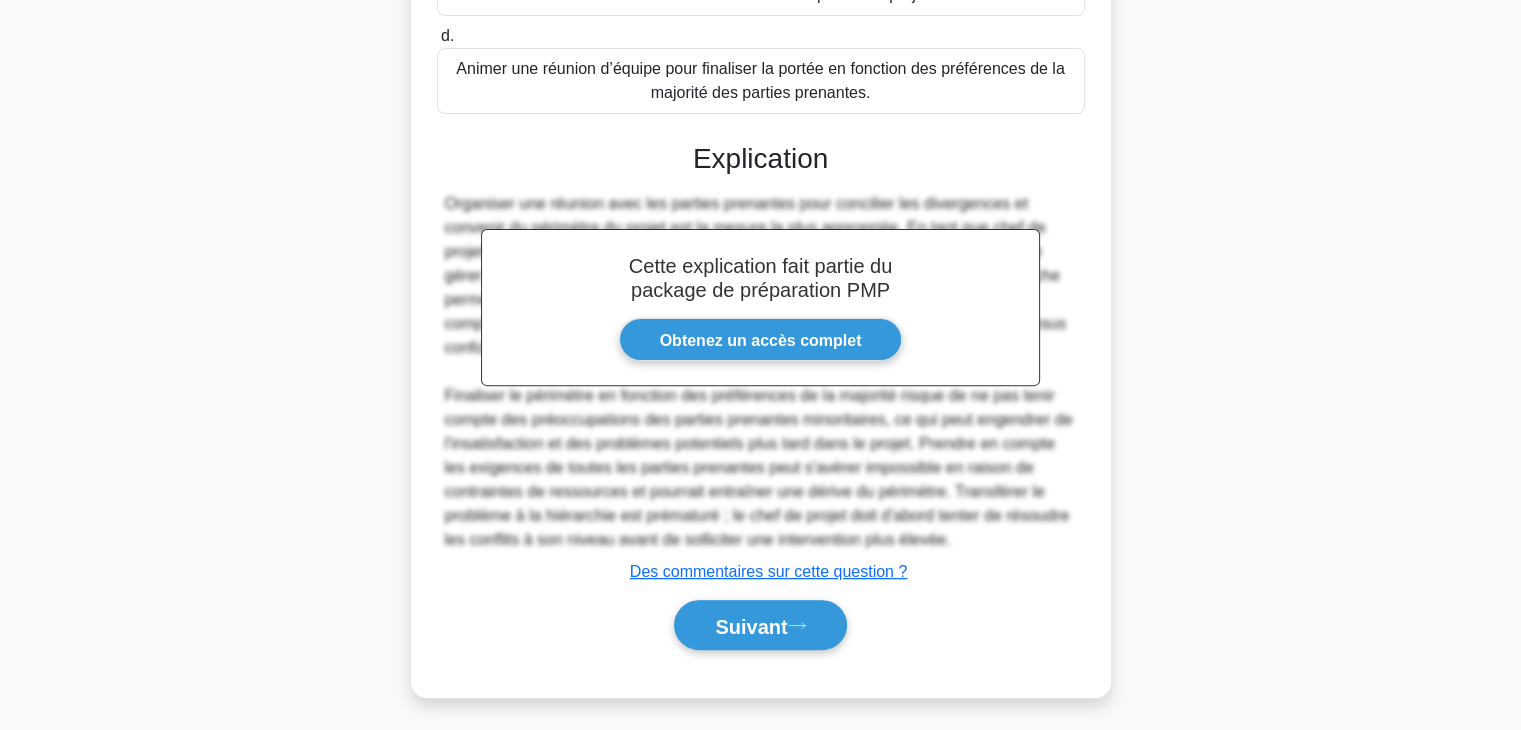 scroll, scrollTop: 600, scrollLeft: 0, axis: vertical 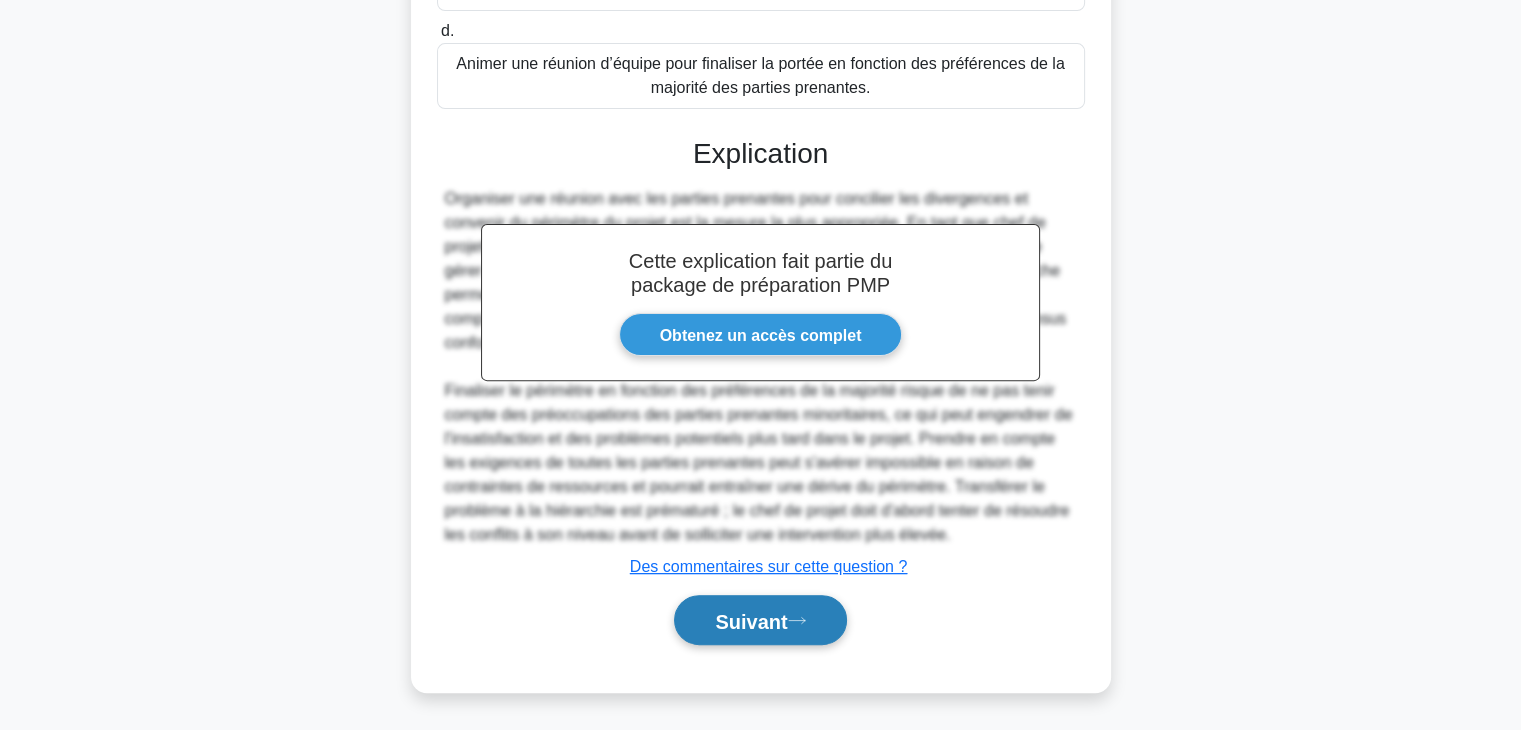 click on "Suivant" at bounding box center [751, 621] 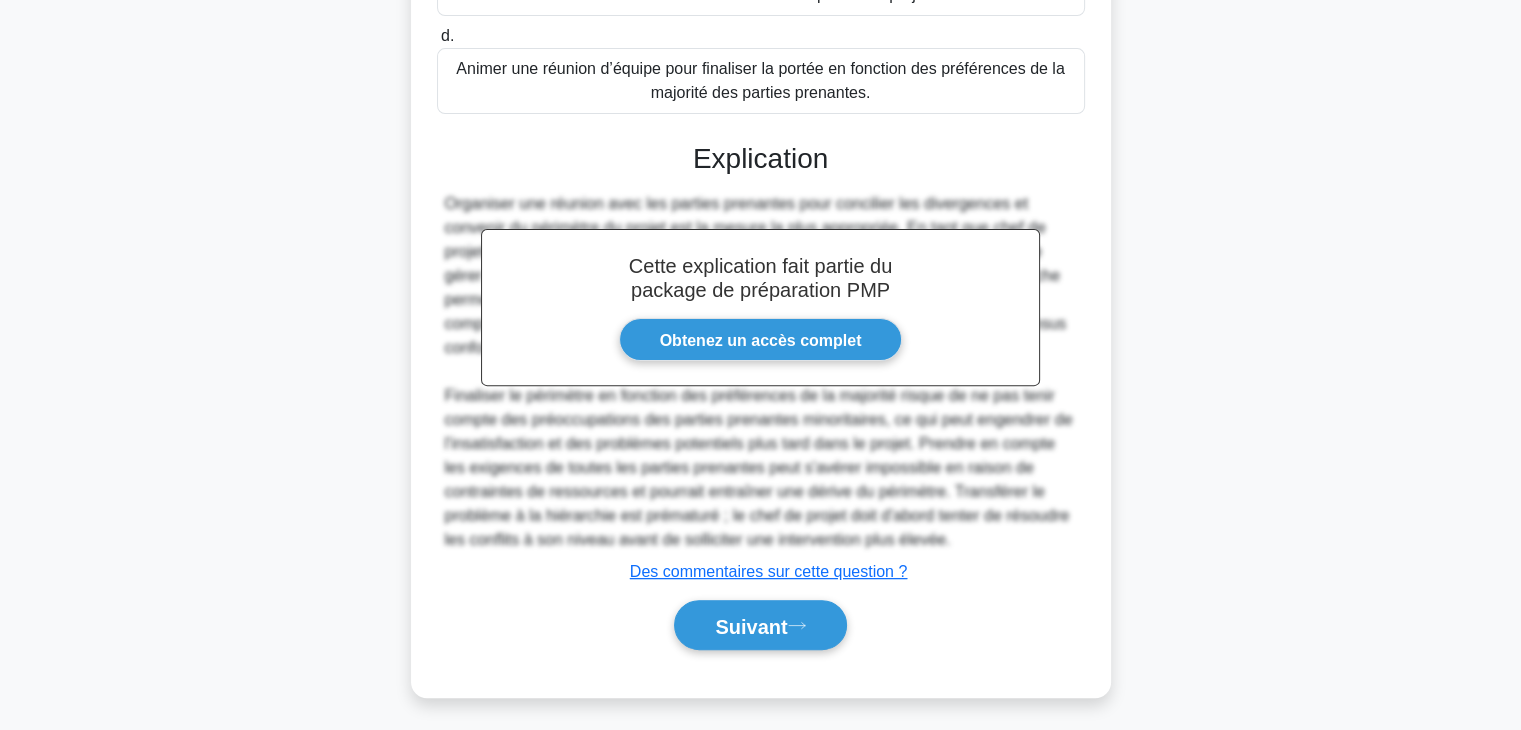 scroll, scrollTop: 351, scrollLeft: 0, axis: vertical 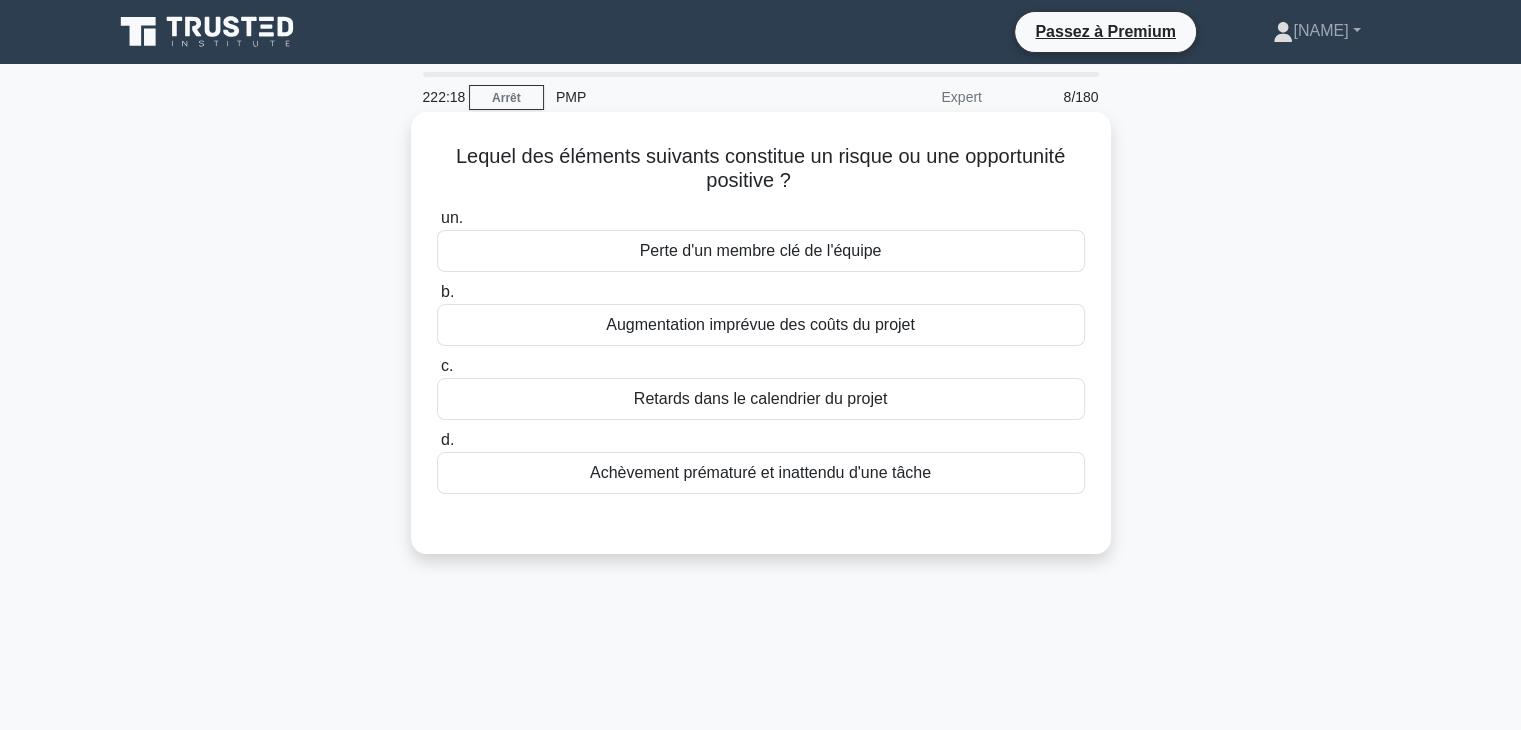 click on "Perte d'un membre clé de l'équipe" at bounding box center (761, 251) 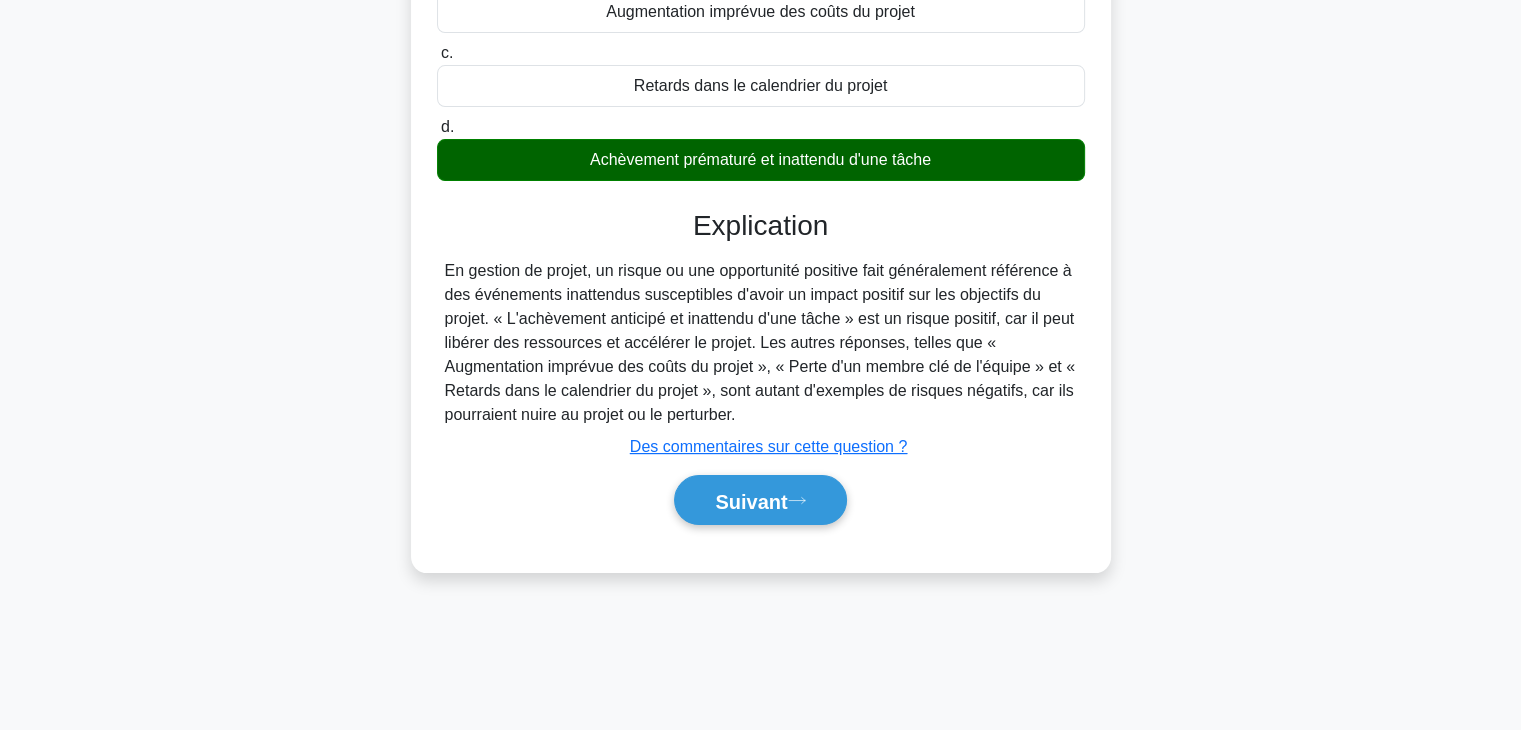 scroll, scrollTop: 351, scrollLeft: 0, axis: vertical 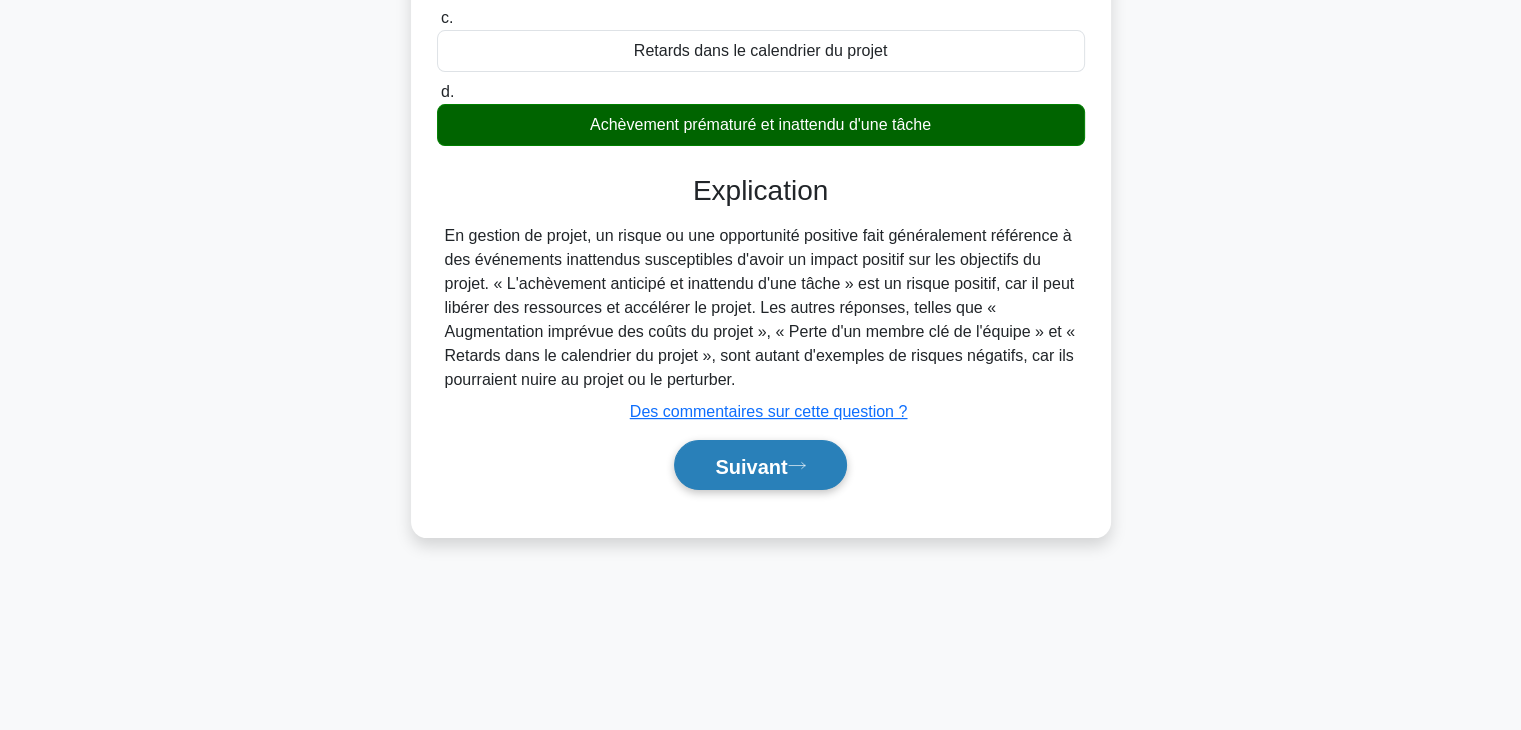 click on "Suivant" at bounding box center [751, 466] 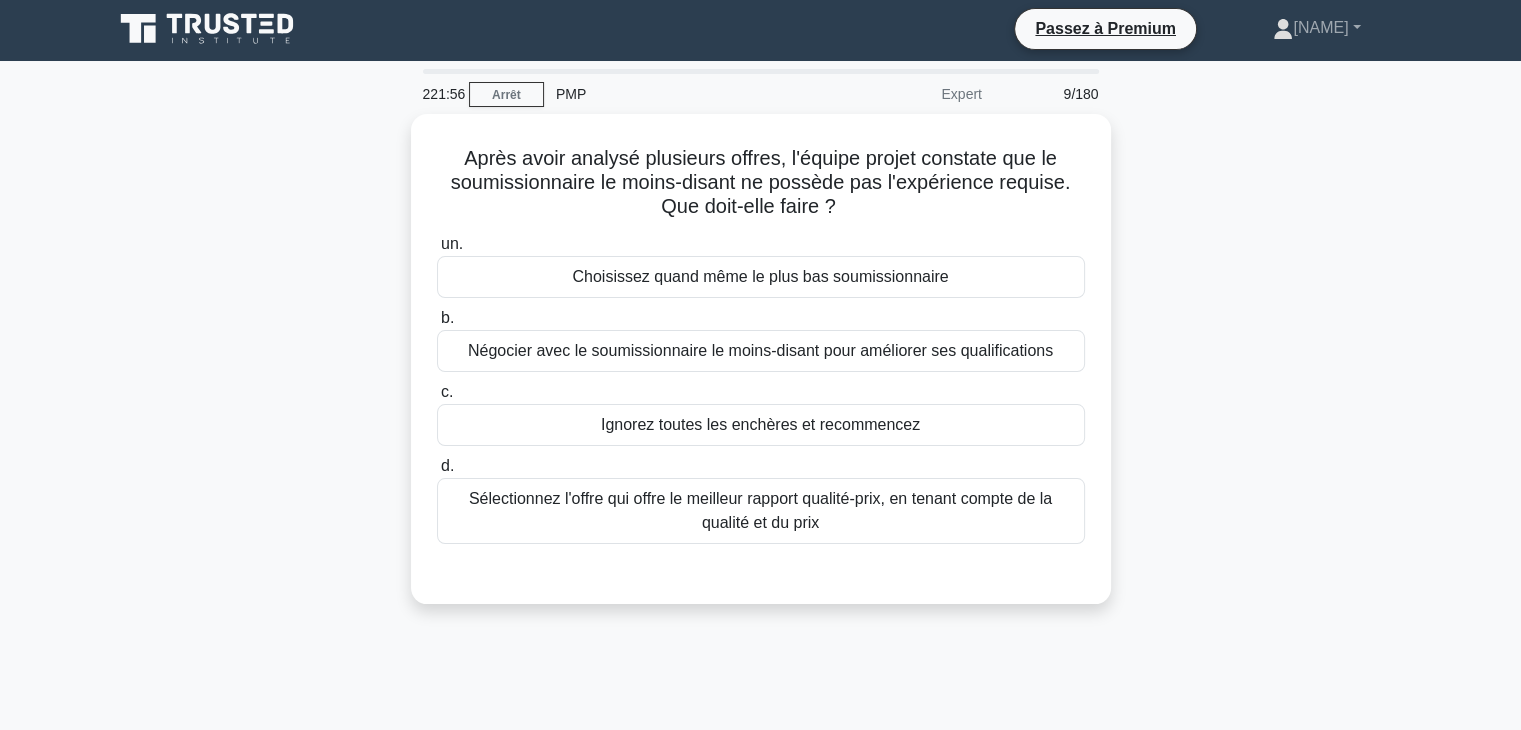 scroll, scrollTop: 0, scrollLeft: 0, axis: both 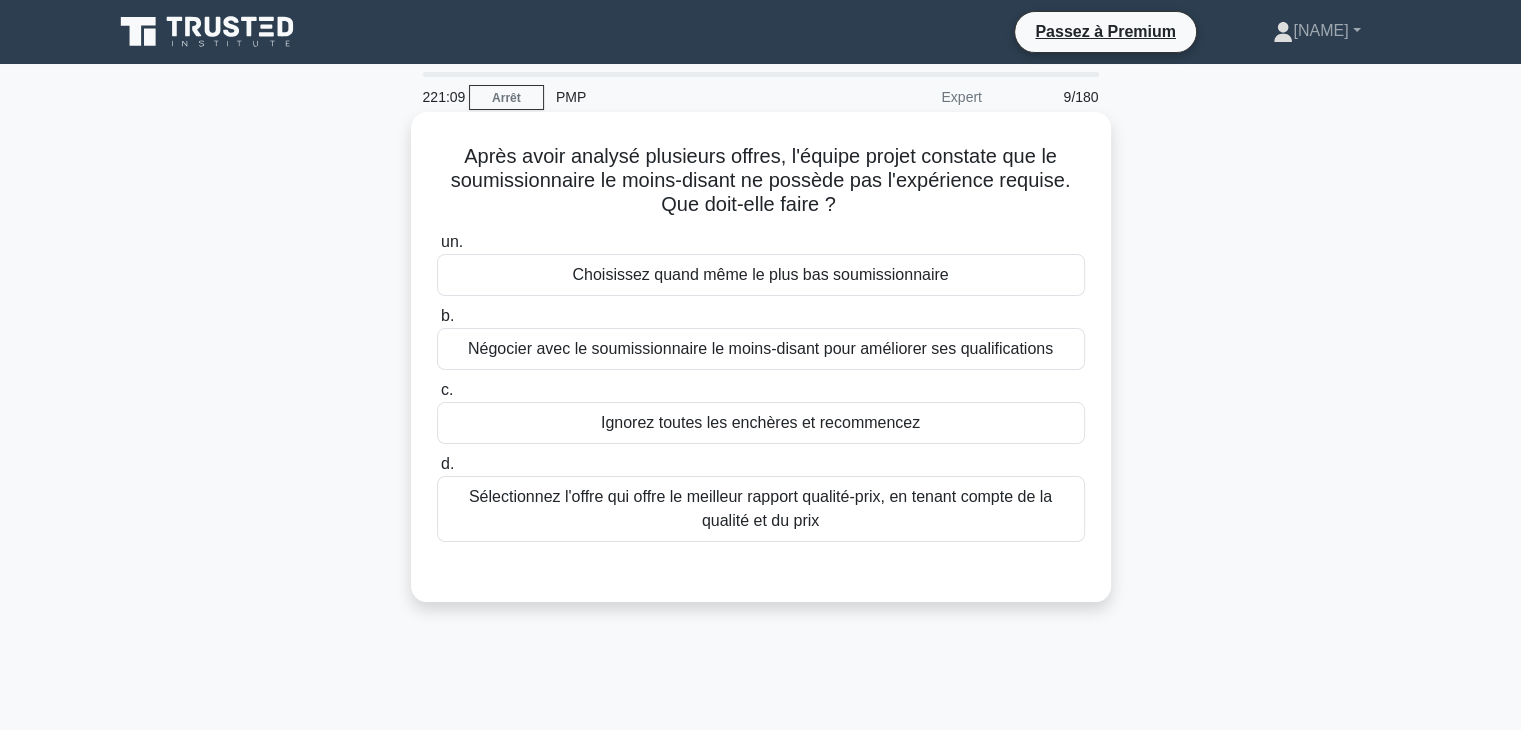 click on "Sélectionnez l'offre qui offre le meilleur rapport qualité-prix, en tenant compte de la qualité et du prix" at bounding box center [761, 509] 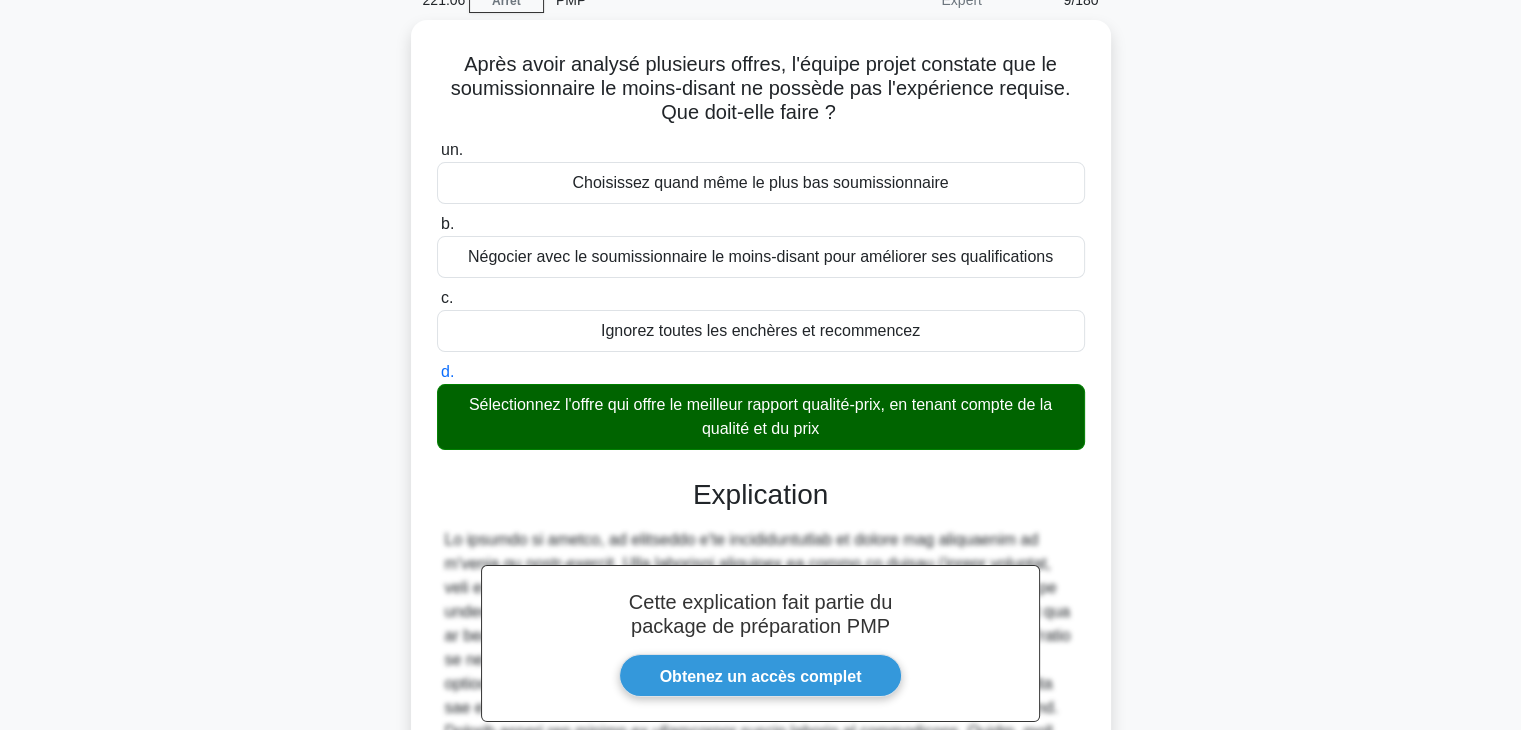 scroll, scrollTop: 360, scrollLeft: 0, axis: vertical 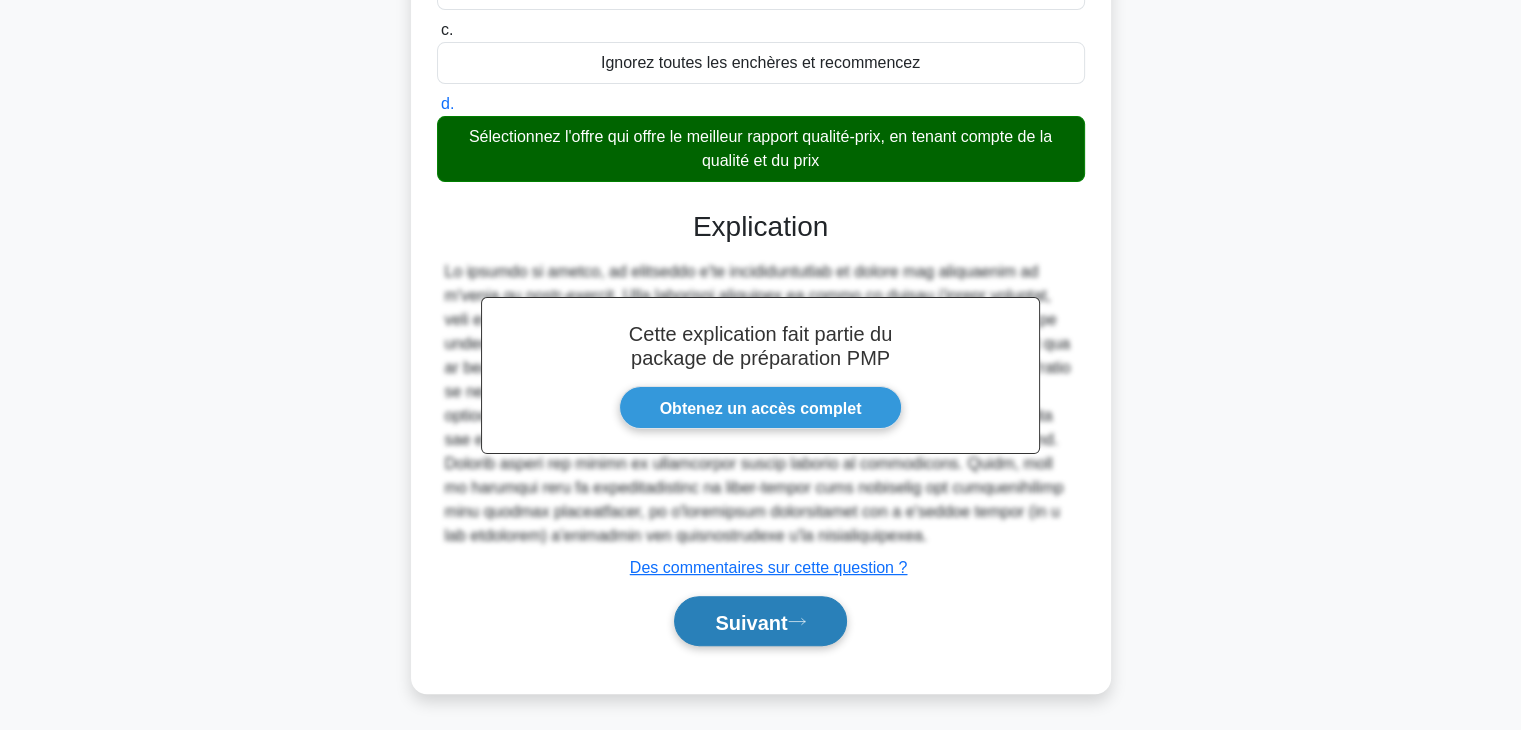 click on "Suivant" at bounding box center (751, 622) 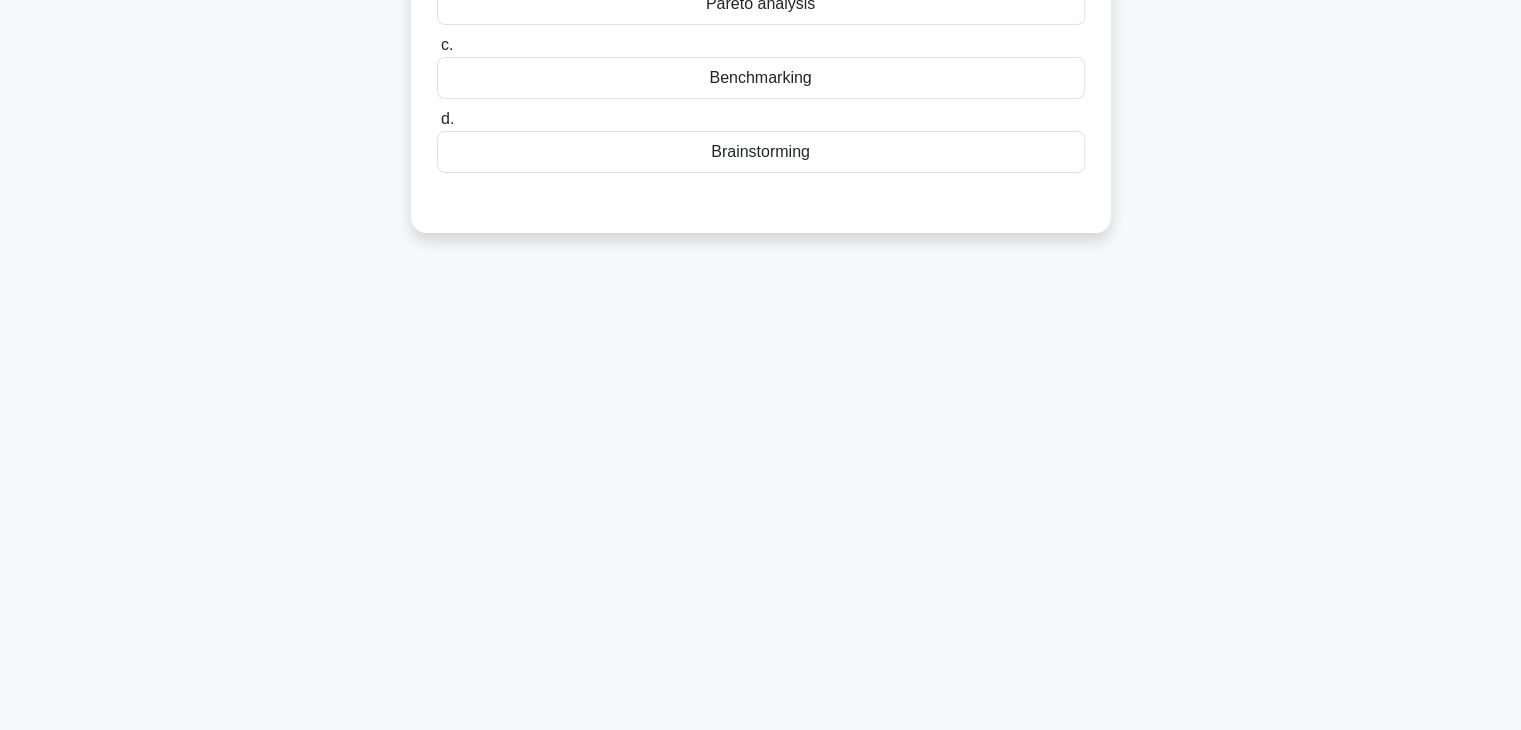 scroll, scrollTop: 351, scrollLeft: 0, axis: vertical 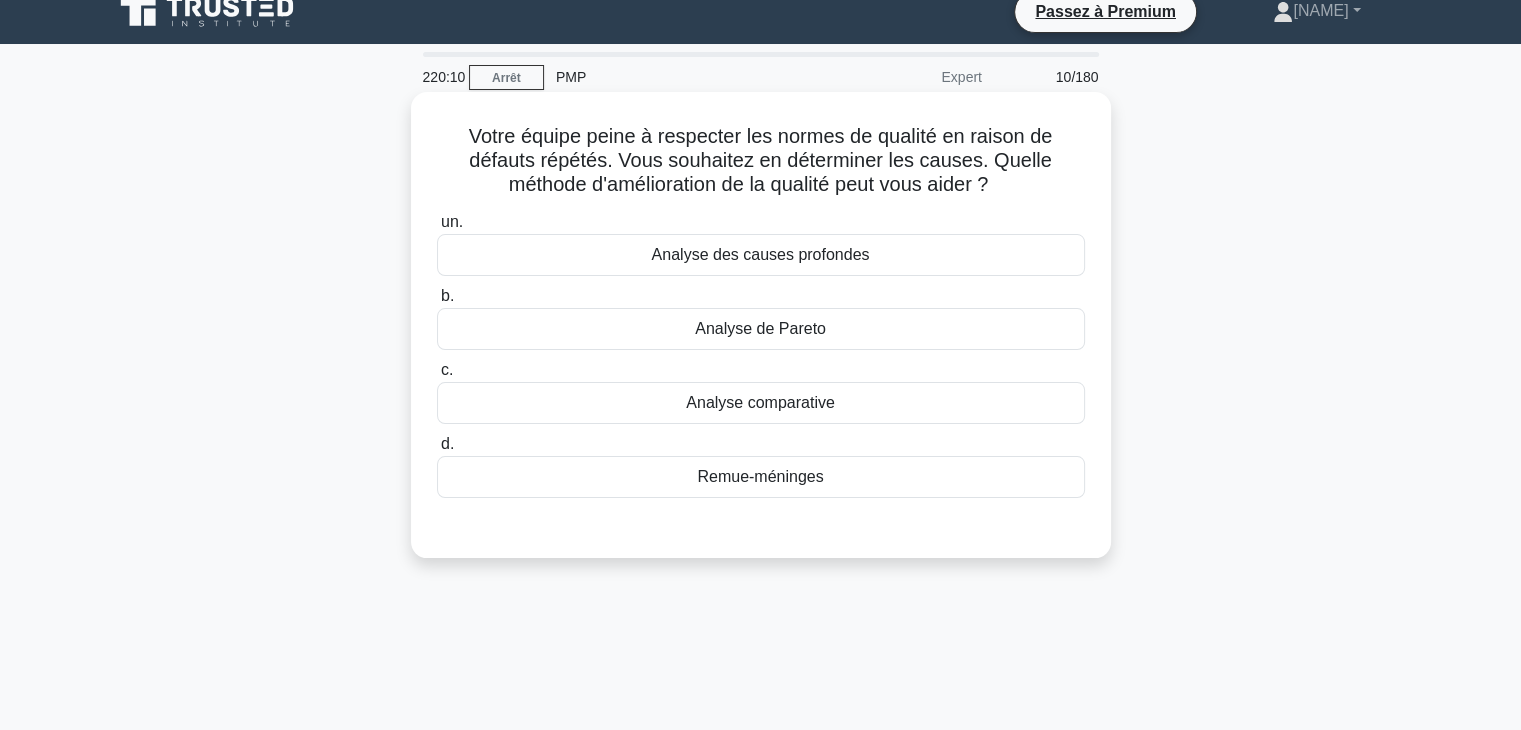 click on "Analyse des causes profondes" at bounding box center (761, 254) 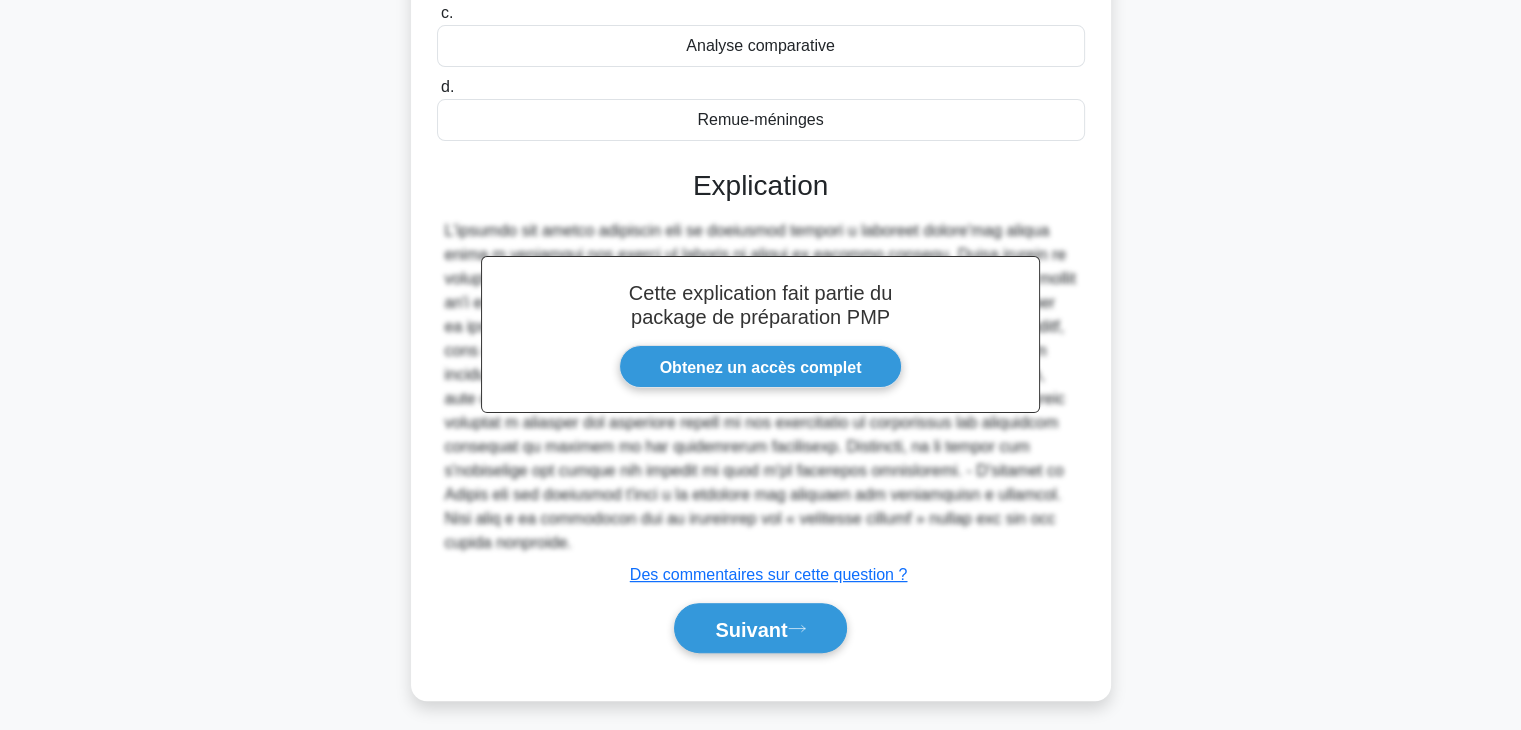 scroll, scrollTop: 384, scrollLeft: 0, axis: vertical 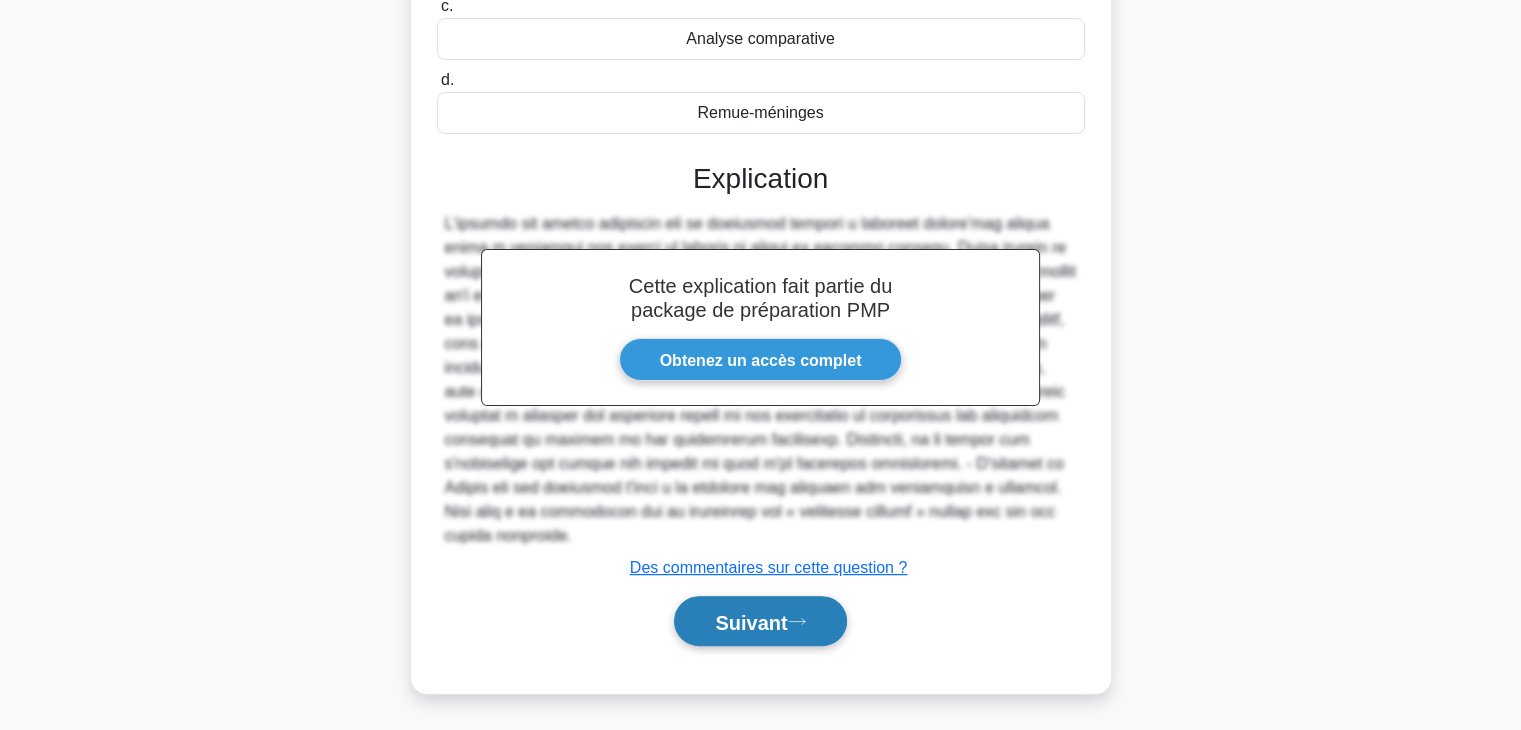 click on "Suivant" at bounding box center (751, 622) 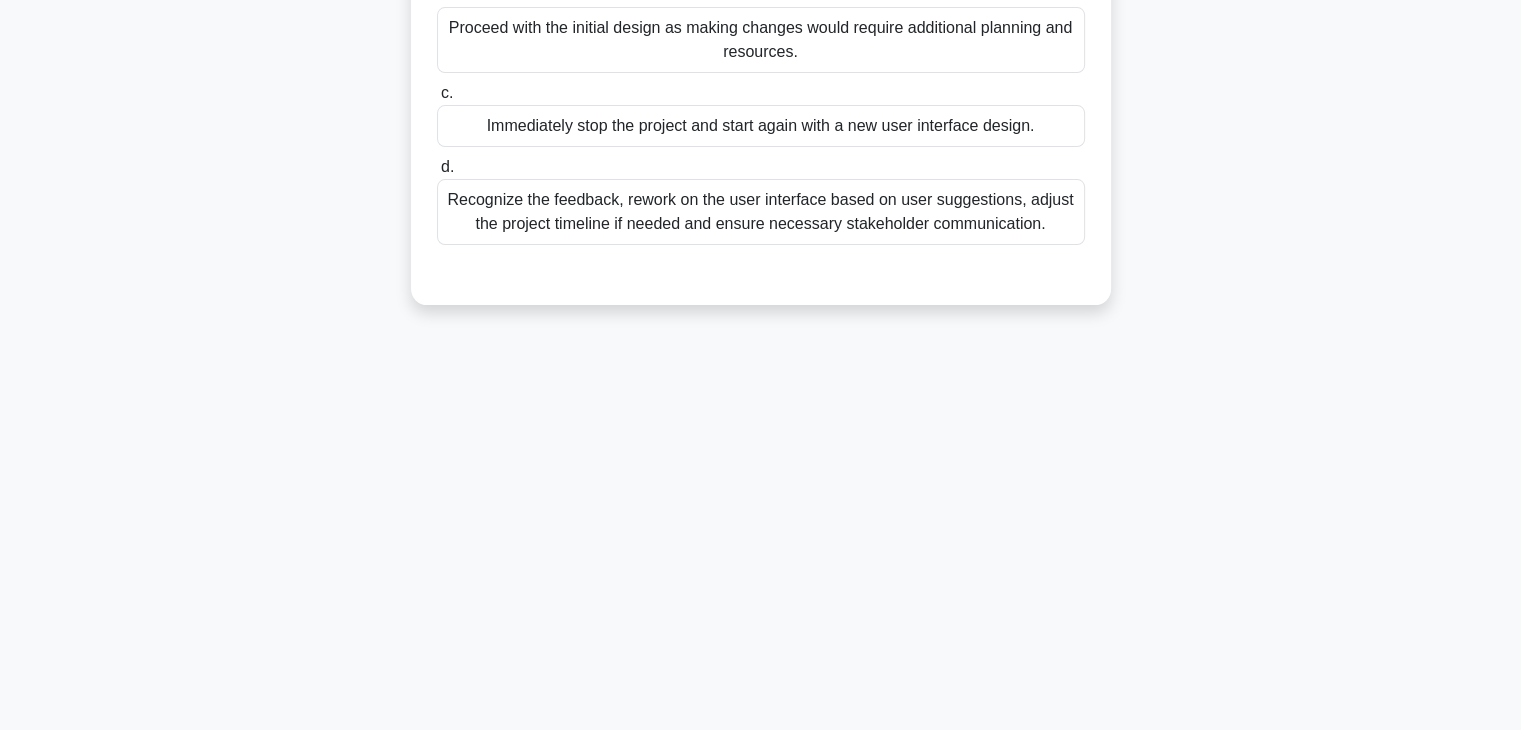 scroll, scrollTop: 351, scrollLeft: 0, axis: vertical 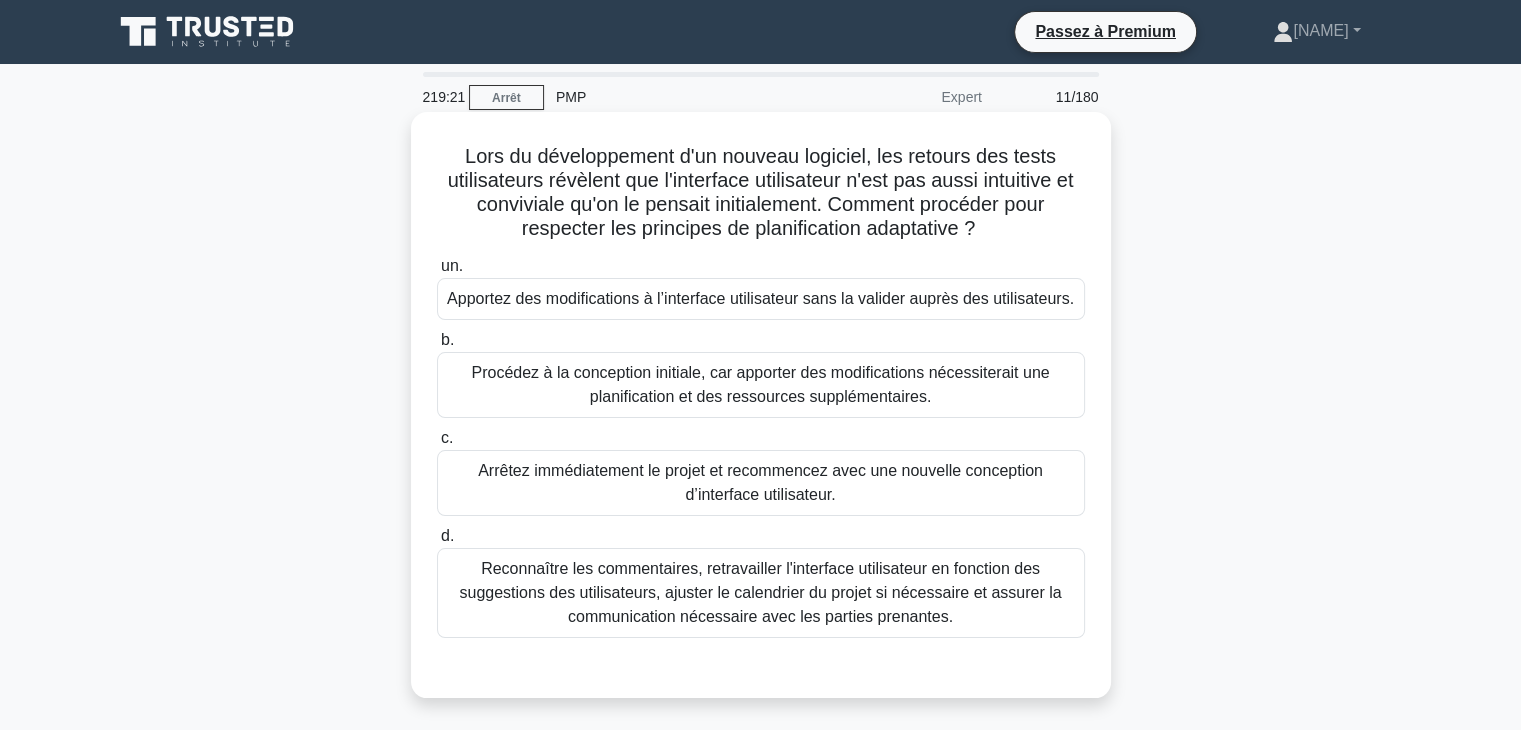 click on "Reconnaître les commentaires, retravailler l'interface utilisateur en fonction des suggestions des utilisateurs, ajuster le calendrier du projet si nécessaire et assurer la communication nécessaire avec les parties prenantes." at bounding box center [760, 592] 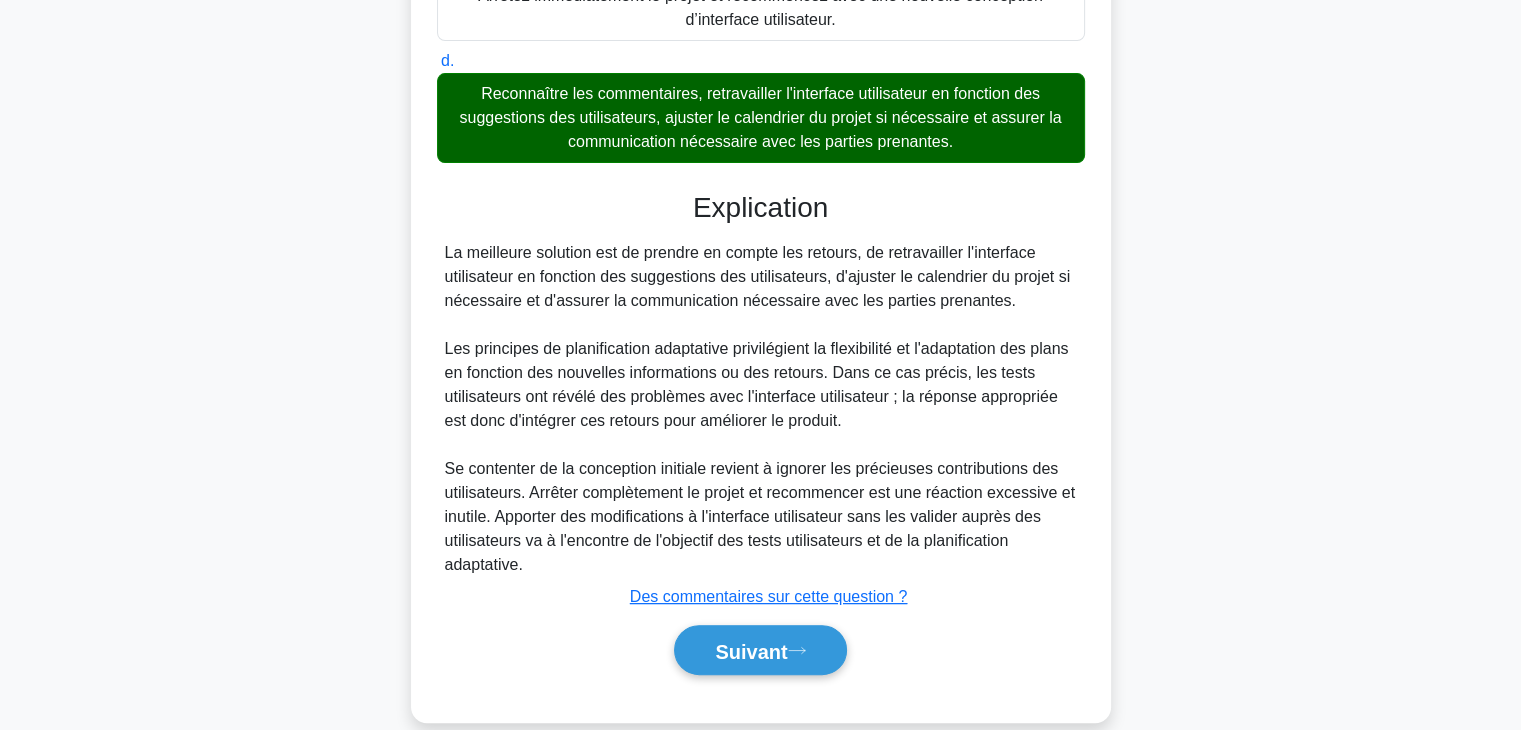 scroll, scrollTop: 504, scrollLeft: 0, axis: vertical 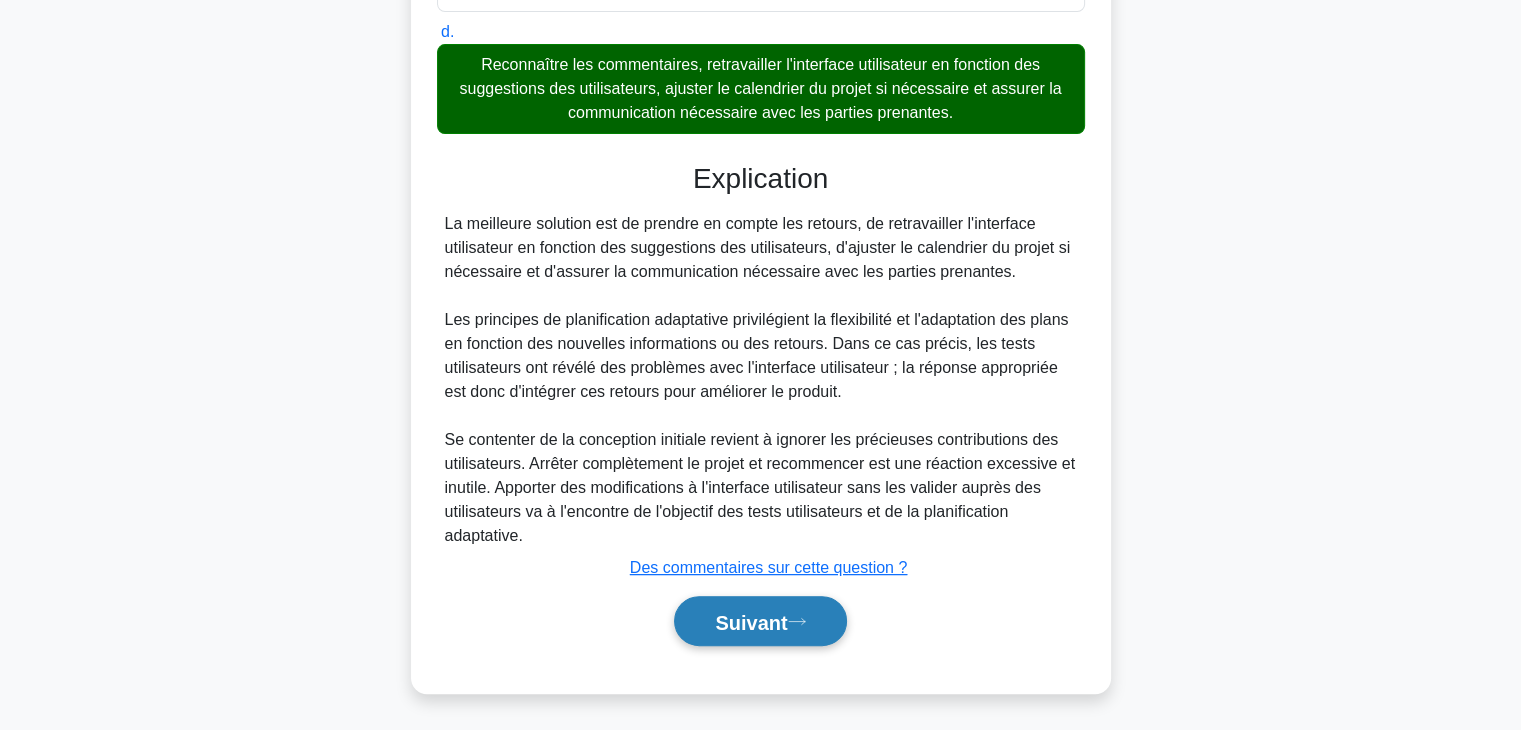 click on "Suivant" at bounding box center [751, 622] 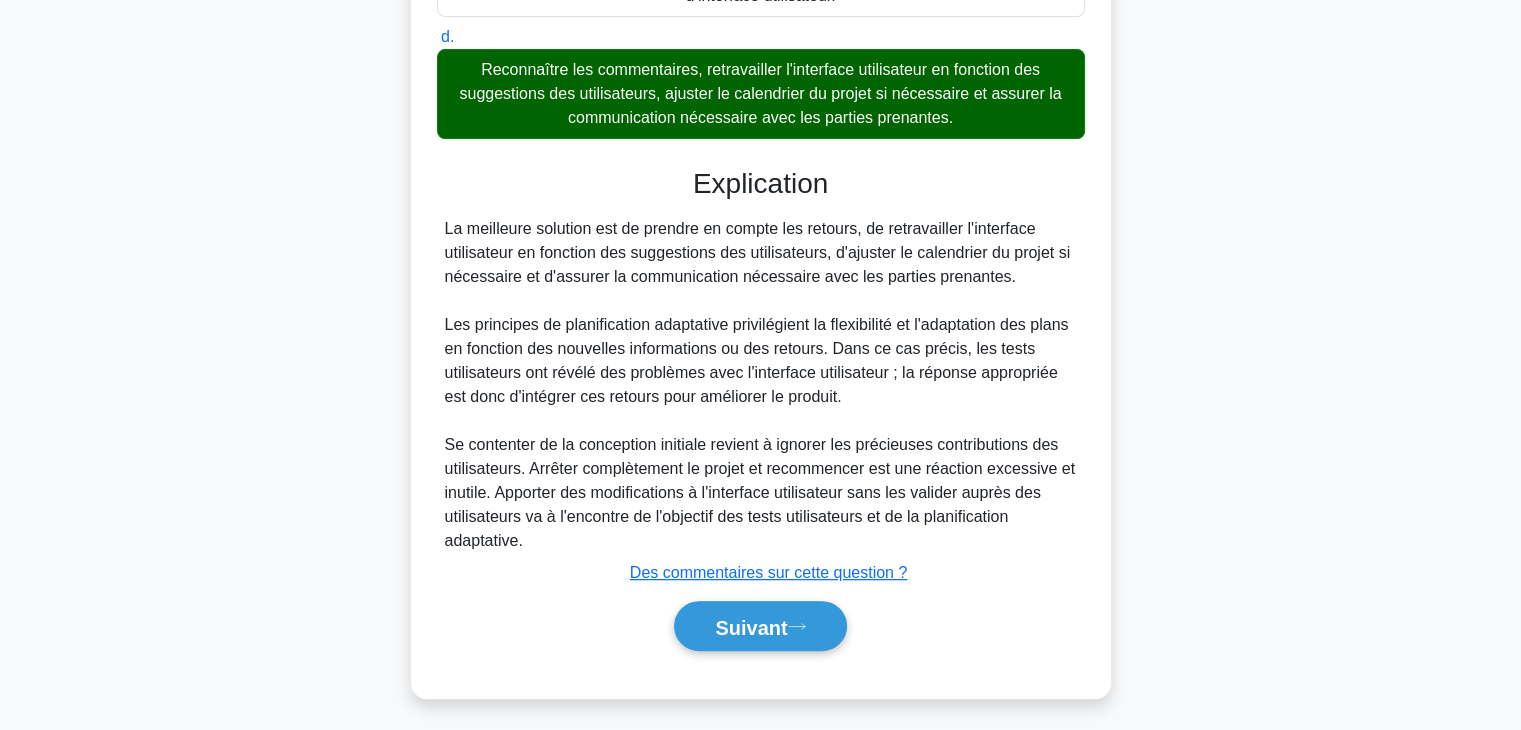 scroll, scrollTop: 351, scrollLeft: 0, axis: vertical 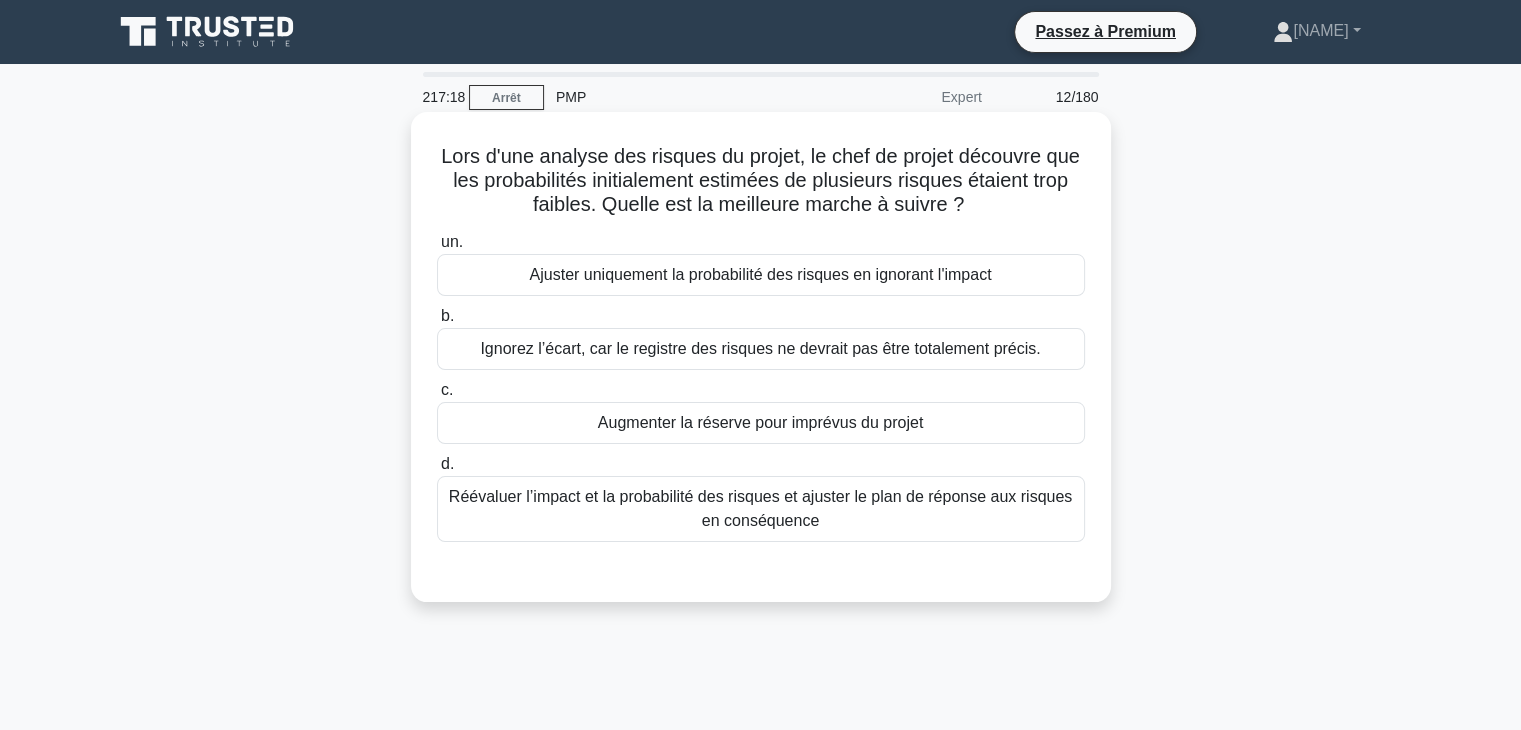 click on "Réévaluer l’impact et la probabilité des risques et ajuster le plan de réponse aux risques en conséquence" at bounding box center (761, 509) 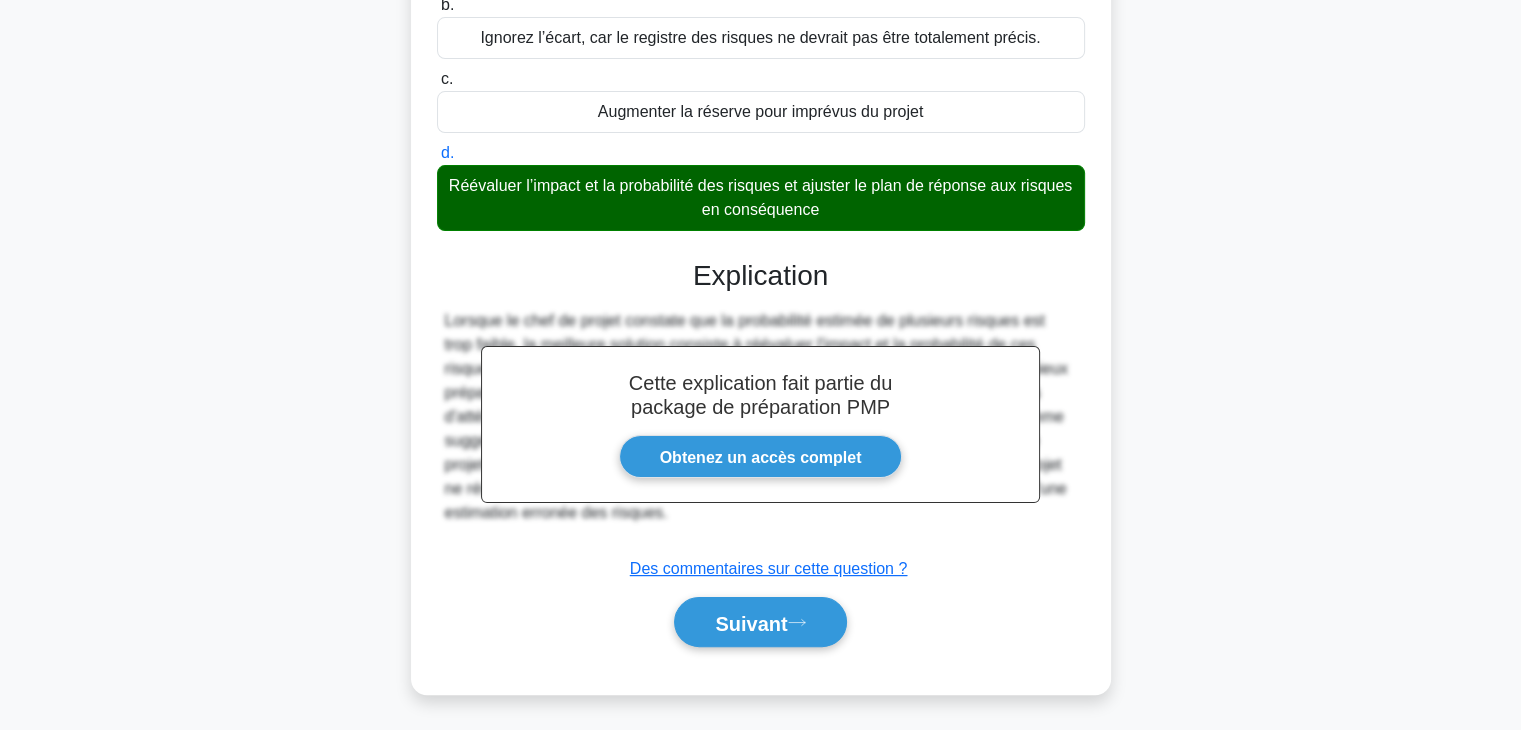 scroll, scrollTop: 351, scrollLeft: 0, axis: vertical 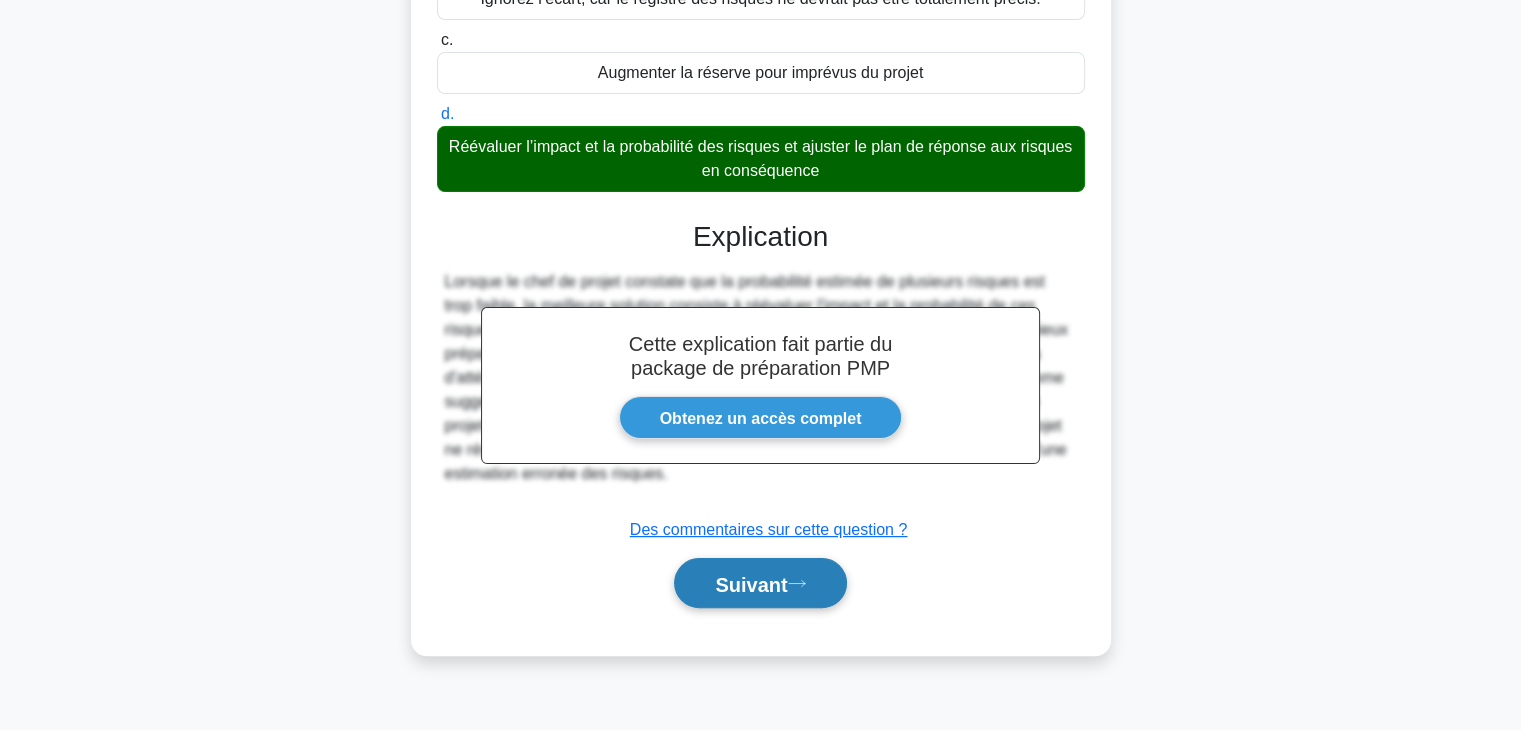 click on "Suivant" at bounding box center (751, 584) 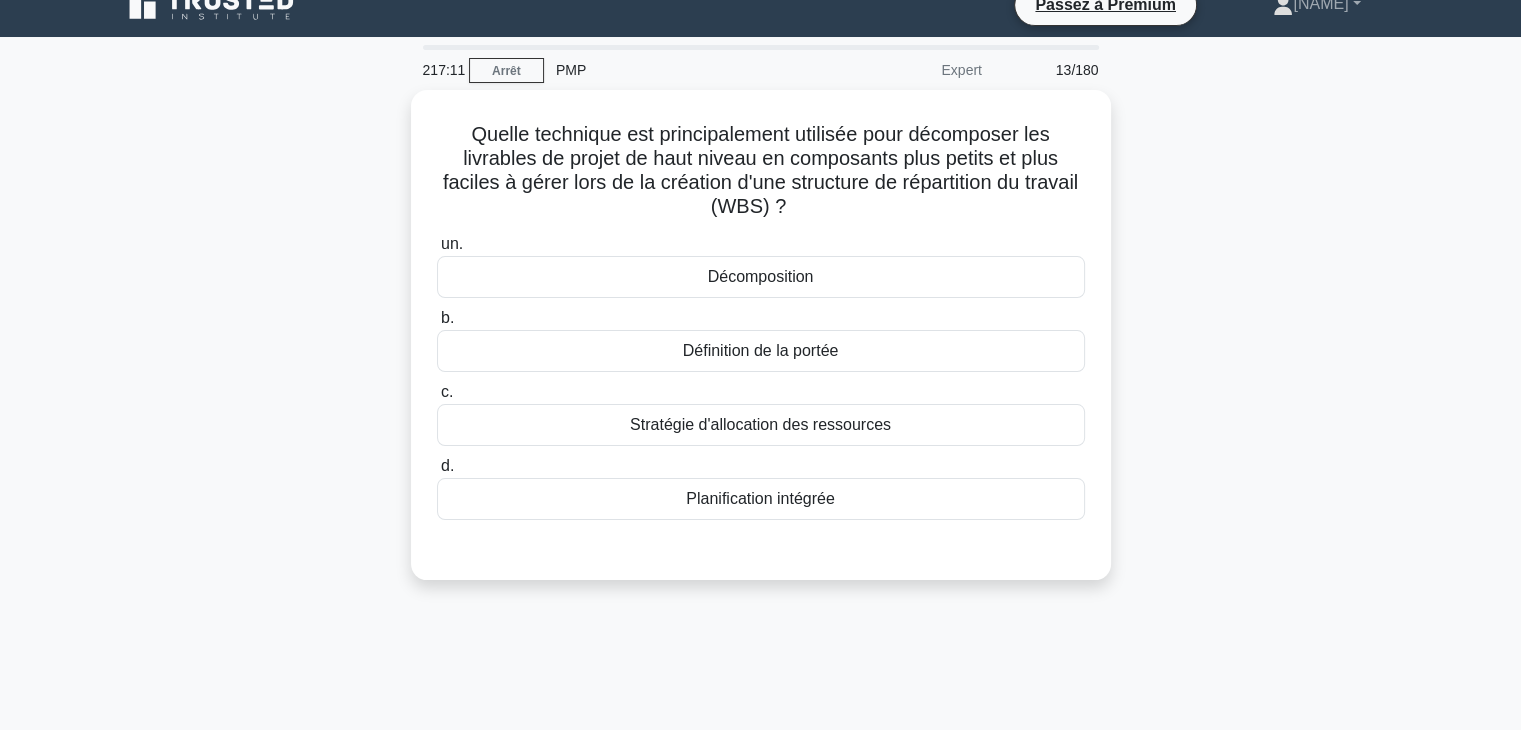 scroll, scrollTop: 25, scrollLeft: 0, axis: vertical 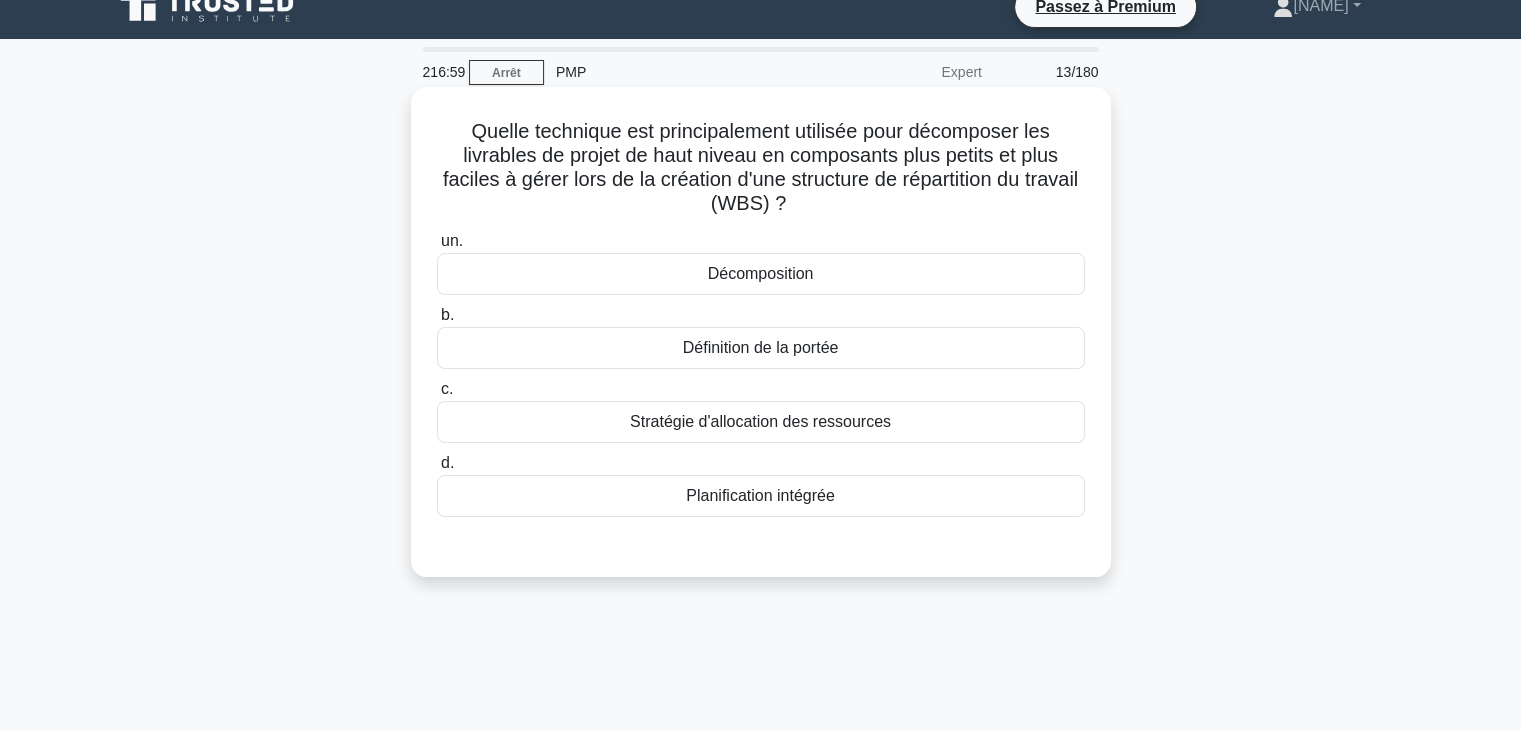 click on "Décomposition" at bounding box center (761, 273) 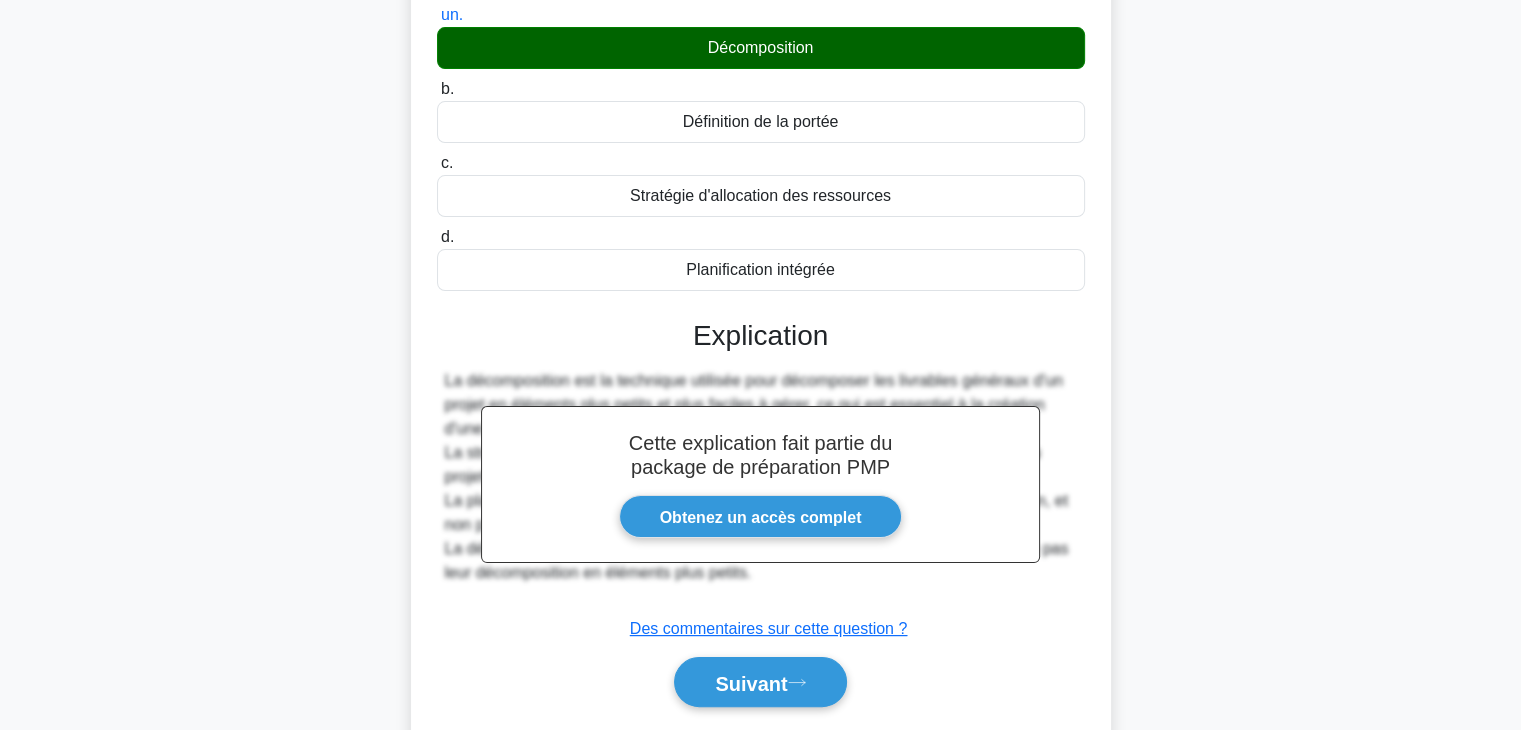 scroll, scrollTop: 351, scrollLeft: 0, axis: vertical 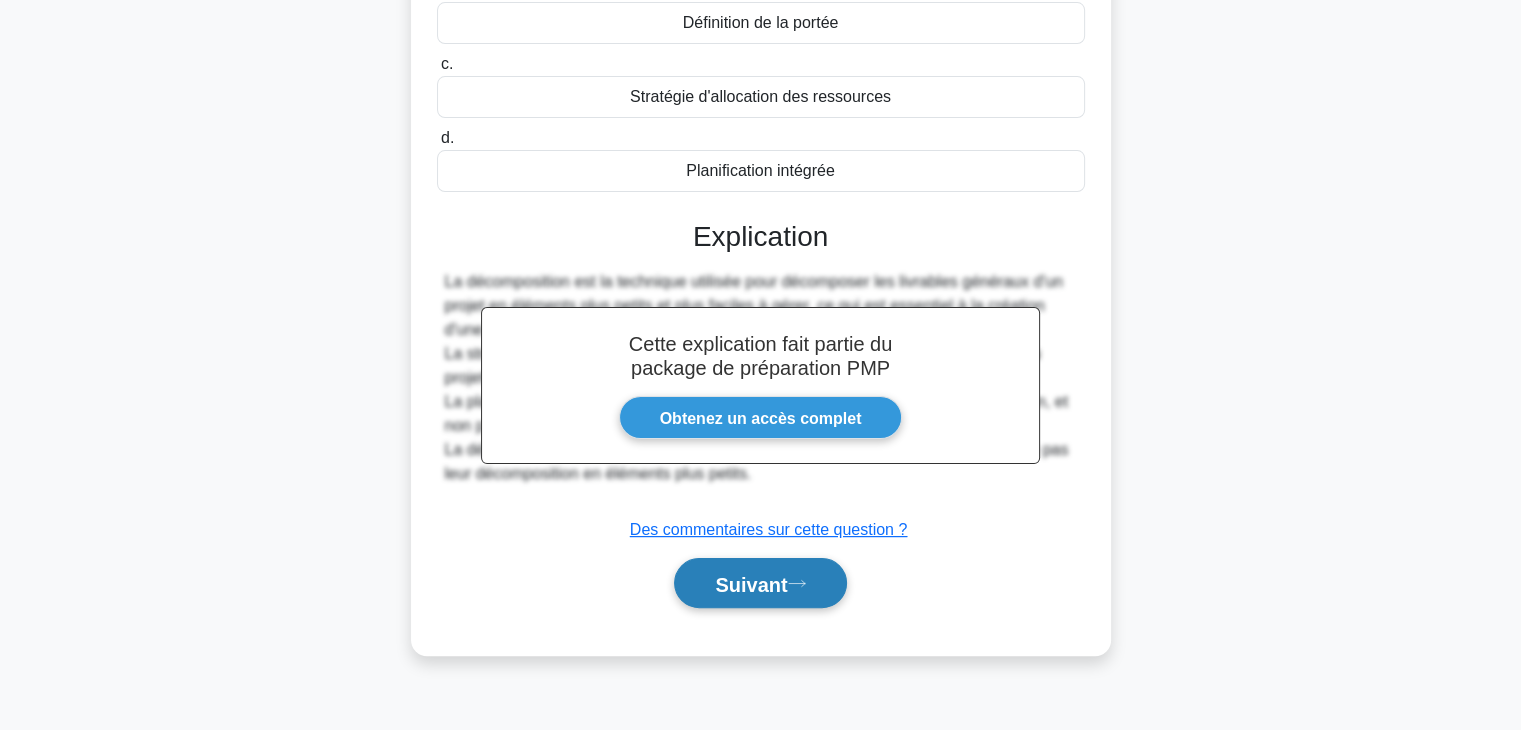 click on "Suivant" at bounding box center (751, 584) 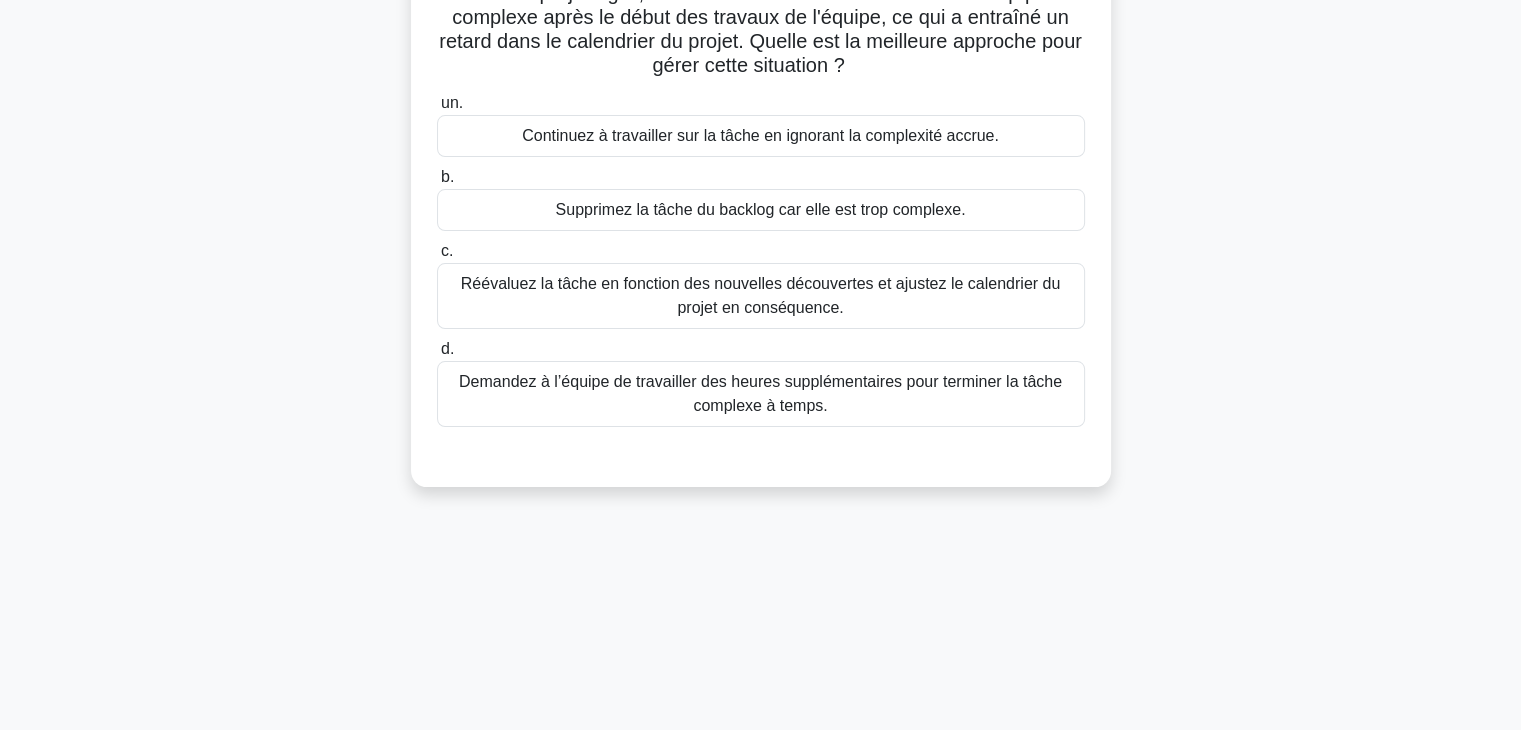 scroll, scrollTop: 14, scrollLeft: 0, axis: vertical 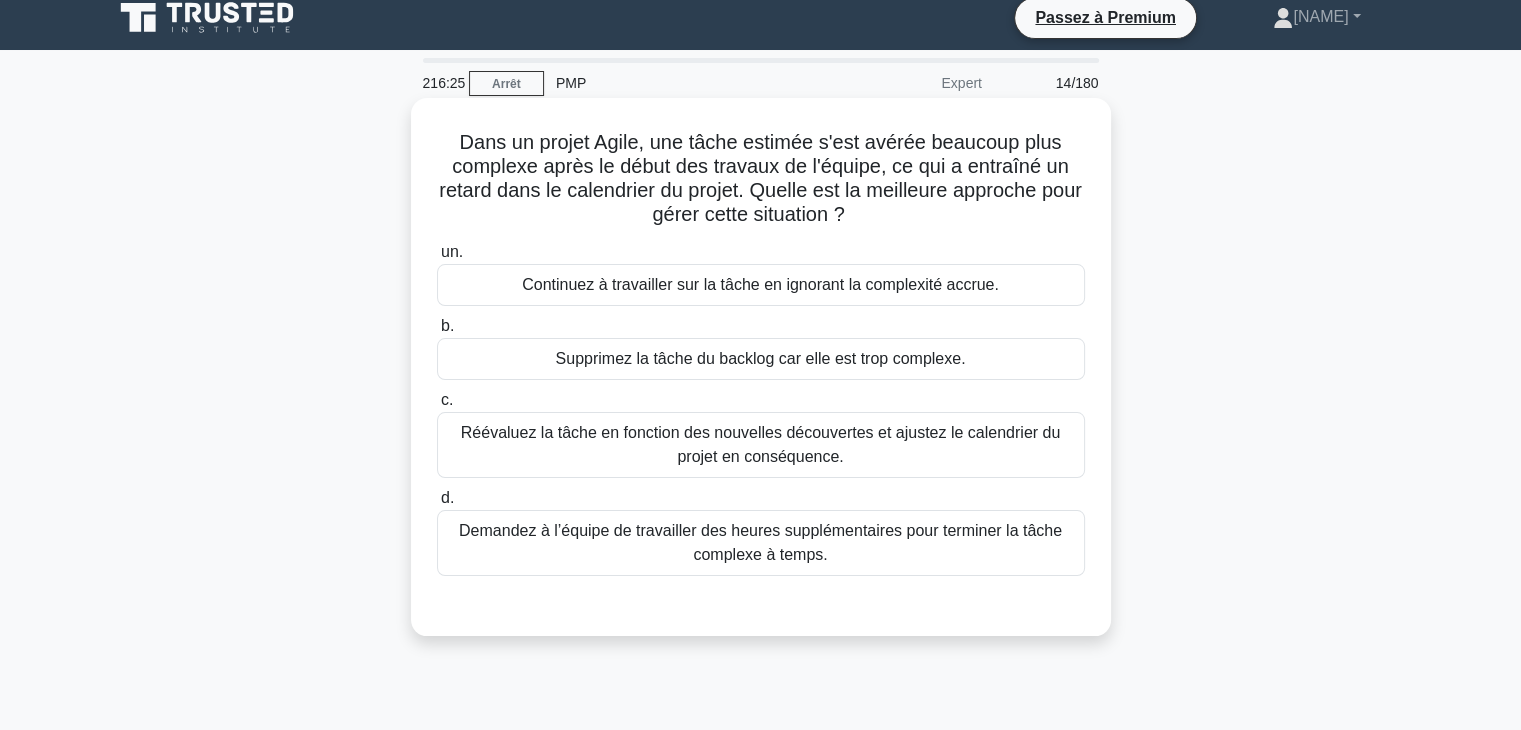 click on "Réévaluez la tâche en fonction des nouvelles découvertes et ajustez le calendrier du projet en conséquence." at bounding box center [760, 444] 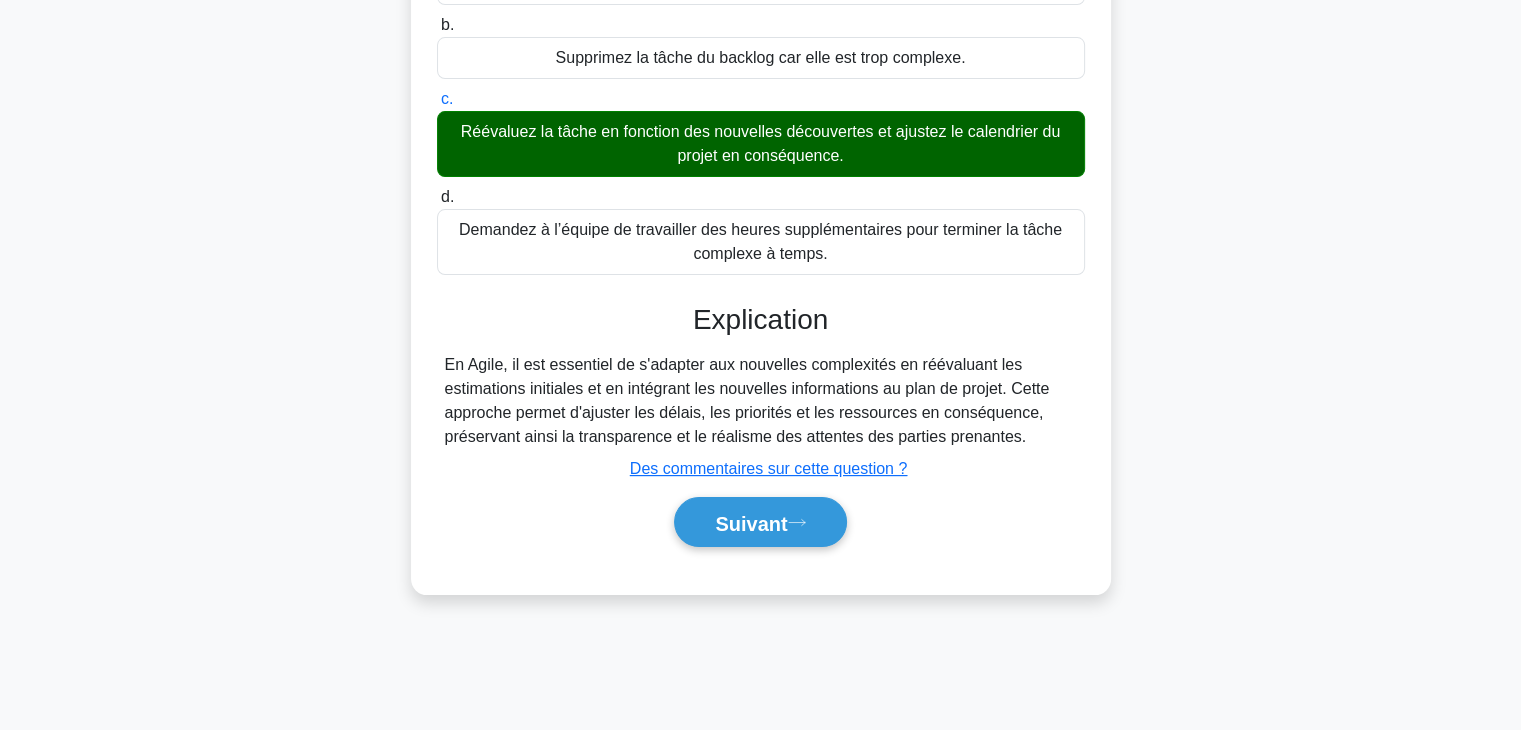 scroll, scrollTop: 324, scrollLeft: 0, axis: vertical 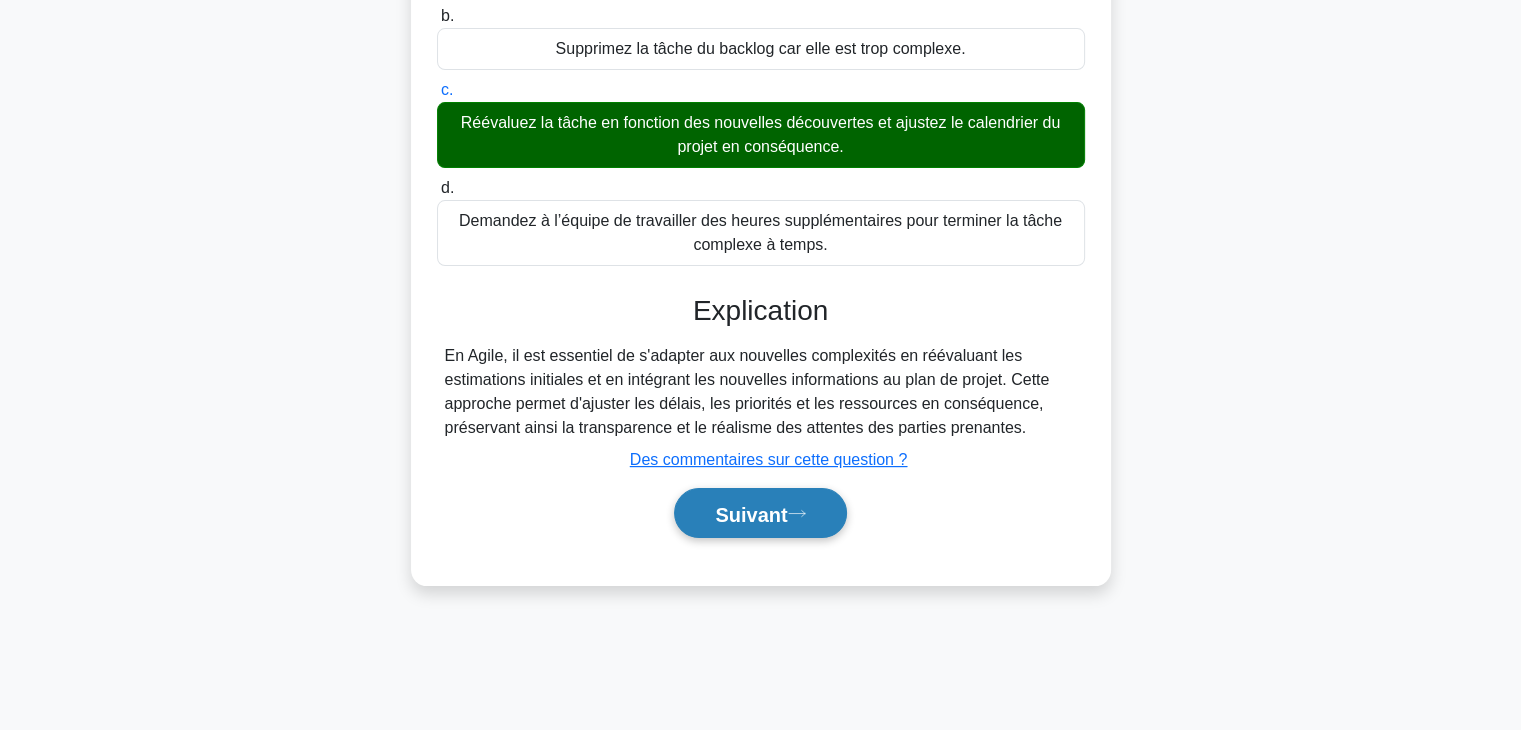 click on "Suivant" at bounding box center [751, 514] 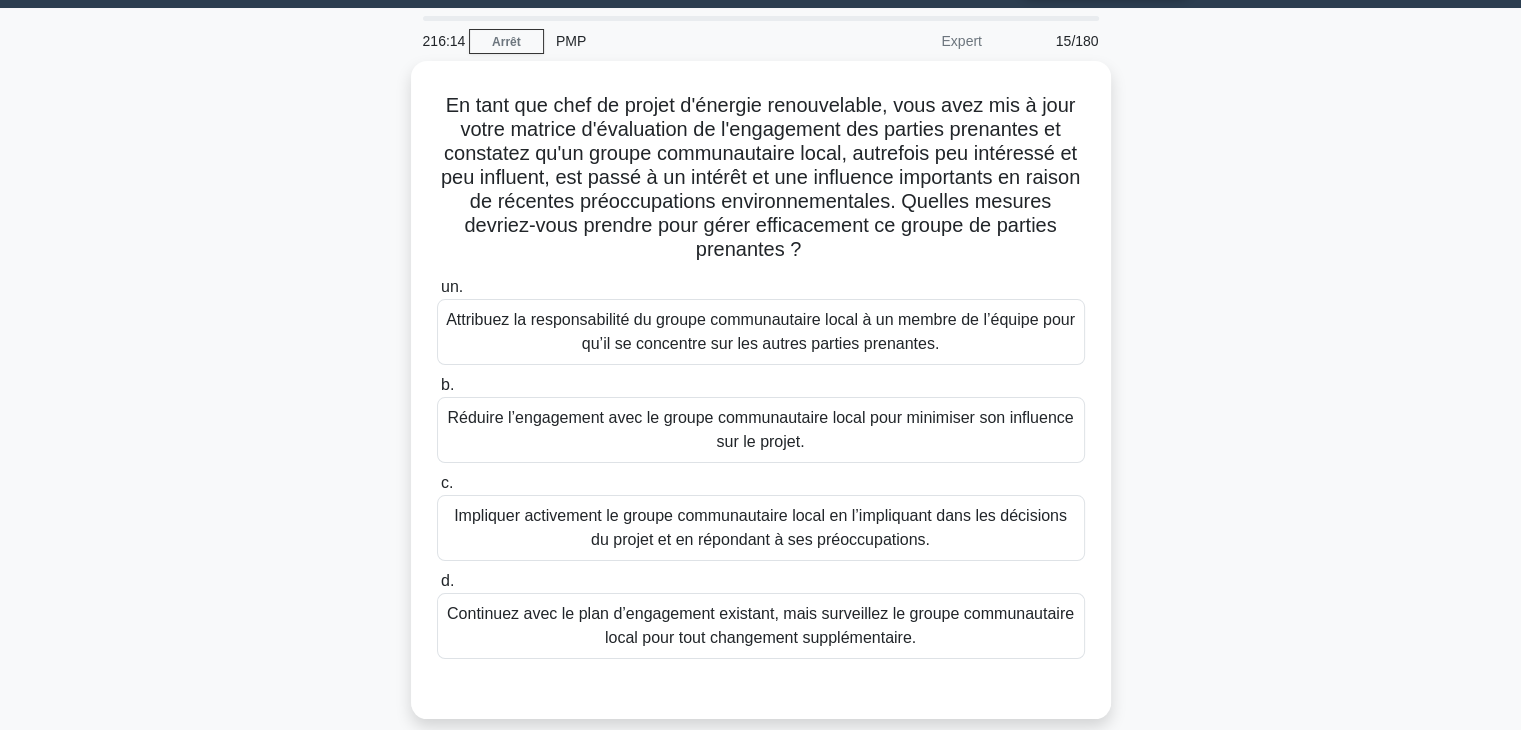 scroll, scrollTop: 50, scrollLeft: 0, axis: vertical 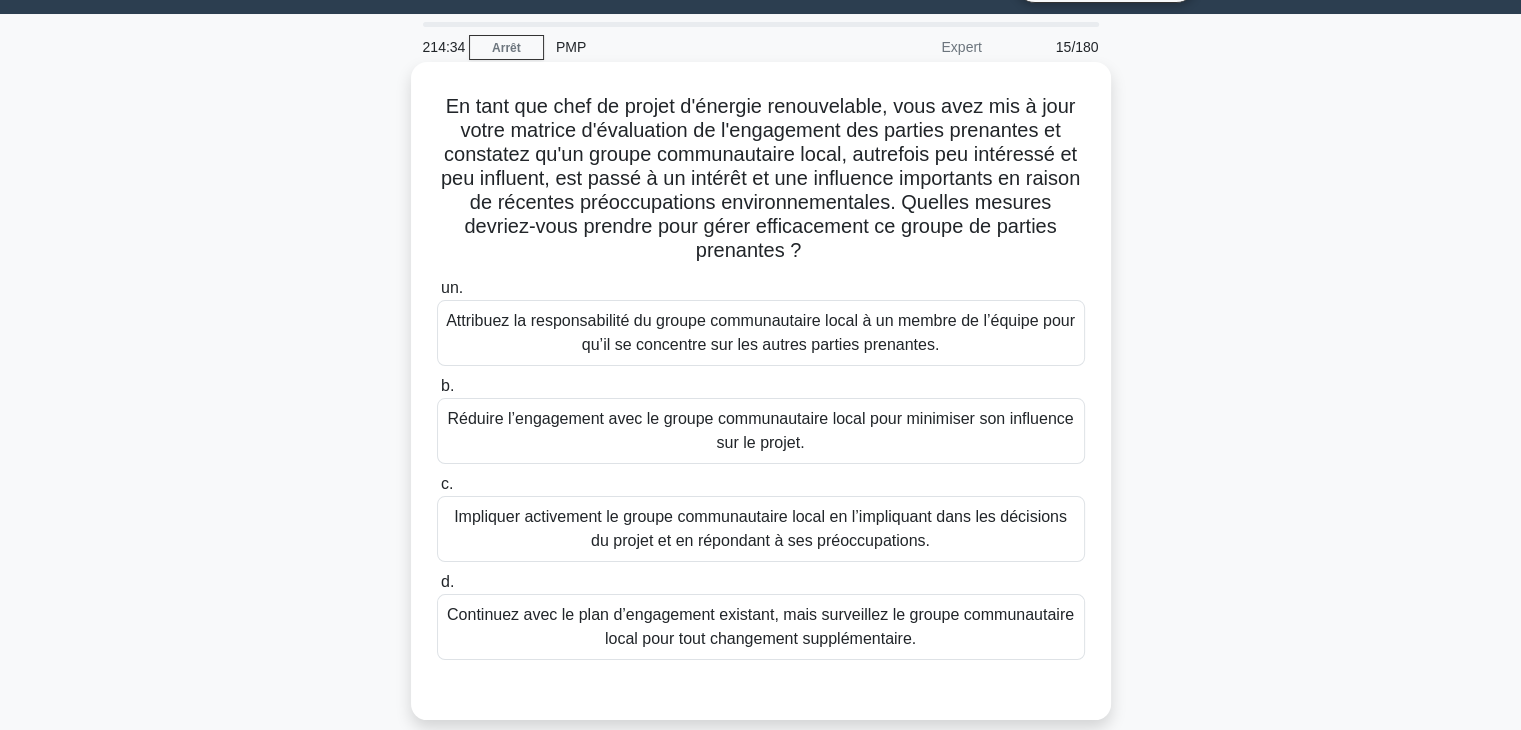 click on "Impliquer activement le groupe communautaire local en l’impliquant dans les décisions du projet et en répondant à ses préoccupations." at bounding box center [760, 528] 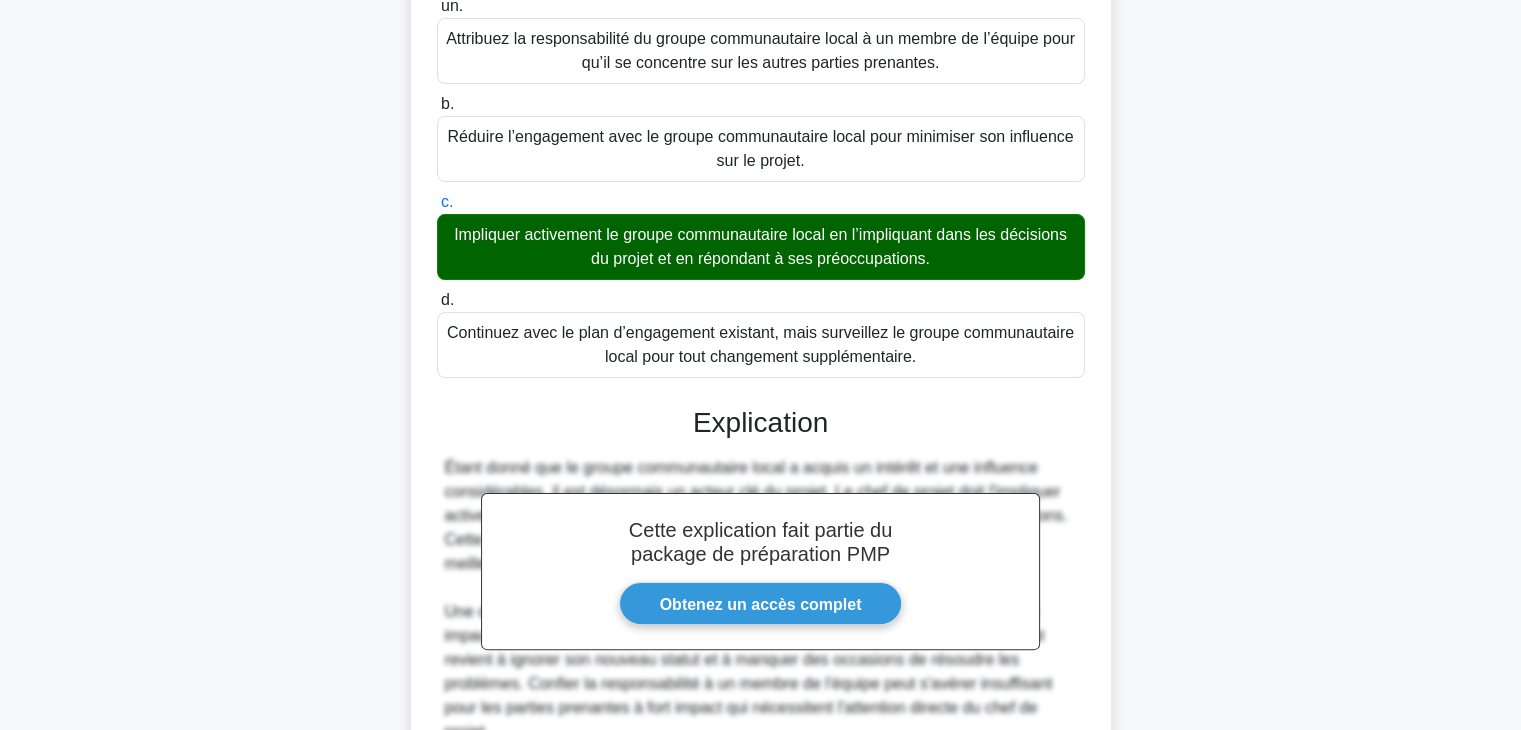 scroll, scrollTop: 528, scrollLeft: 0, axis: vertical 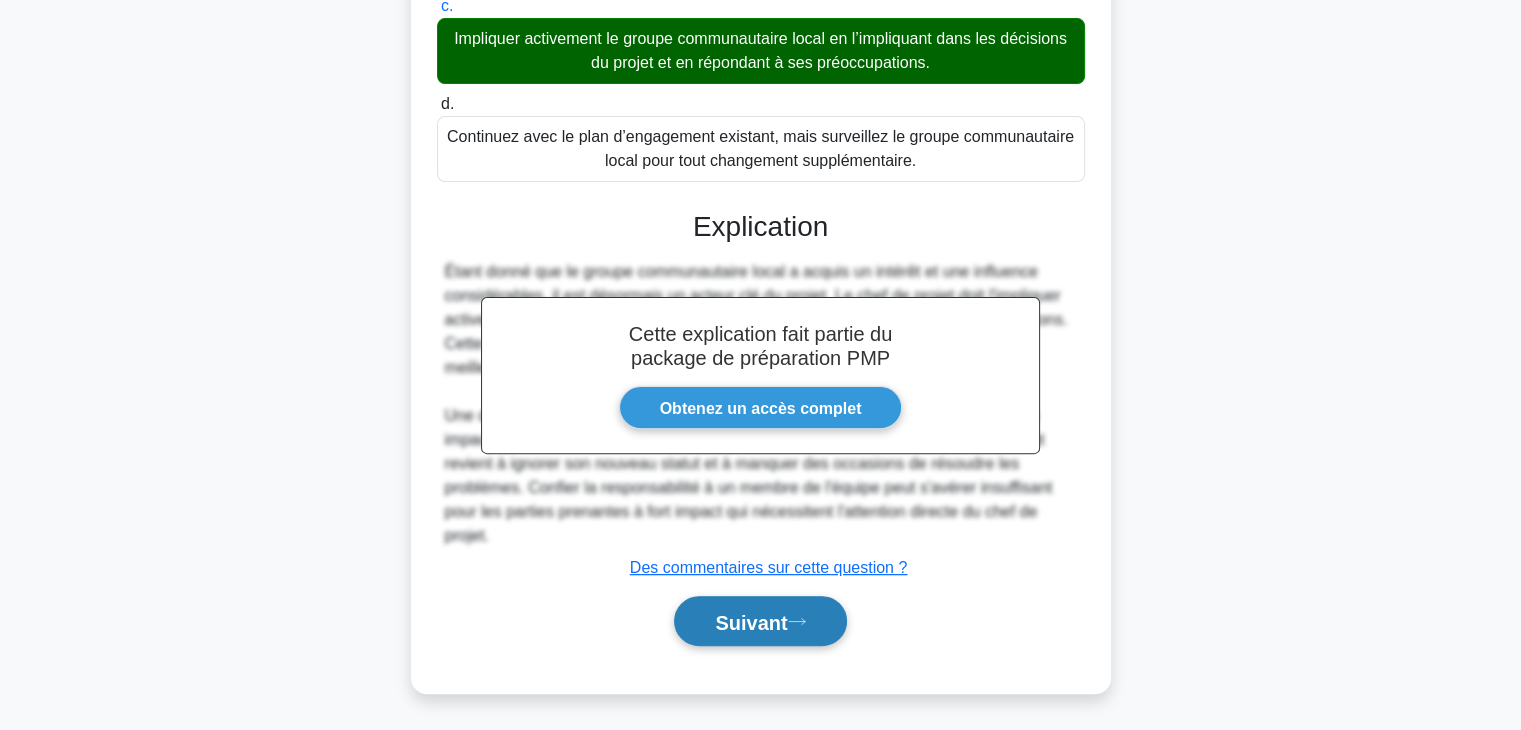 click on "Suivant" at bounding box center [751, 622] 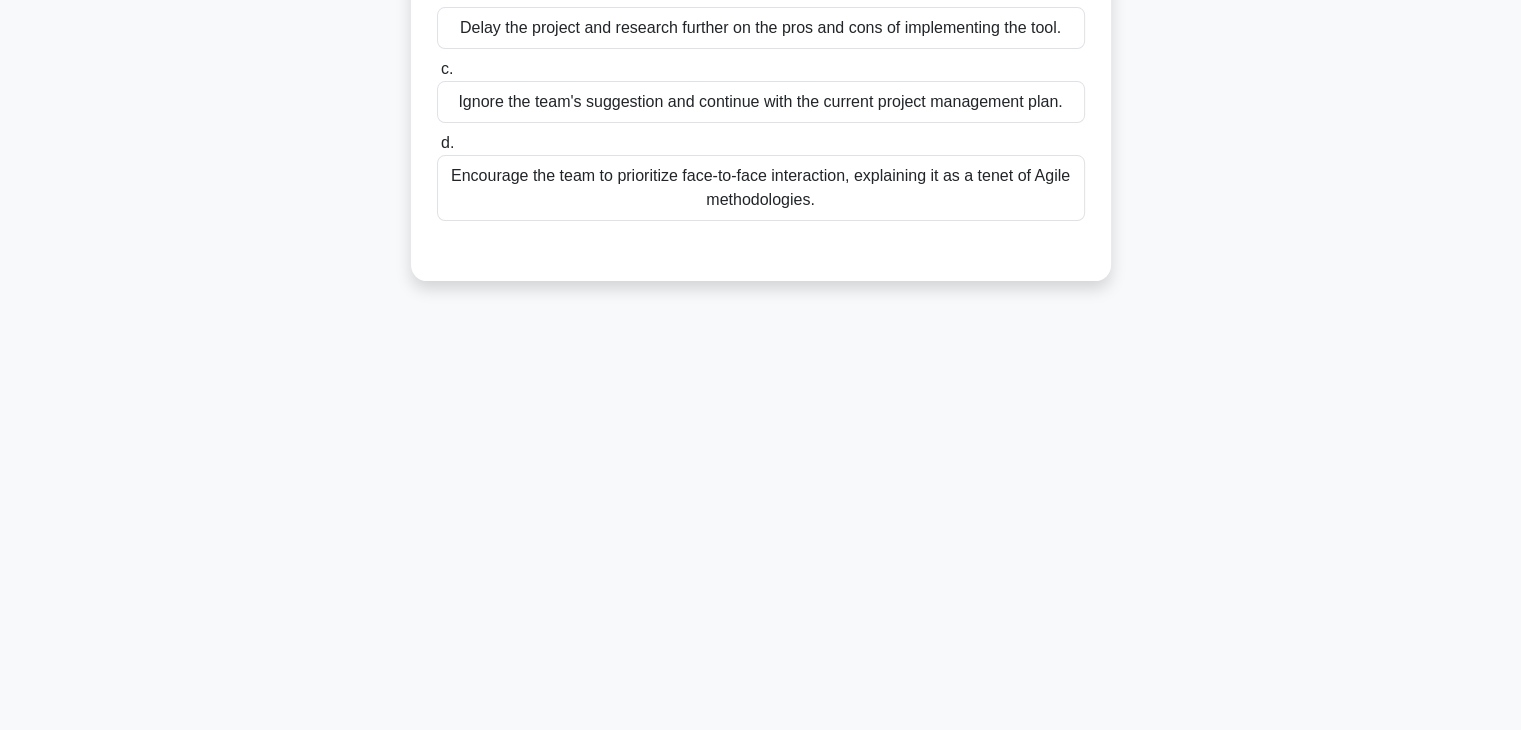 scroll, scrollTop: 351, scrollLeft: 0, axis: vertical 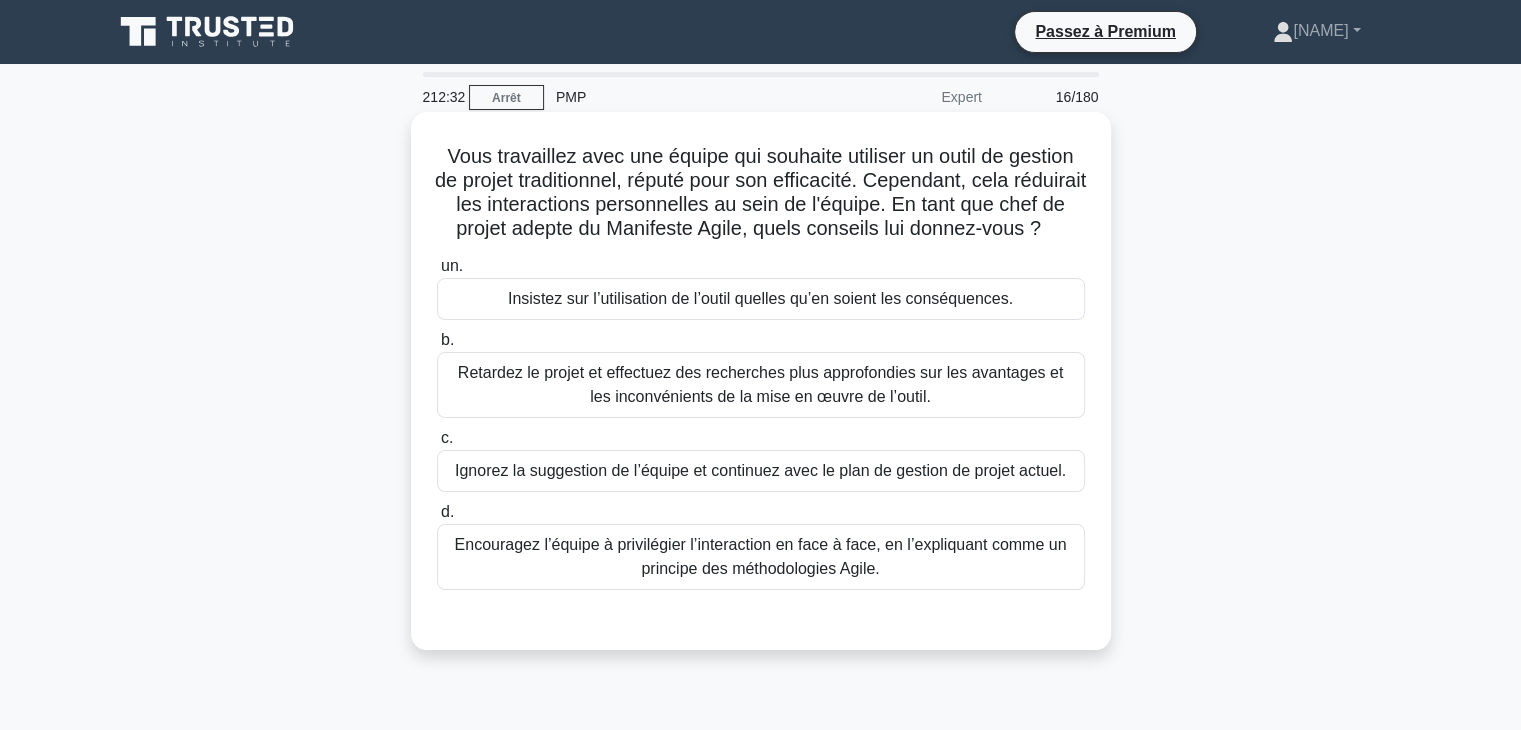 click on "Encouragez l’équipe à privilégier l’interaction en face à face, en l’expliquant comme un principe des méthodologies Agile." at bounding box center [761, 557] 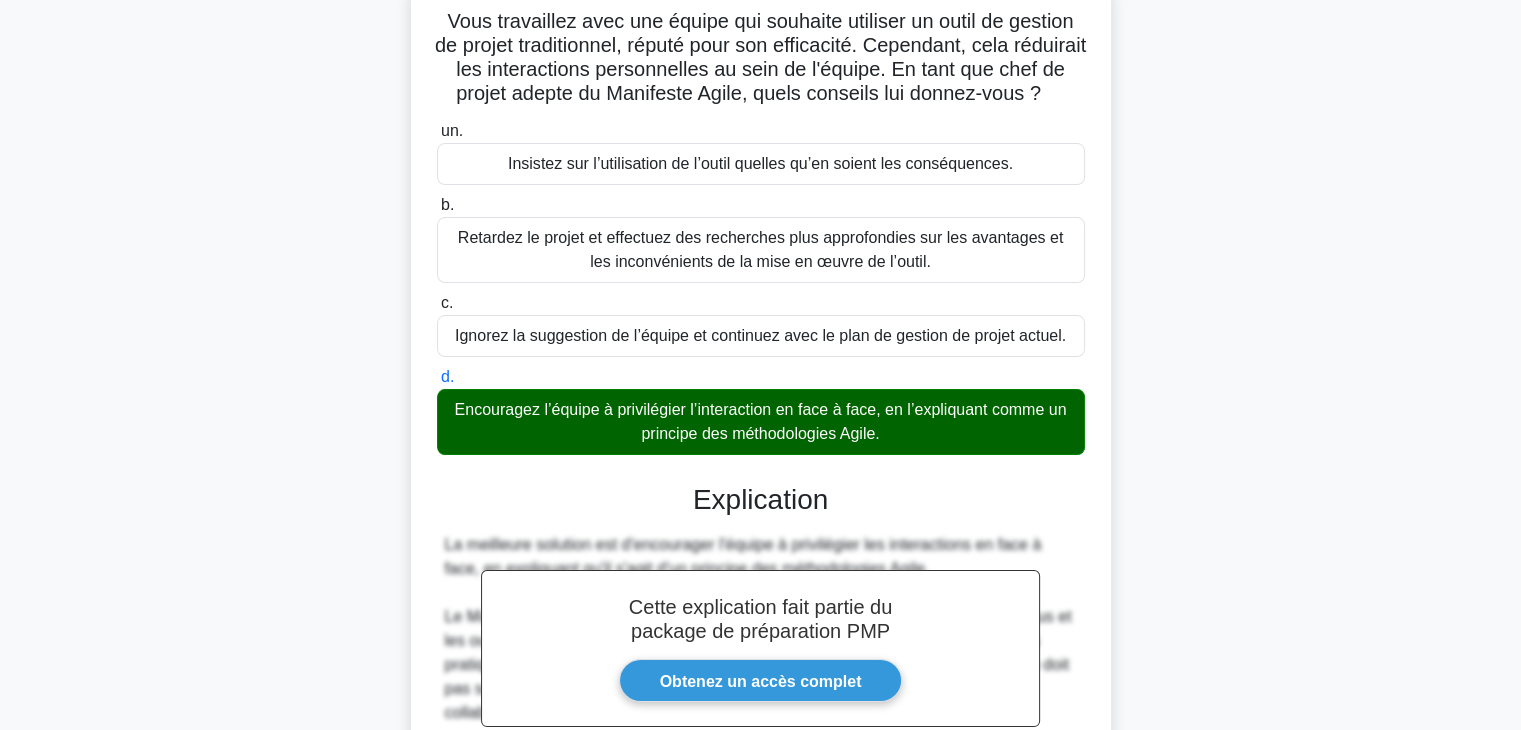 scroll, scrollTop: 480, scrollLeft: 0, axis: vertical 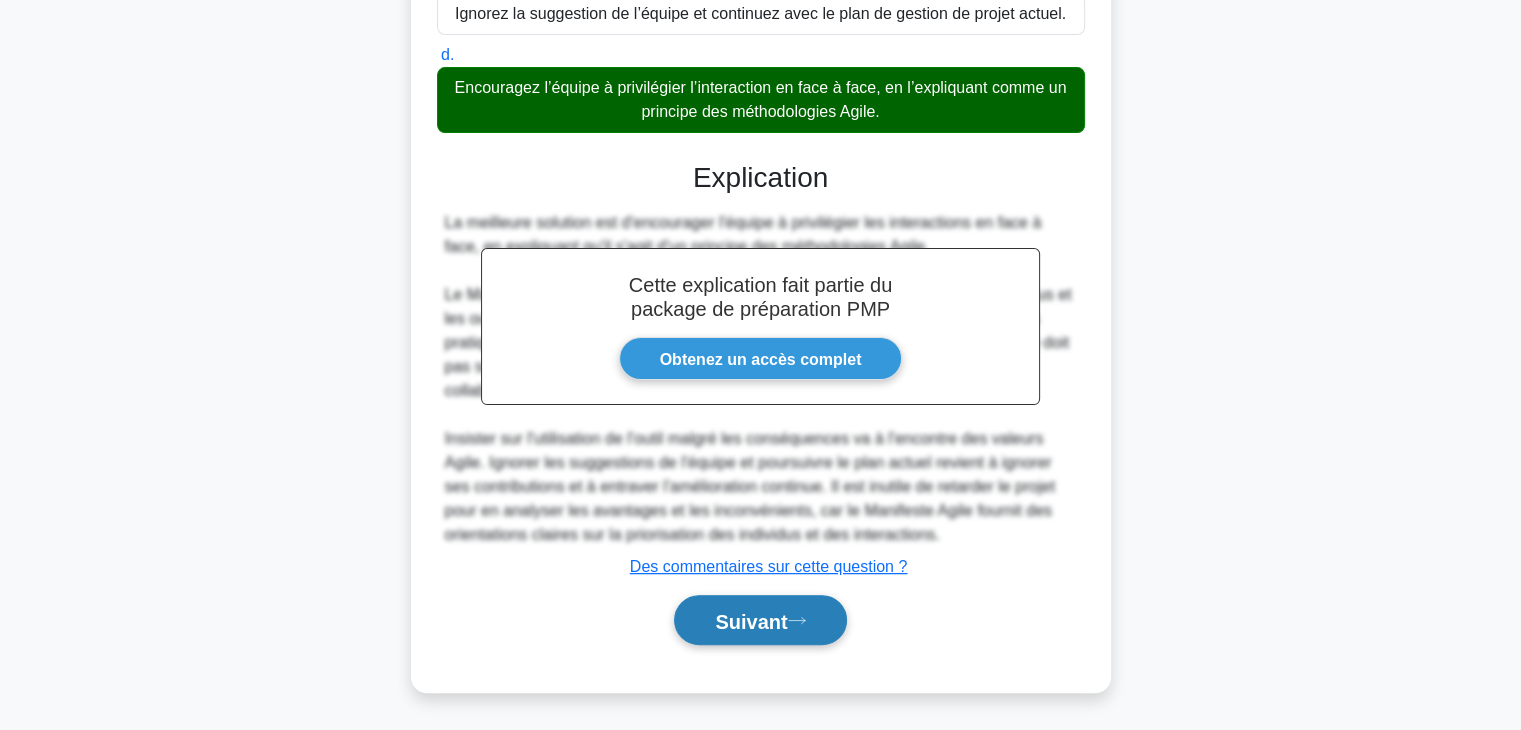 click on "Suivant" at bounding box center [751, 621] 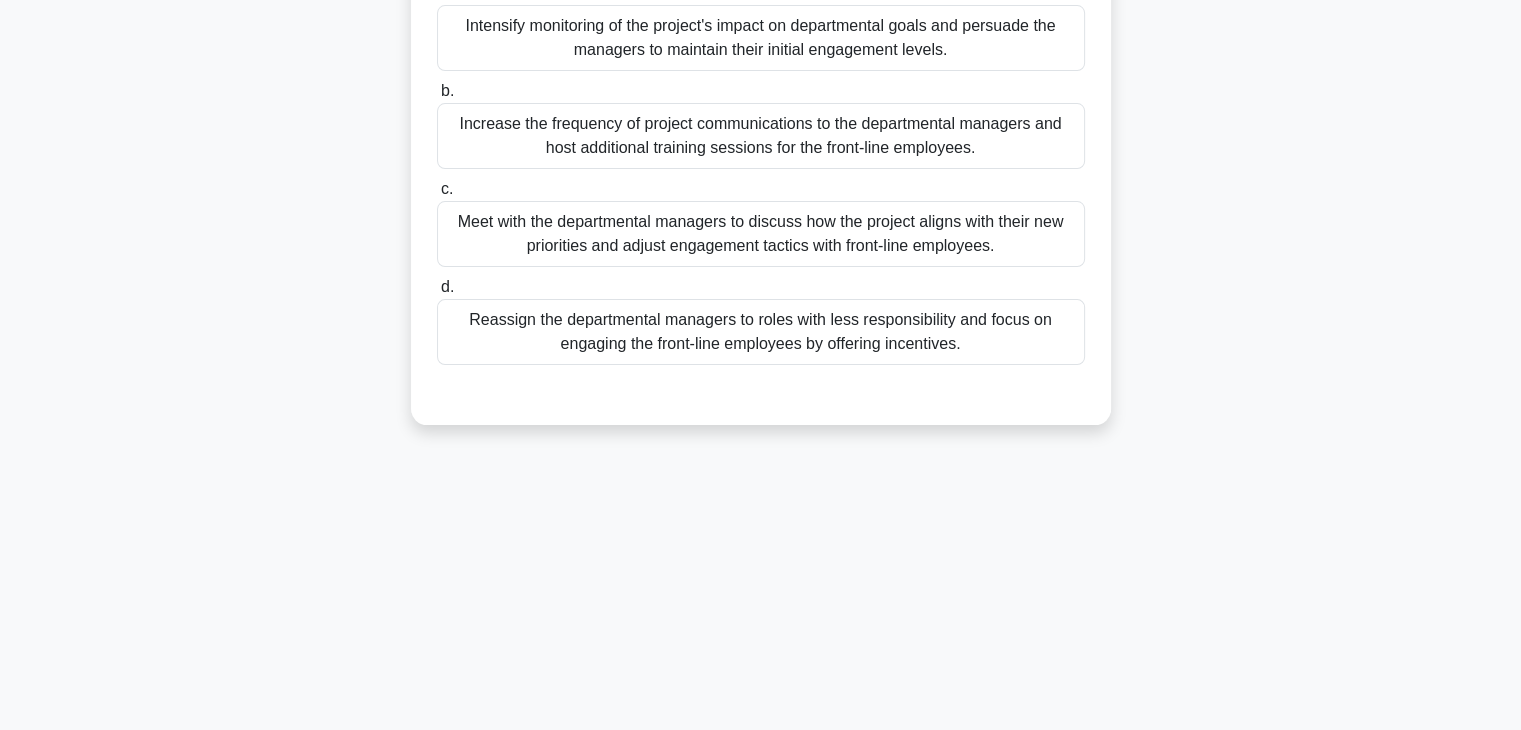 scroll, scrollTop: 351, scrollLeft: 0, axis: vertical 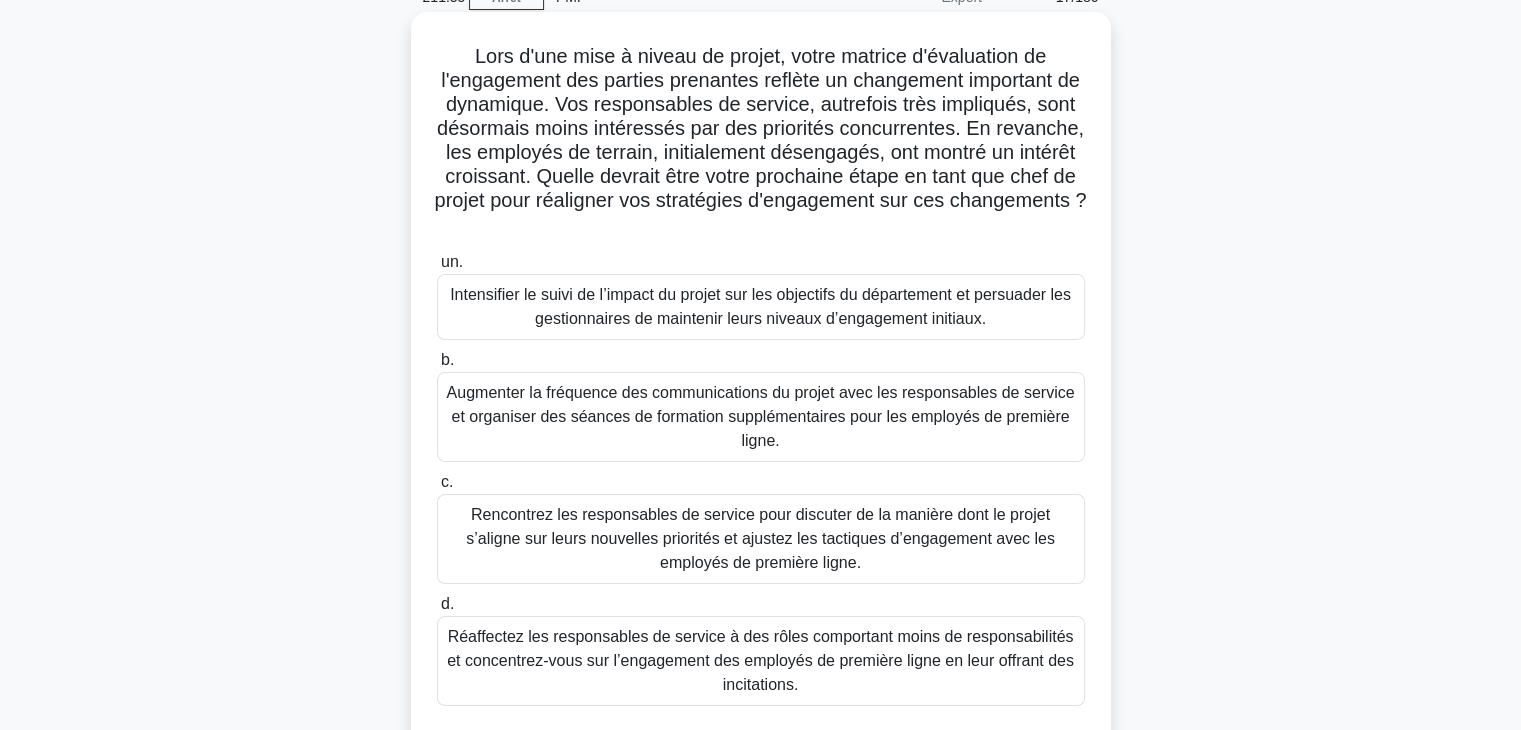 click on "Rencontrez les responsables de service pour discuter de la manière dont le projet s’aligne sur leurs nouvelles priorités et ajustez les tactiques d’engagement avec les employés de première ligne." at bounding box center (760, 538) 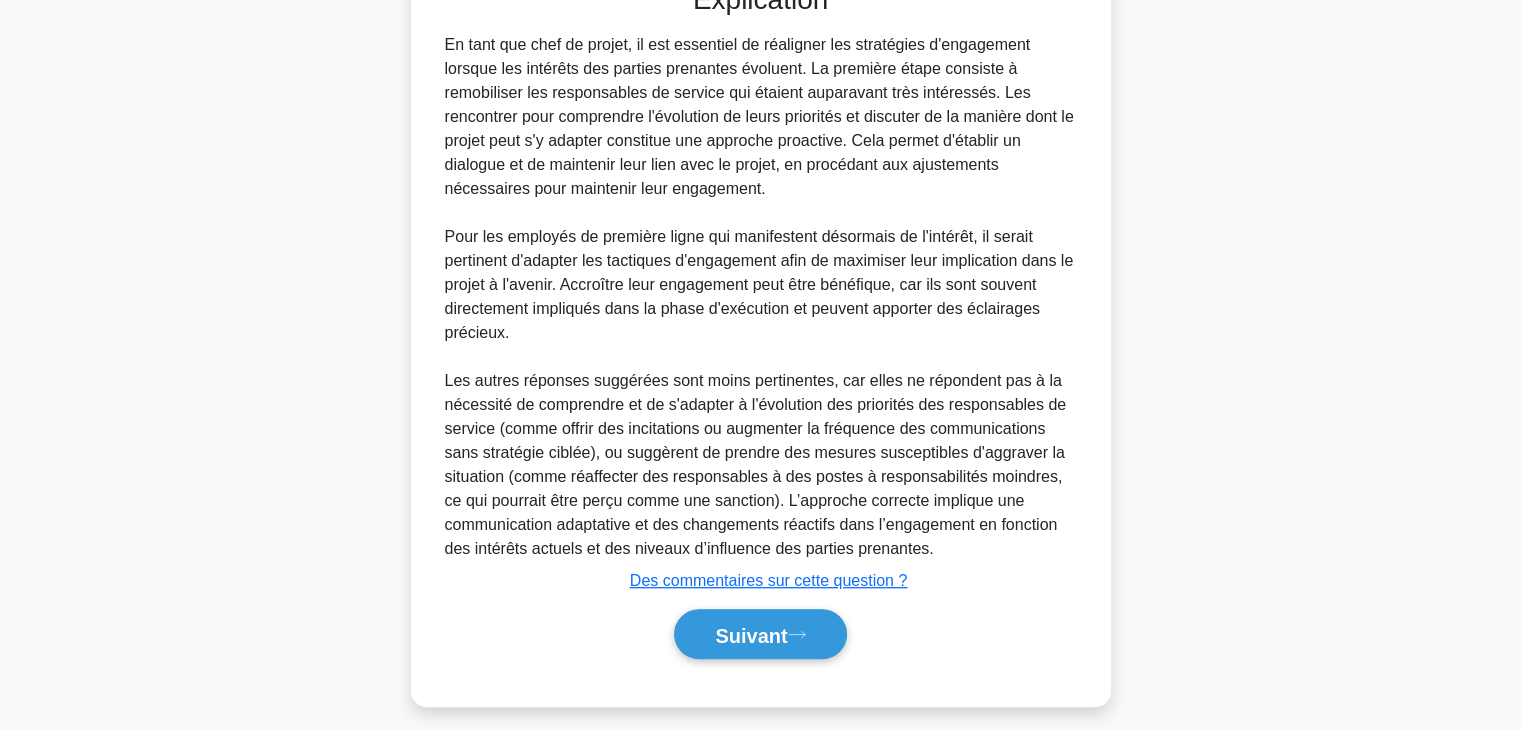 scroll, scrollTop: 857, scrollLeft: 0, axis: vertical 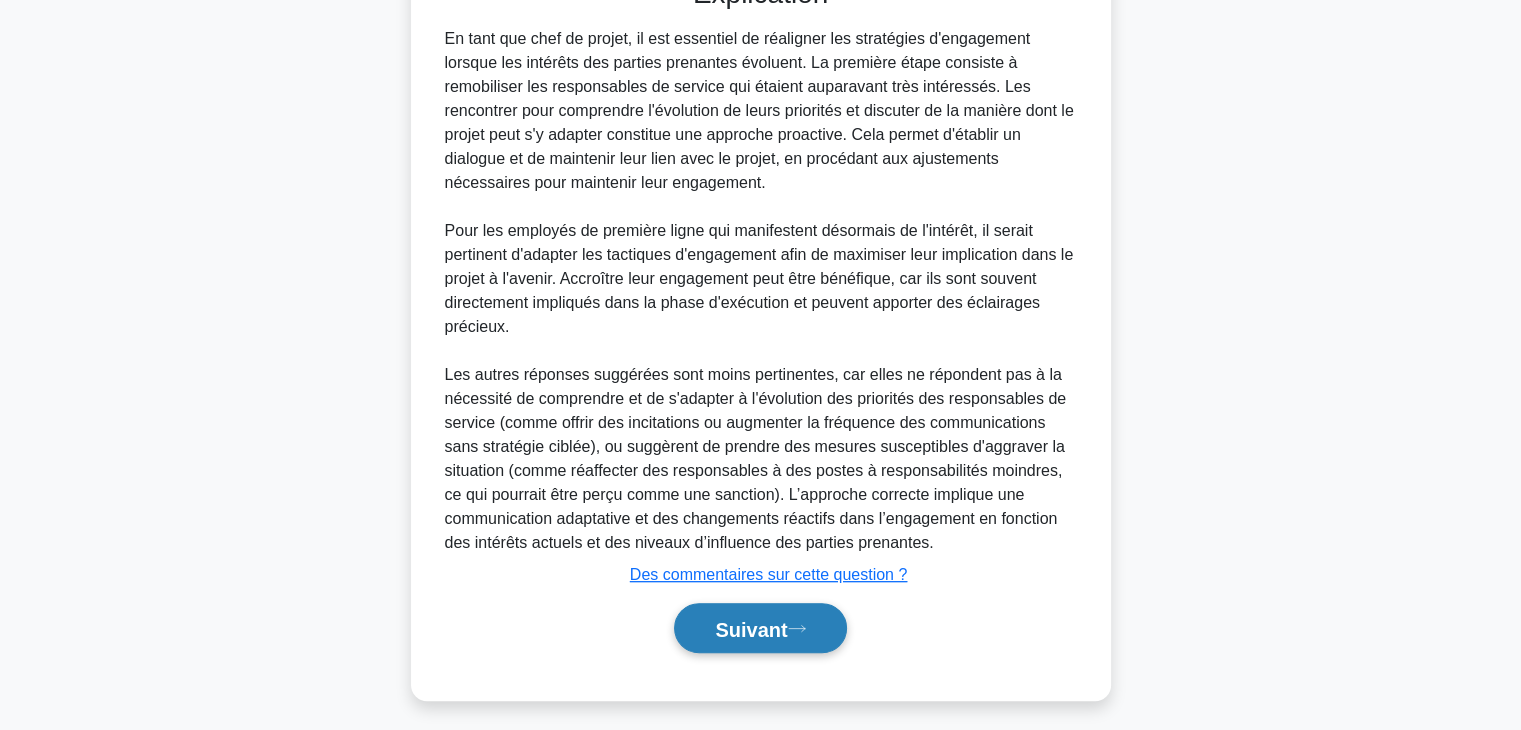 click on "Suivant" at bounding box center [751, 629] 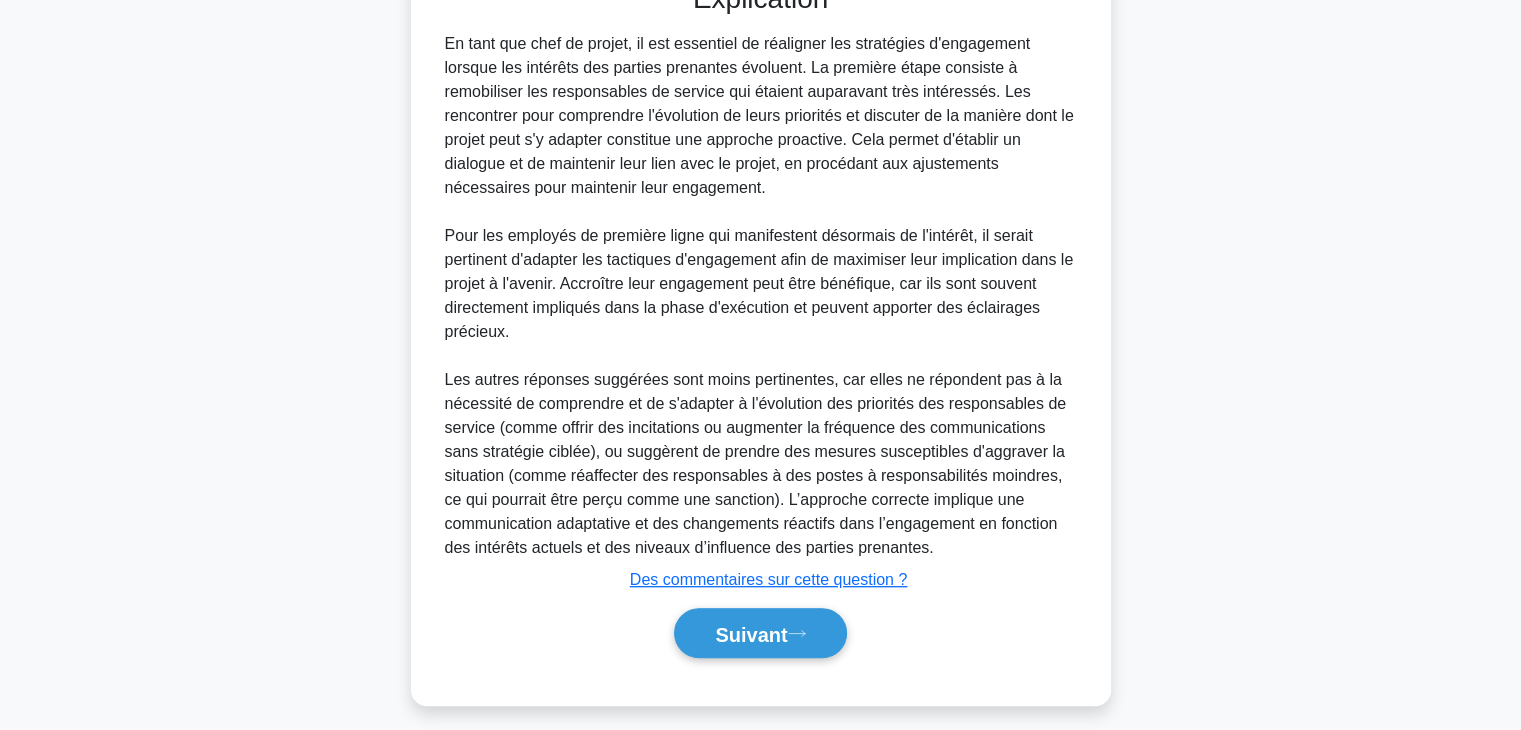 scroll, scrollTop: 351, scrollLeft: 0, axis: vertical 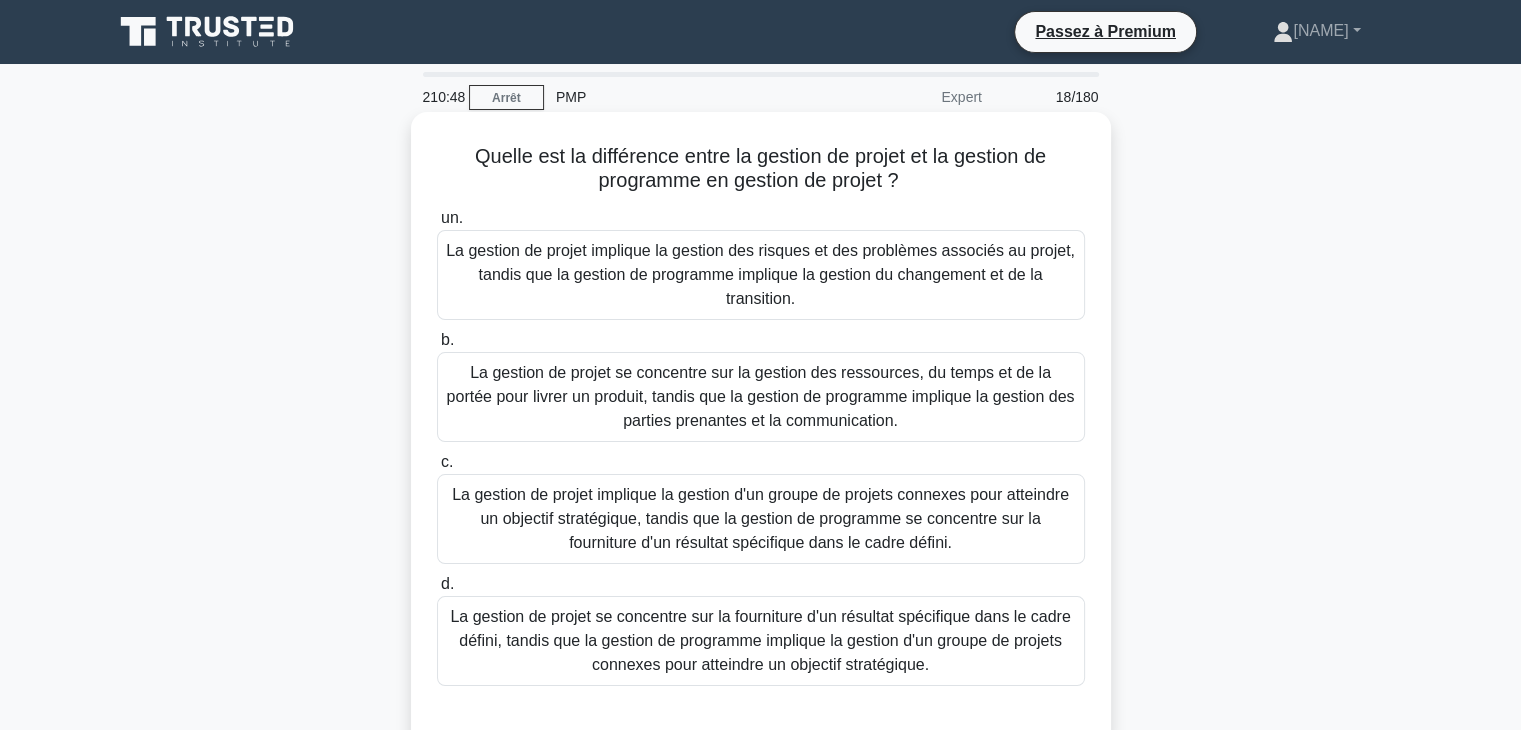 click on "La gestion de projet se concentre sur la fourniture d'un résultat spécifique dans le cadre défini, tandis que la gestion de programme implique la gestion d'un groupe de projets connexes pour atteindre un objectif stratégique." at bounding box center [760, 640] 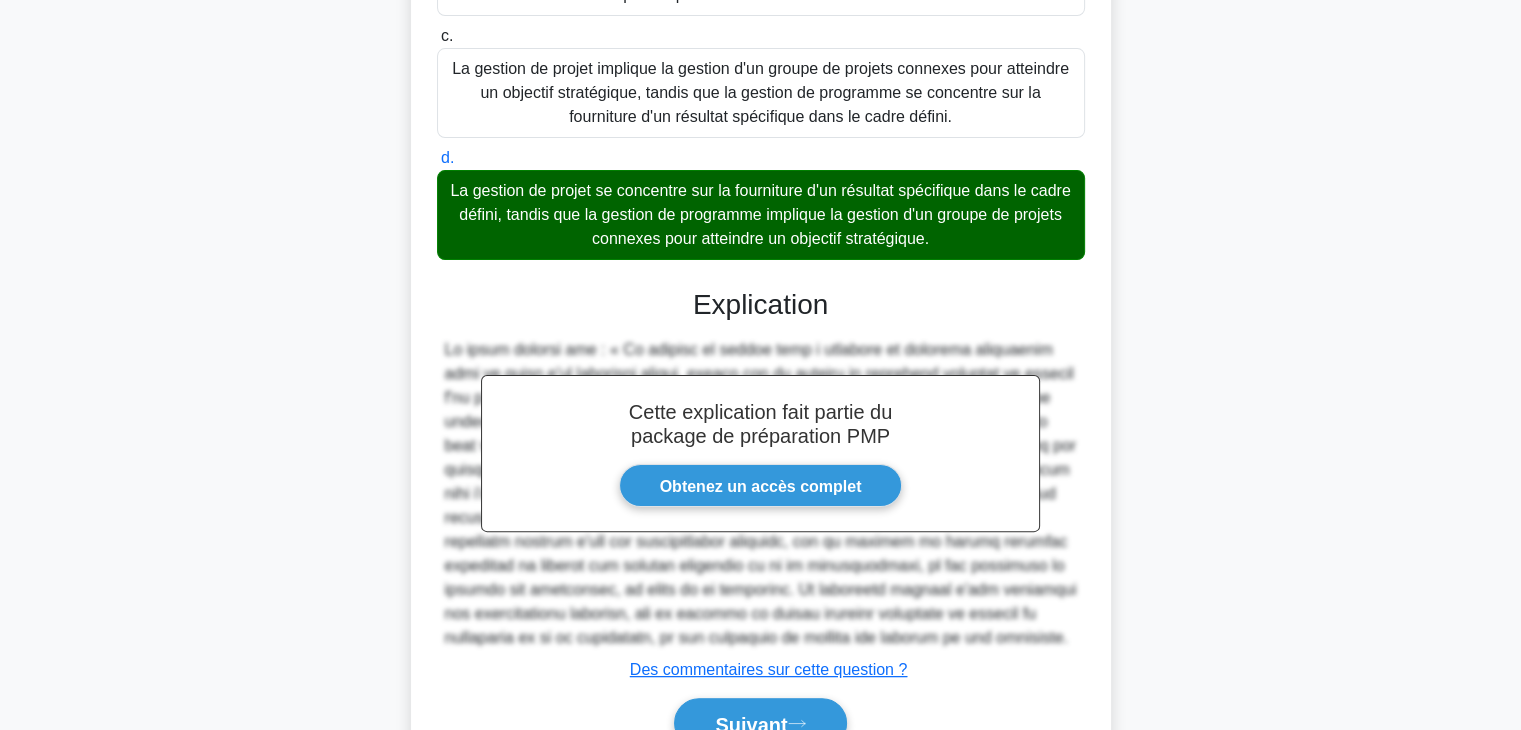 scroll, scrollTop: 528, scrollLeft: 0, axis: vertical 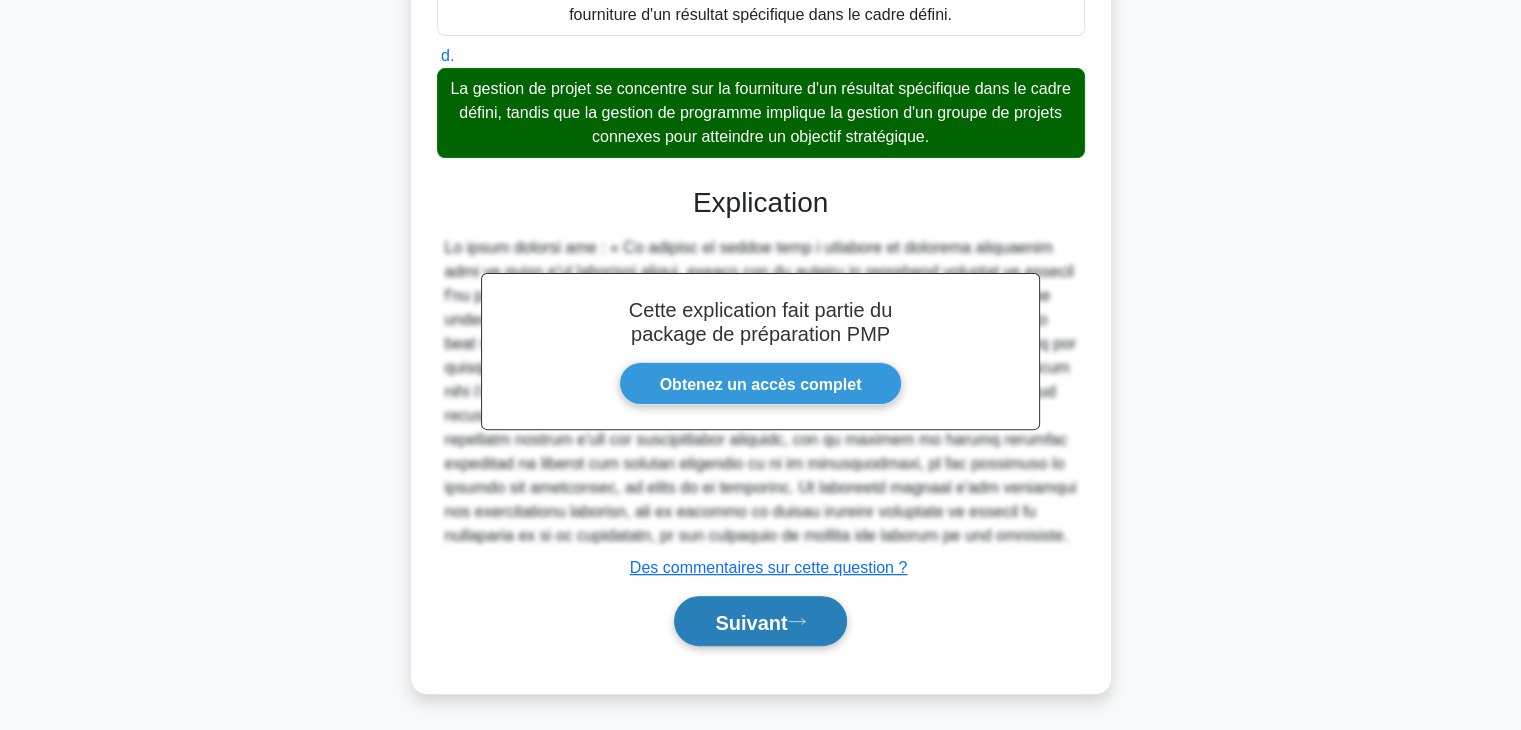 click on "Suivant" at bounding box center (760, 621) 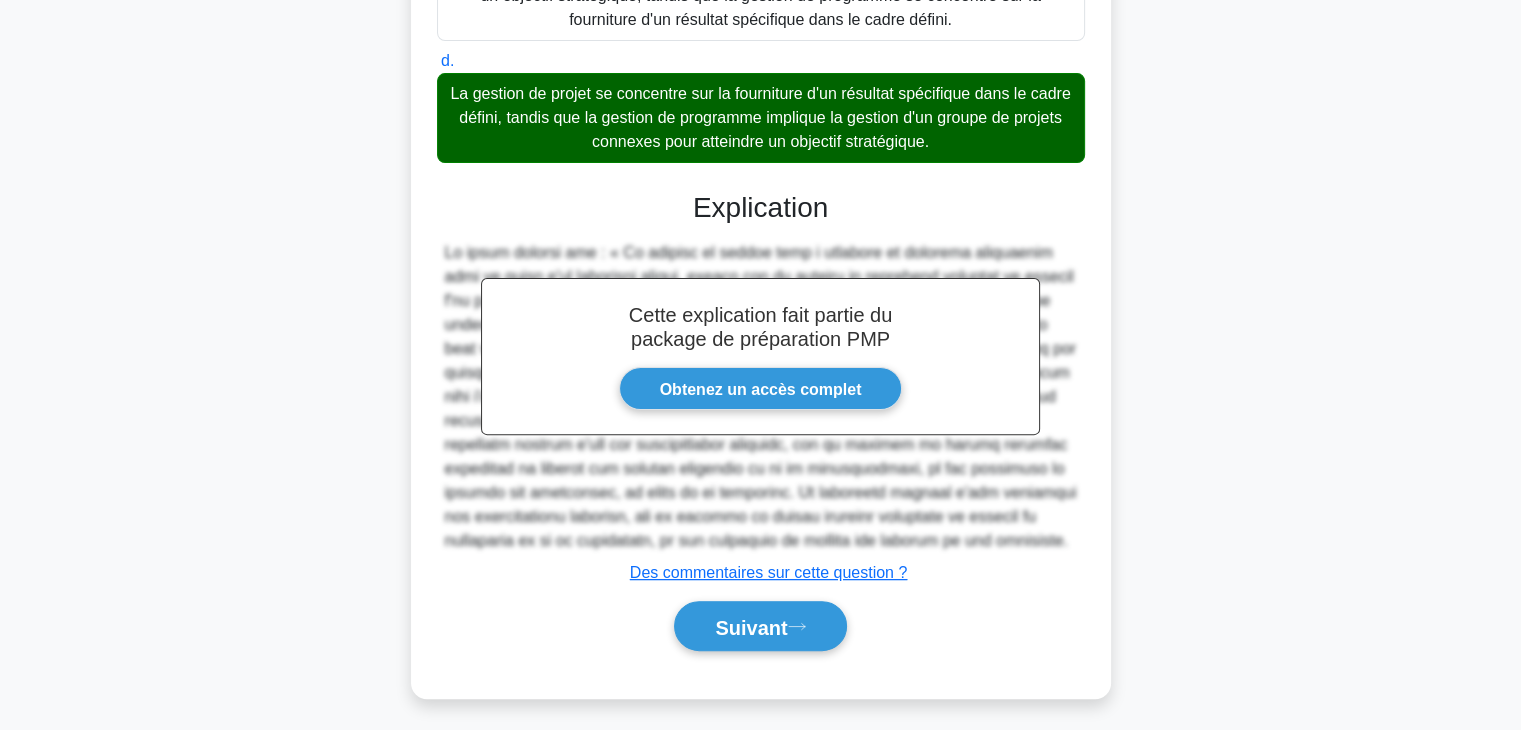 scroll, scrollTop: 351, scrollLeft: 0, axis: vertical 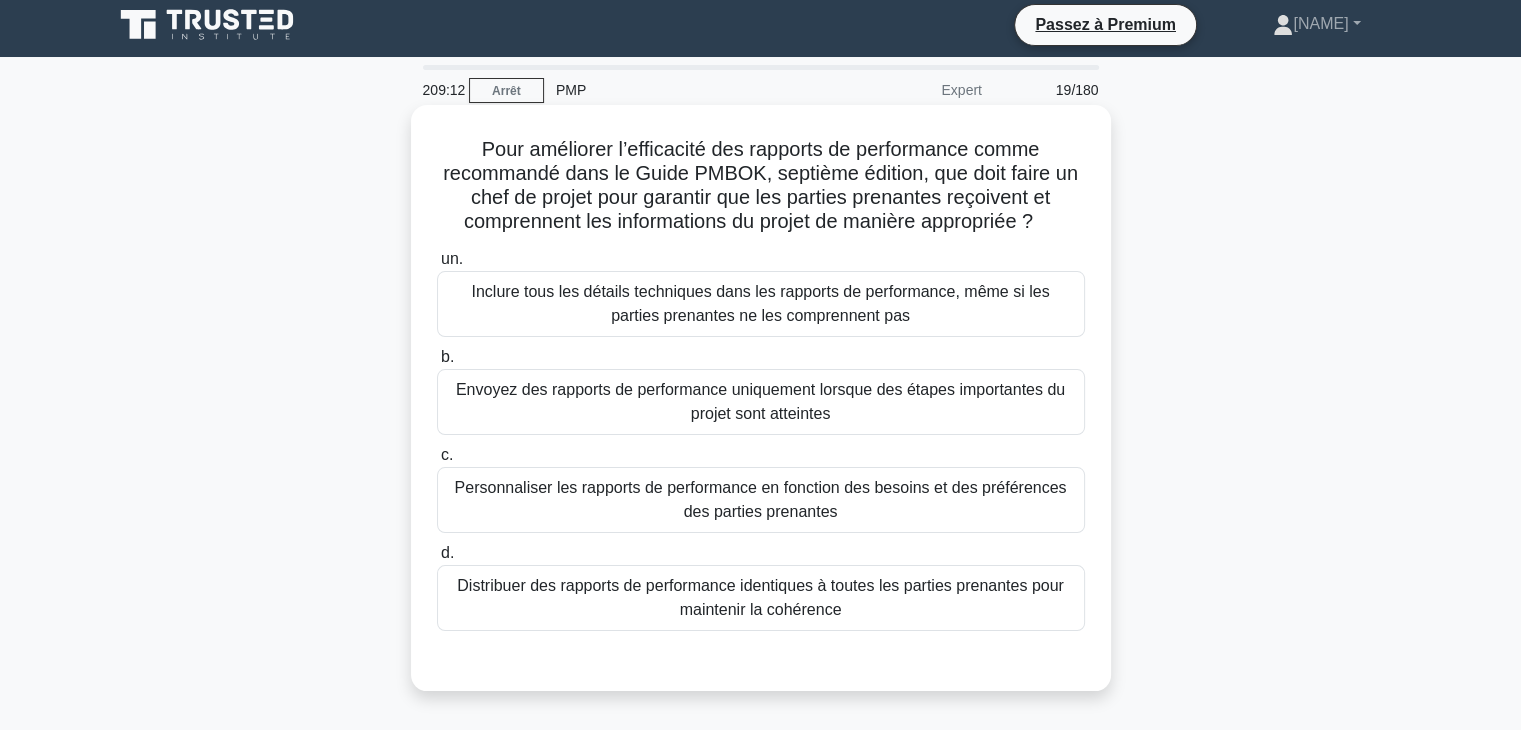 click on "Personnaliser les rapports de performance en fonction des besoins et des préférences des parties prenantes" at bounding box center (761, 500) 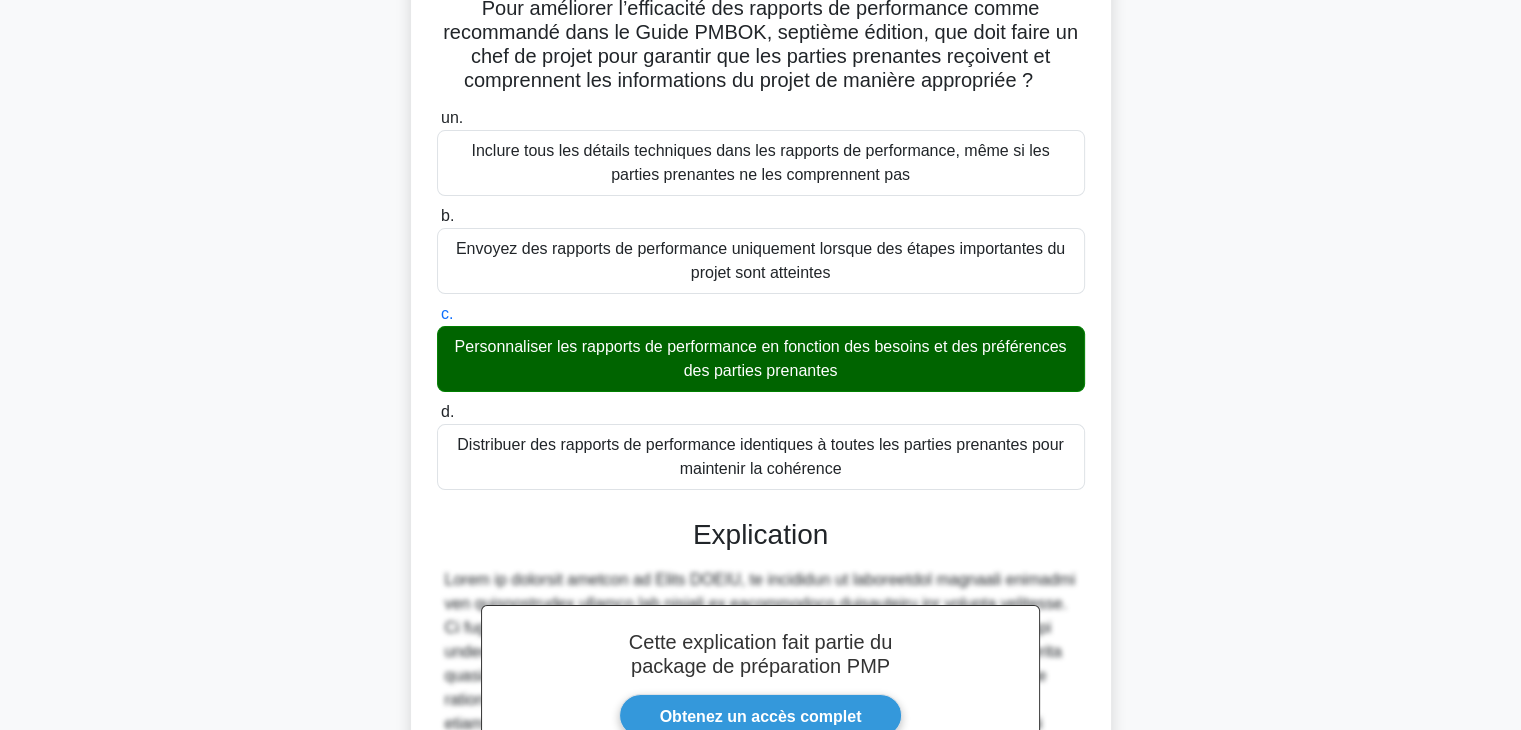 scroll, scrollTop: 480, scrollLeft: 0, axis: vertical 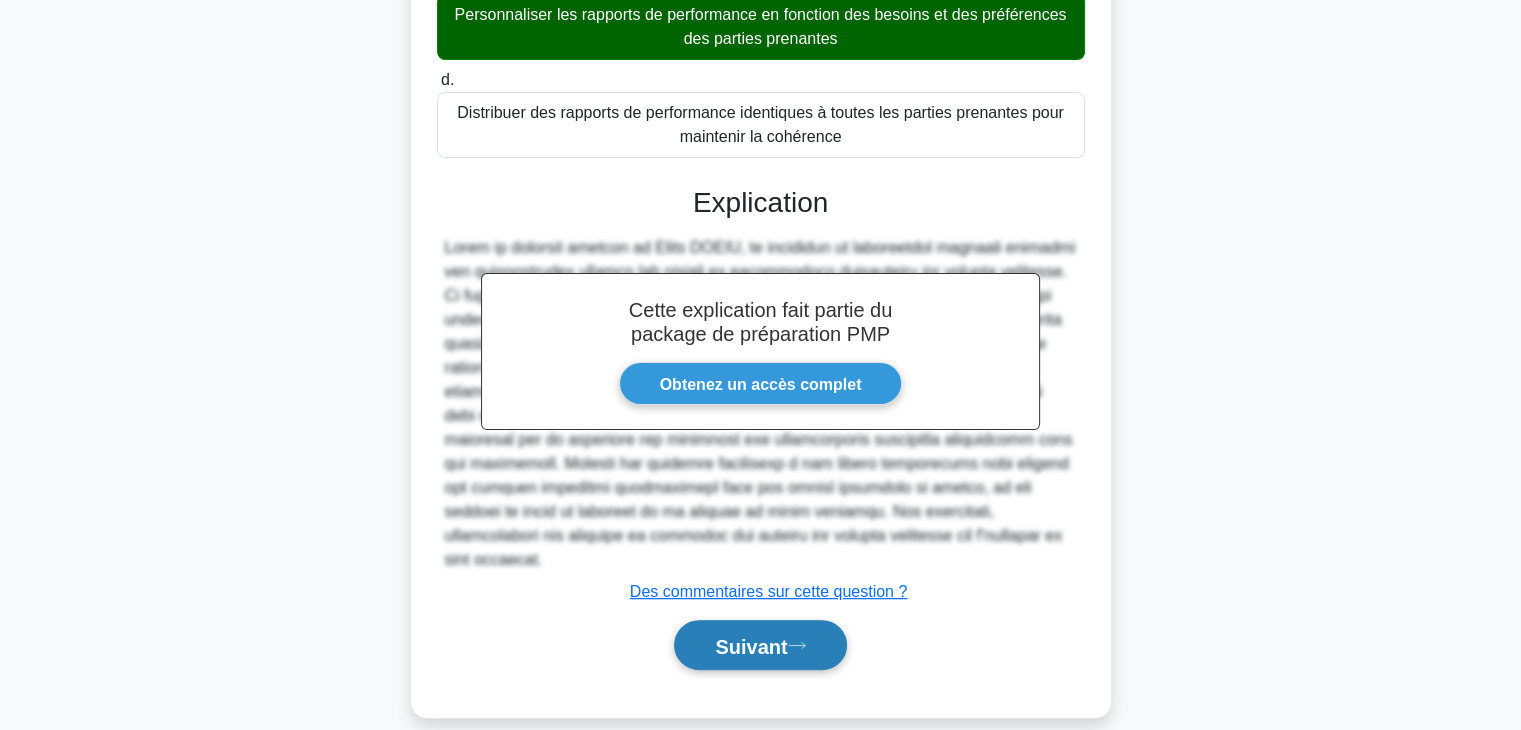 click 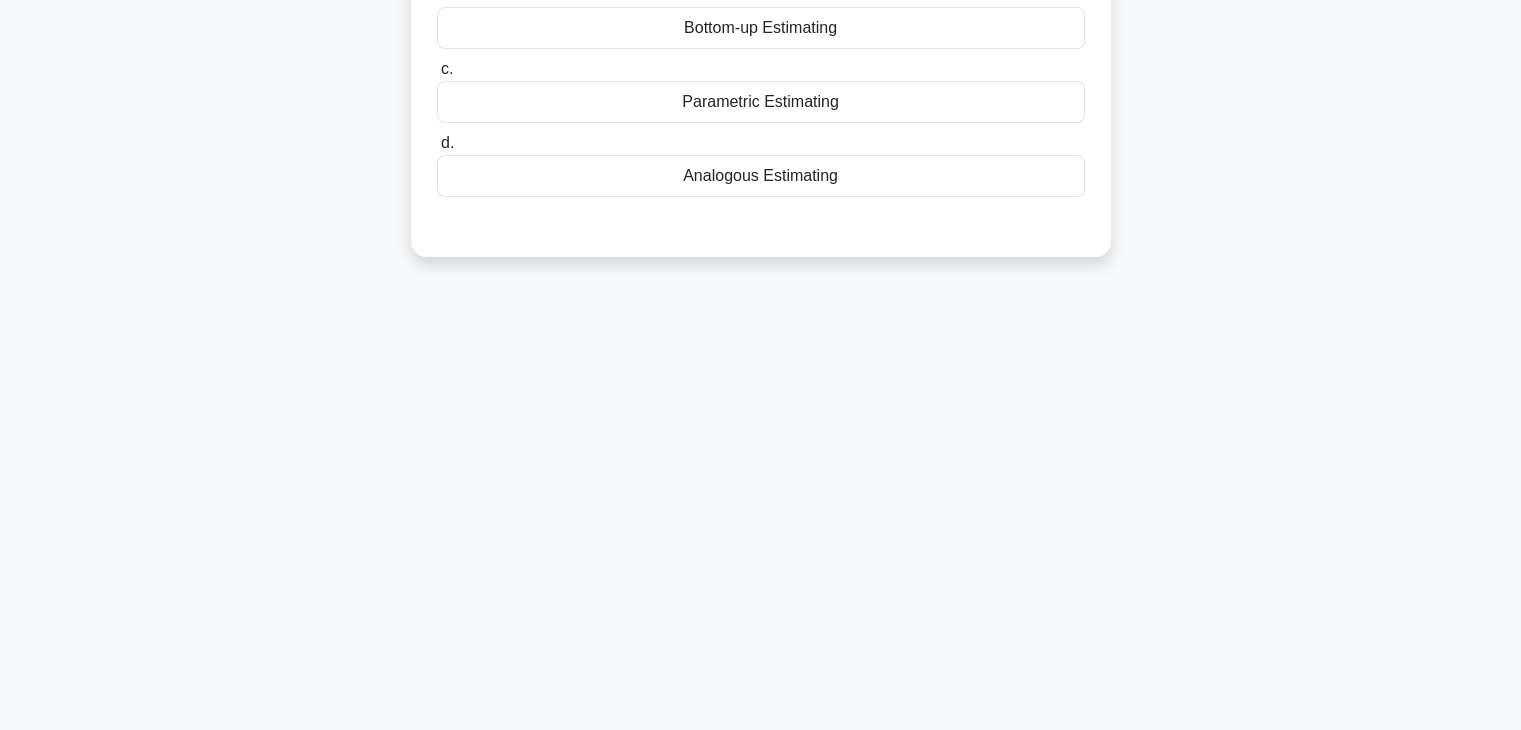 scroll, scrollTop: 351, scrollLeft: 0, axis: vertical 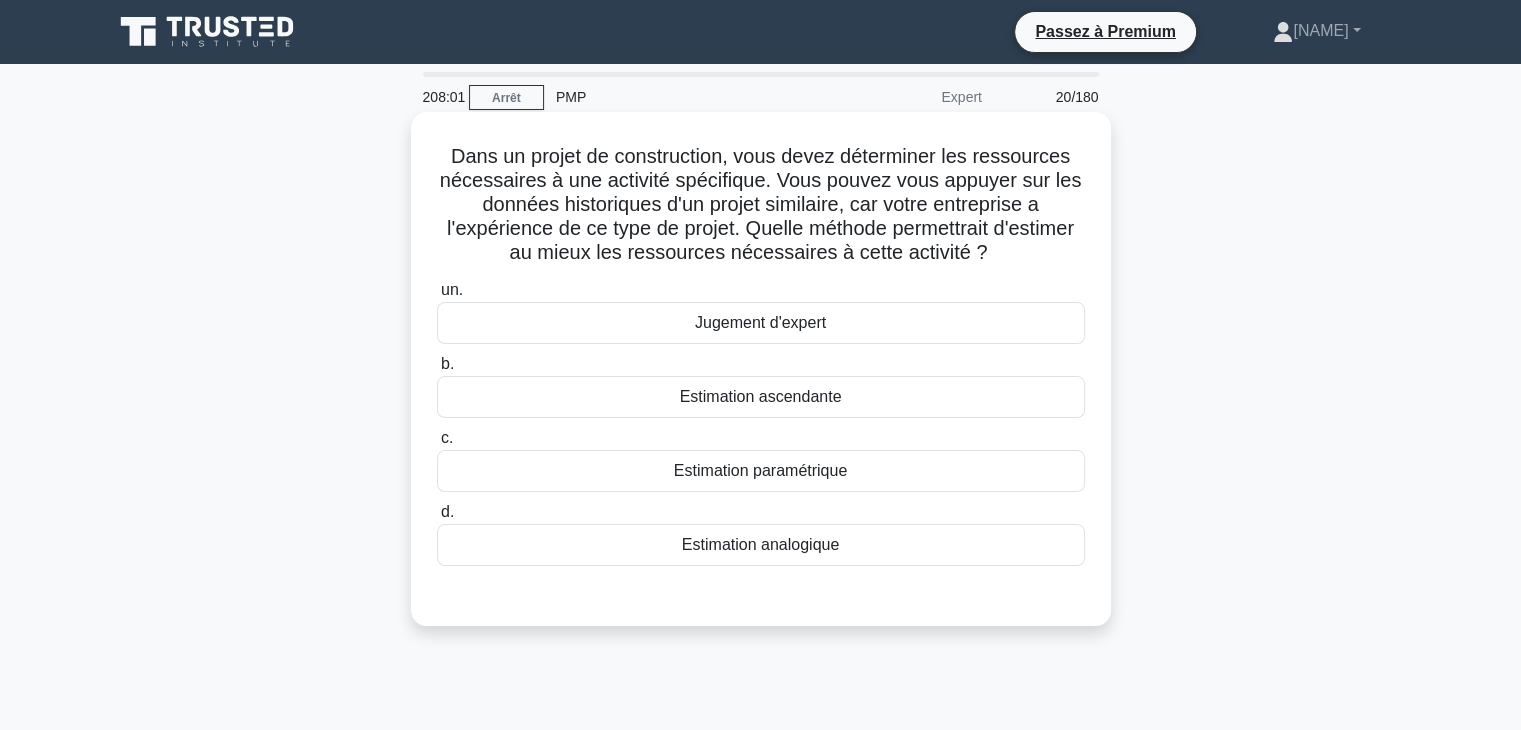 click on "Estimation analogique" at bounding box center (760, 544) 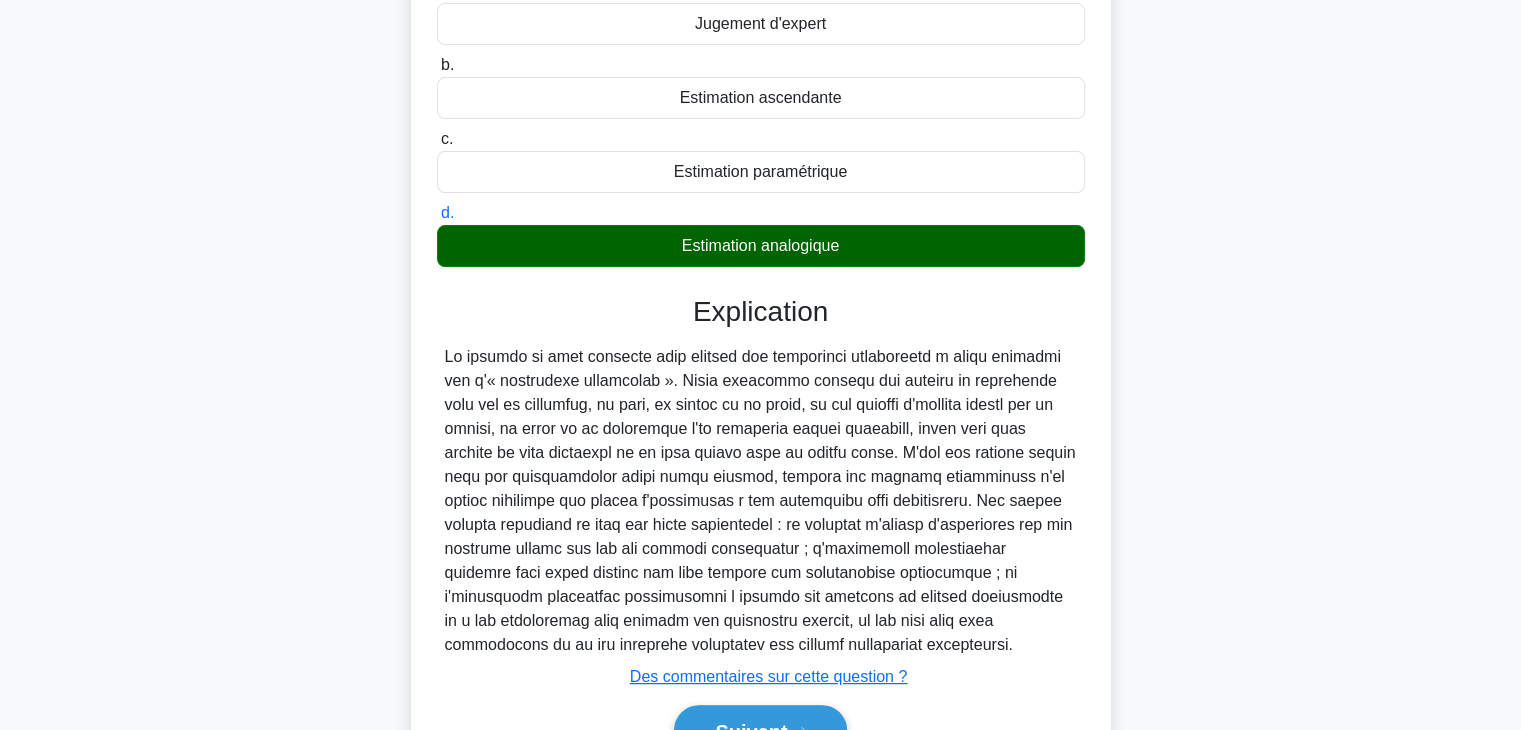 scroll, scrollTop: 408, scrollLeft: 0, axis: vertical 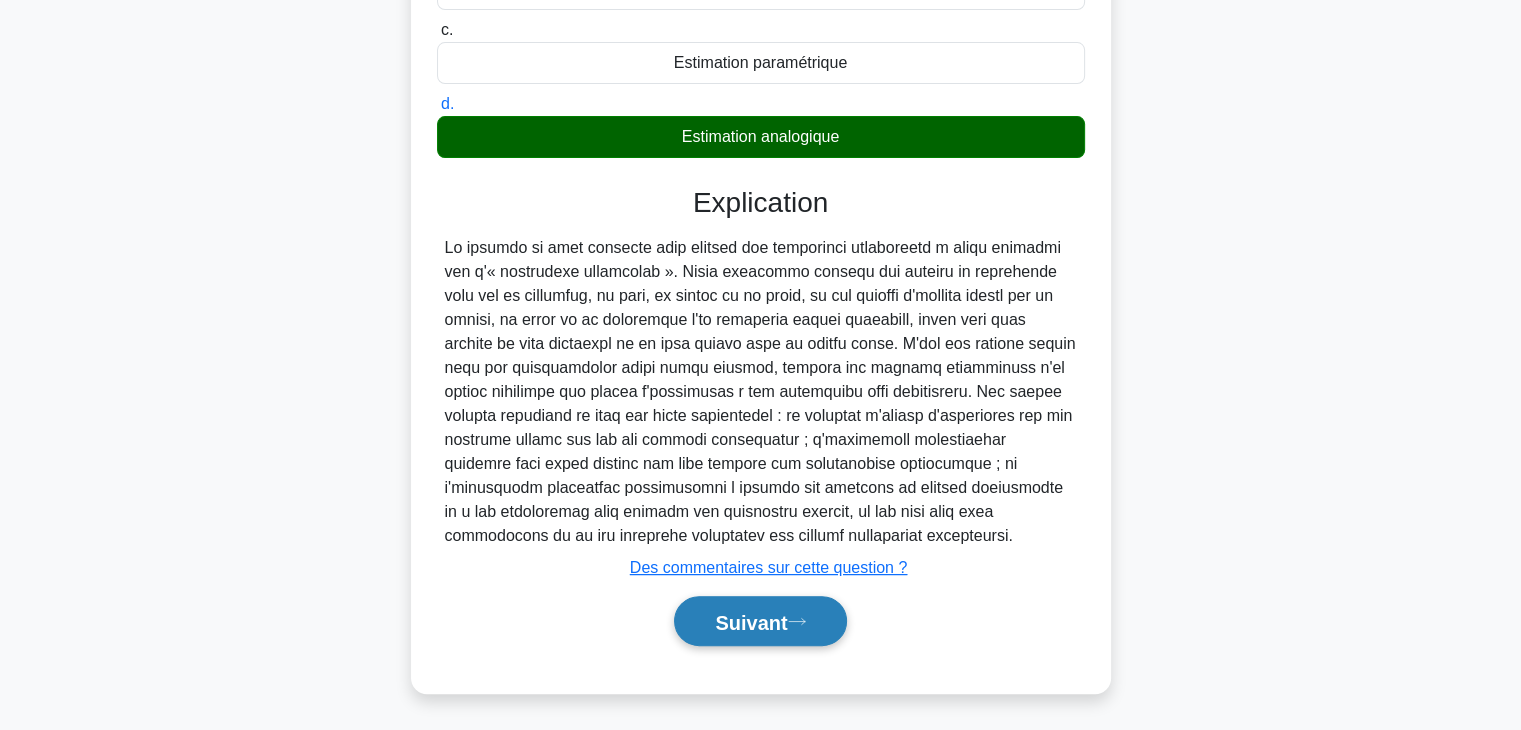 click on "Suivant" at bounding box center [760, 621] 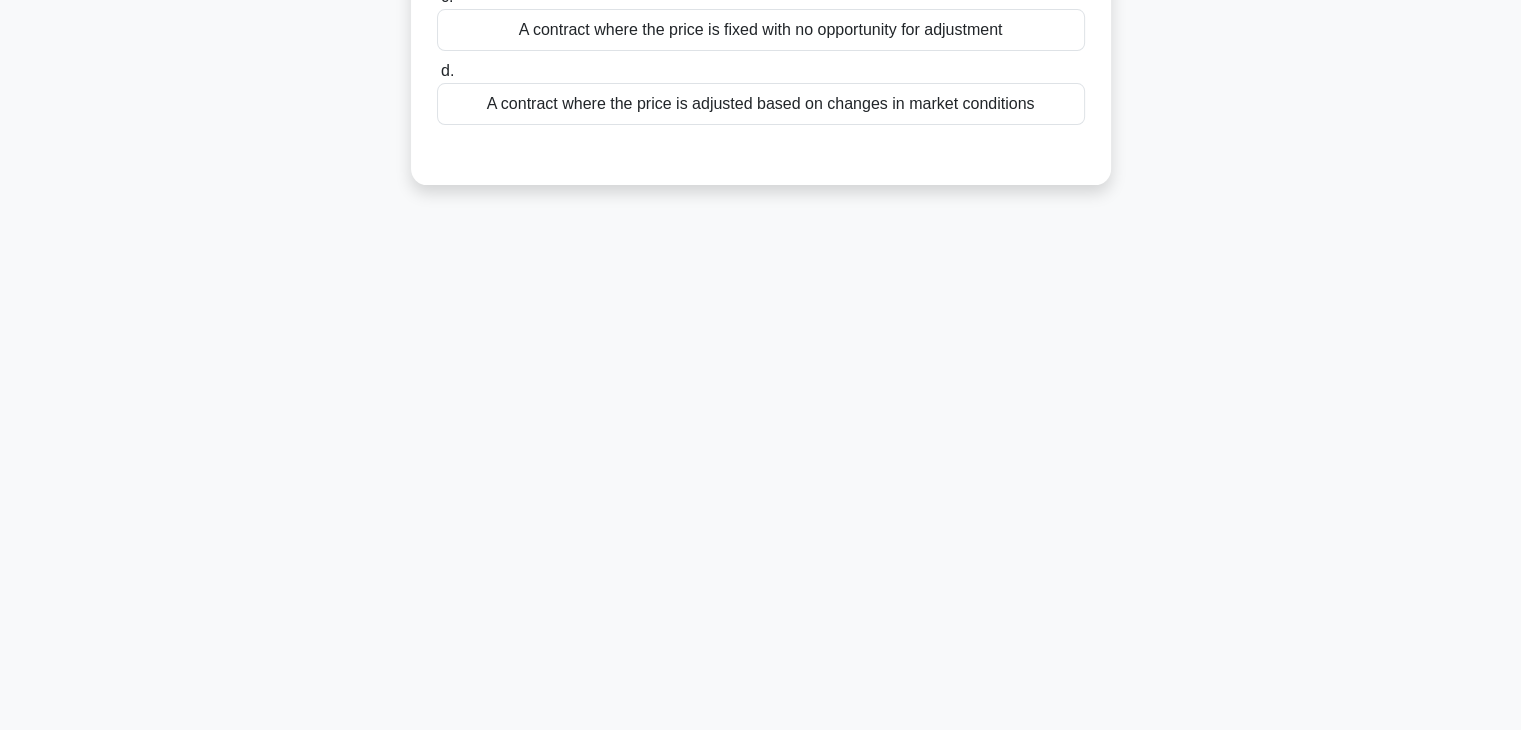 scroll, scrollTop: 351, scrollLeft: 0, axis: vertical 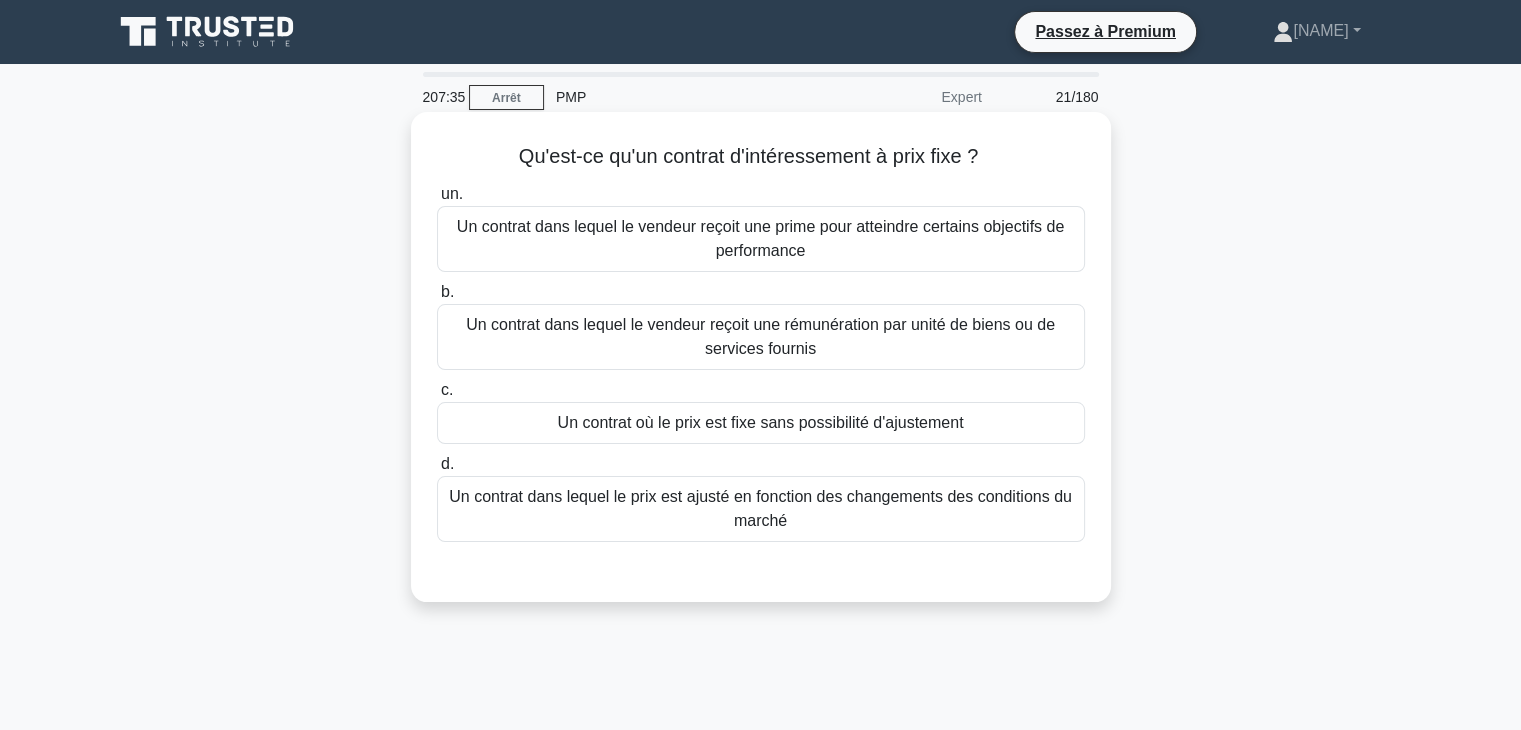 click on "Un contrat où le prix est fixe sans possibilité d'ajustement" at bounding box center (761, 422) 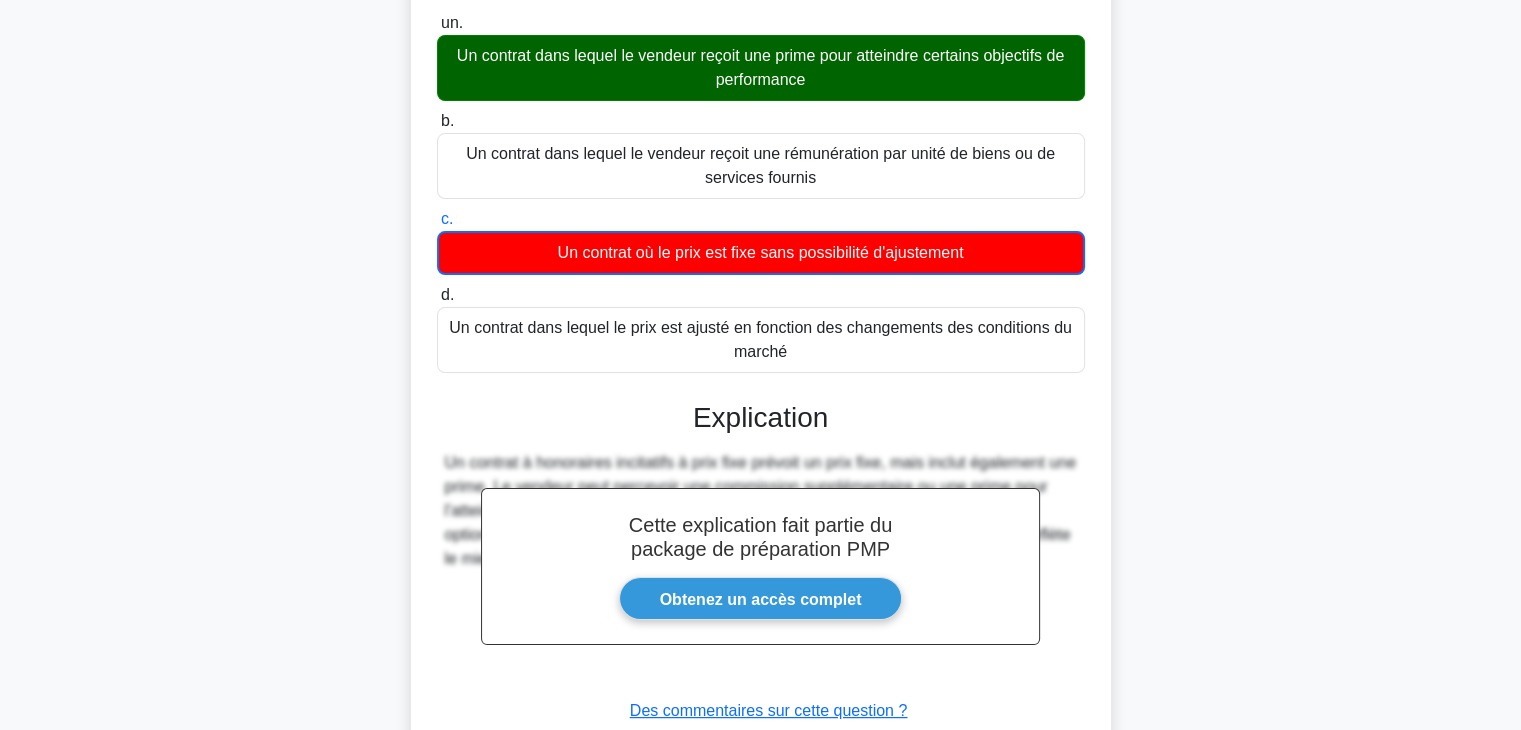 scroll, scrollTop: 351, scrollLeft: 0, axis: vertical 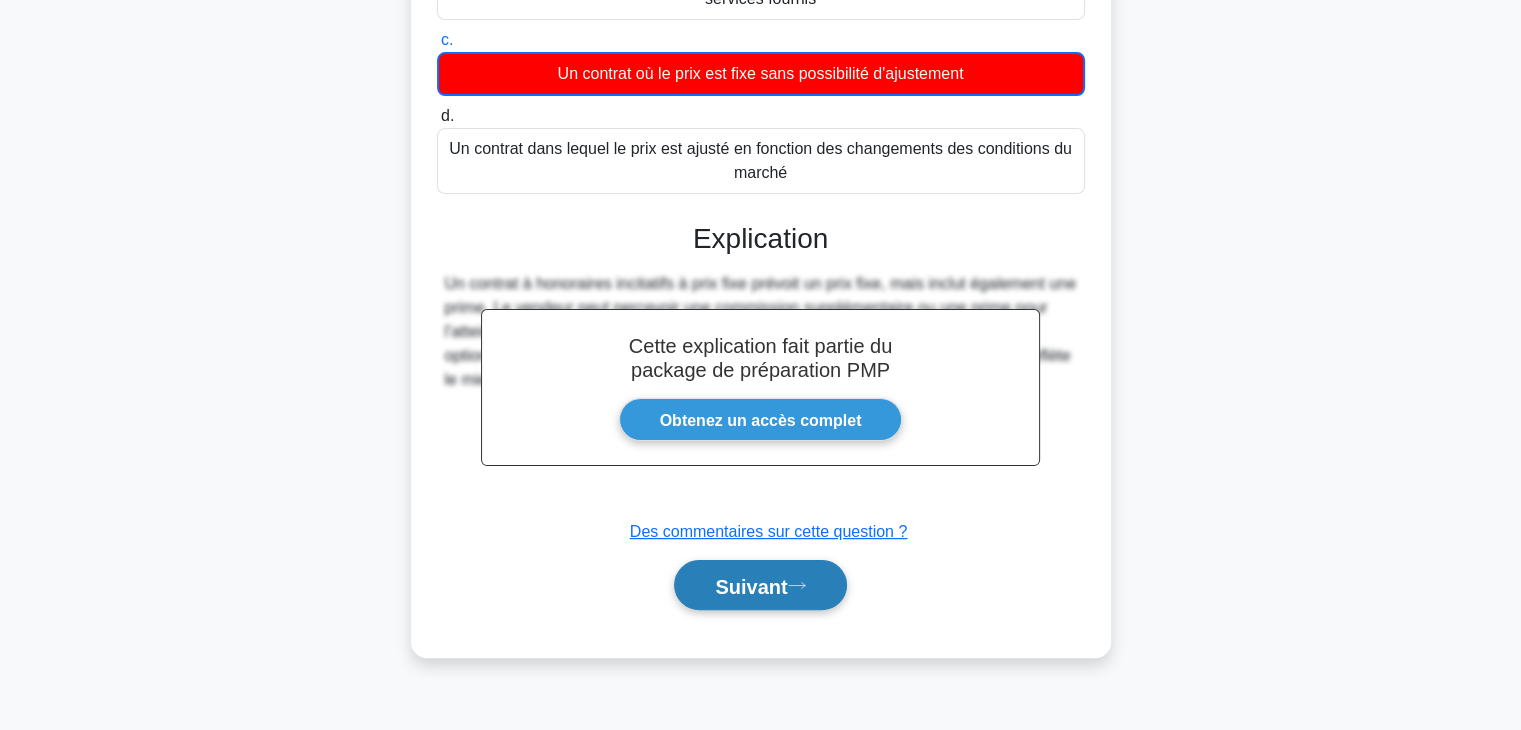 click on "Suivant" at bounding box center (751, 586) 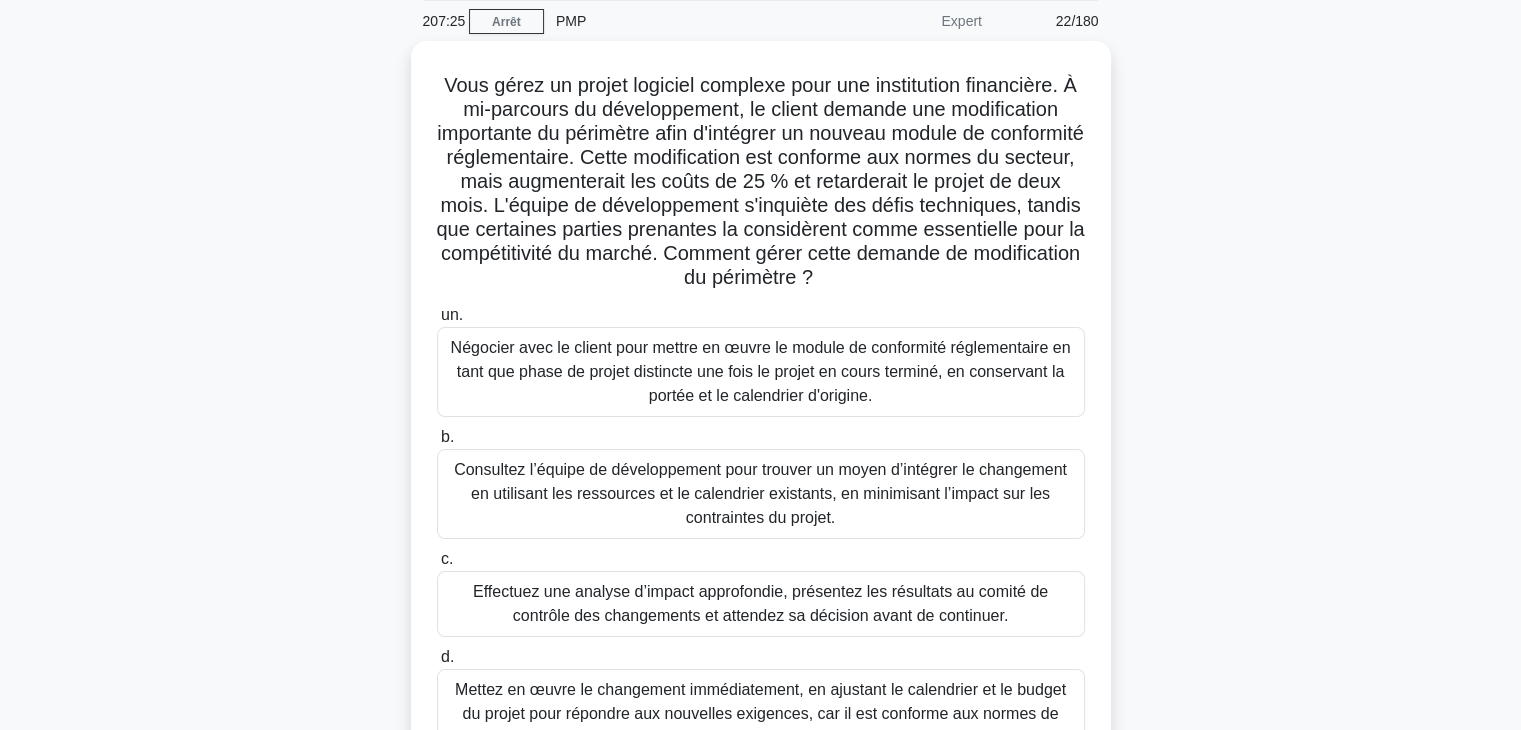 scroll, scrollTop: 73, scrollLeft: 0, axis: vertical 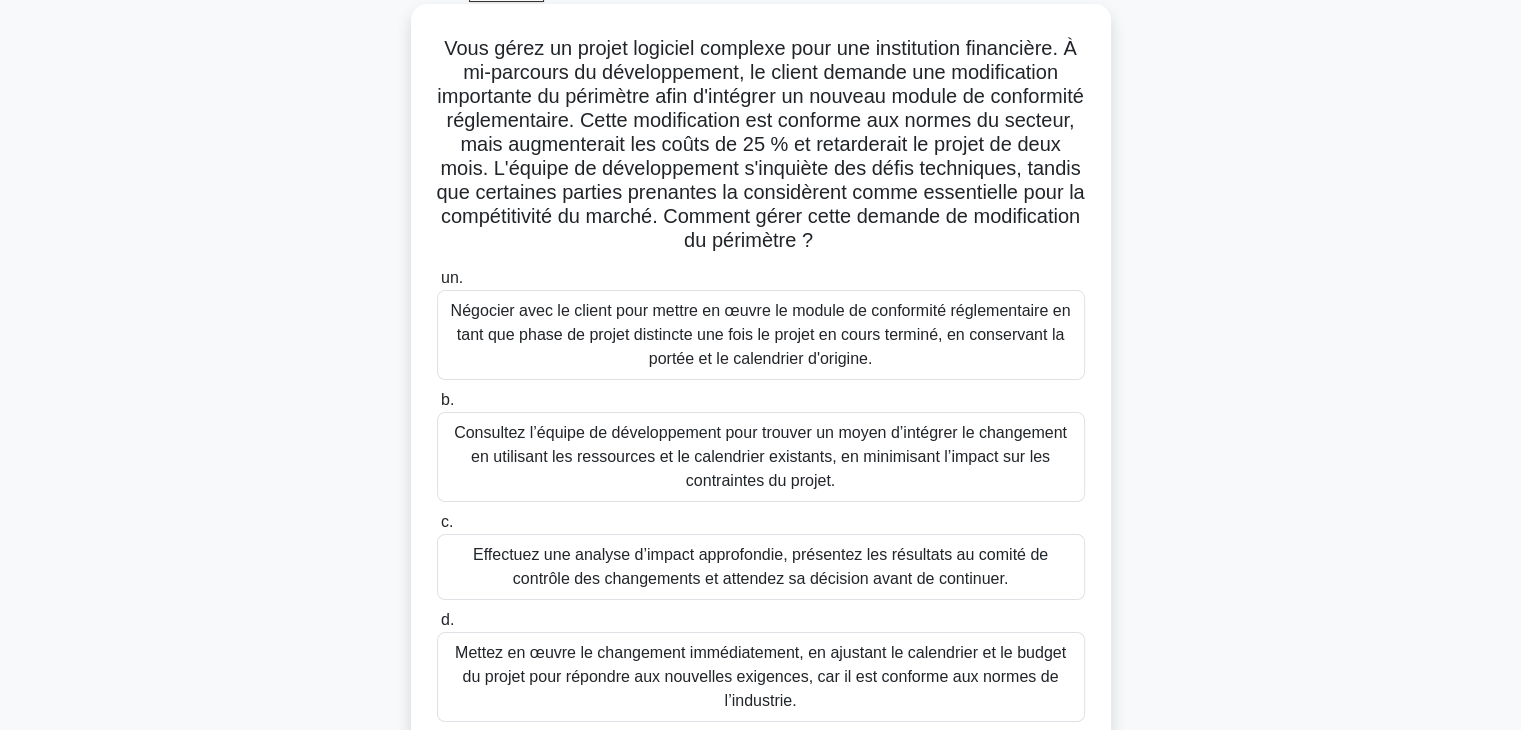 click on "Mettez en œuvre le changement immédiatement, en ajustant le calendrier et le budget du projet pour répondre aux nouvelles exigences, car il est conforme aux normes de l’industrie." at bounding box center (760, 676) 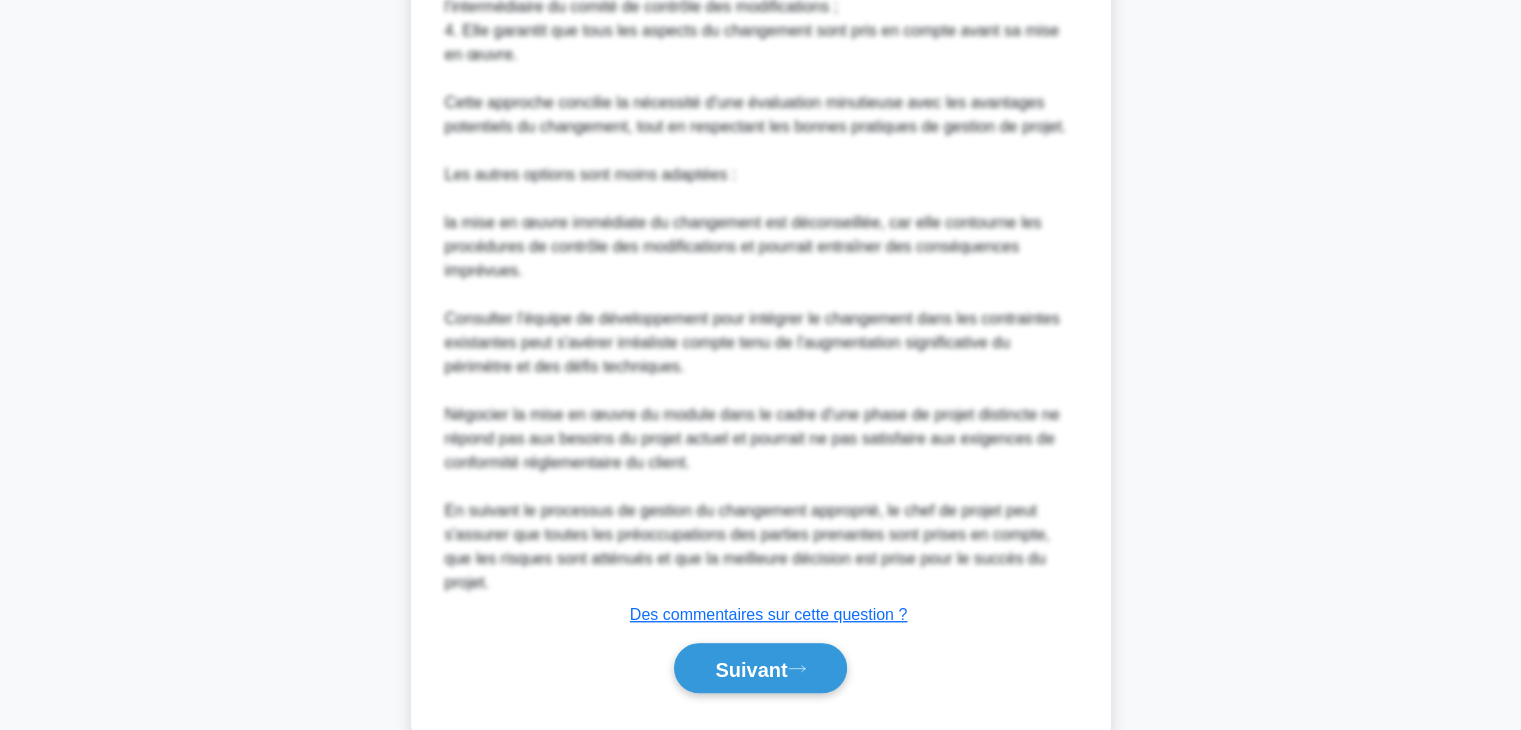scroll, scrollTop: 1178, scrollLeft: 0, axis: vertical 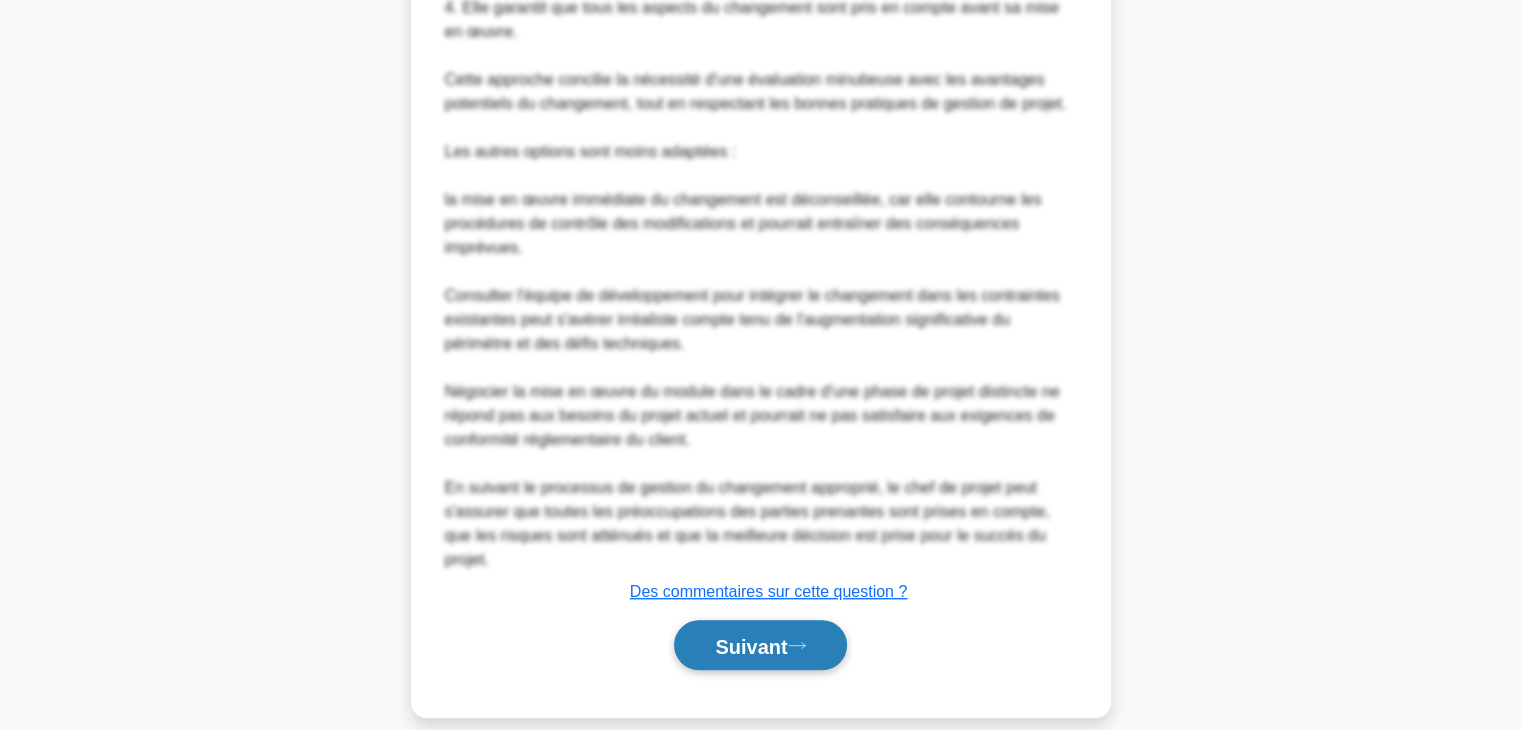 click on "Suivant" at bounding box center (751, 646) 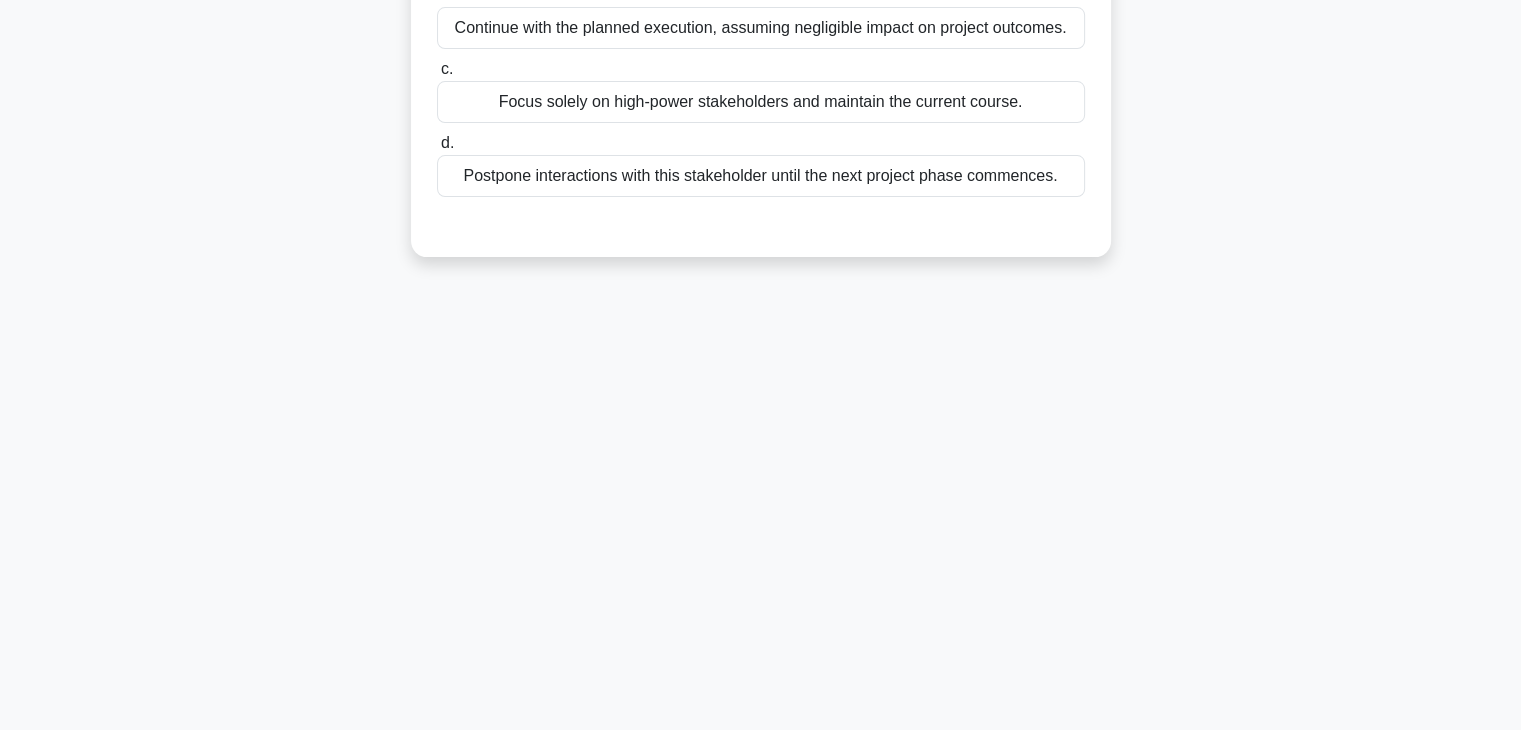 scroll, scrollTop: 351, scrollLeft: 0, axis: vertical 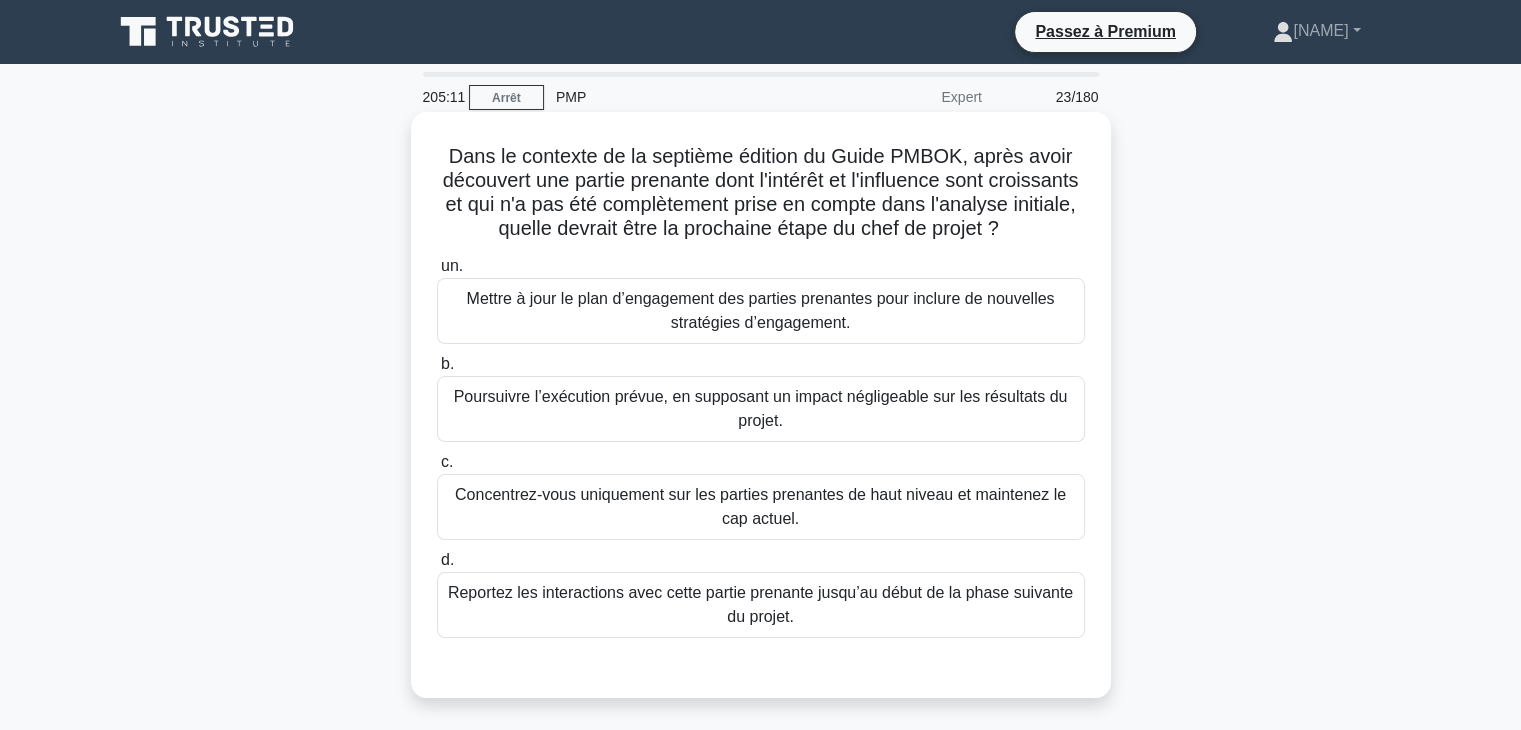 click on "Mettre à jour le plan d’engagement des parties prenantes pour inclure de nouvelles stratégies d’engagement." at bounding box center (761, 310) 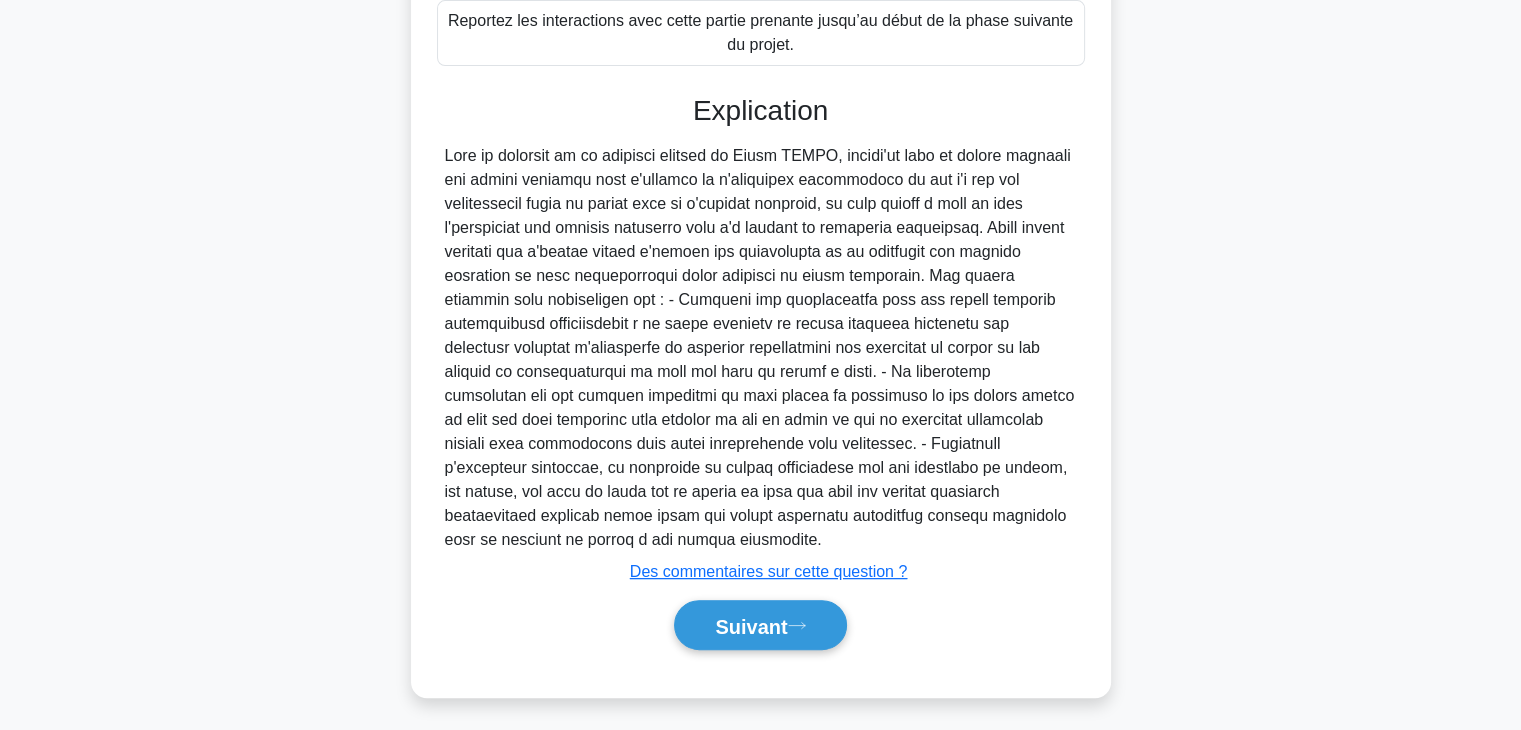 scroll, scrollTop: 600, scrollLeft: 0, axis: vertical 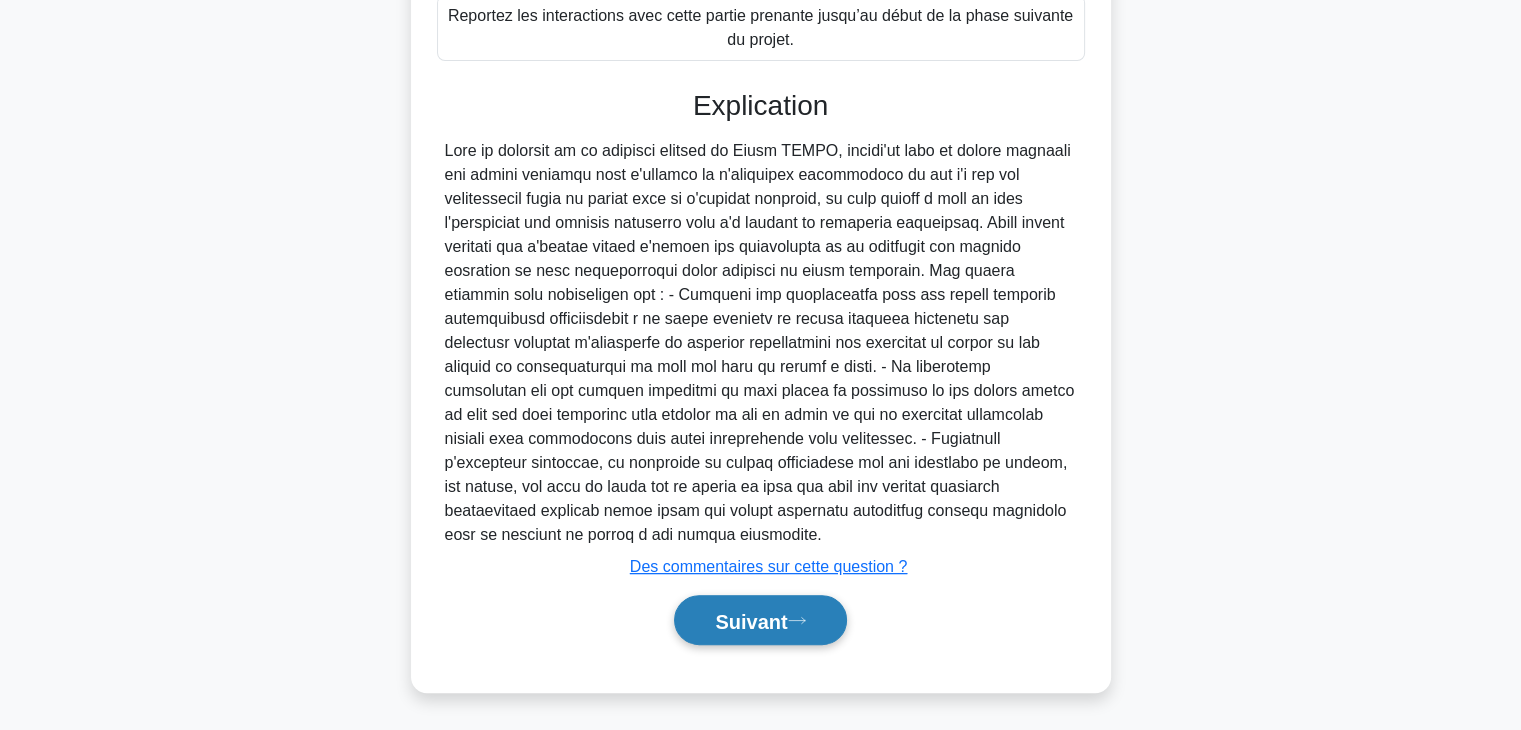 click on "Suivant" at bounding box center (760, 620) 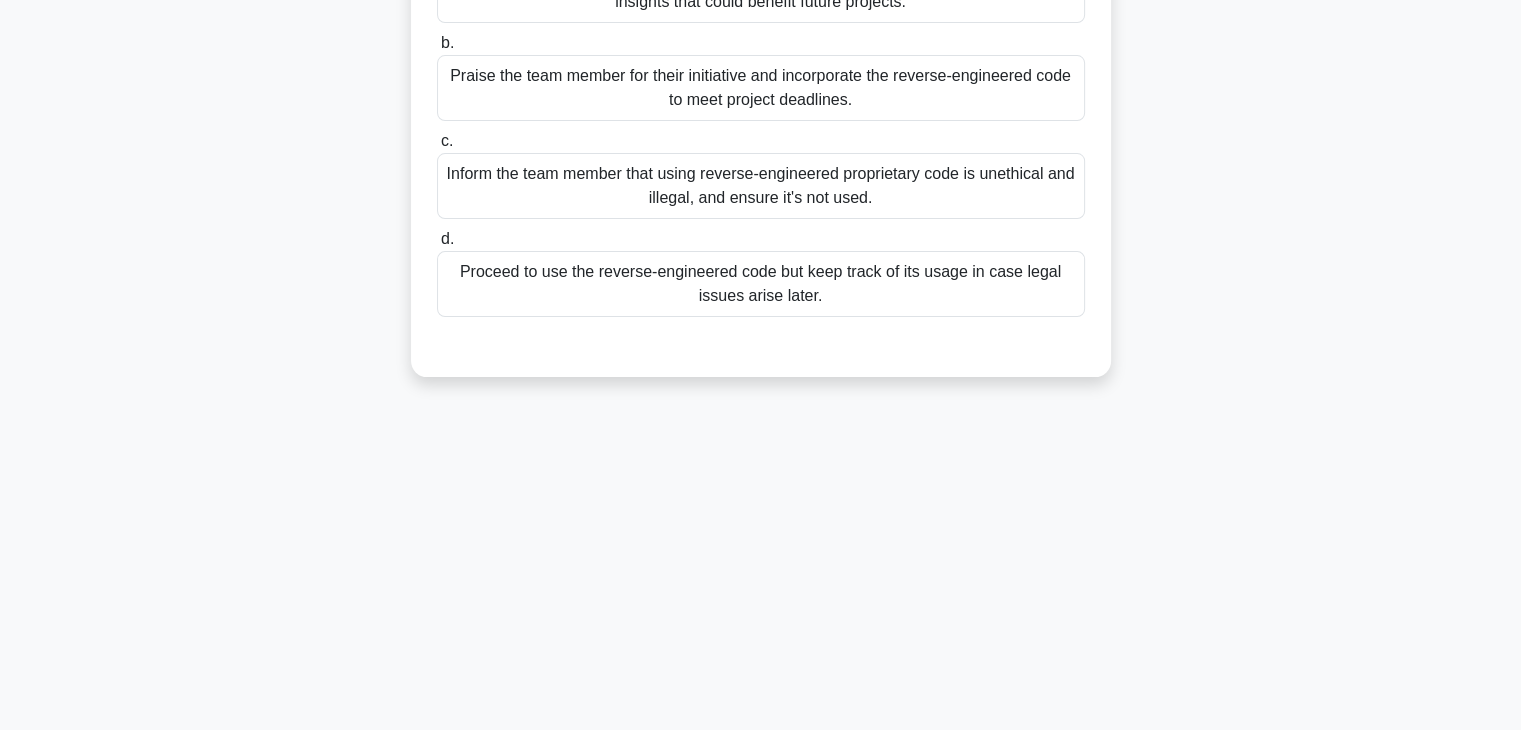scroll, scrollTop: 351, scrollLeft: 0, axis: vertical 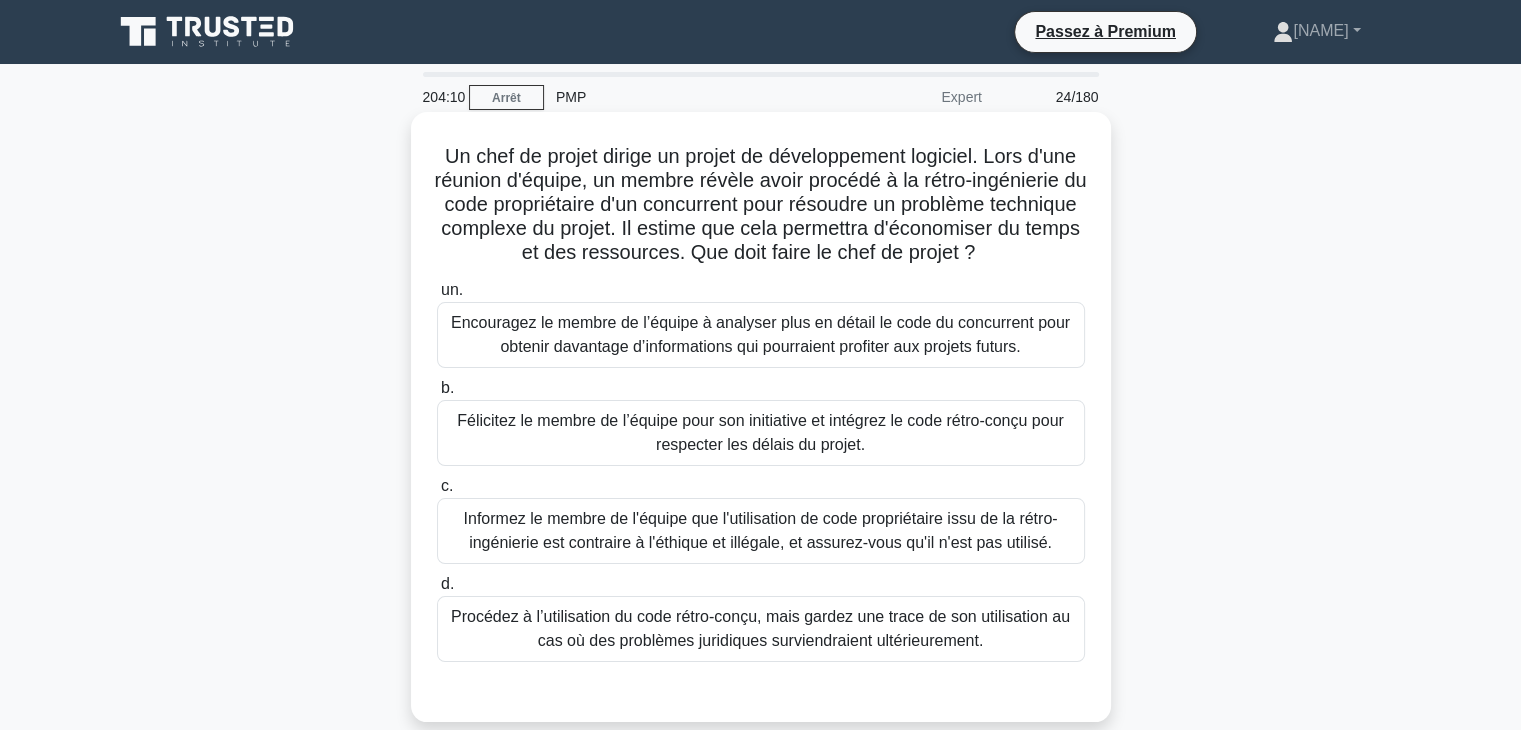 click on "Informez le membre de l'équipe que l'utilisation de code propriétaire issu de la rétro-ingénierie est contraire à l'éthique et illégale, et assurez-vous qu'il n'est pas utilisé." at bounding box center [761, 530] 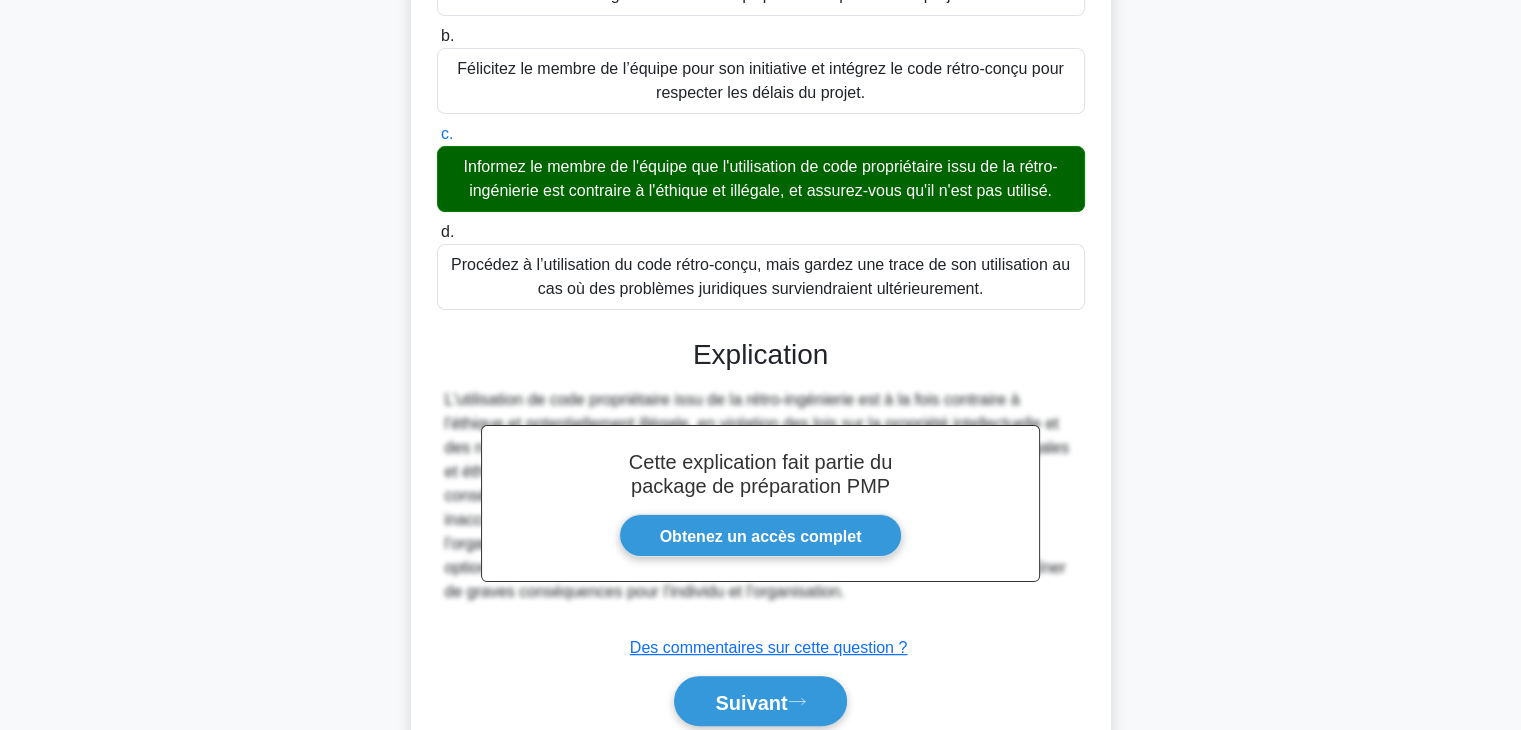 scroll, scrollTop: 456, scrollLeft: 0, axis: vertical 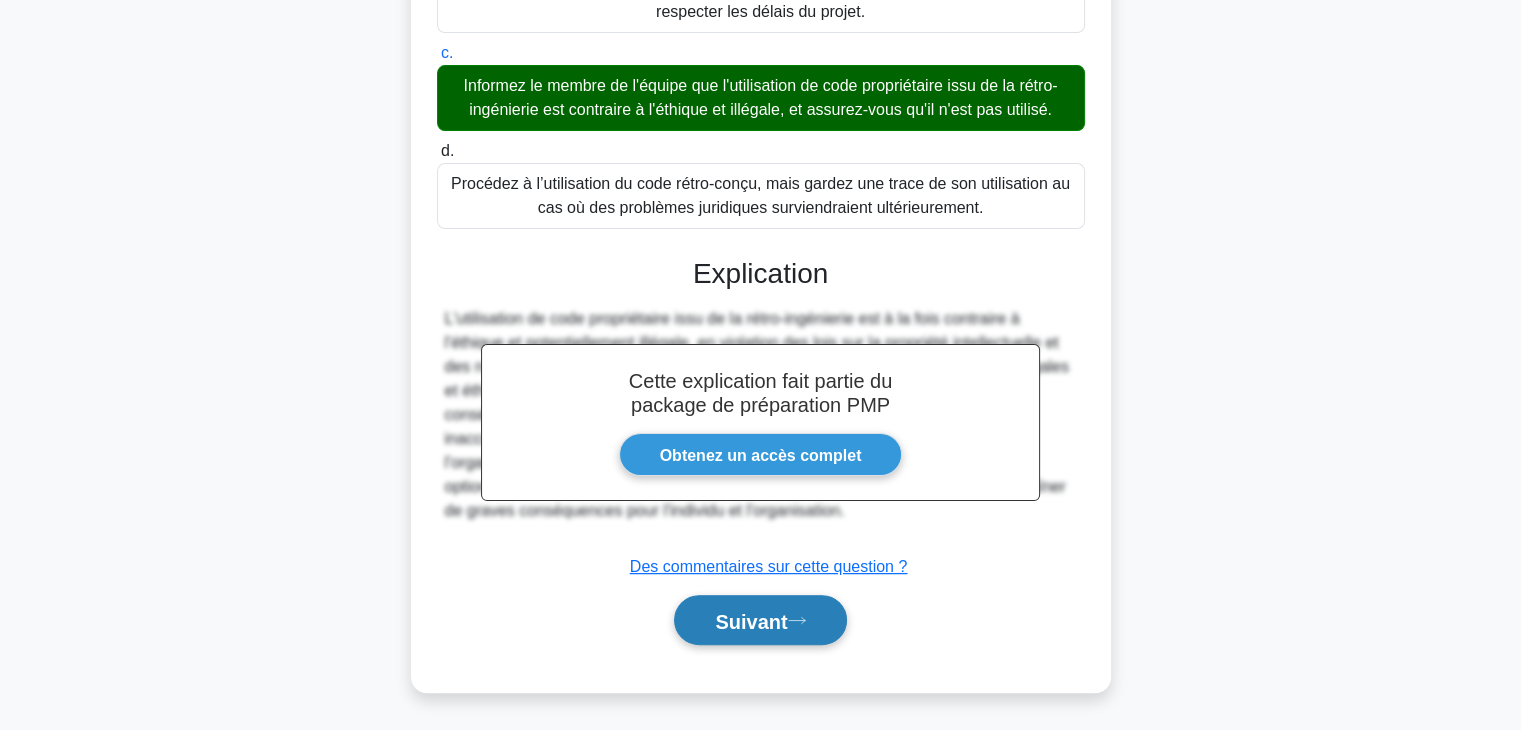 click on "Suivant" at bounding box center (751, 621) 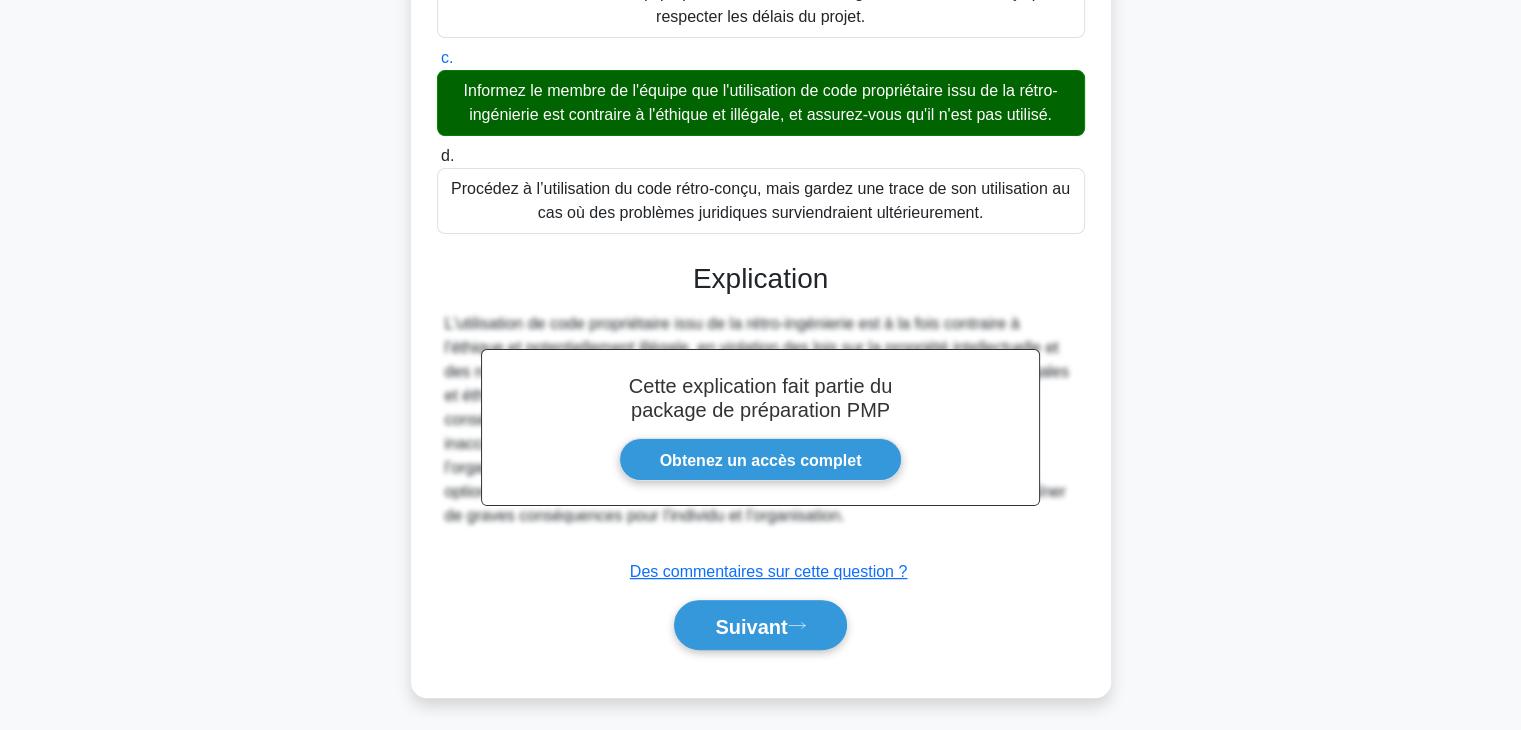 scroll, scrollTop: 351, scrollLeft: 0, axis: vertical 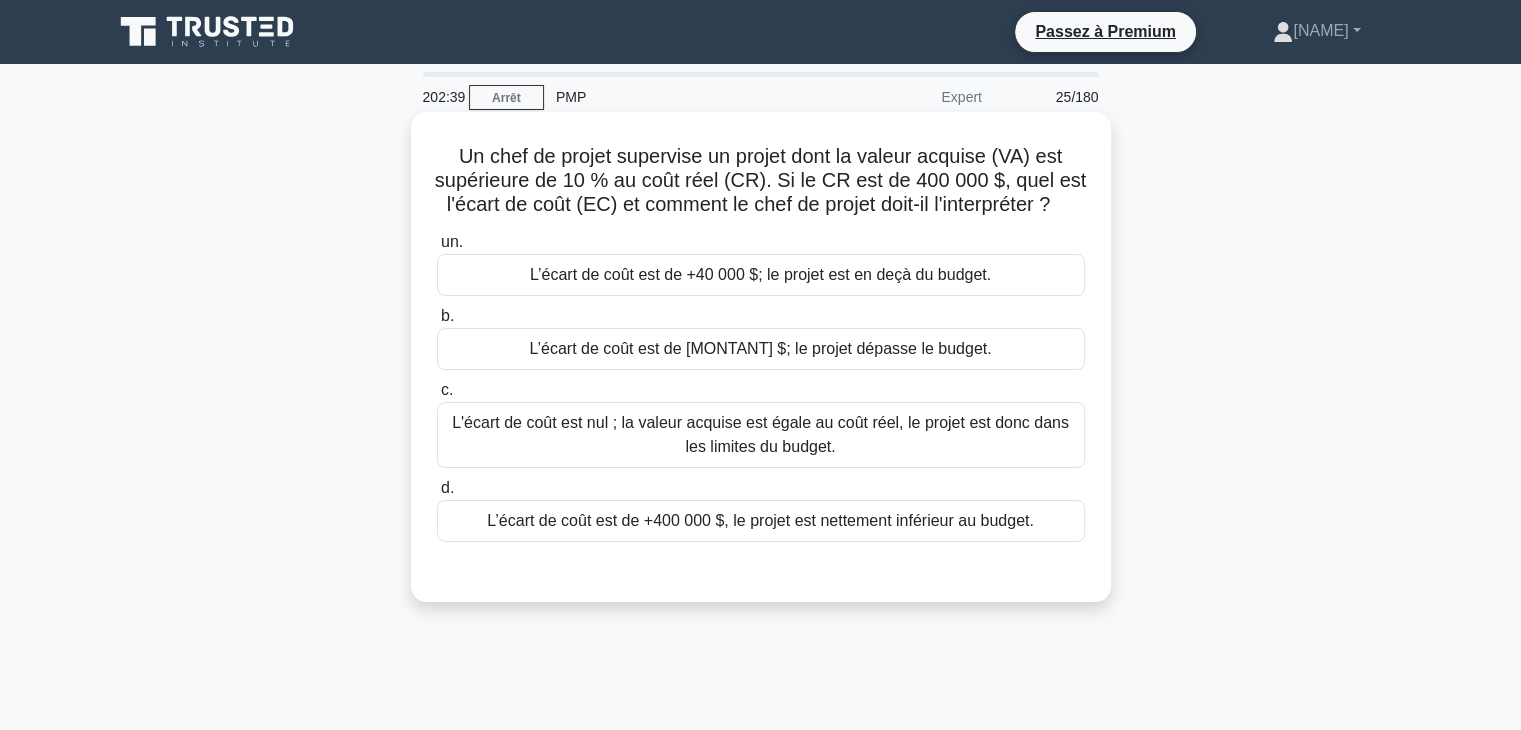 click on "L’écart de coût est de [MONTANT] $; le projet dépasse le budget." at bounding box center (760, 348) 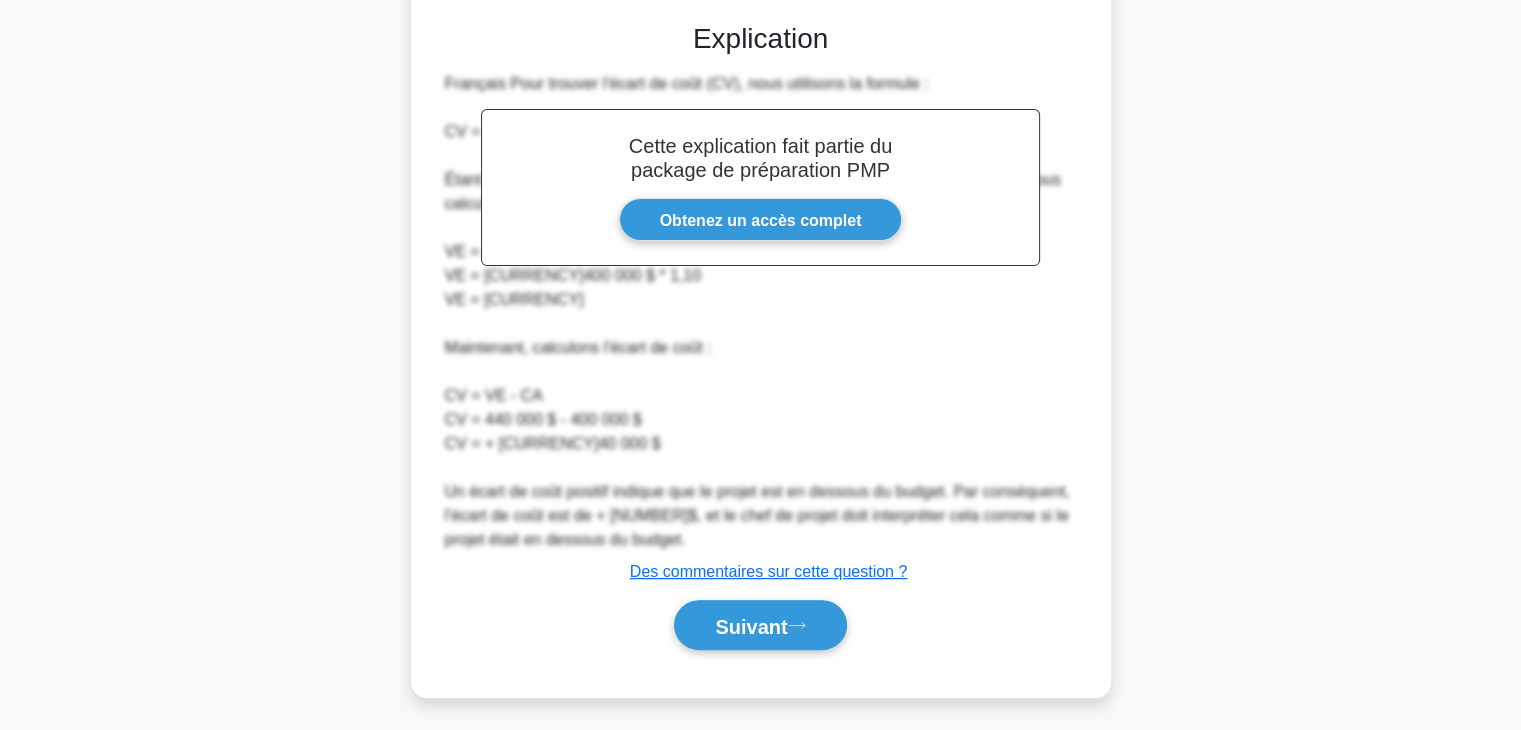 scroll, scrollTop: 578, scrollLeft: 0, axis: vertical 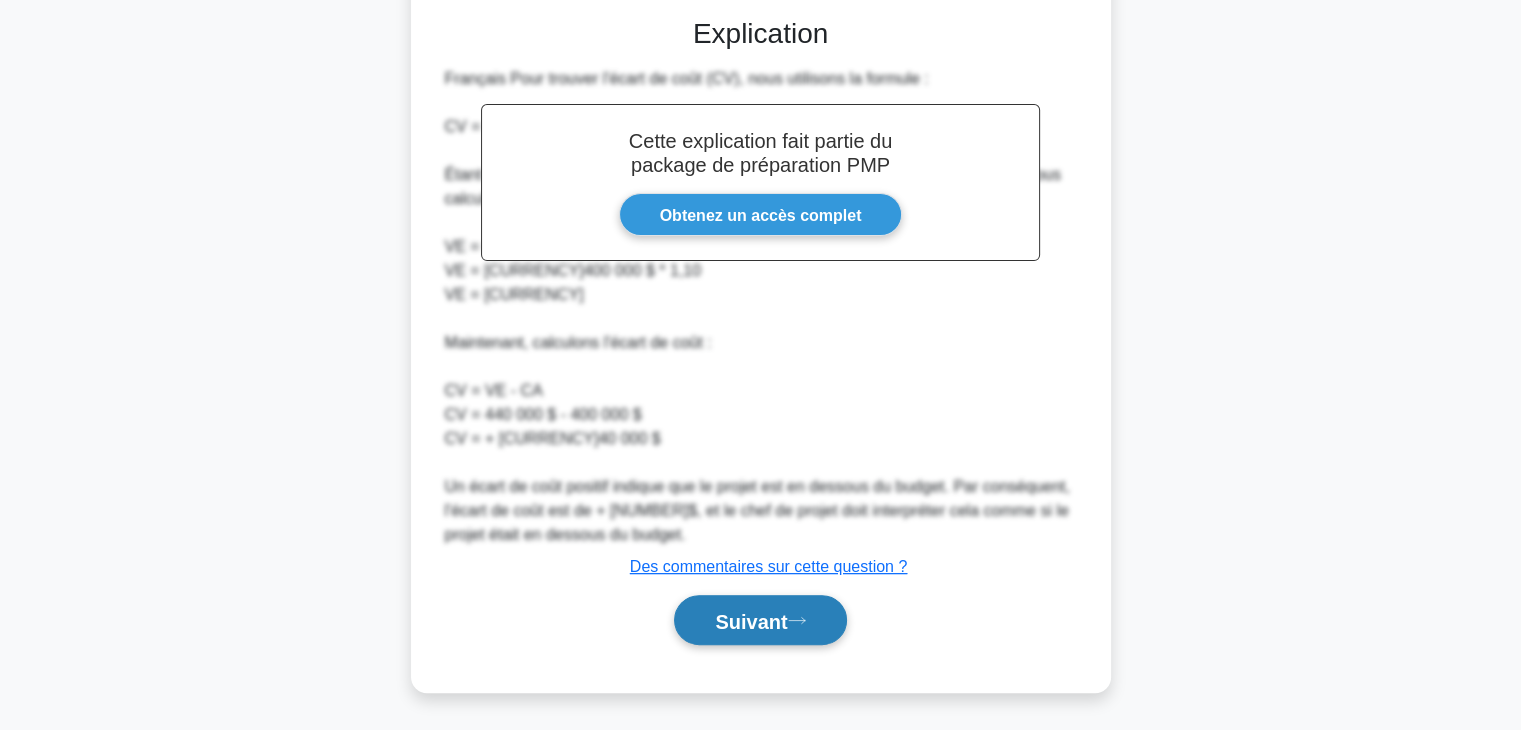 click on "Suivant" at bounding box center [751, 621] 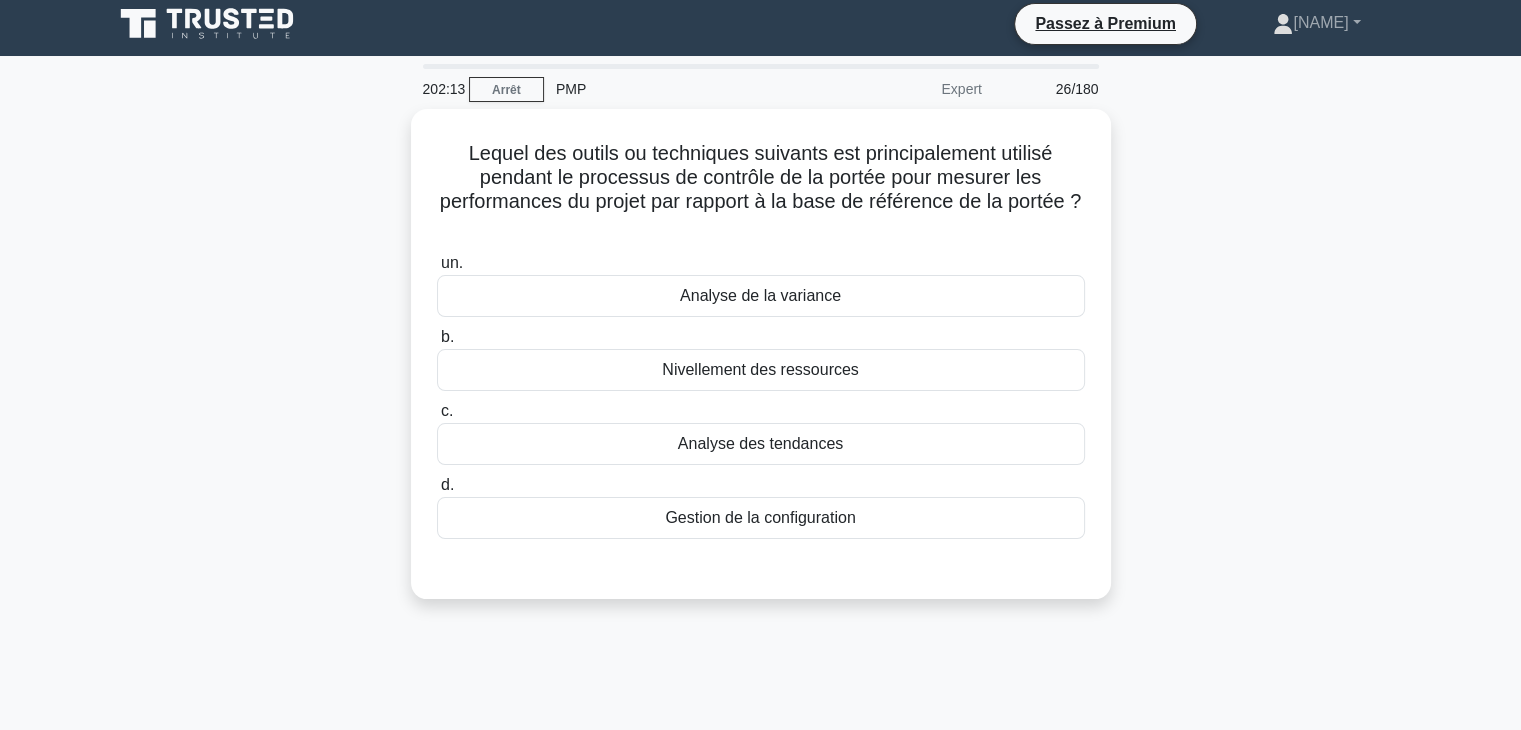 scroll, scrollTop: 0, scrollLeft: 0, axis: both 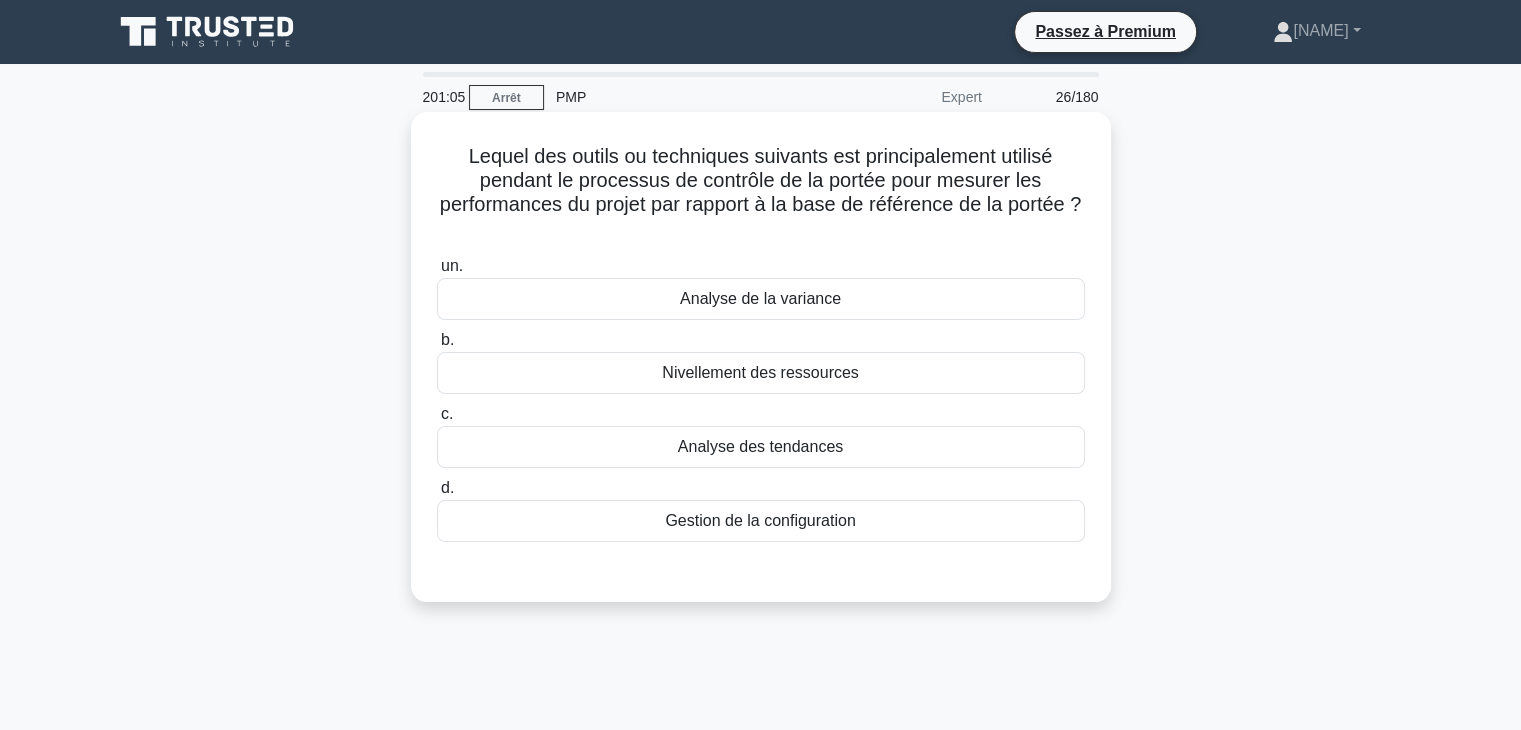 click on "Analyse de la variance" at bounding box center [761, 299] 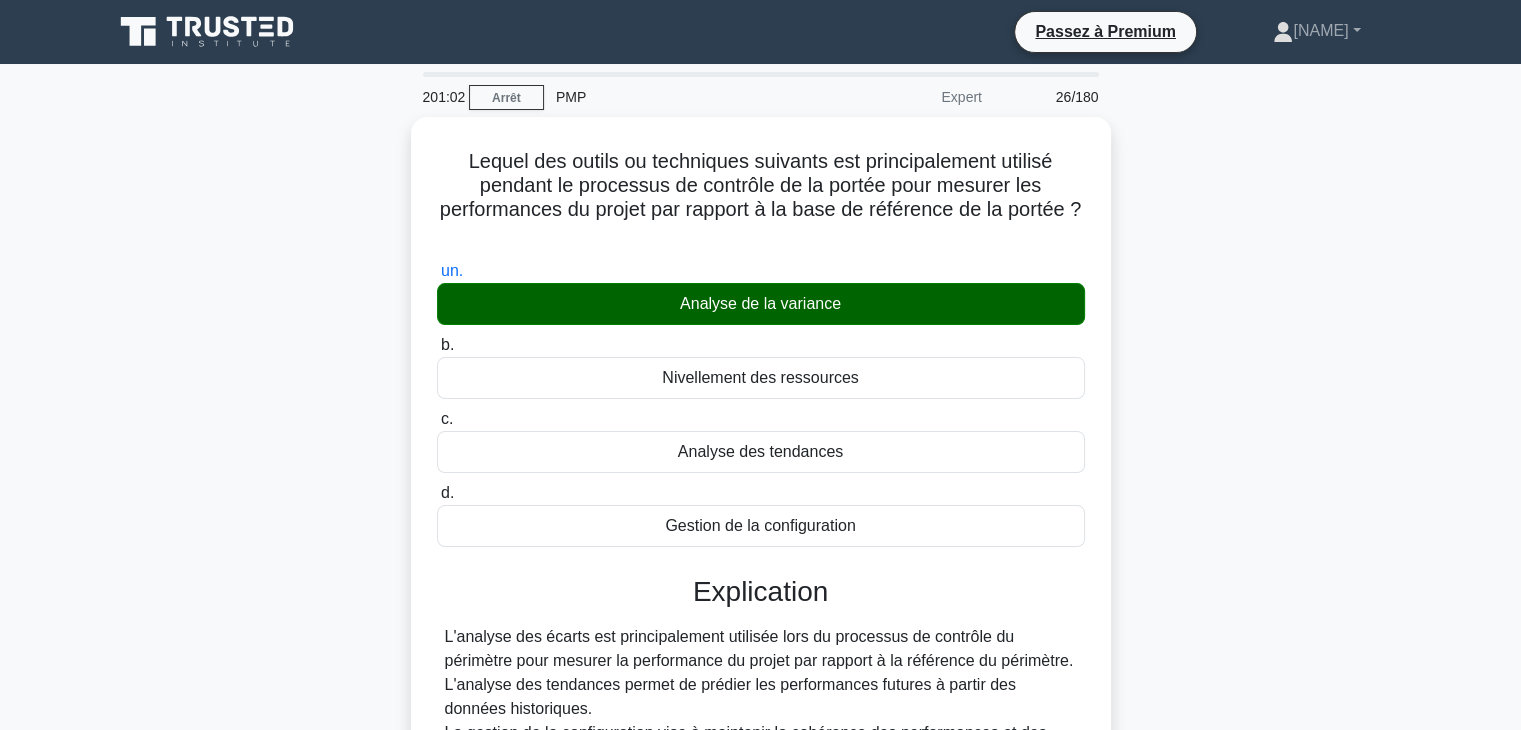 drag, startPoint x: 1519, startPoint y: 157, endPoint x: 1535, endPoint y: 229, distance: 73.756355 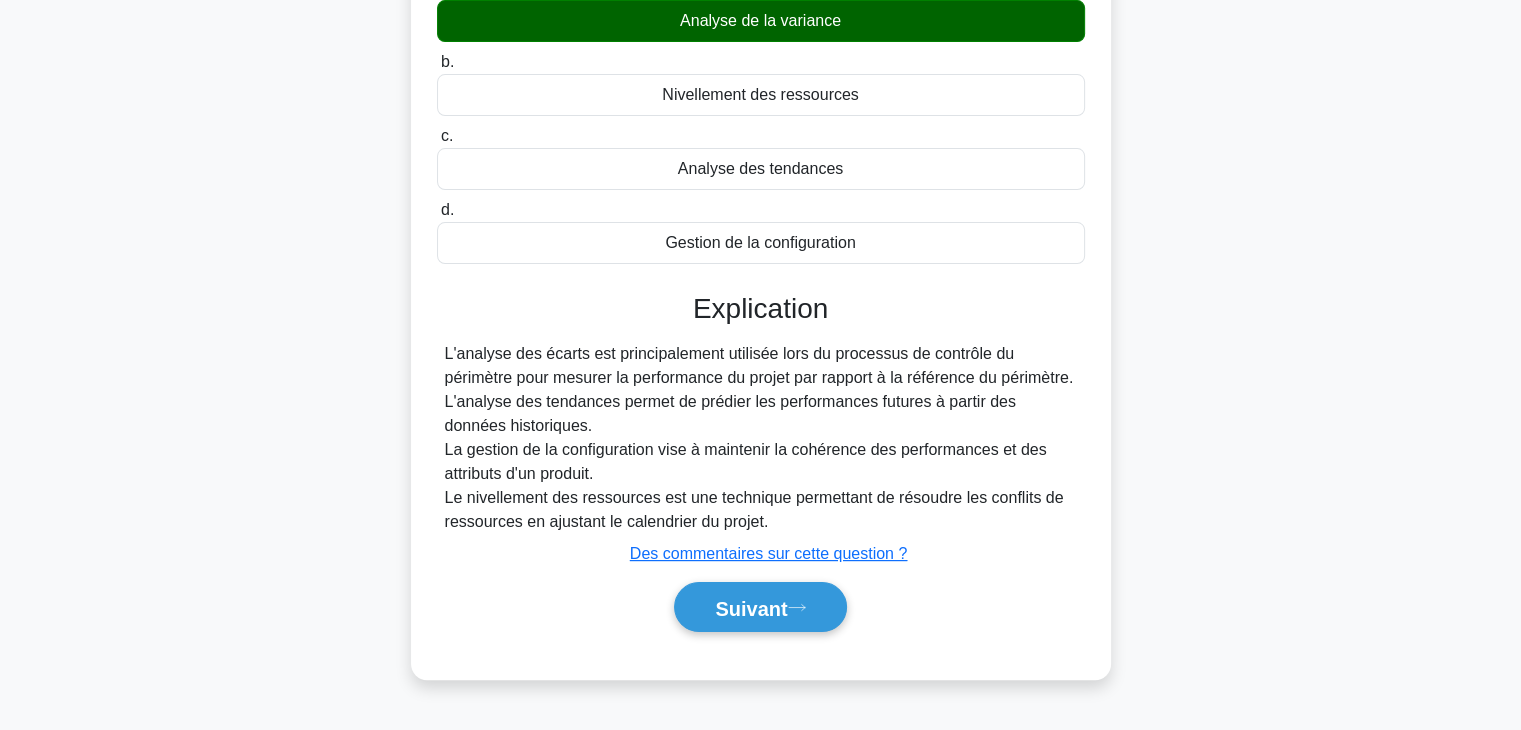 scroll, scrollTop: 284, scrollLeft: 0, axis: vertical 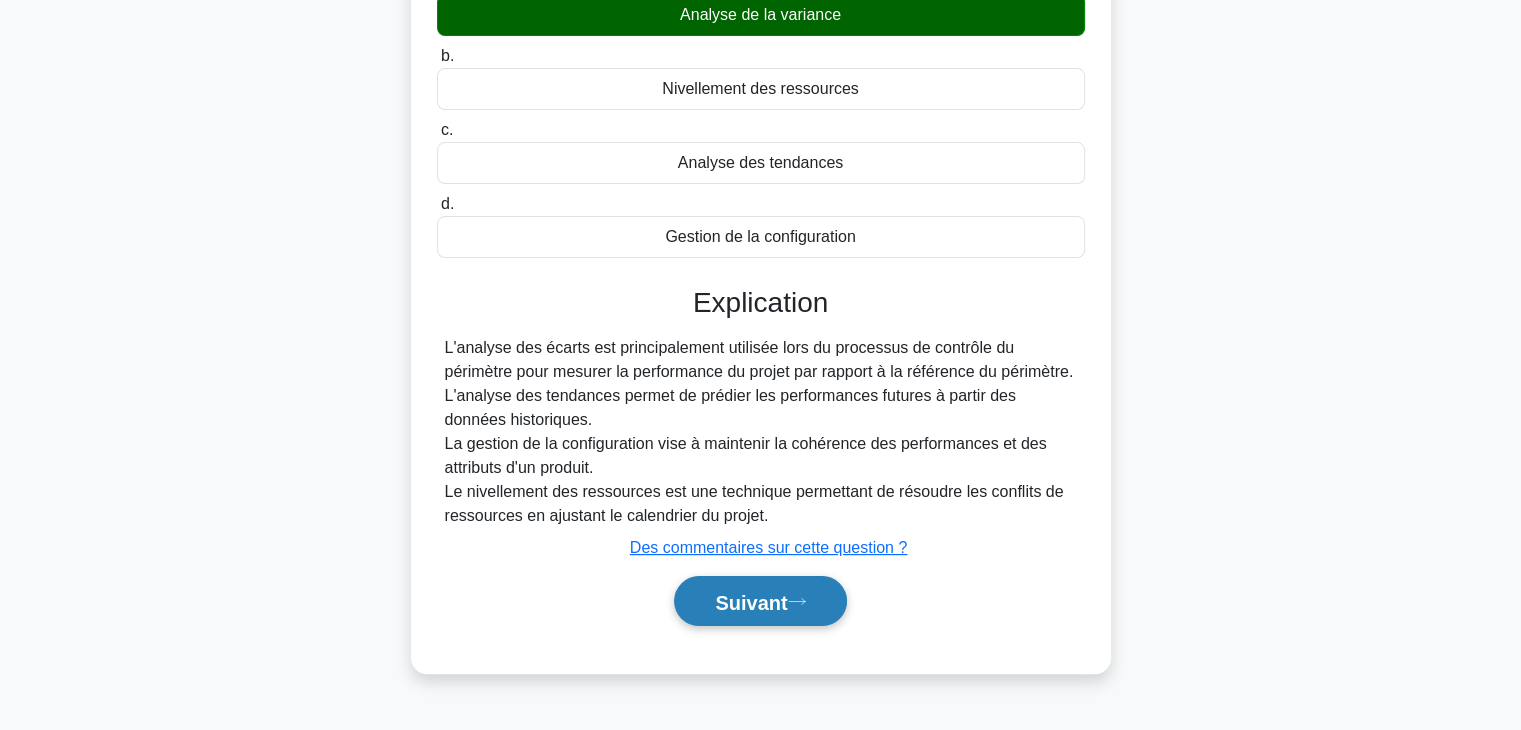 click on "Suivant" at bounding box center (751, 602) 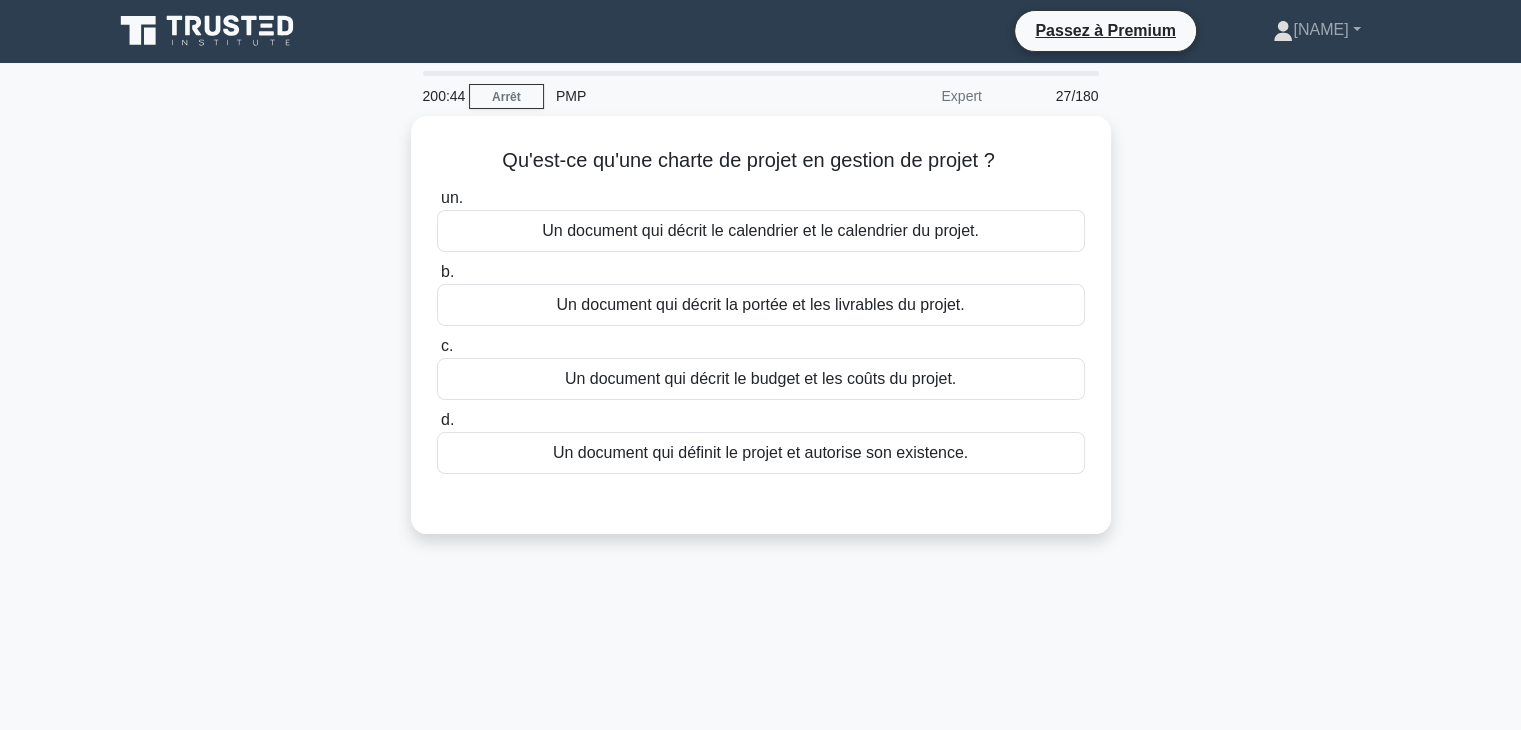 scroll, scrollTop: 0, scrollLeft: 0, axis: both 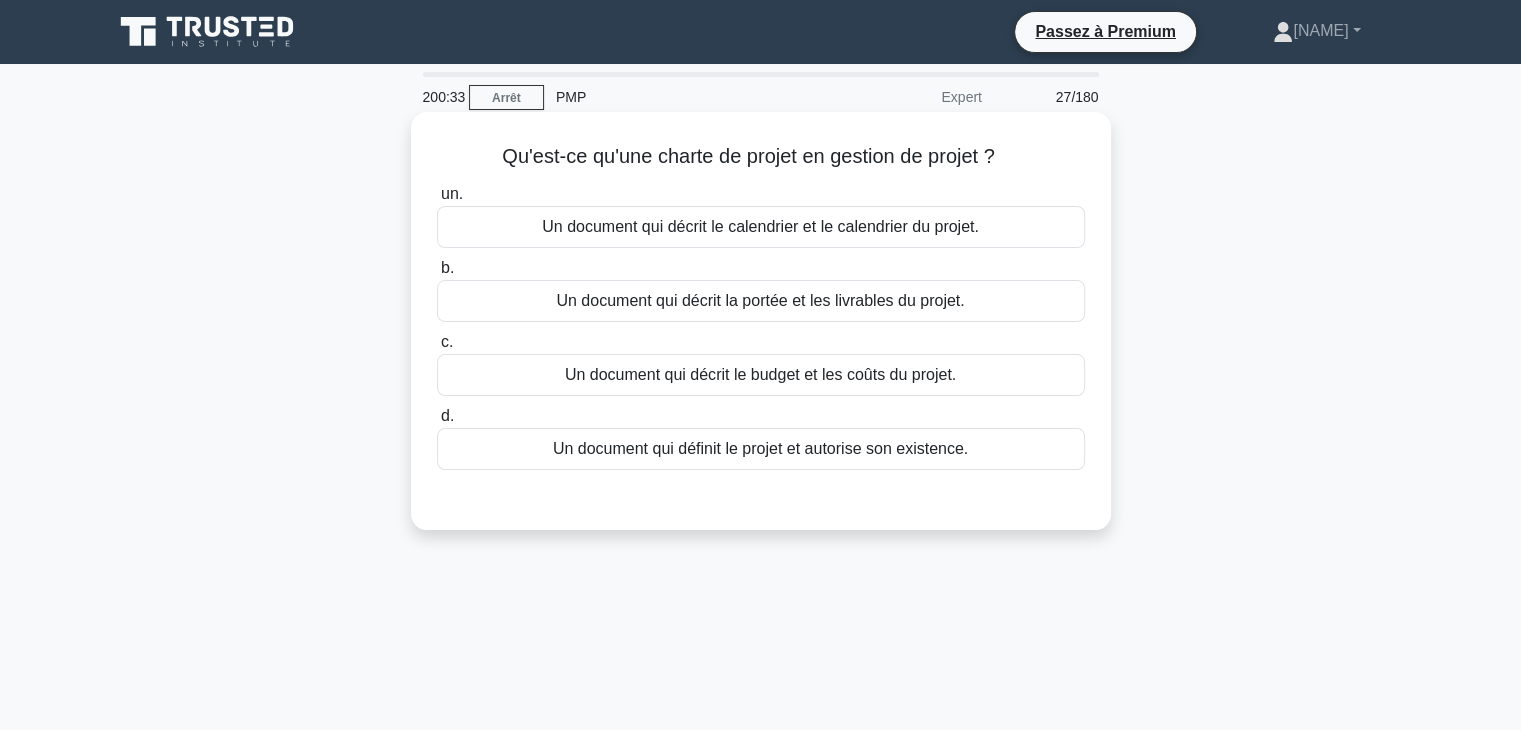 click on "Un document qui définit le projet et autorise son existence." at bounding box center [760, 448] 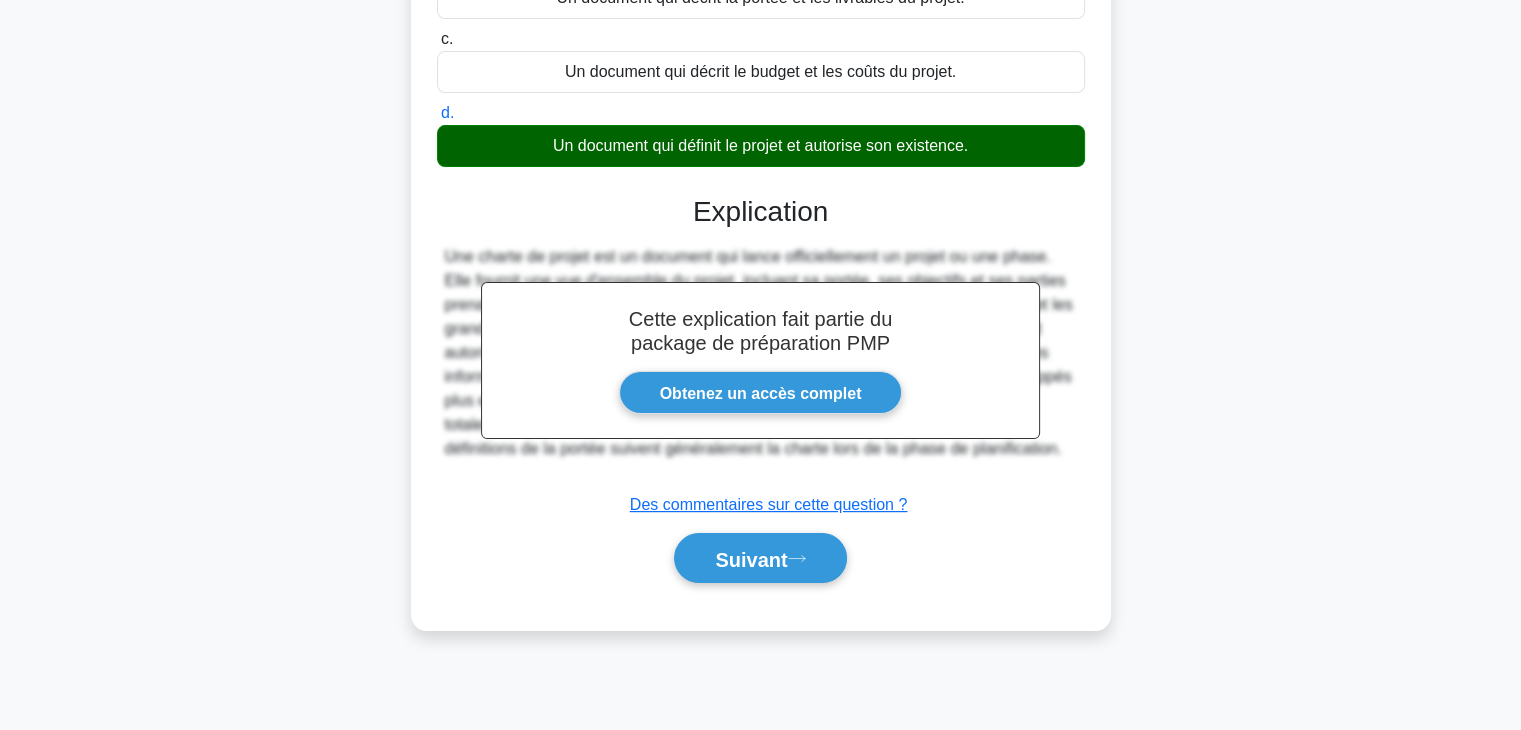 scroll, scrollTop: 351, scrollLeft: 0, axis: vertical 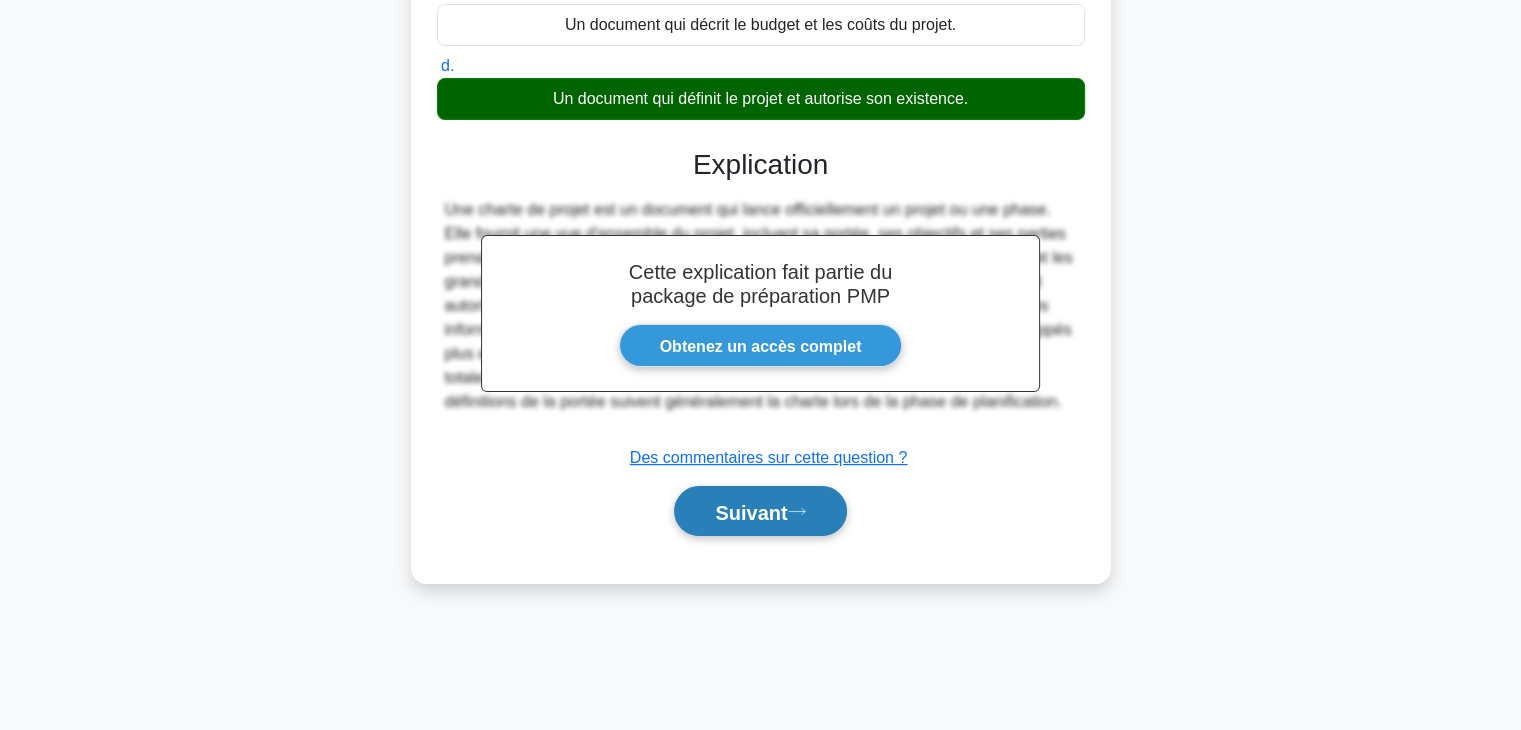 click on "Suivant" at bounding box center [751, 512] 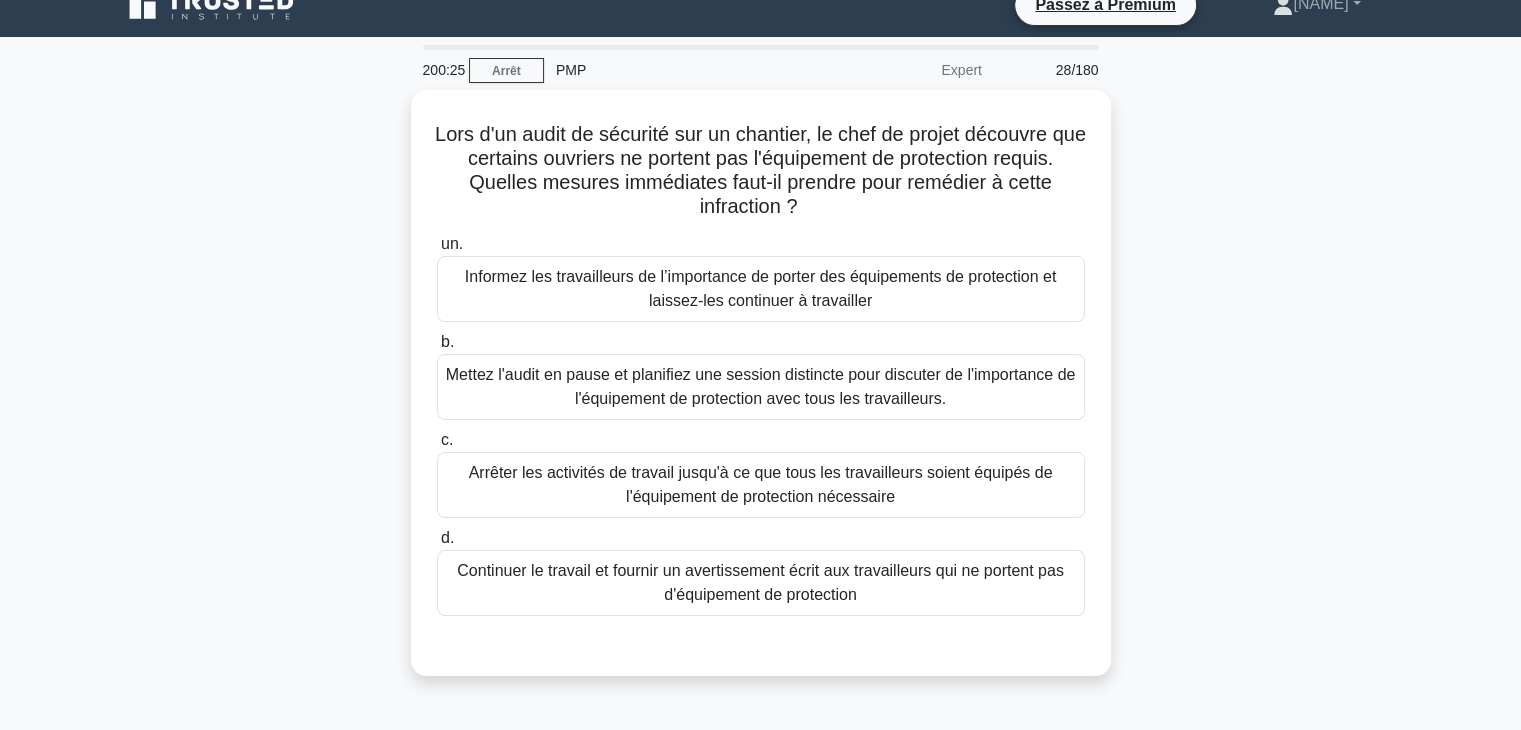 scroll, scrollTop: 18, scrollLeft: 0, axis: vertical 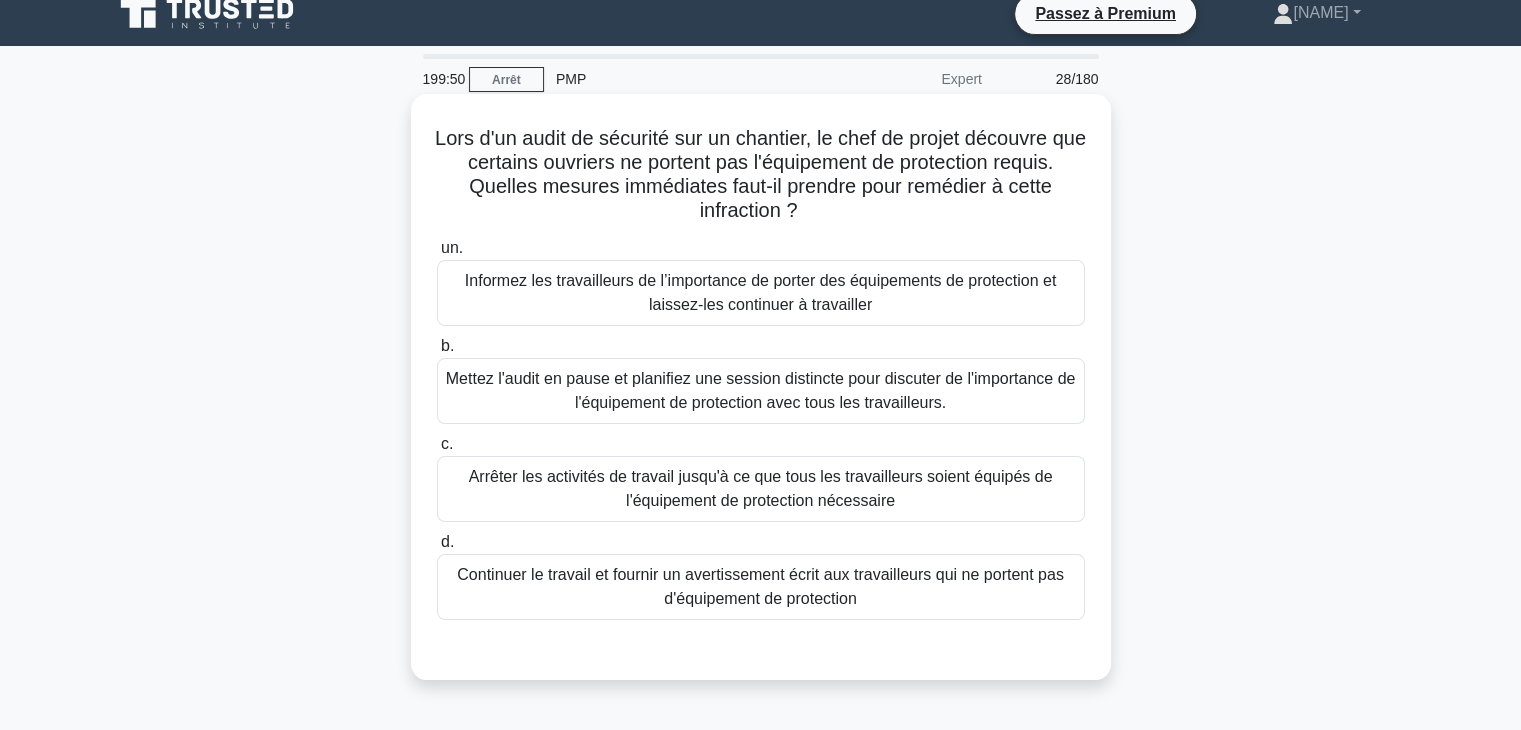 click on "Mettez l'audit en pause et planifiez une session distincte pour discuter de l'importance de l'équipement de protection avec tous les travailleurs." at bounding box center (761, 390) 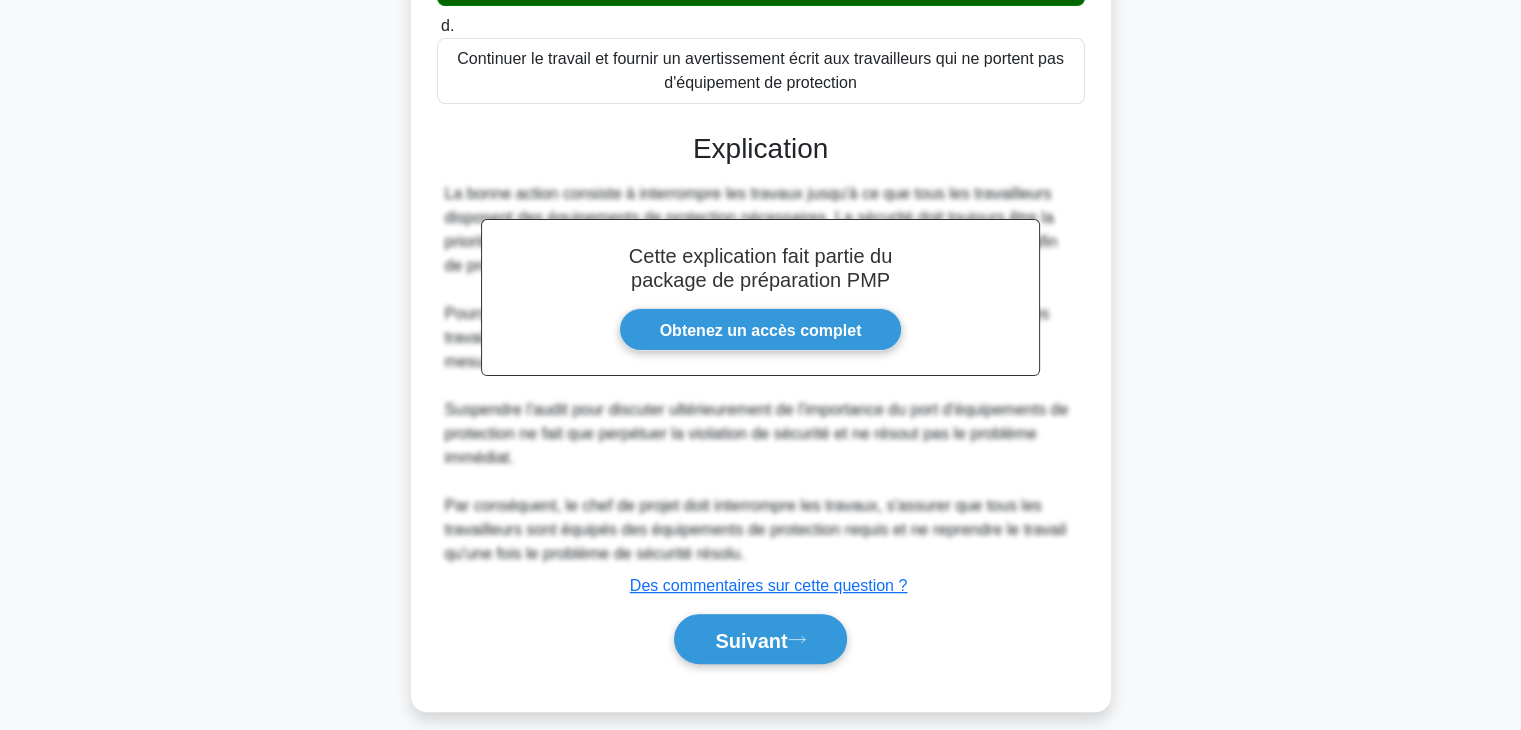 scroll, scrollTop: 554, scrollLeft: 0, axis: vertical 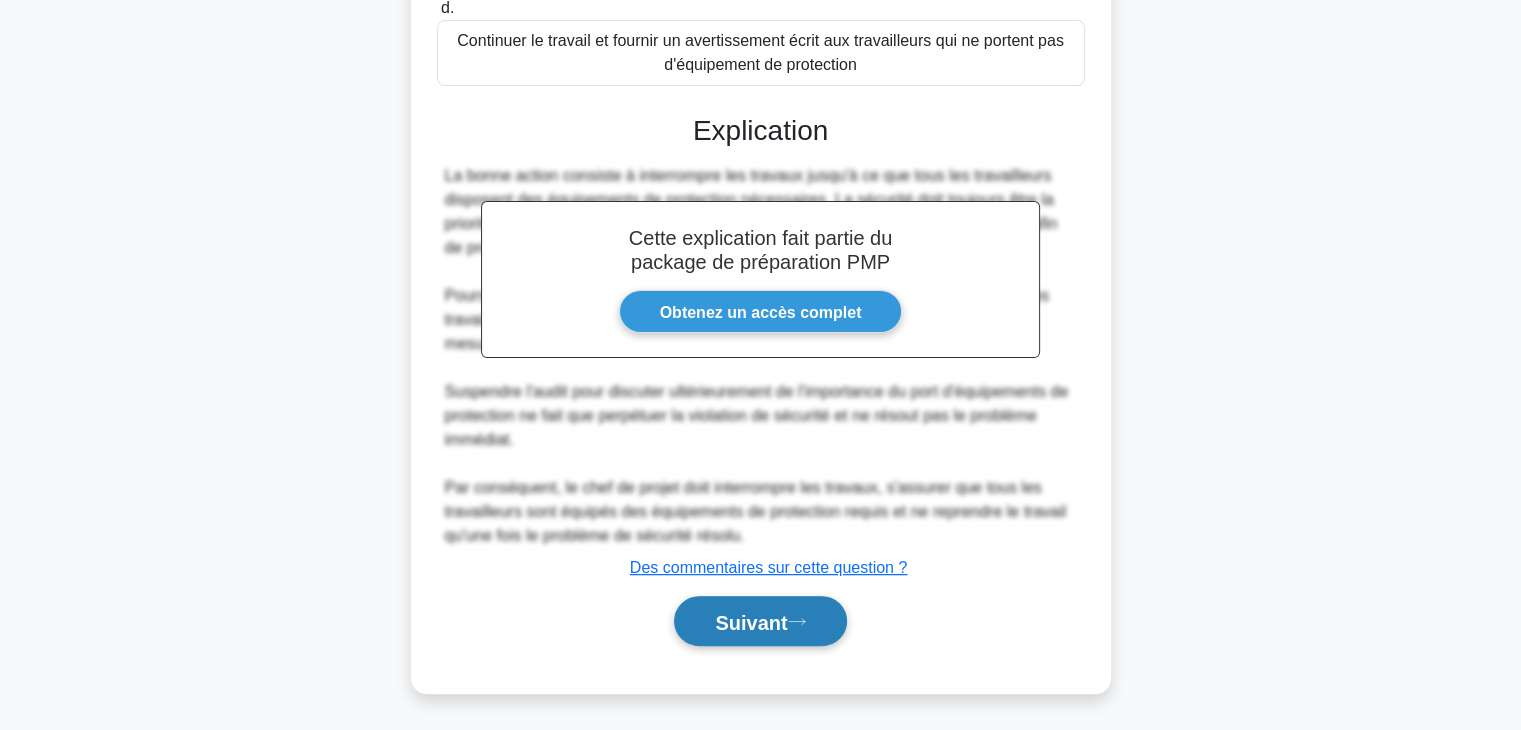 click on "Suivant" at bounding box center (751, 622) 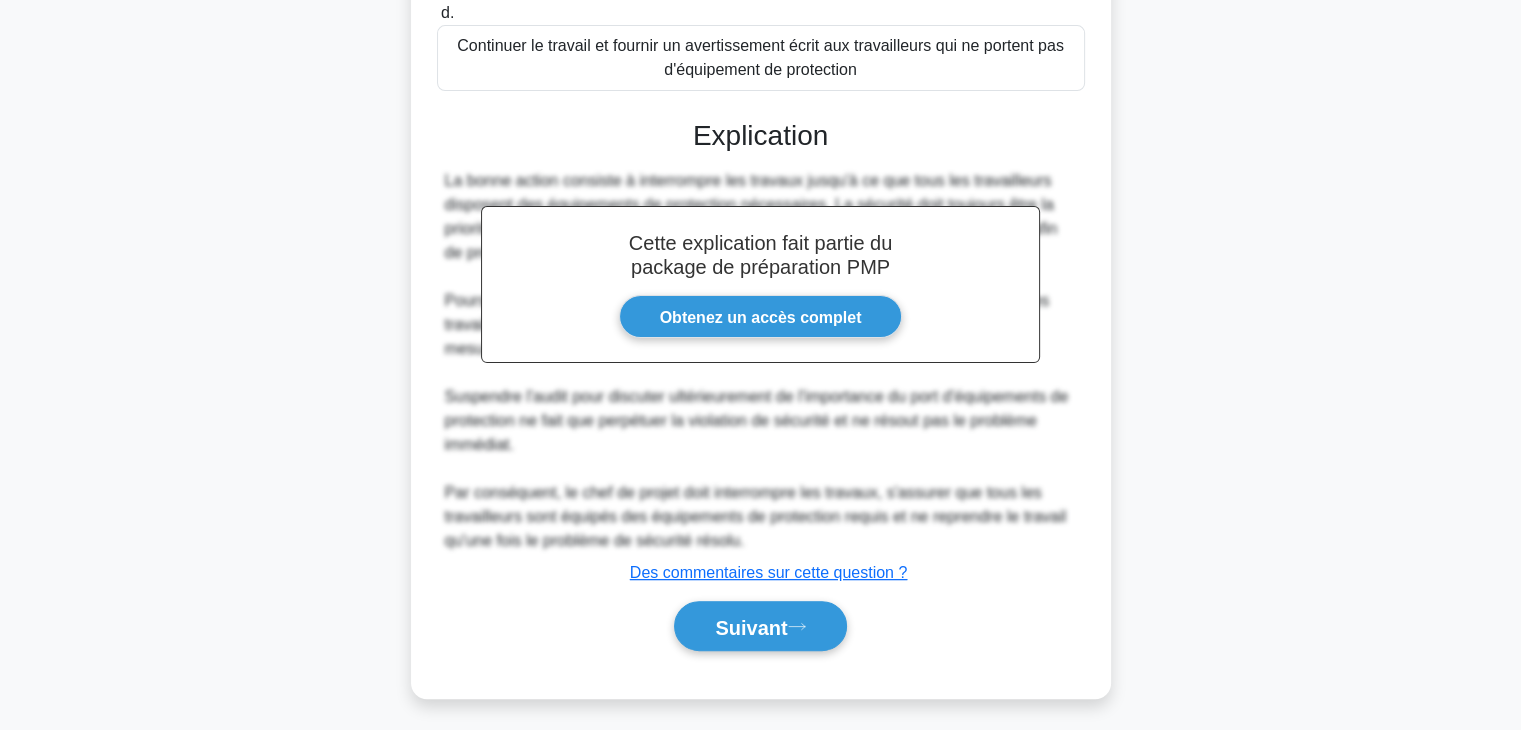 scroll, scrollTop: 351, scrollLeft: 0, axis: vertical 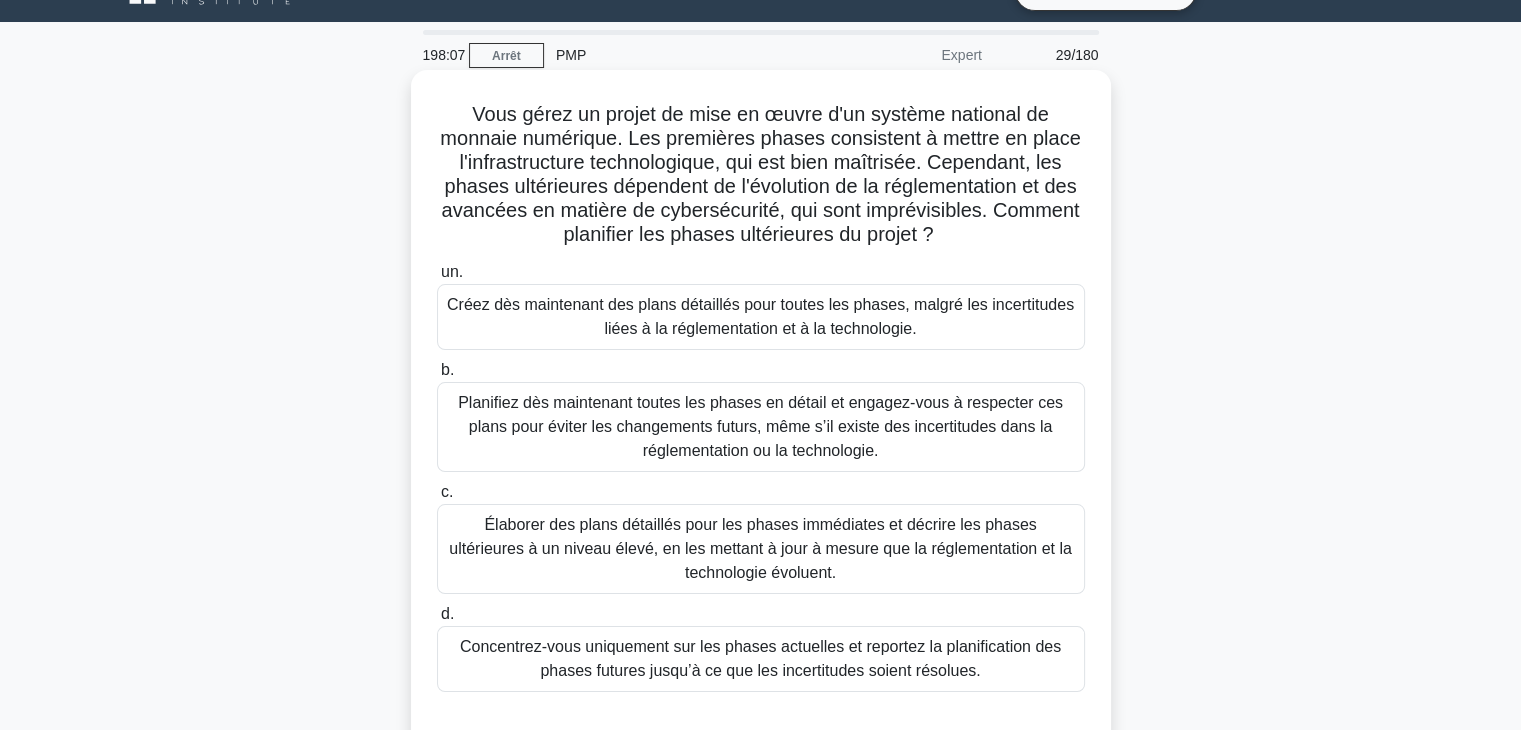 click on "Élaborer des plans détaillés pour les phases immédiates et décrire les phases ultérieures à un niveau élevé, en les mettant à jour à mesure que la réglementation et la technologie évoluent." at bounding box center [761, 549] 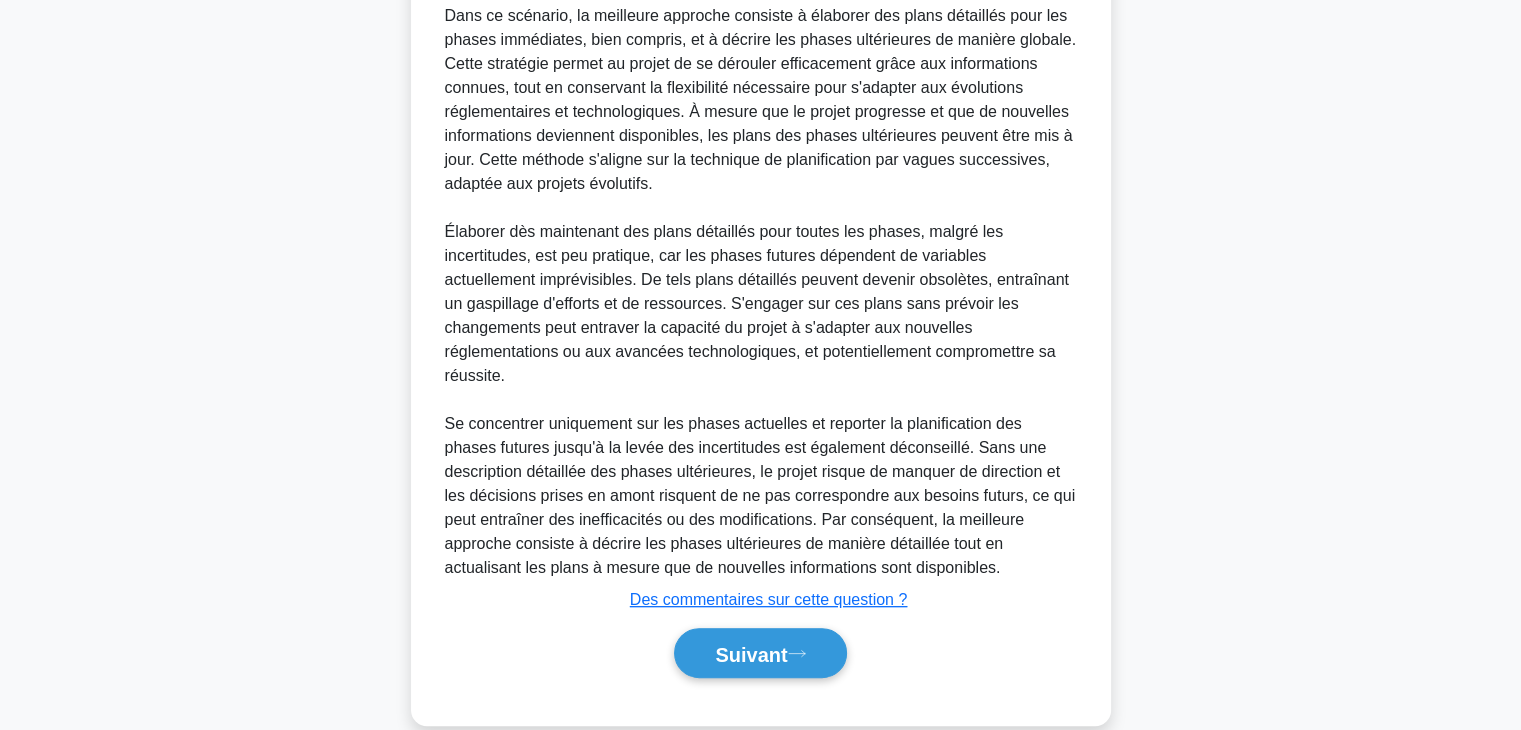 scroll, scrollTop: 816, scrollLeft: 0, axis: vertical 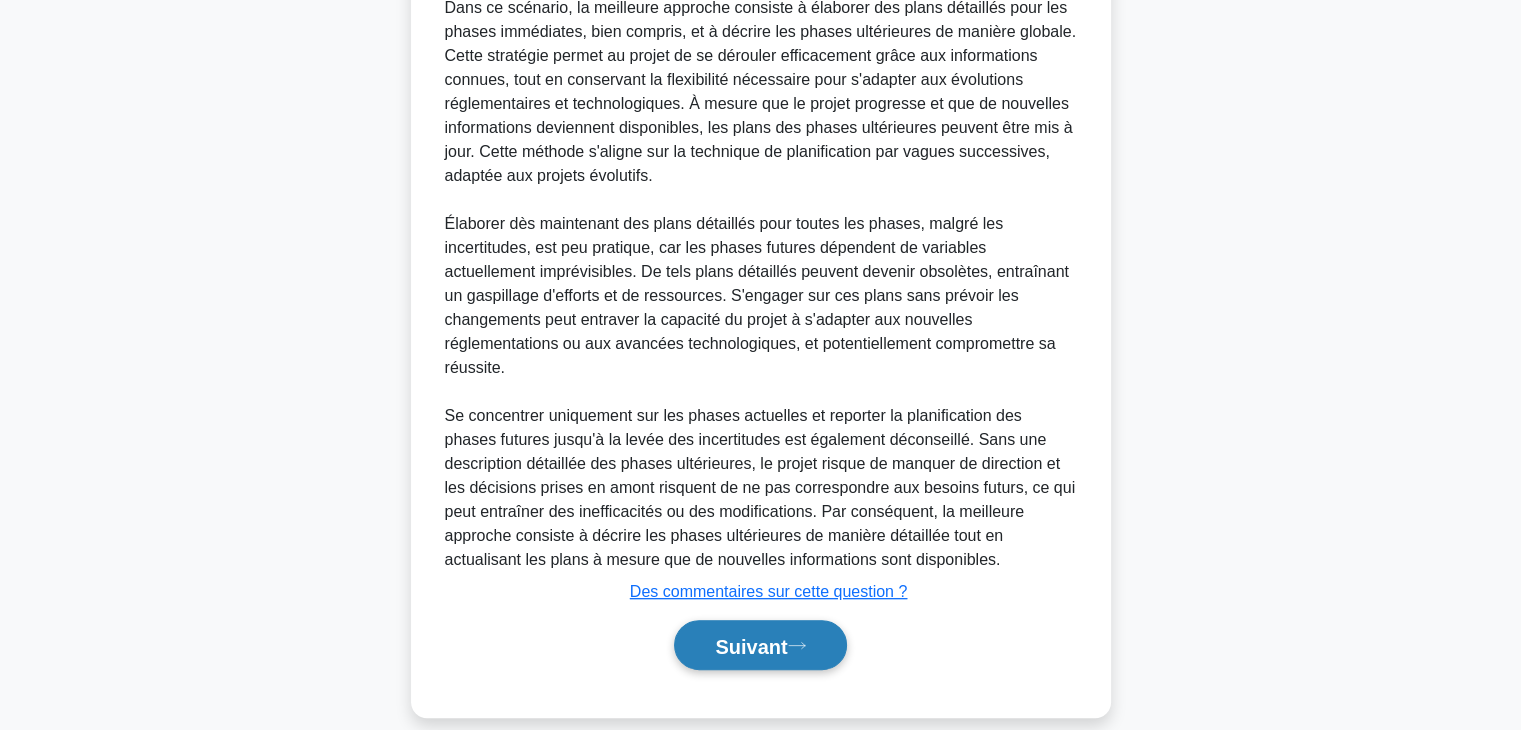 click on "Suivant" at bounding box center [751, 646] 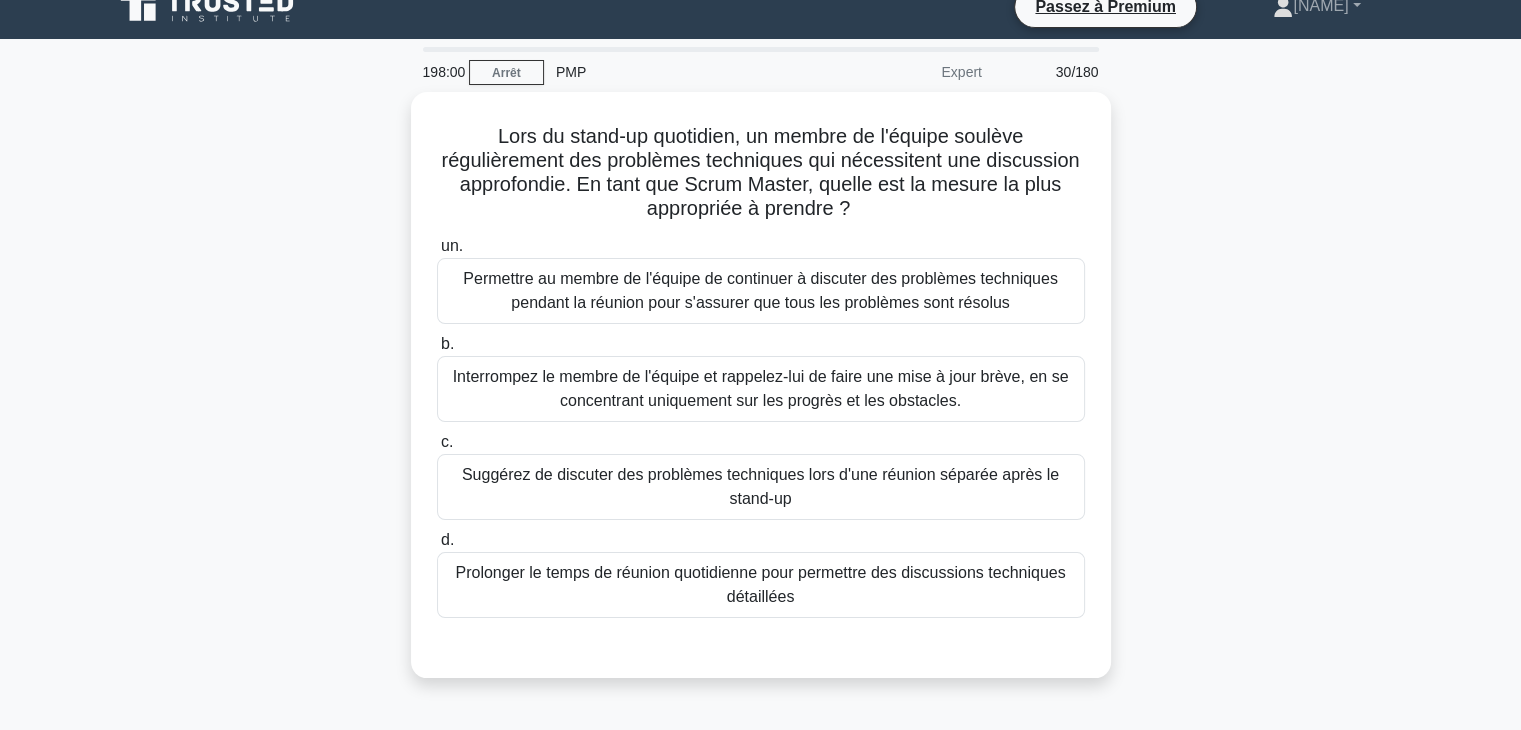 scroll, scrollTop: 20, scrollLeft: 0, axis: vertical 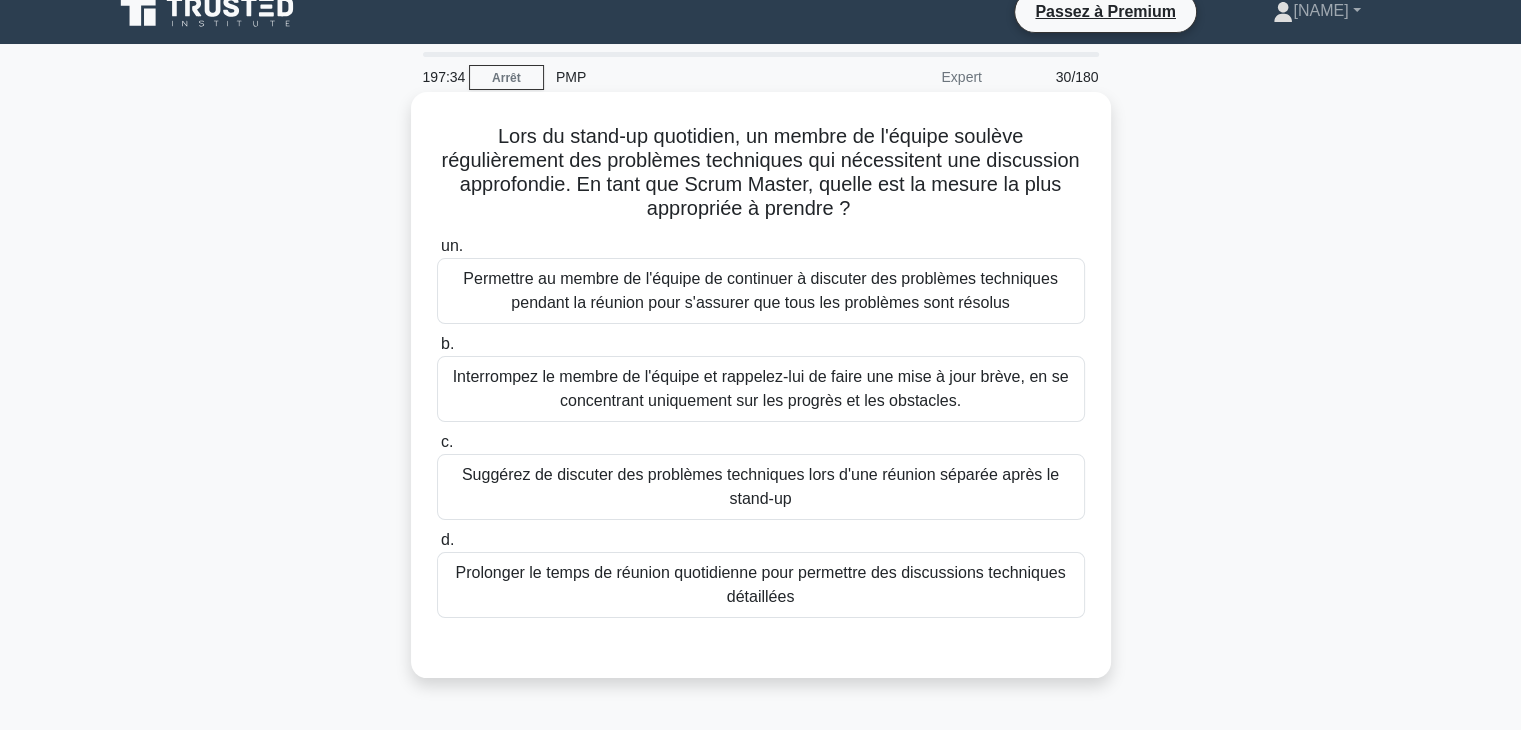 click on "Suggérez de discuter des problèmes techniques lors d'une réunion séparée après le stand-up" at bounding box center (760, 486) 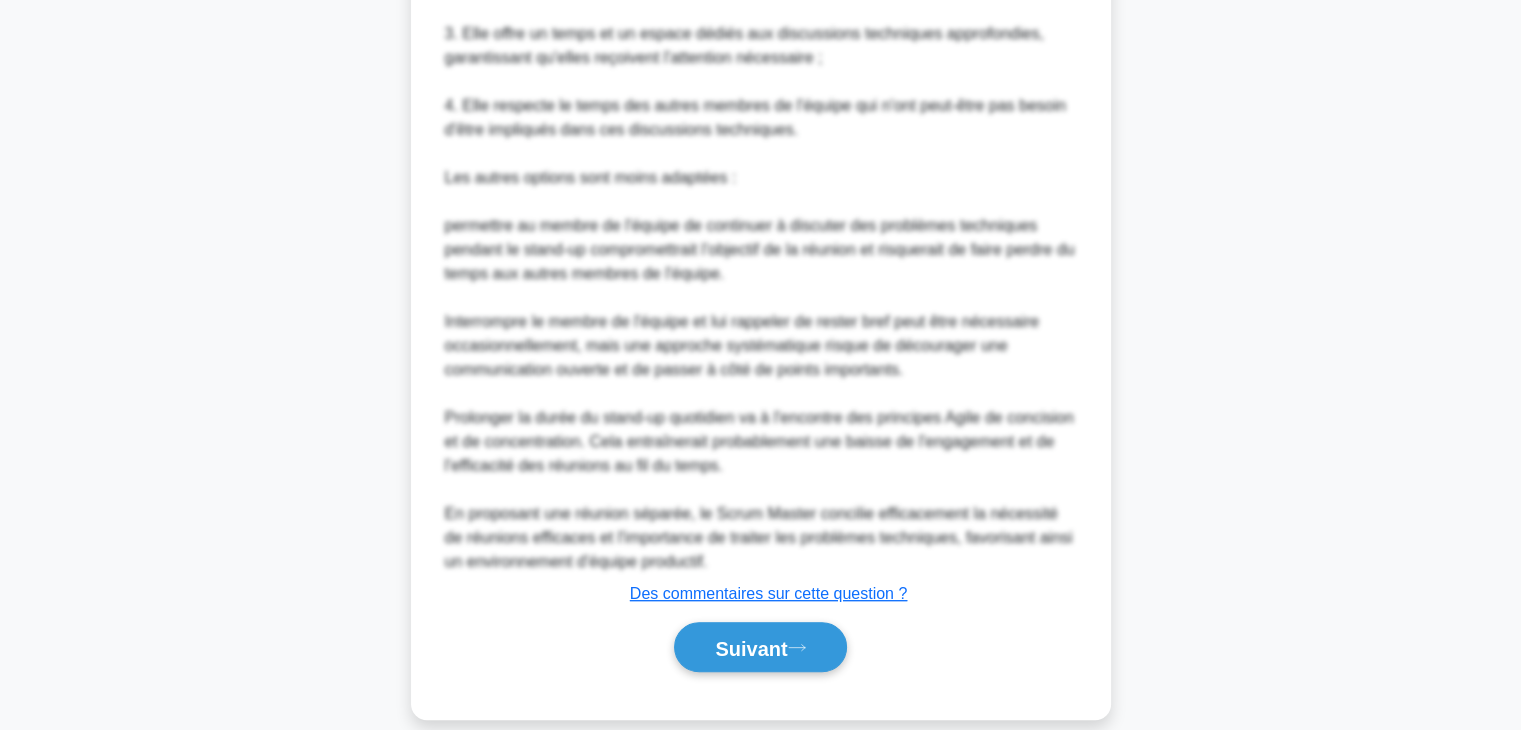 scroll, scrollTop: 960, scrollLeft: 0, axis: vertical 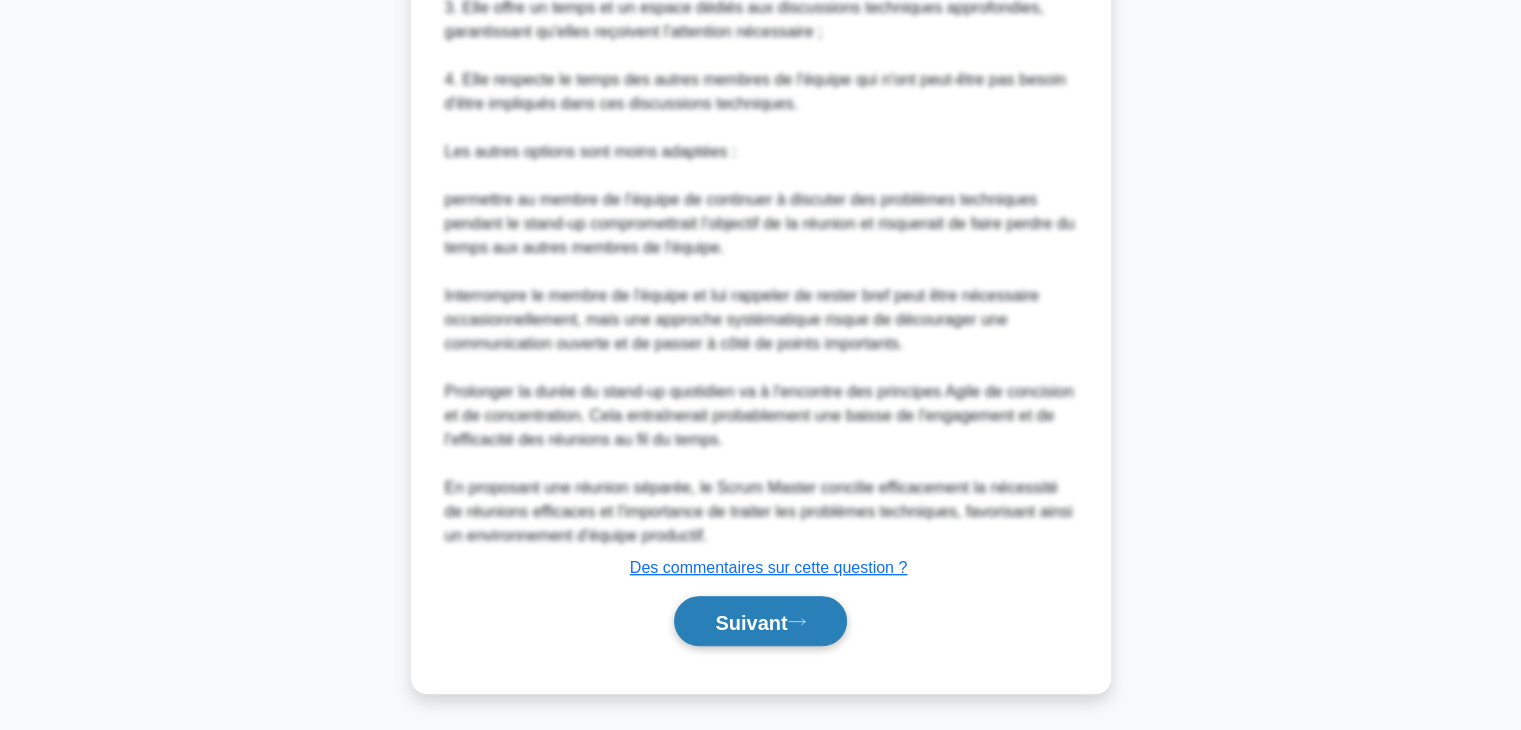 click 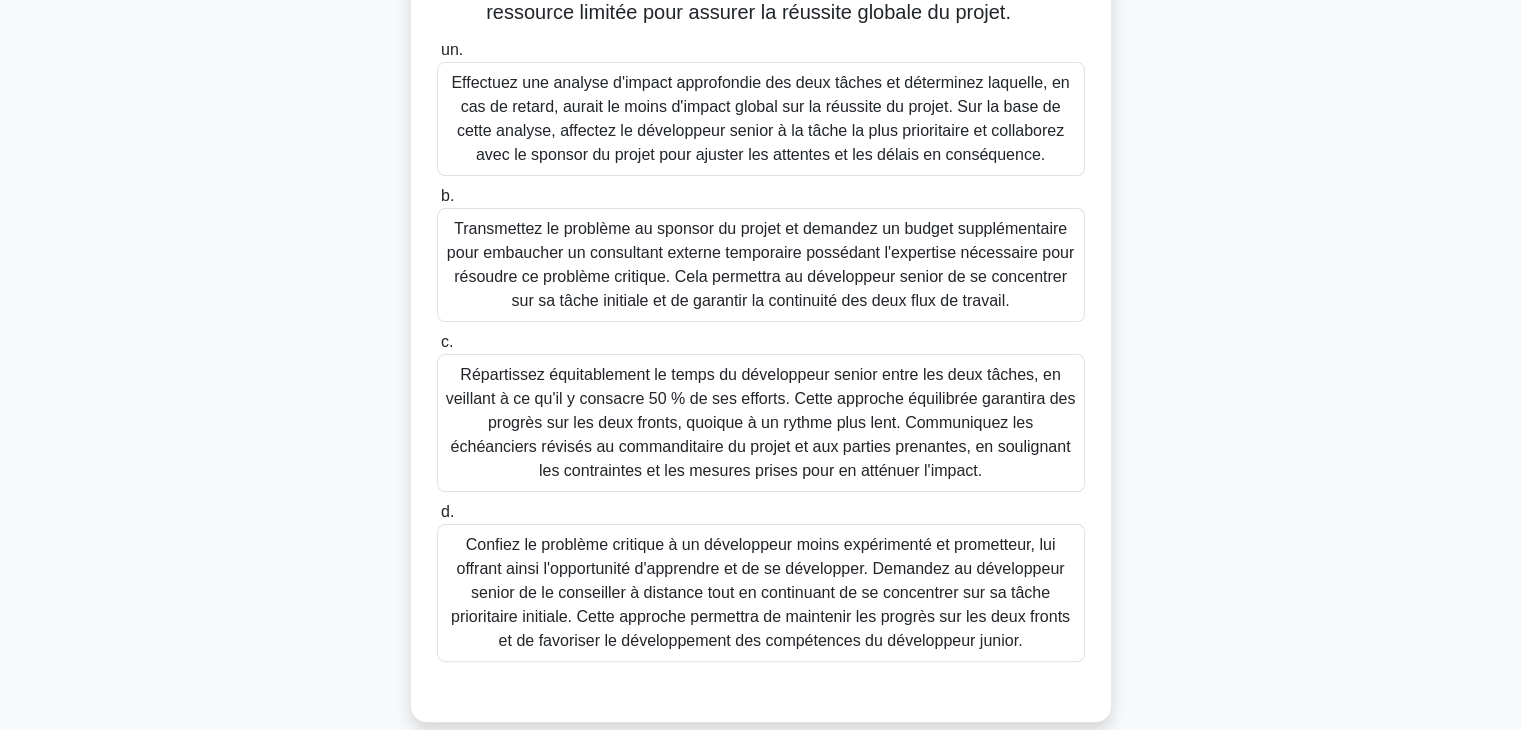 scroll, scrollTop: 461, scrollLeft: 0, axis: vertical 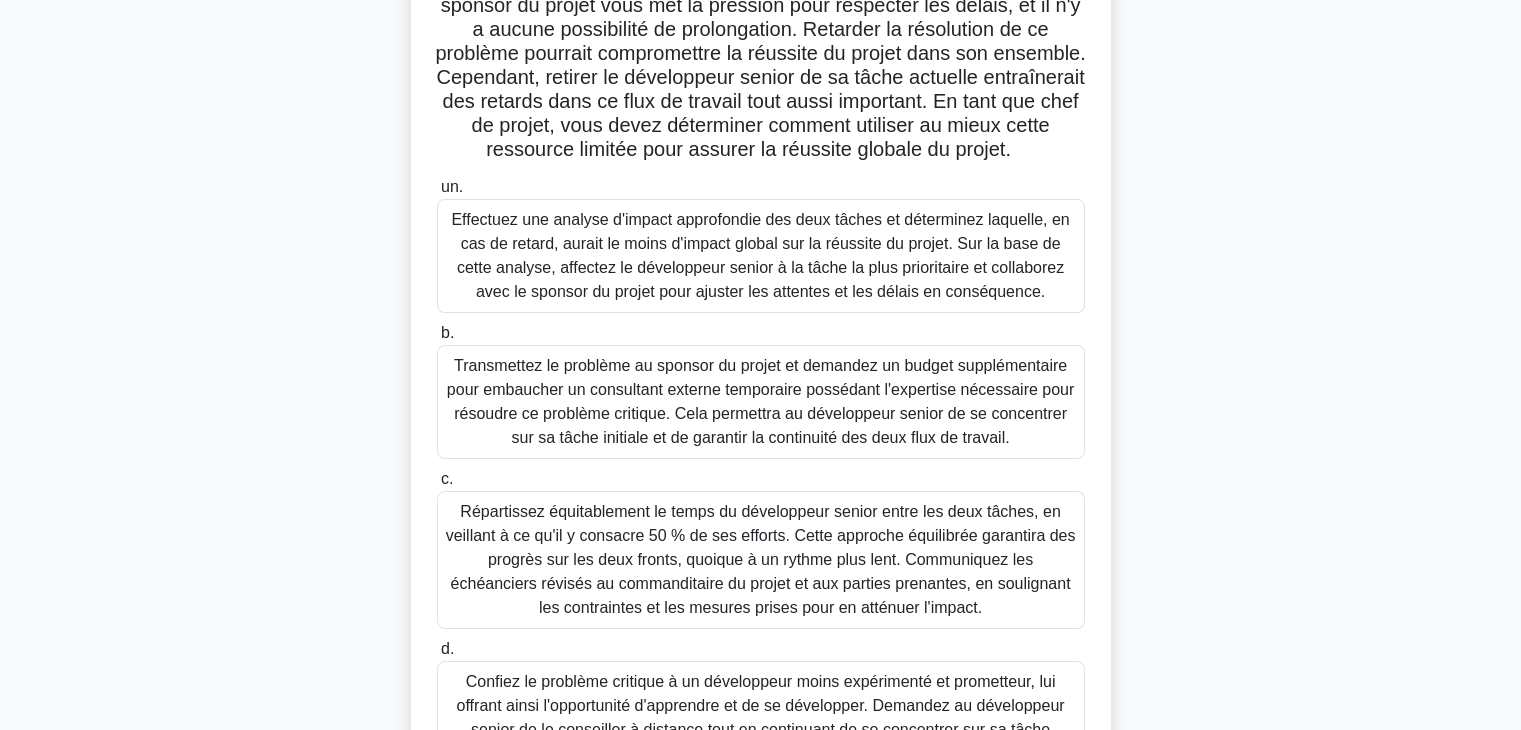 click on "Effectuez une analyse d'impact approfondie des deux tâches et déterminez laquelle, en cas de retard, aurait le moins d'impact global sur la réussite du projet. Sur la base de cette analyse, affectez le développeur senior à la tâche la plus prioritaire et collaborez avec le sponsor du projet pour ajuster les attentes et les délais en conséquence." at bounding box center (760, 255) 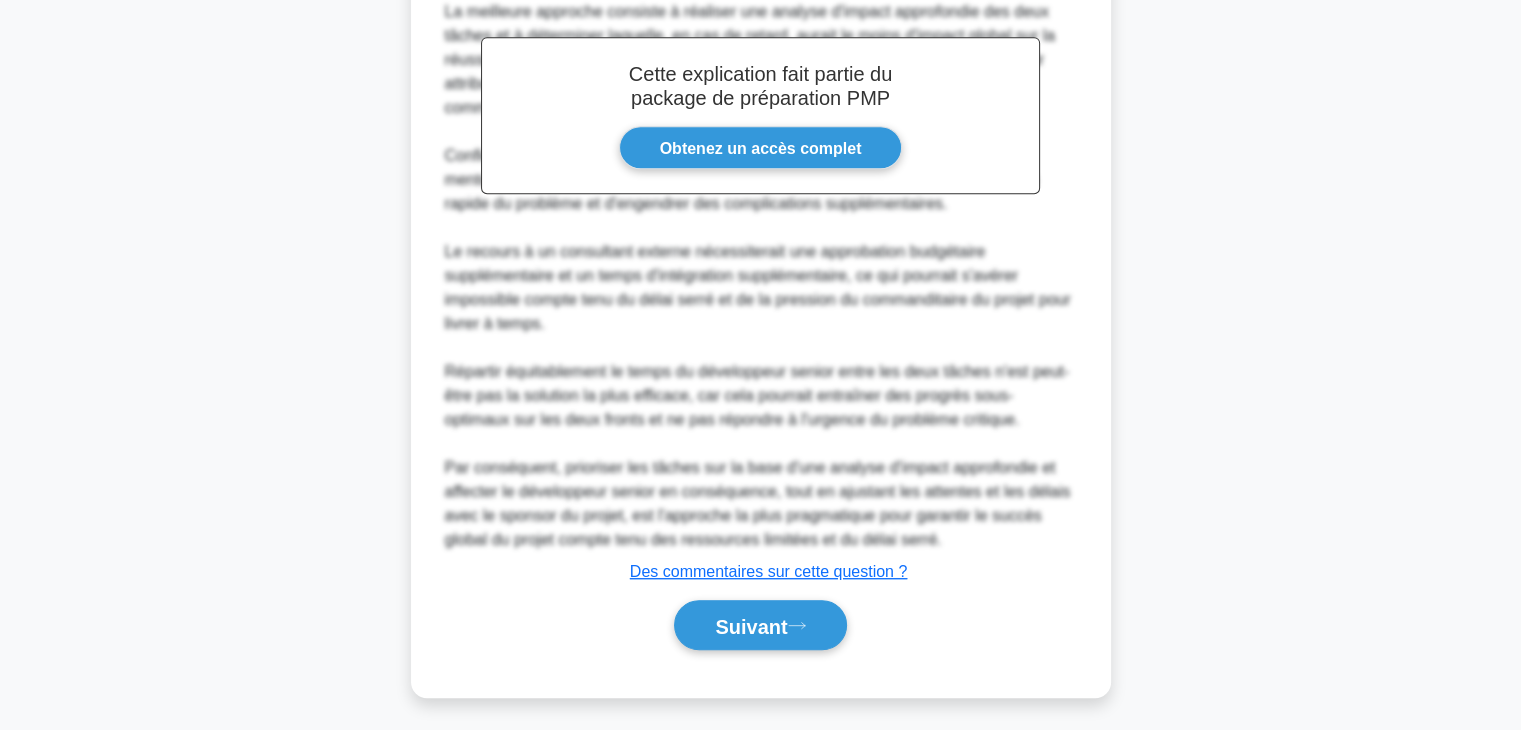 scroll, scrollTop: 1176, scrollLeft: 0, axis: vertical 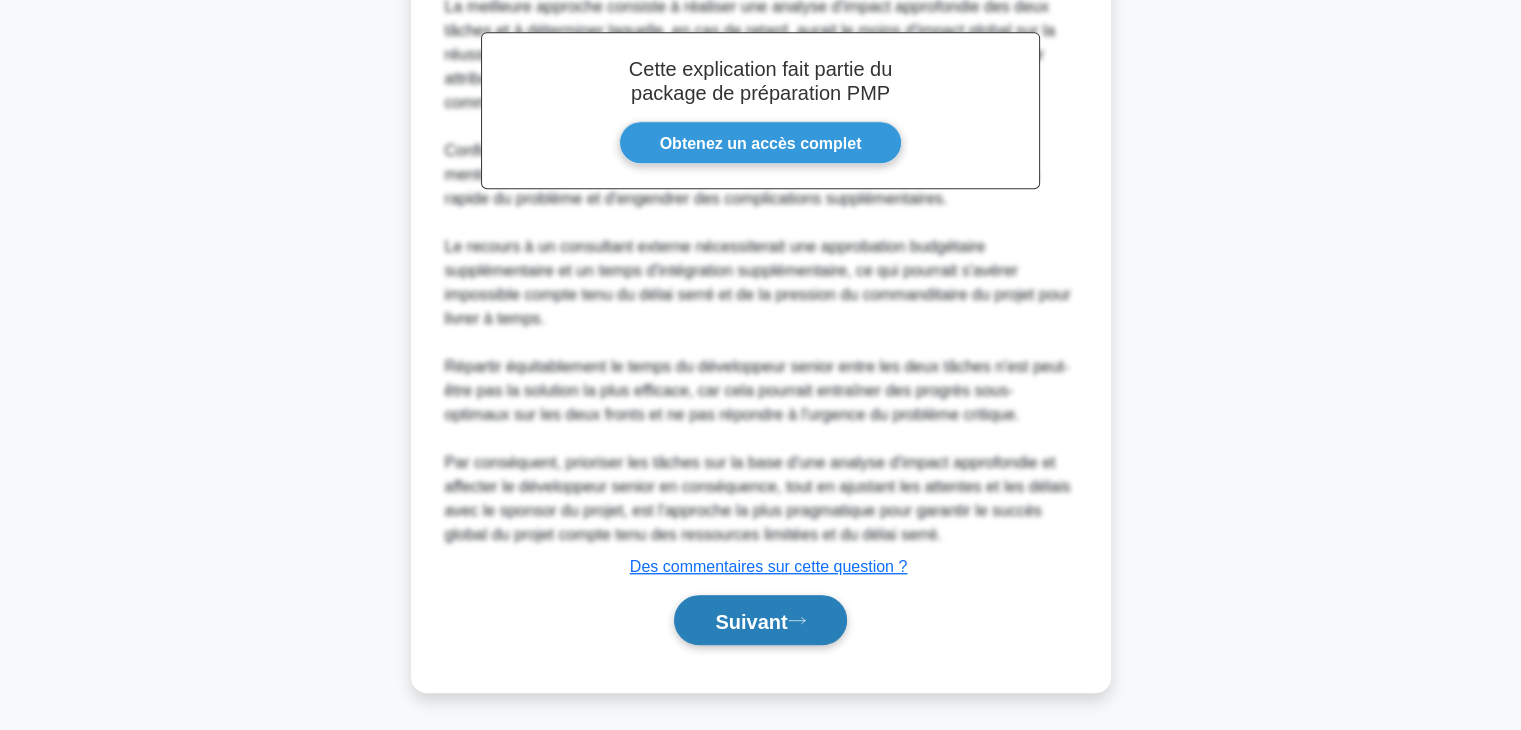 click on "Suivant" at bounding box center (751, 621) 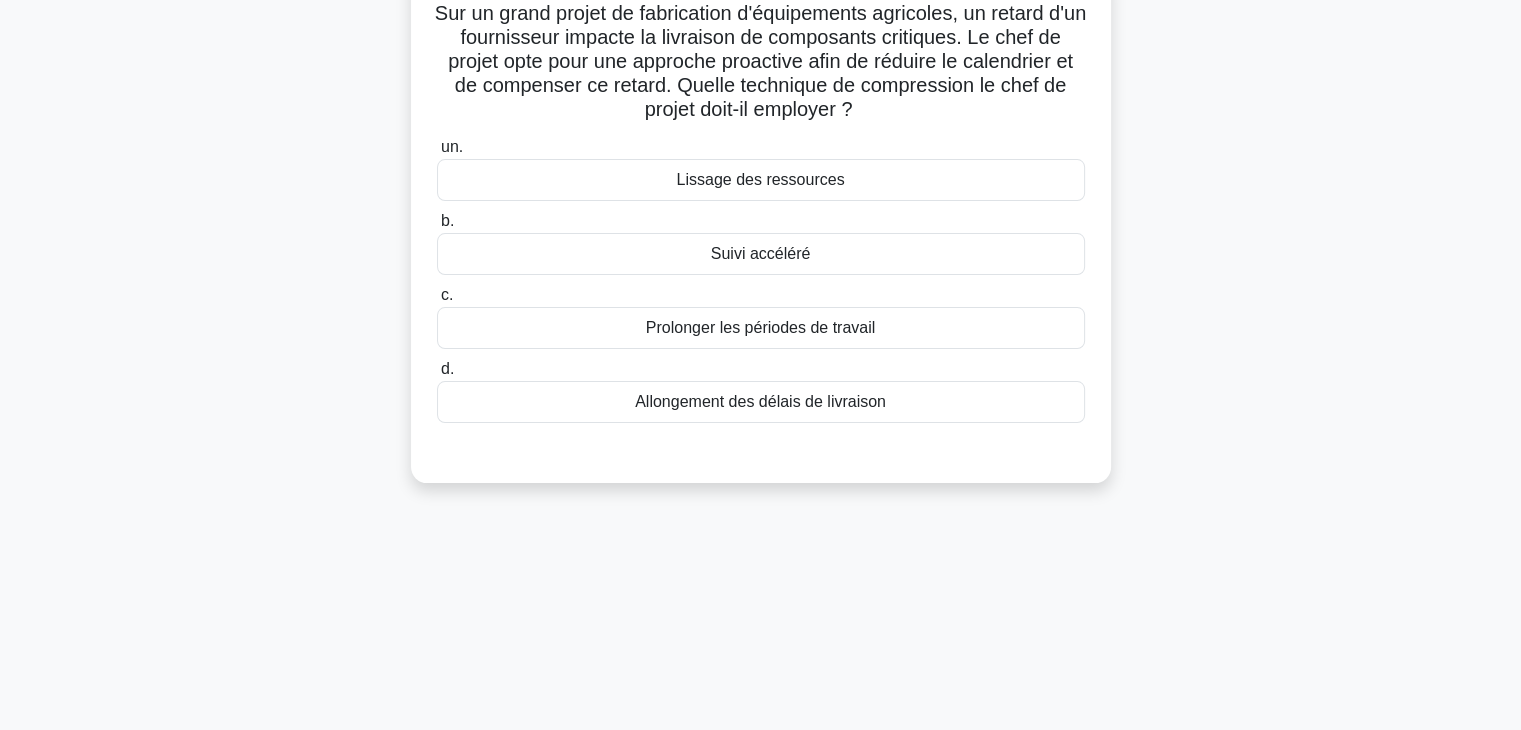 scroll, scrollTop: 0, scrollLeft: 0, axis: both 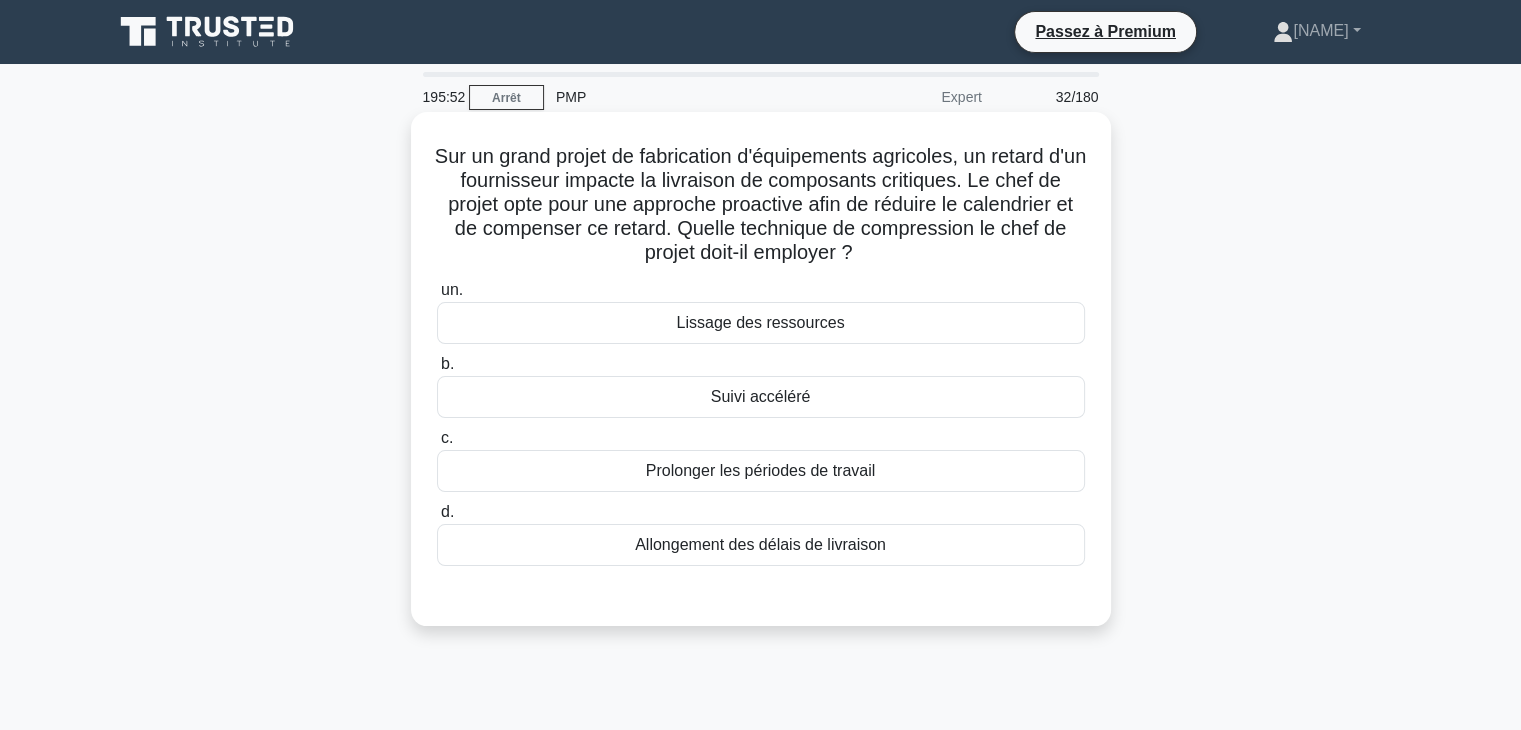 click on "Lissage des ressources" at bounding box center (761, 323) 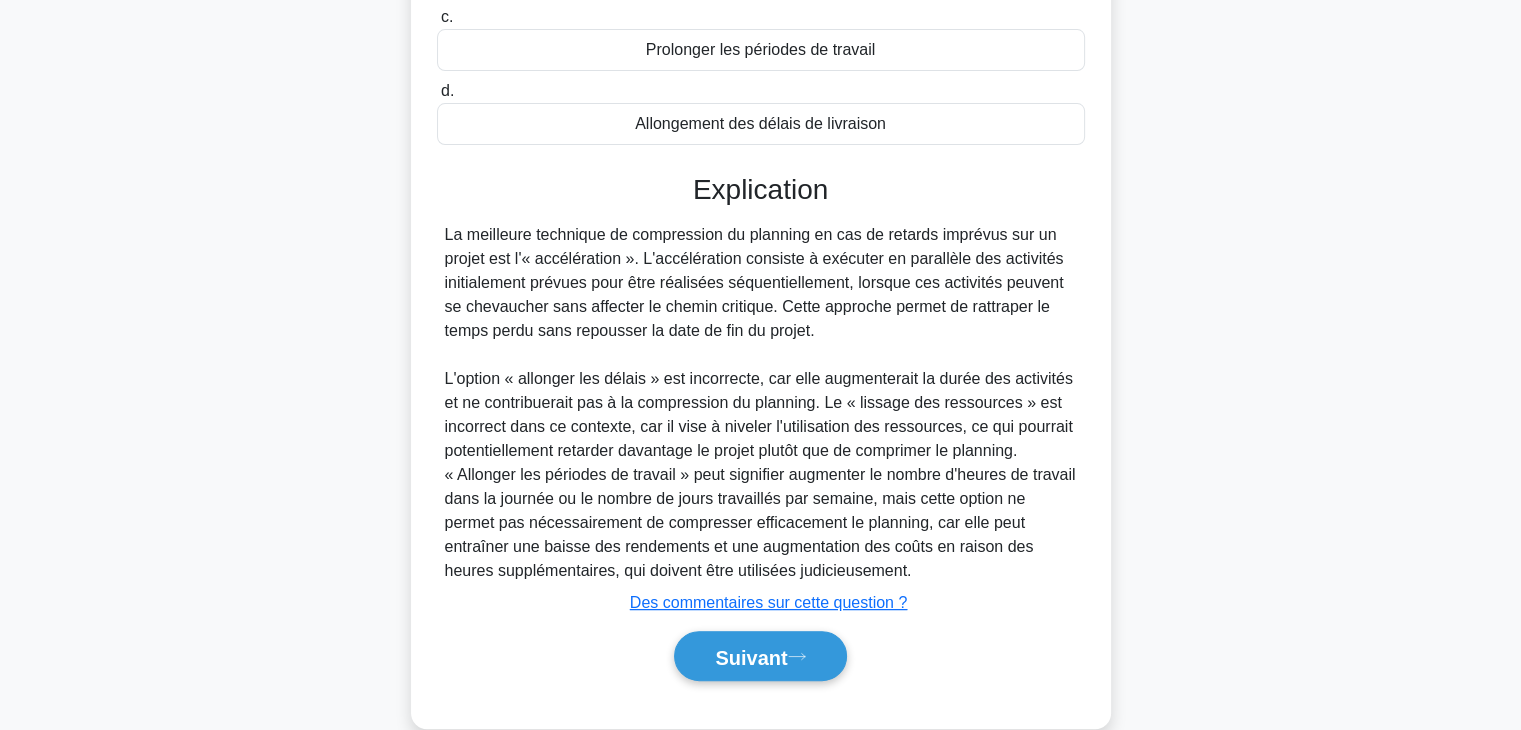 scroll, scrollTop: 458, scrollLeft: 0, axis: vertical 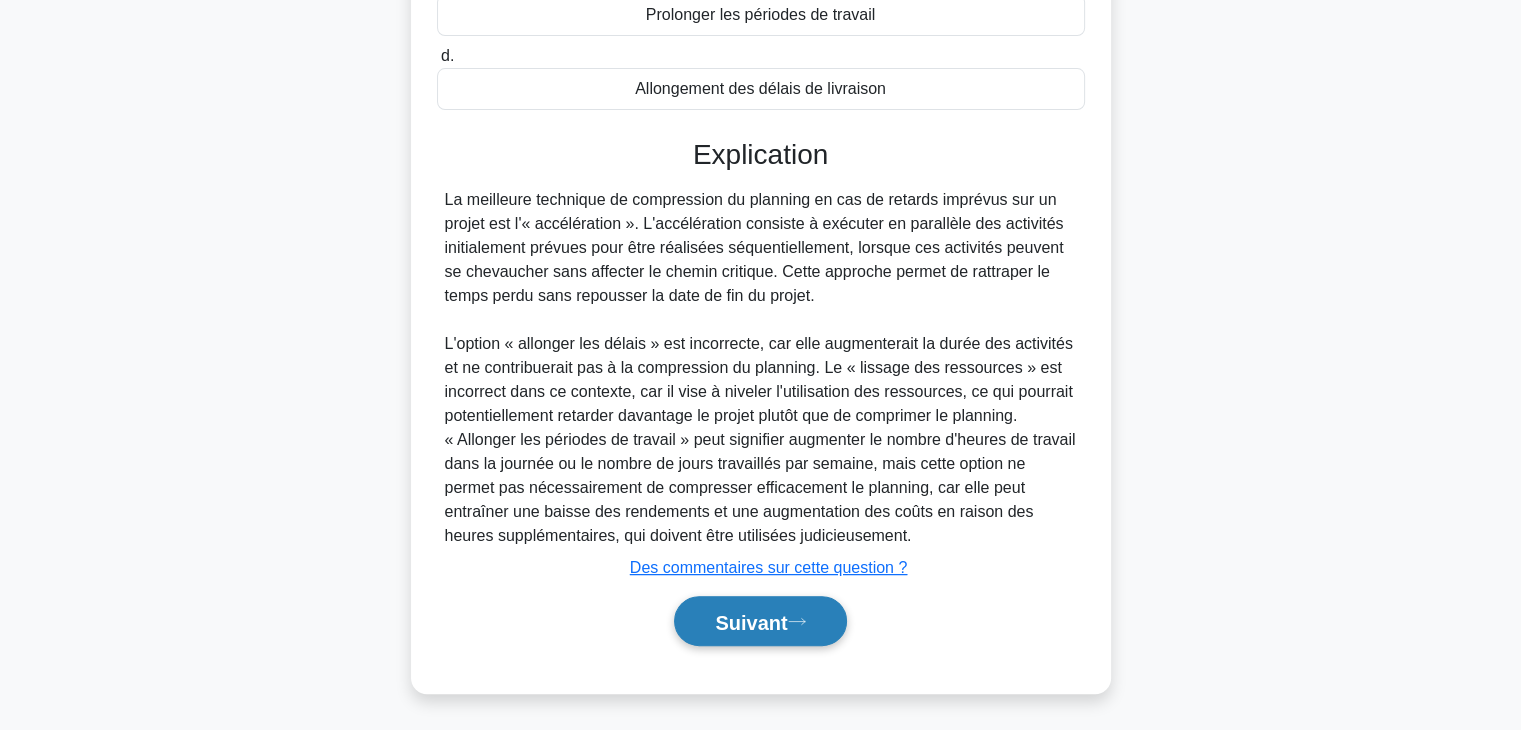 click on "Suivant" at bounding box center (751, 622) 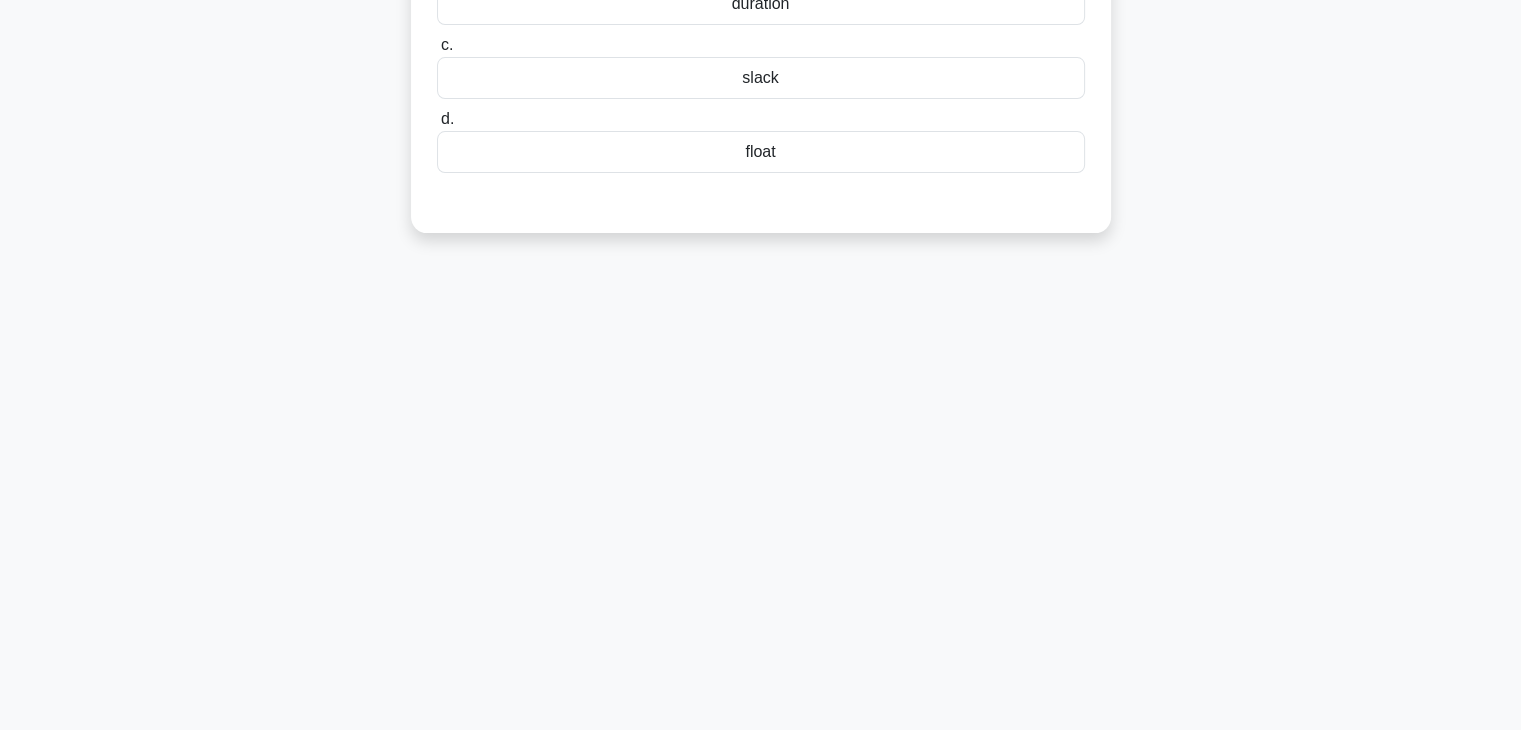 scroll, scrollTop: 351, scrollLeft: 0, axis: vertical 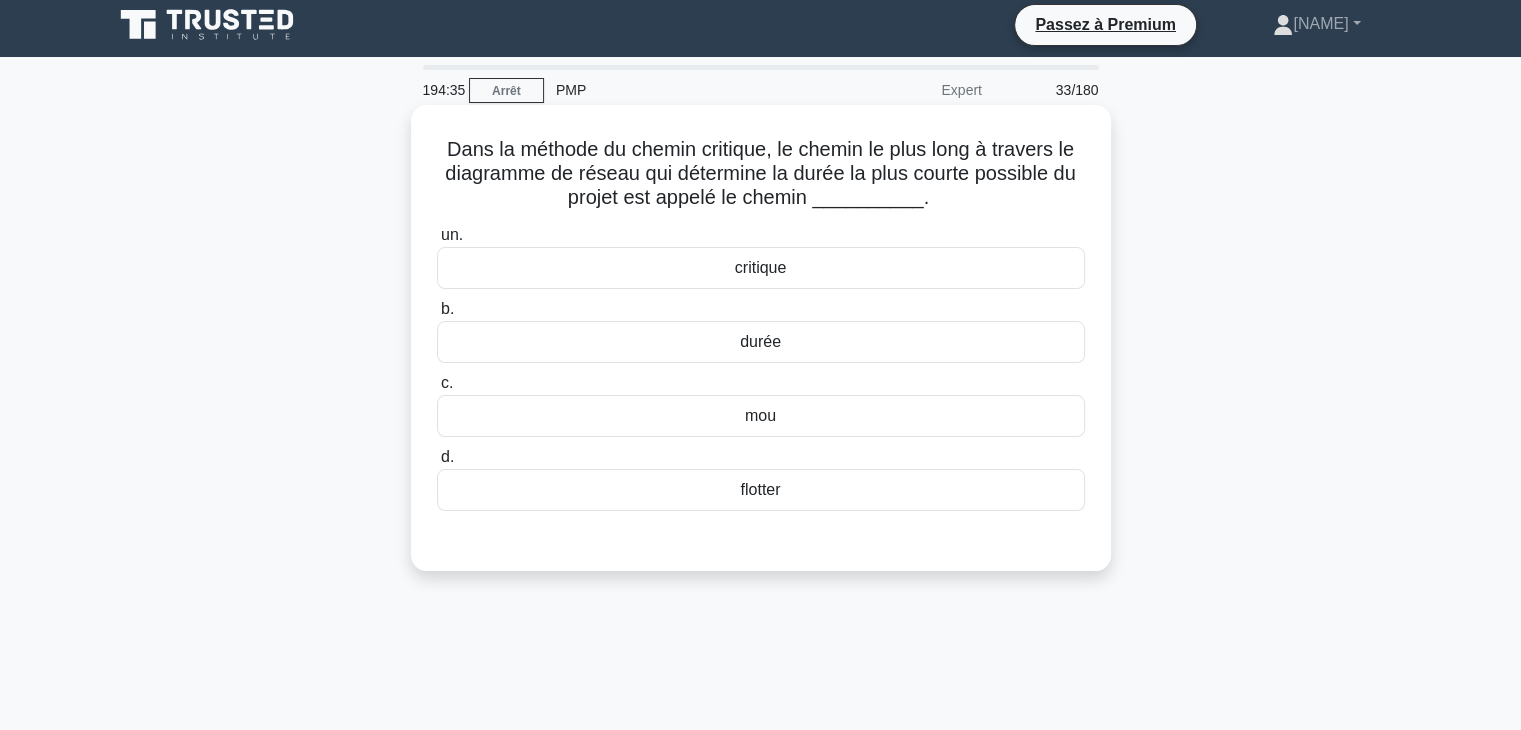 click on "critique" at bounding box center (761, 268) 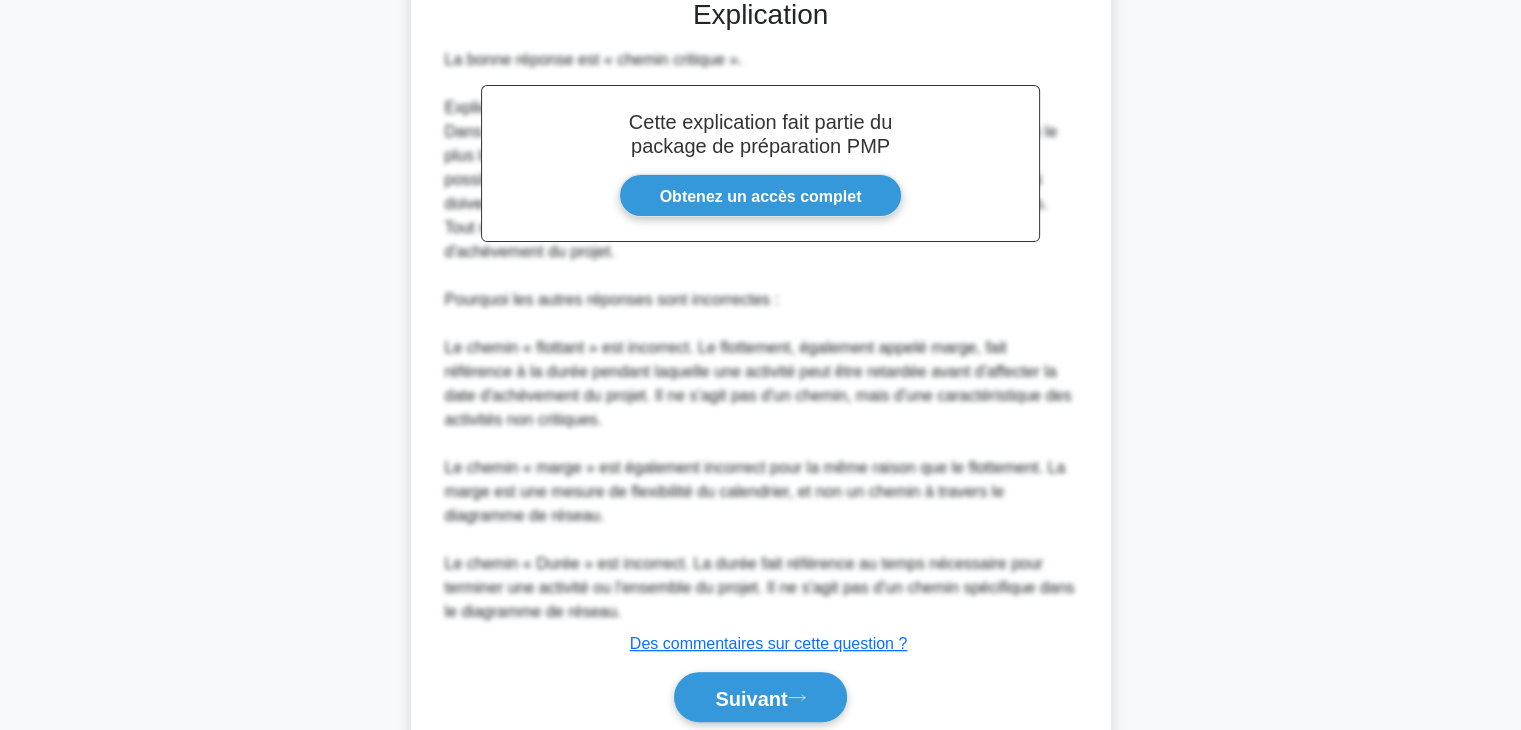 scroll, scrollTop: 624, scrollLeft: 0, axis: vertical 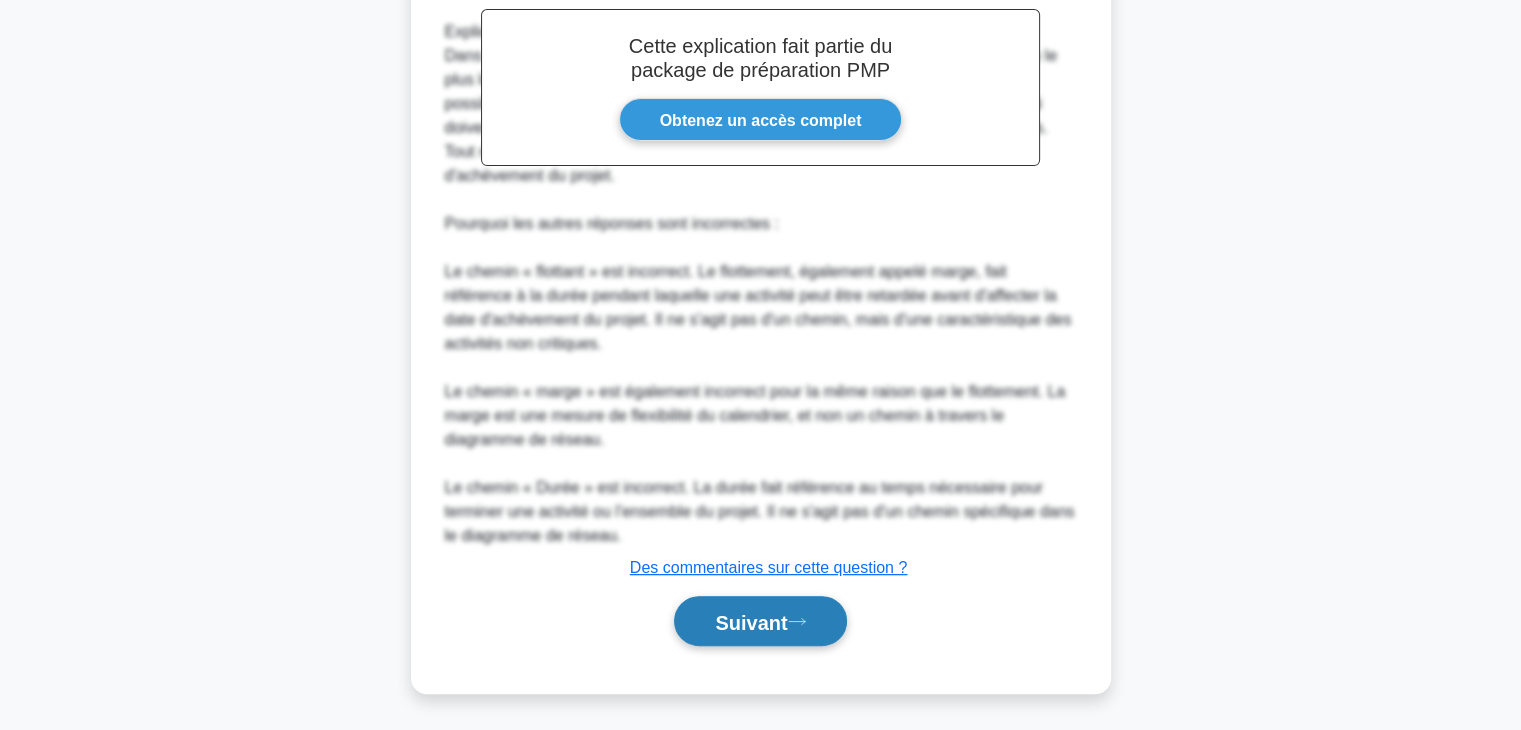 click on "Suivant" at bounding box center [751, 622] 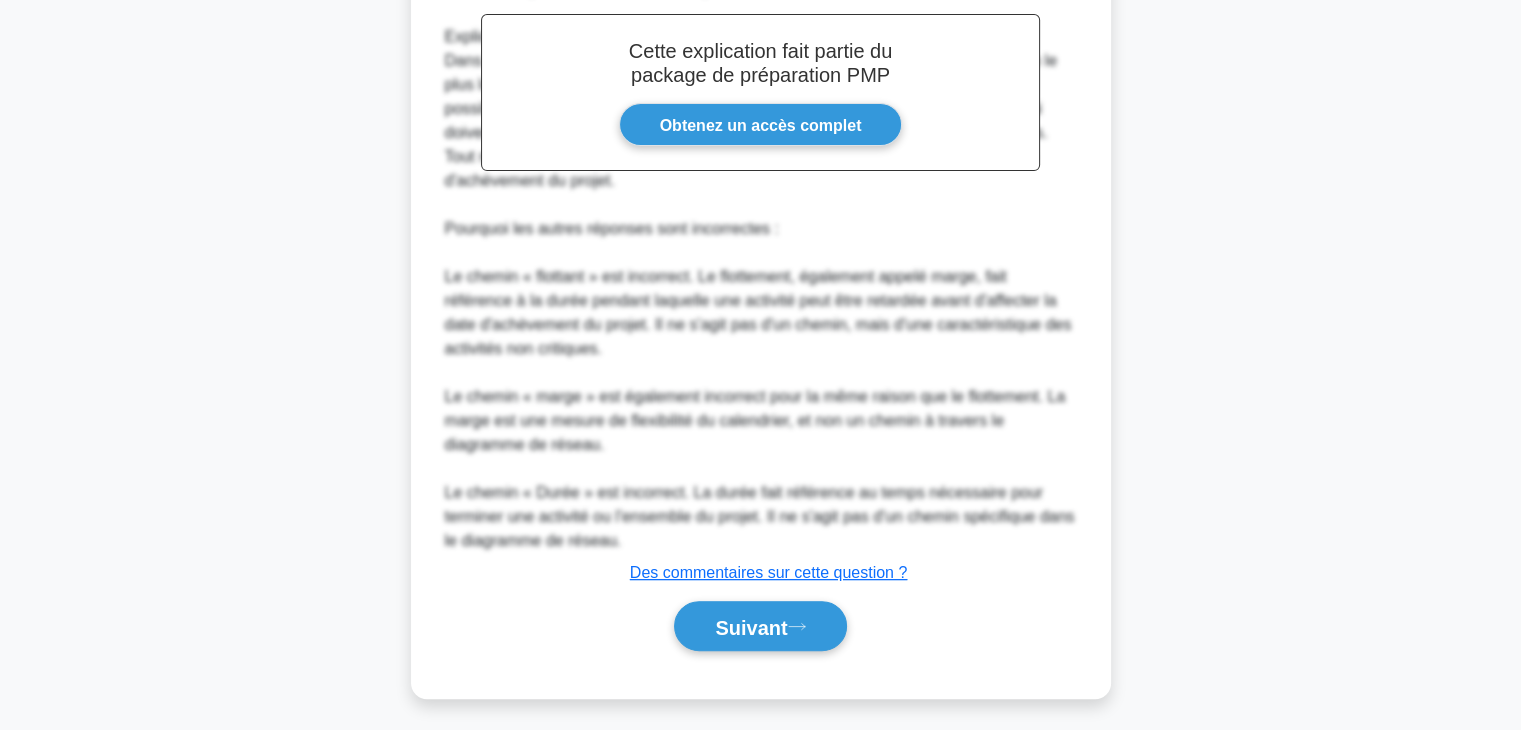 scroll, scrollTop: 351, scrollLeft: 0, axis: vertical 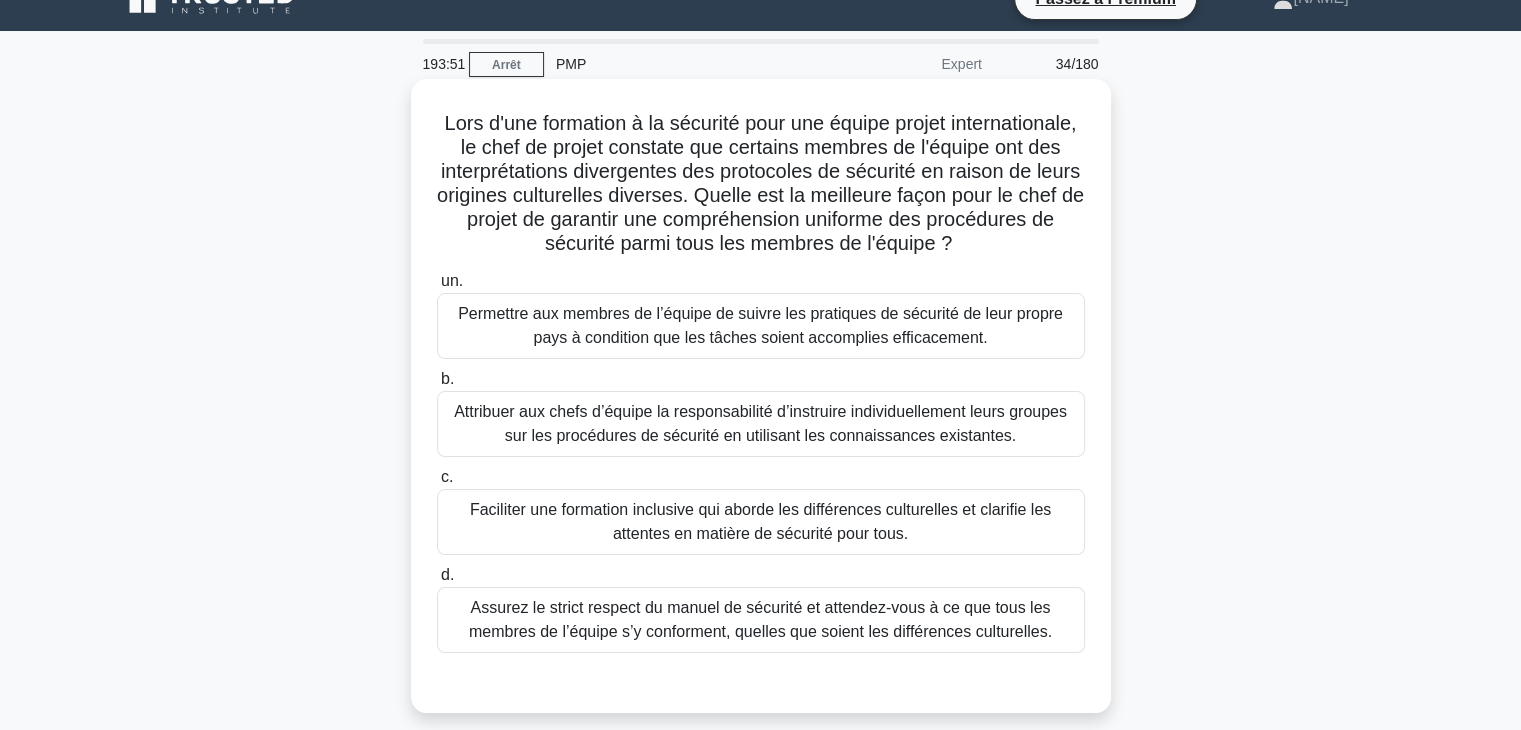 click on "Faciliter une formation inclusive qui aborde les différences culturelles et clarifie les attentes en matière de sécurité pour tous." at bounding box center (760, 521) 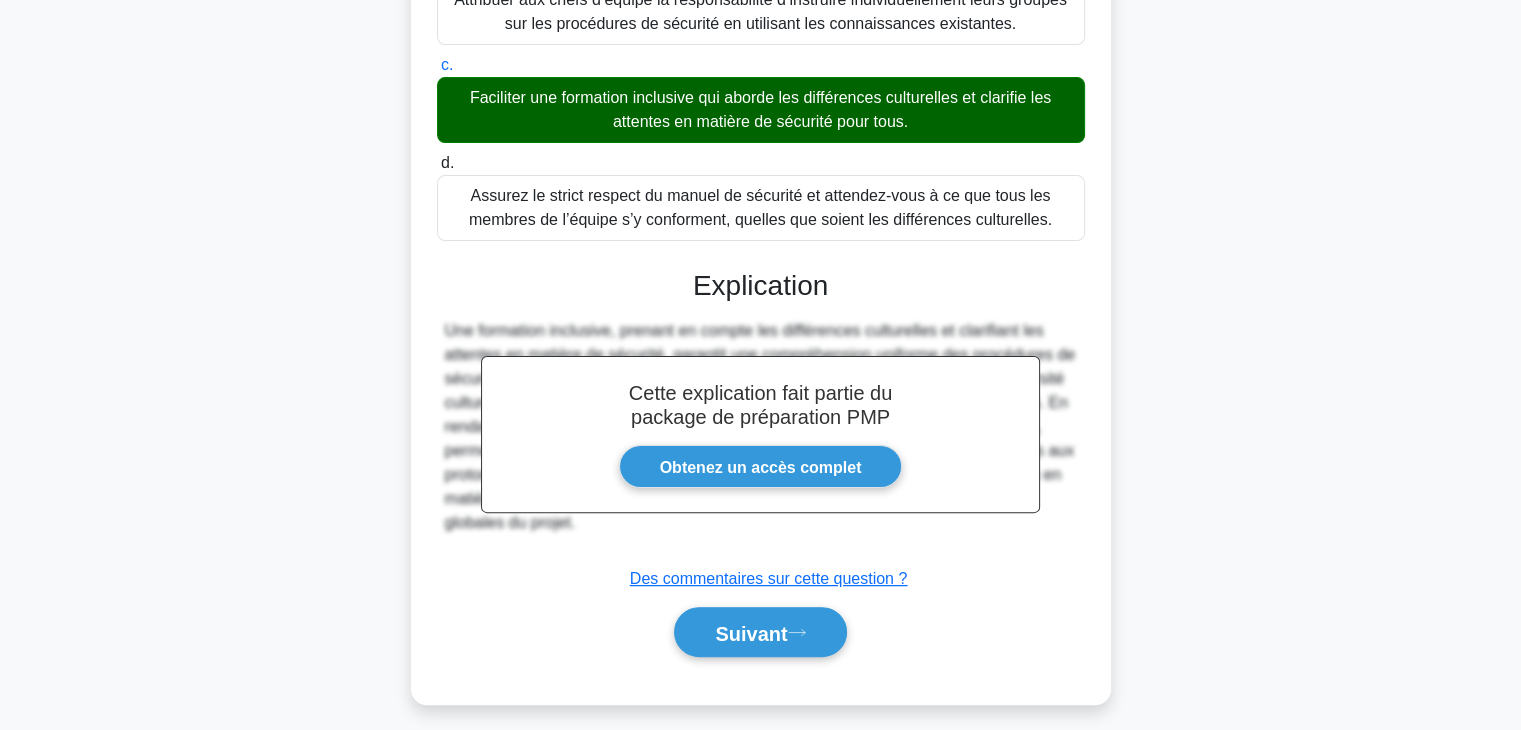 scroll, scrollTop: 456, scrollLeft: 0, axis: vertical 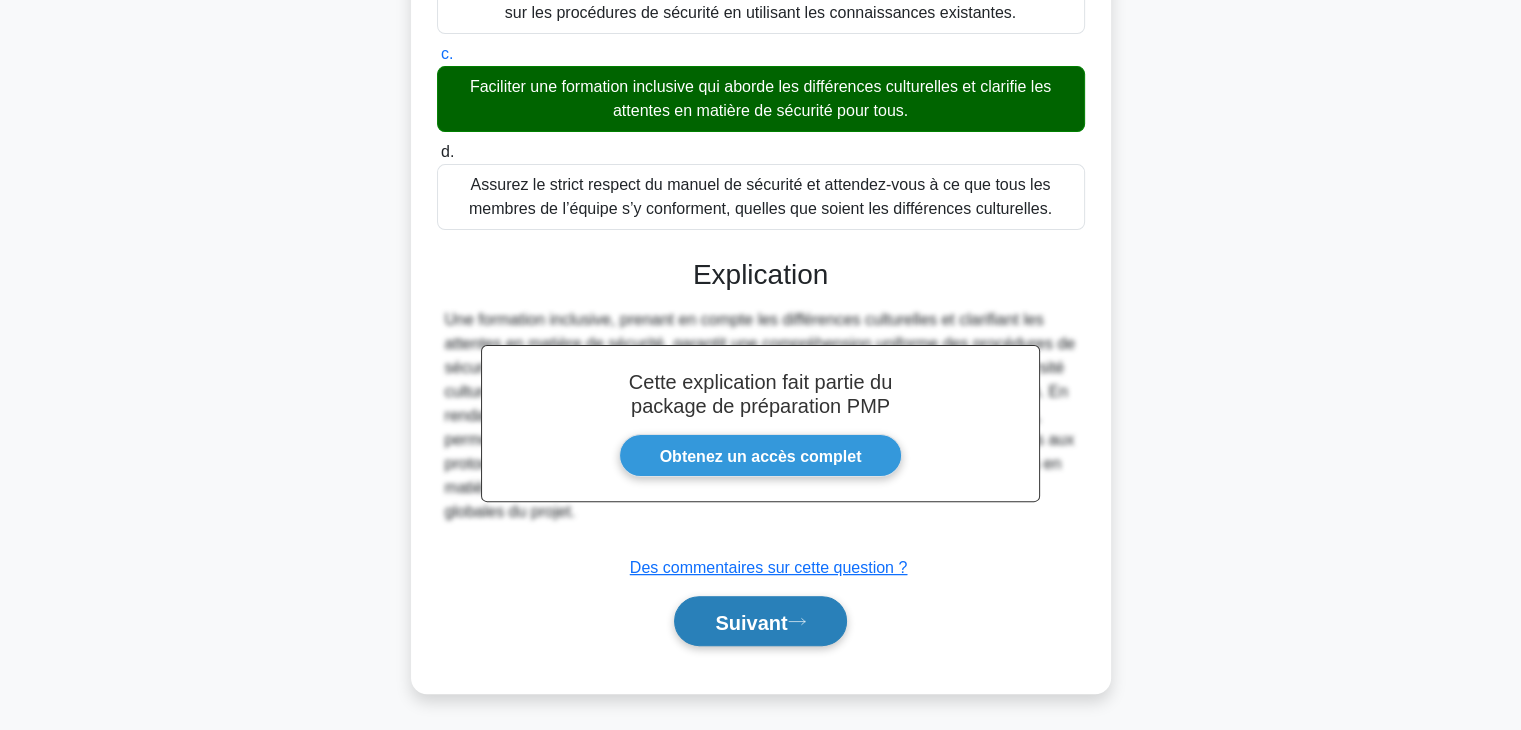 click on "Suivant" at bounding box center (751, 622) 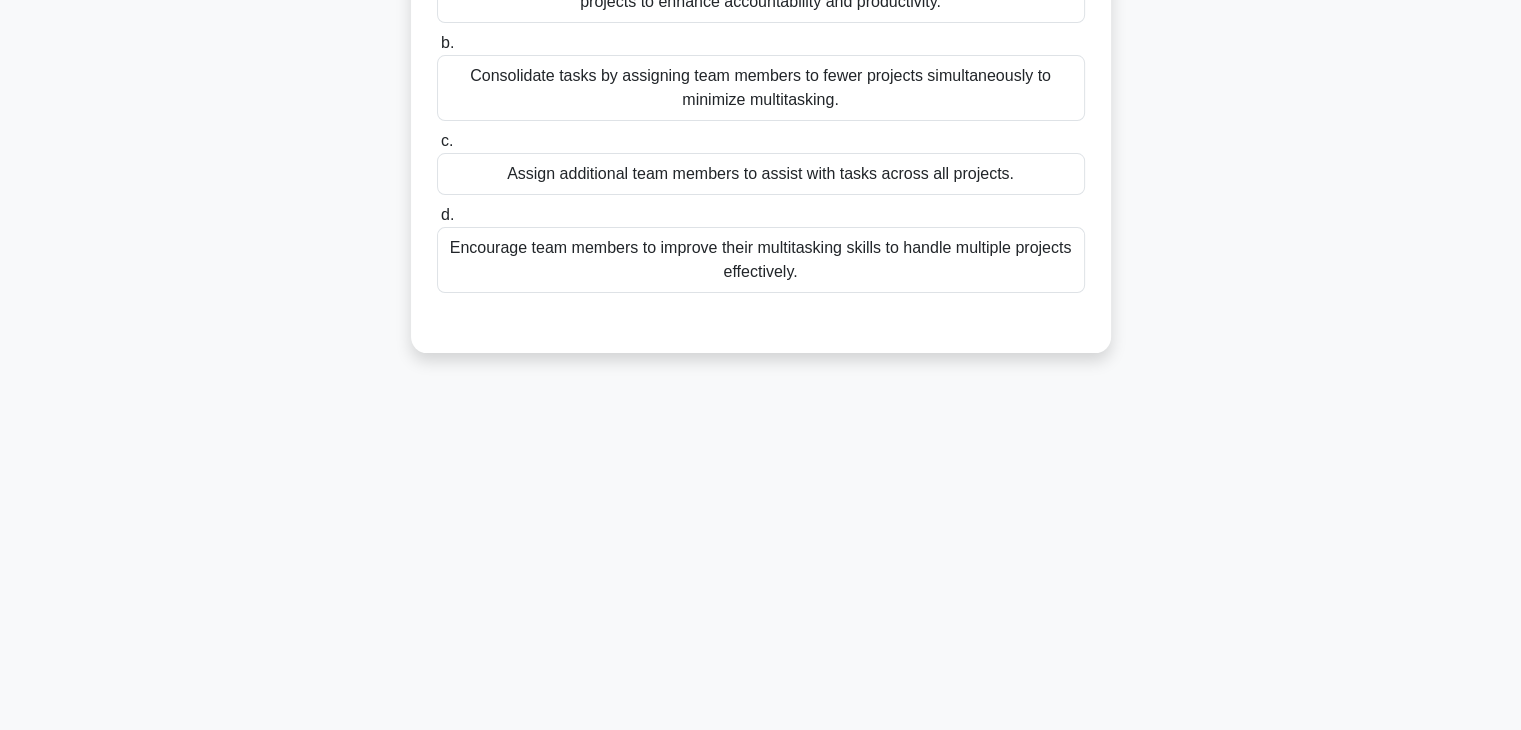 scroll, scrollTop: 351, scrollLeft: 0, axis: vertical 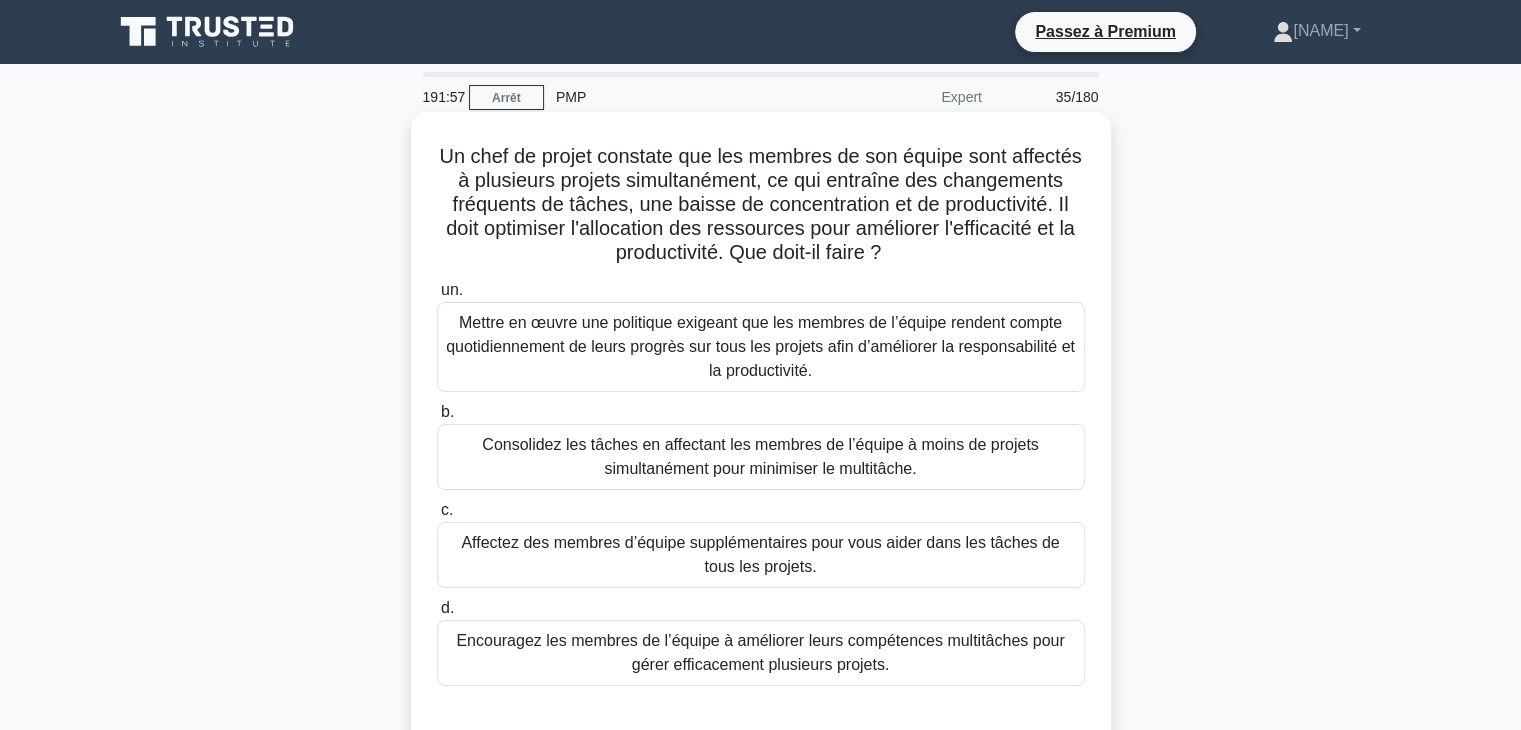 click on "Consolidez les tâches en affectant les membres de l’équipe à moins de projets simultanément pour minimiser le multitâche." at bounding box center [760, 456] 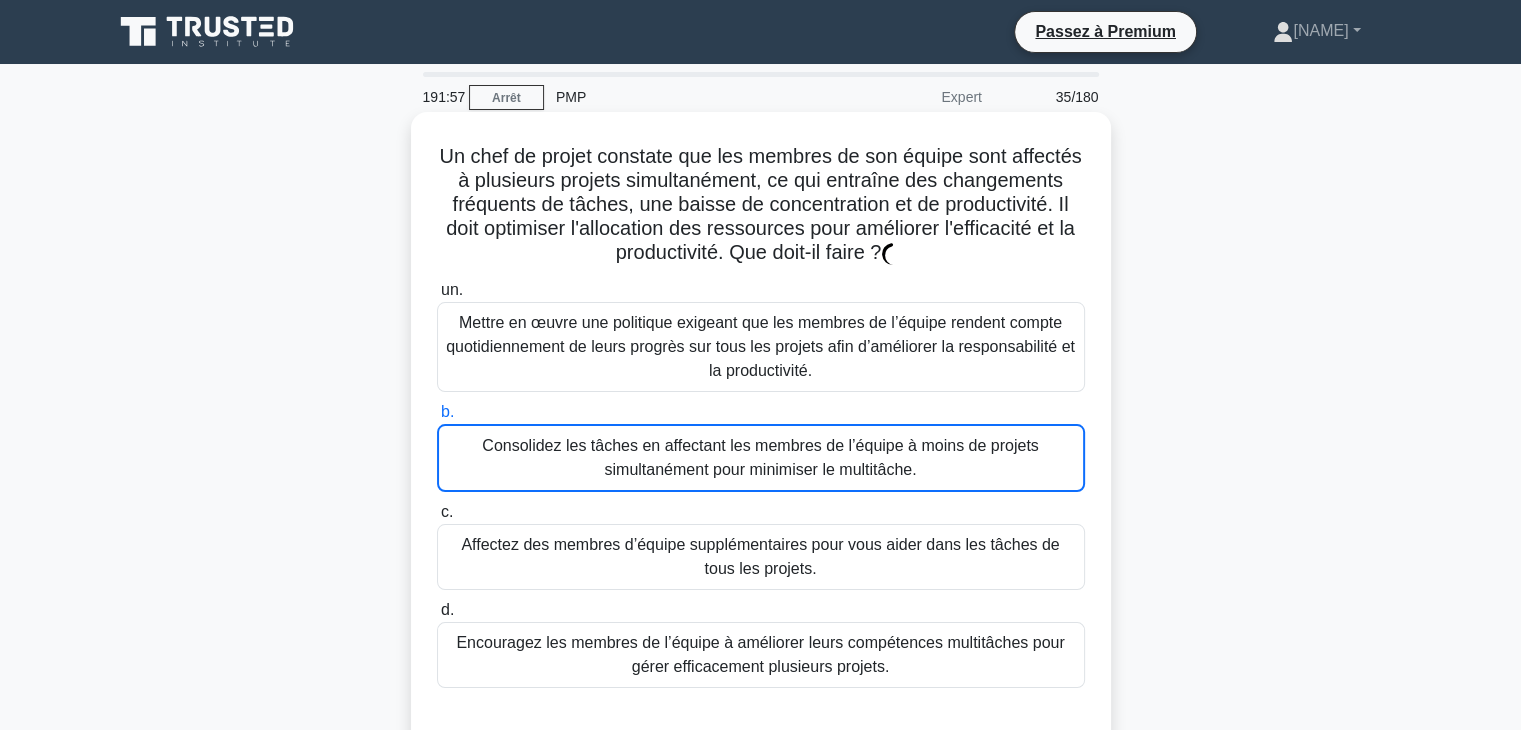 click on "Consolidez les tâches en affectant les membres de l’équipe à moins de projets simultanément pour minimiser le multitâche." at bounding box center (760, 457) 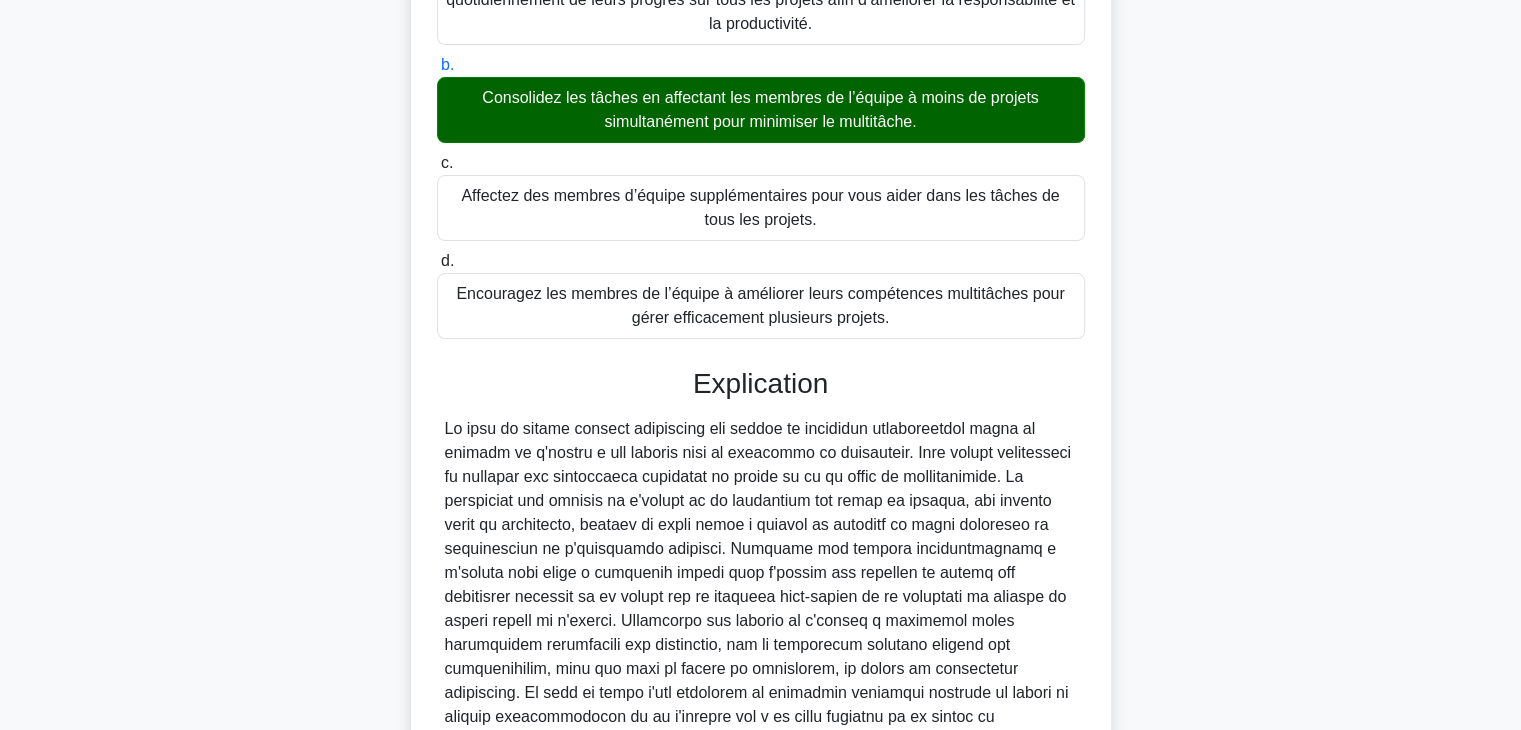 scroll, scrollTop: 552, scrollLeft: 0, axis: vertical 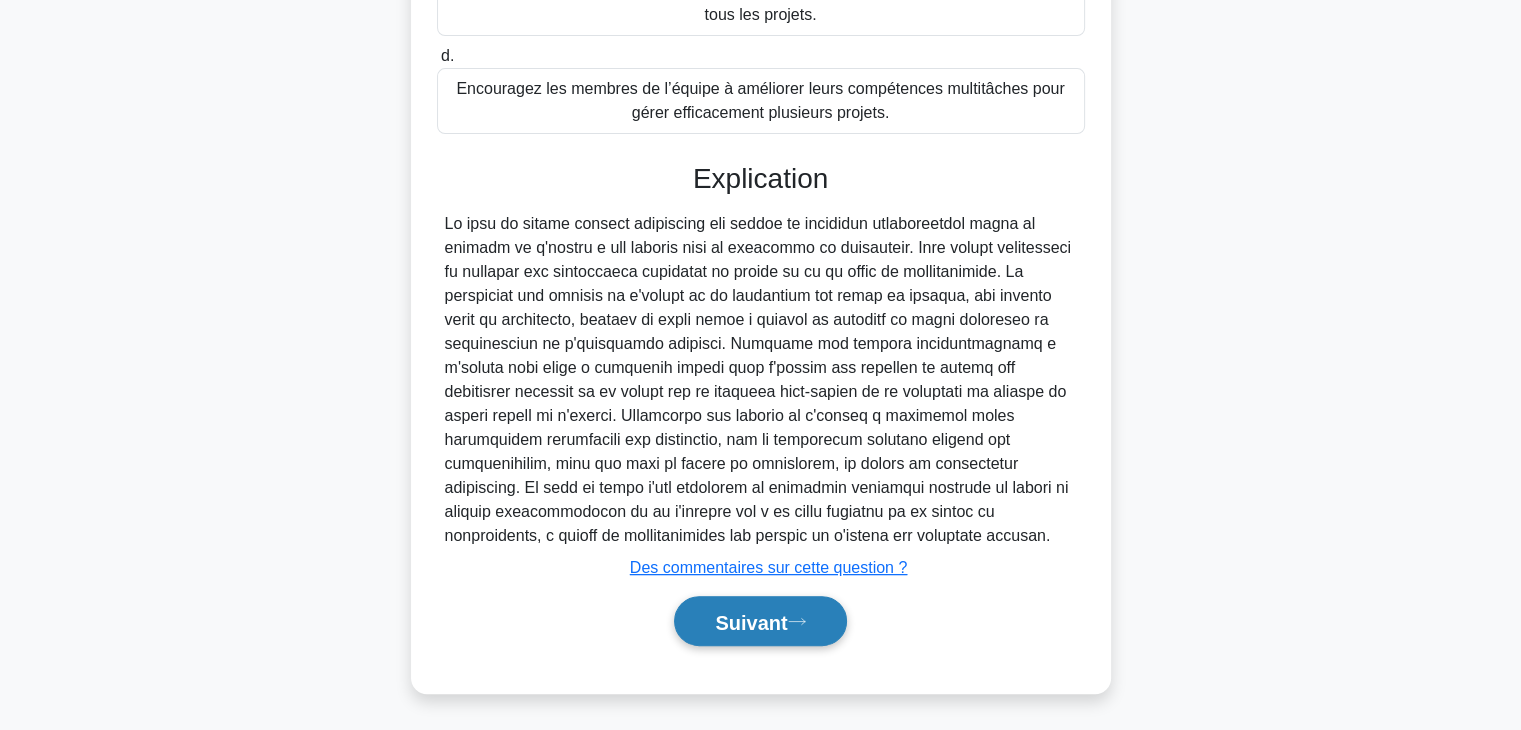 click on "Suivant" at bounding box center (751, 622) 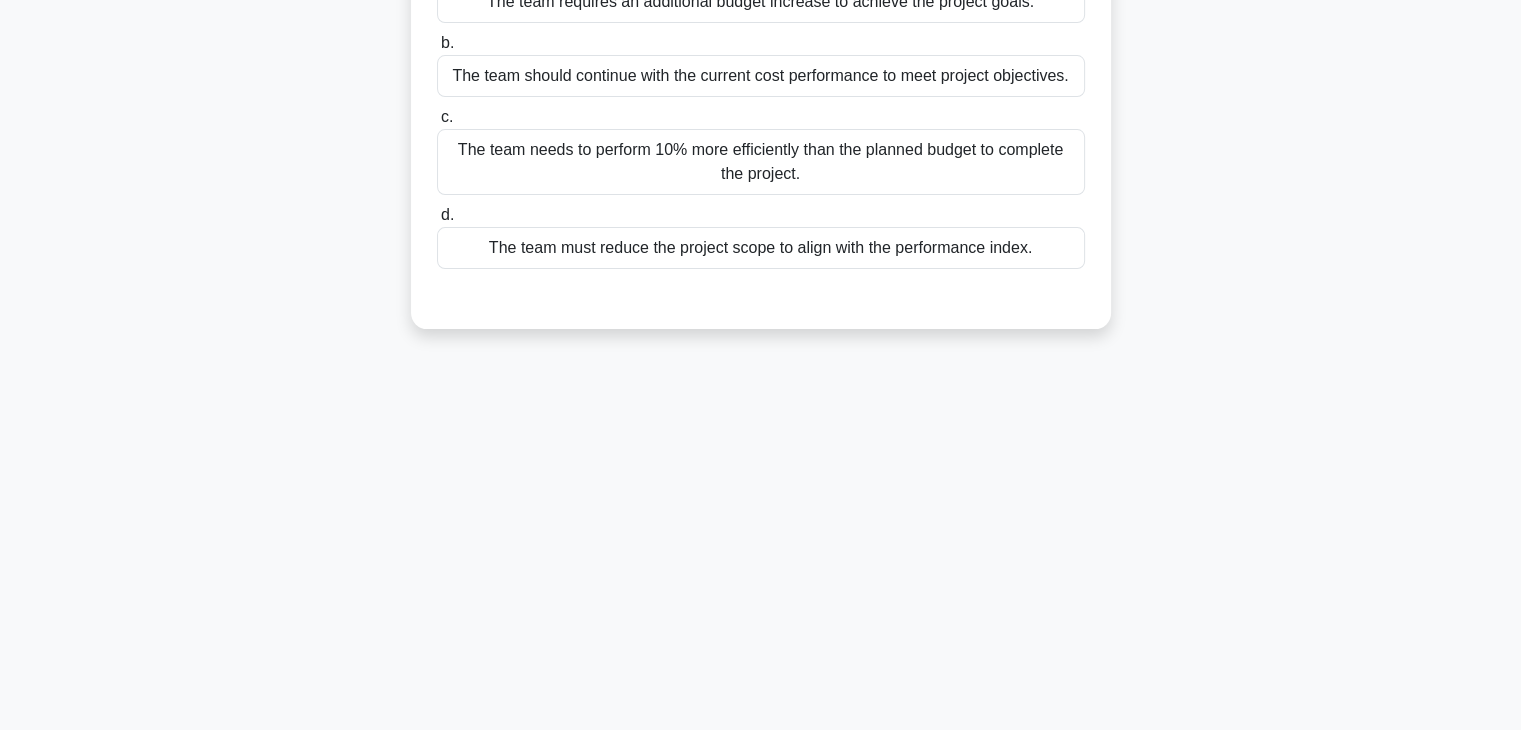 scroll, scrollTop: 351, scrollLeft: 0, axis: vertical 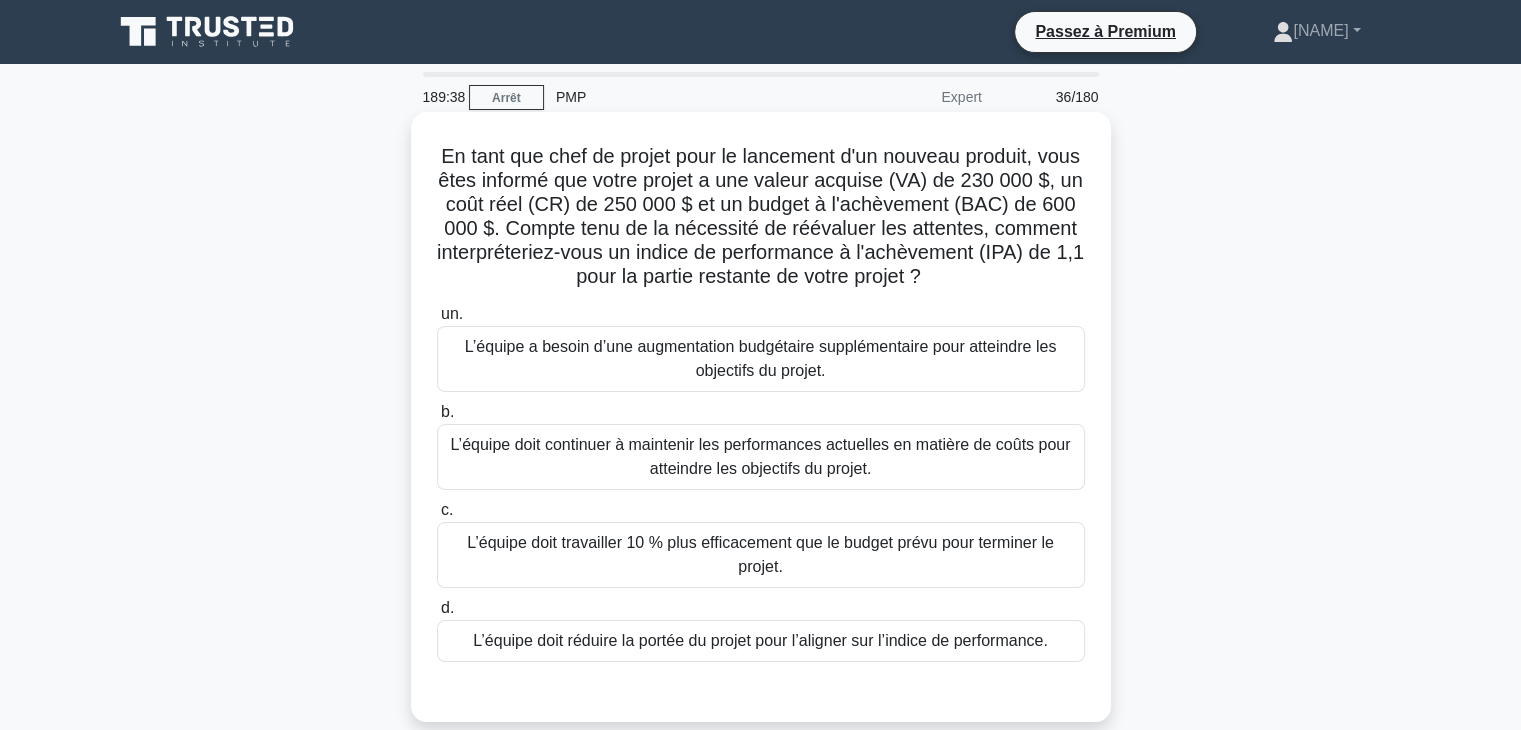 click on "L’équipe doit travailler 10 % plus efficacement que le budget prévu pour terminer le projet." at bounding box center [761, 555] 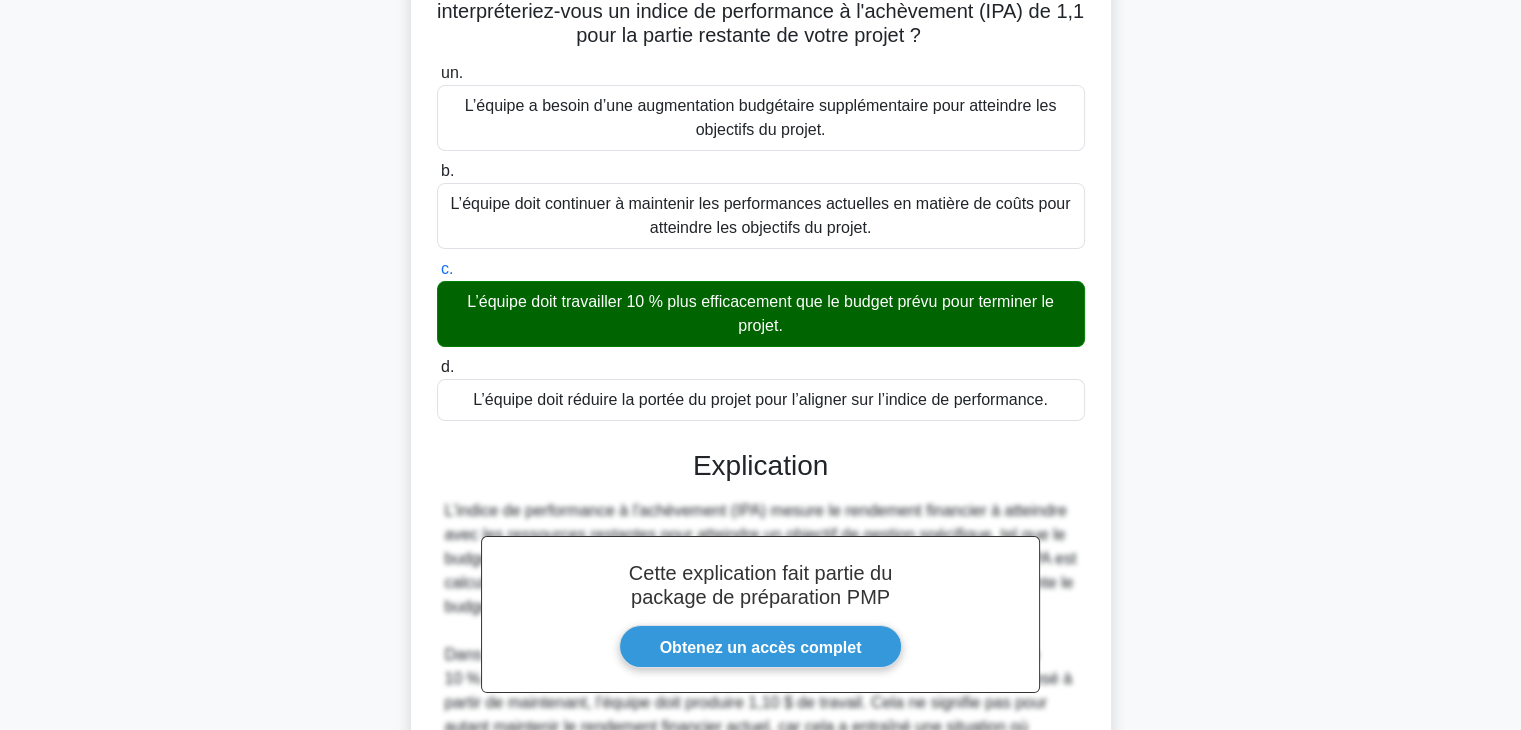 scroll, scrollTop: 528, scrollLeft: 0, axis: vertical 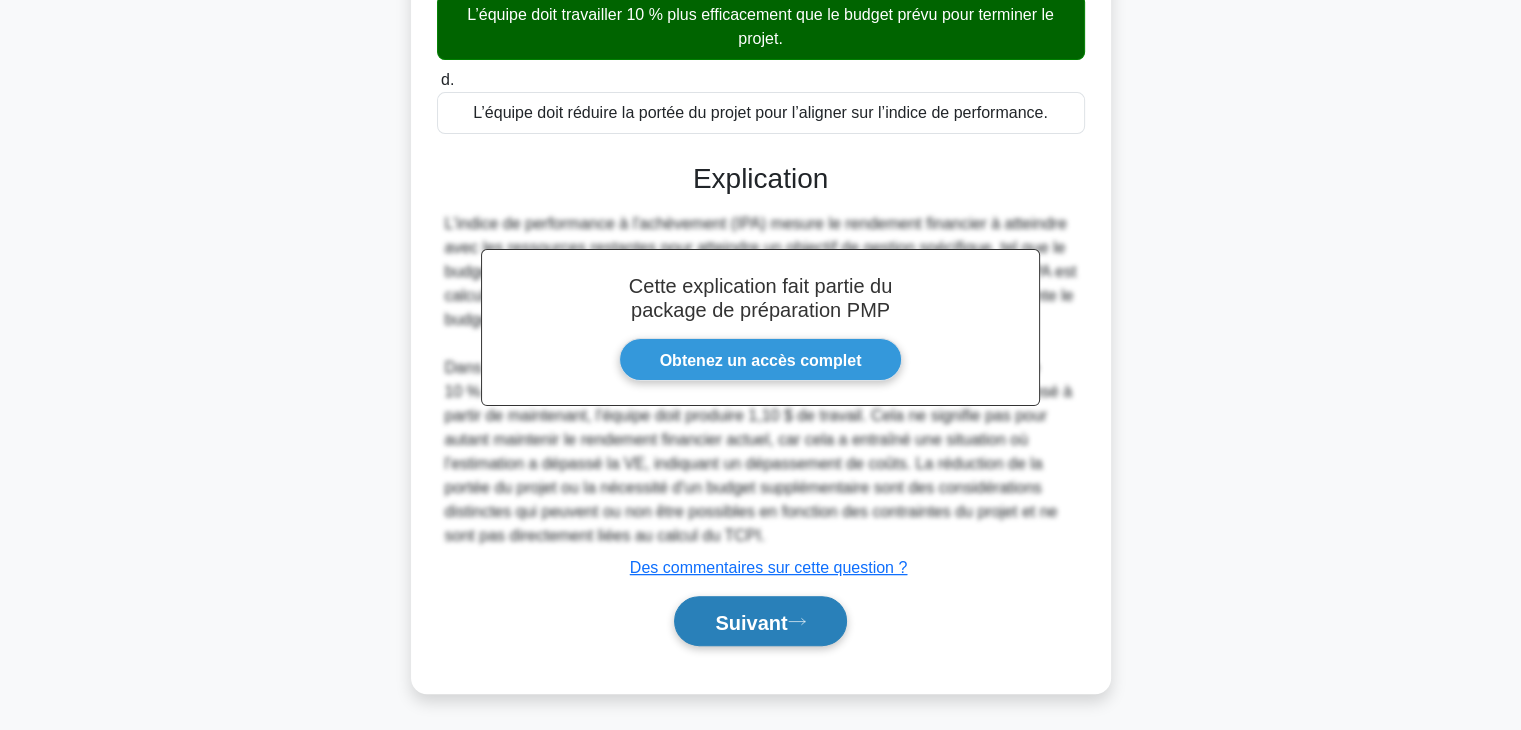 click on "Suivant" at bounding box center (751, 622) 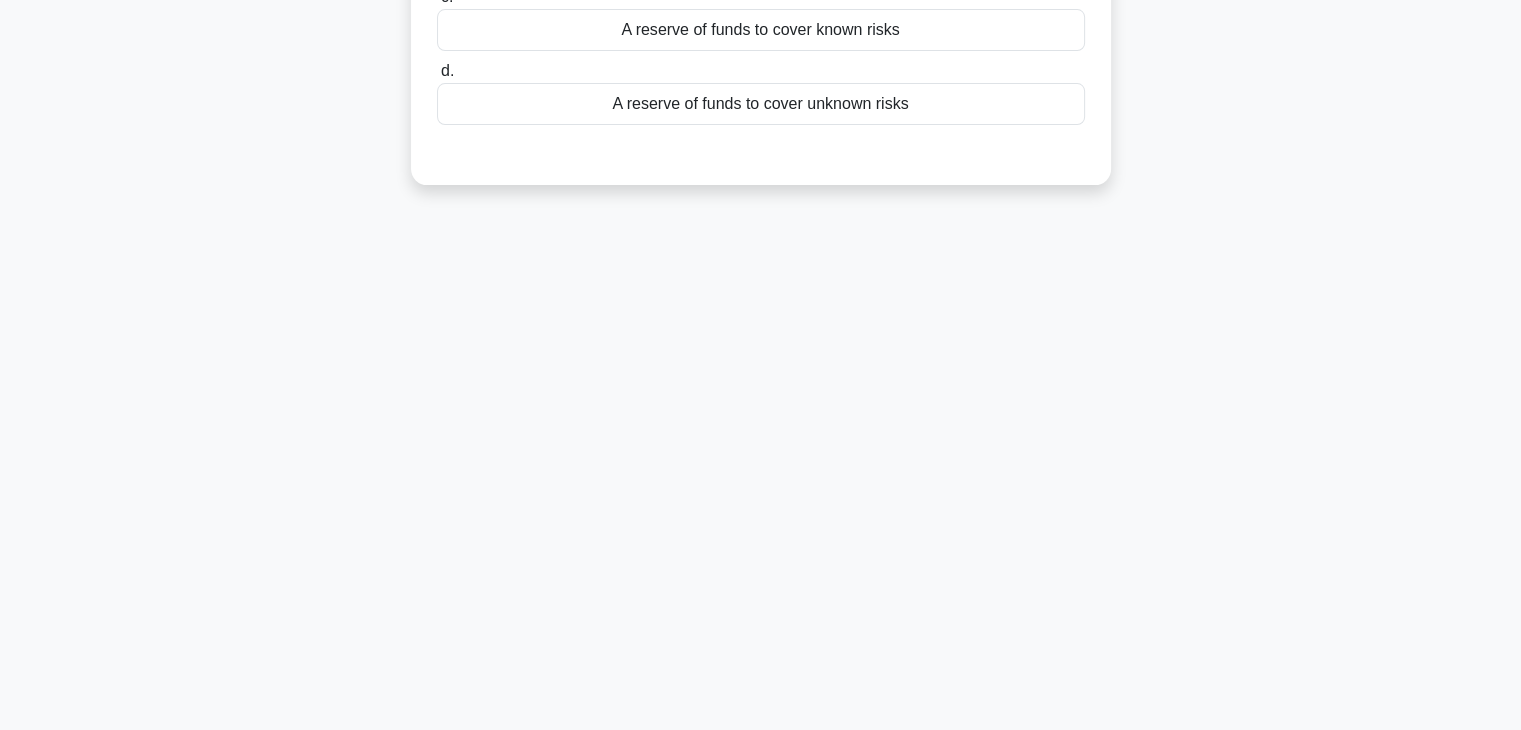 scroll, scrollTop: 351, scrollLeft: 0, axis: vertical 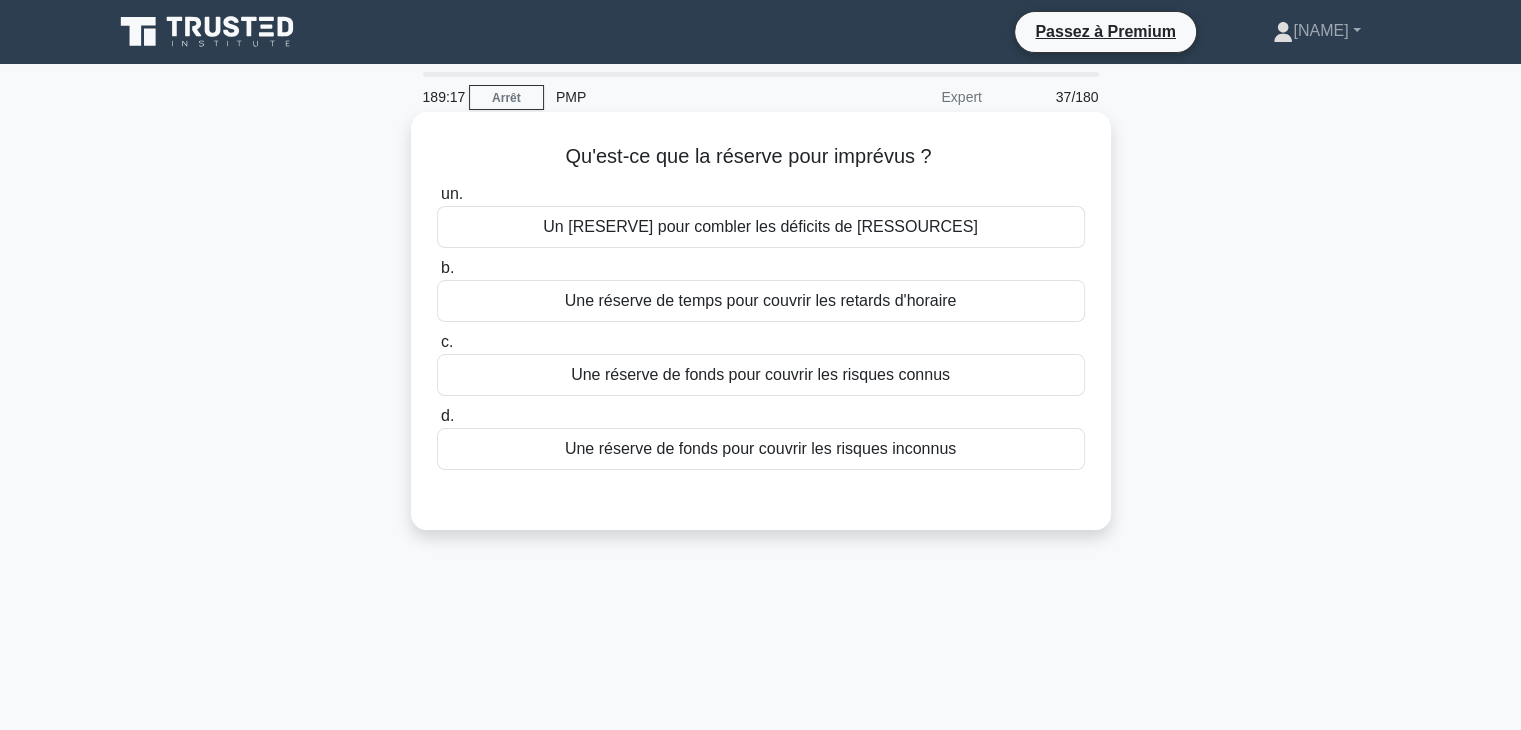 click on "Une réserve de fonds pour couvrir les risques connus" at bounding box center (760, 374) 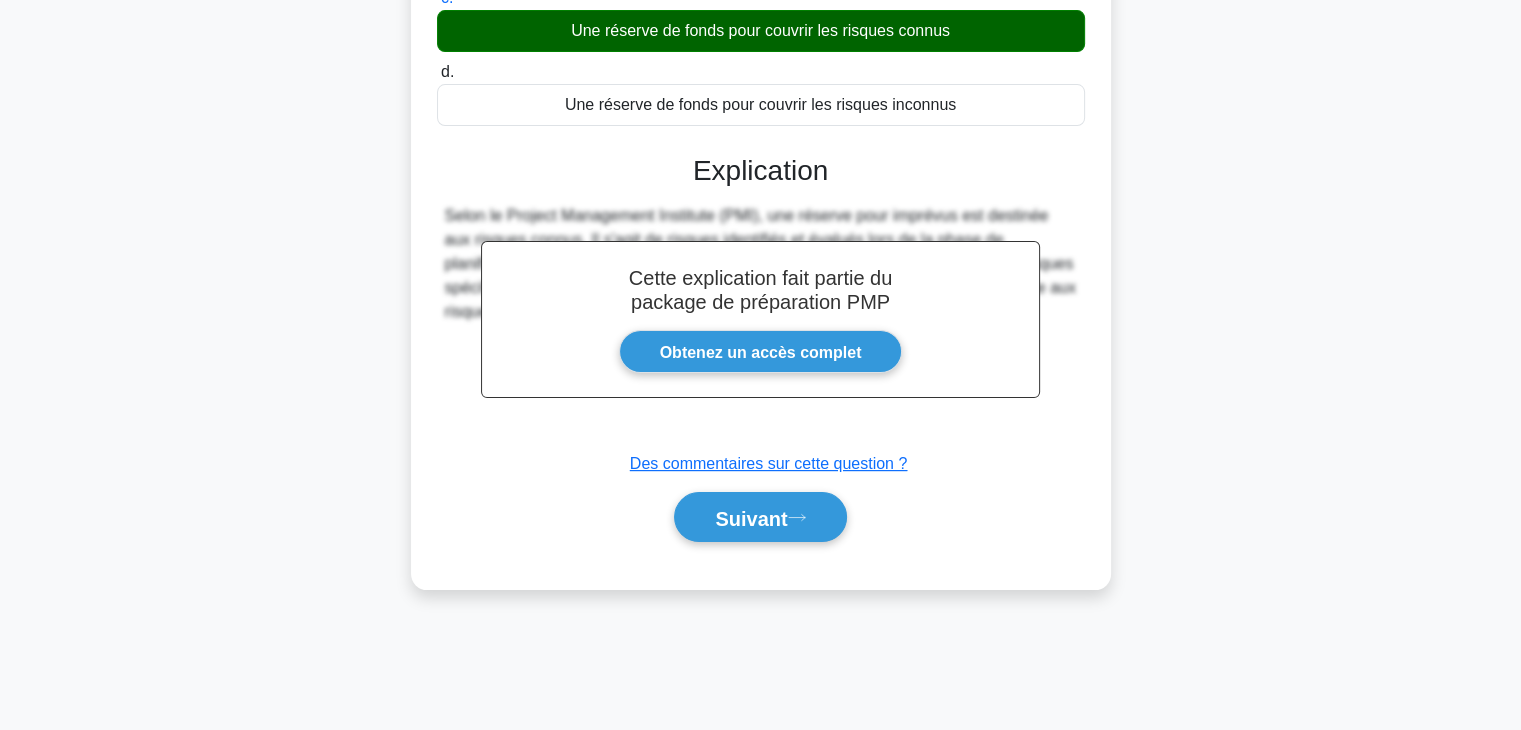 scroll, scrollTop: 351, scrollLeft: 0, axis: vertical 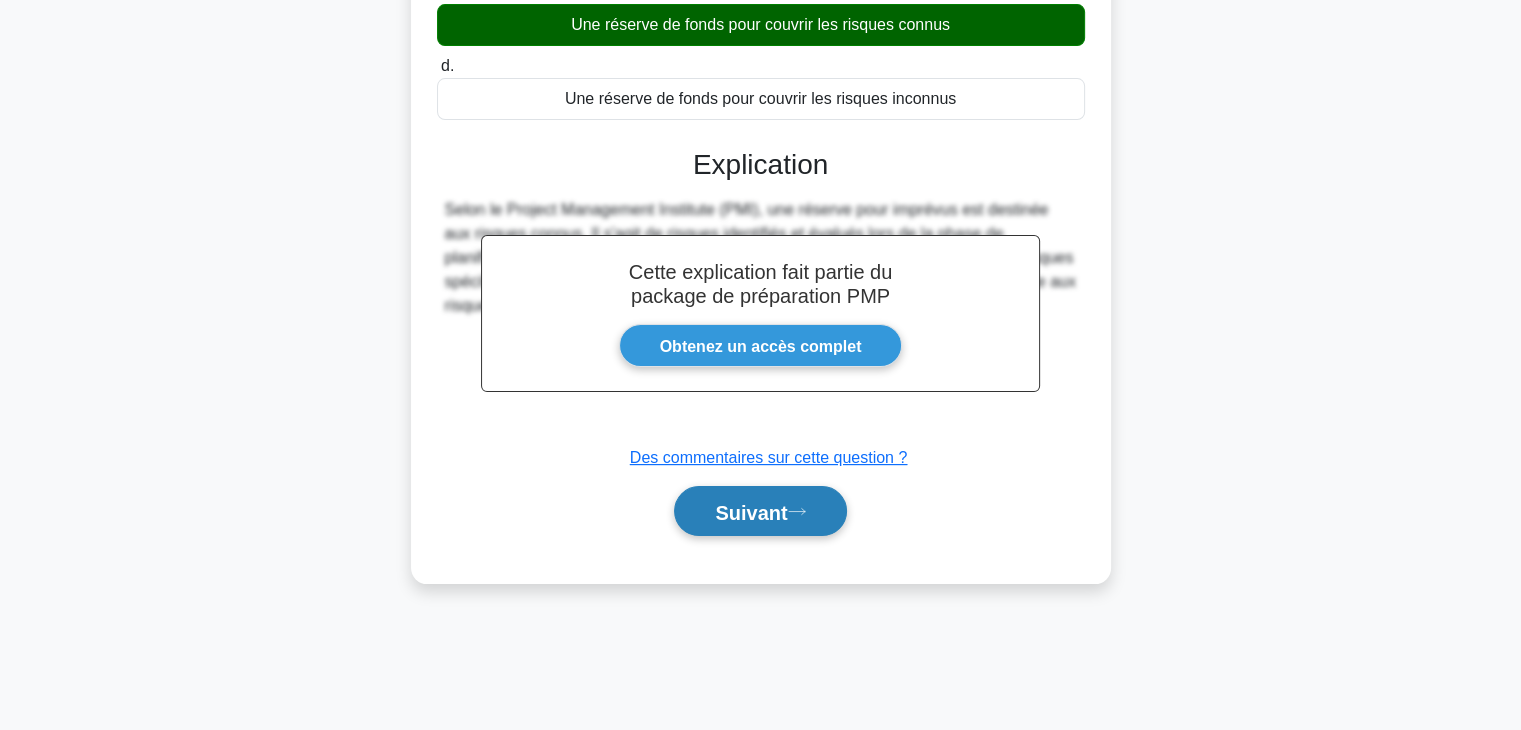 click on "Suivant" at bounding box center (751, 512) 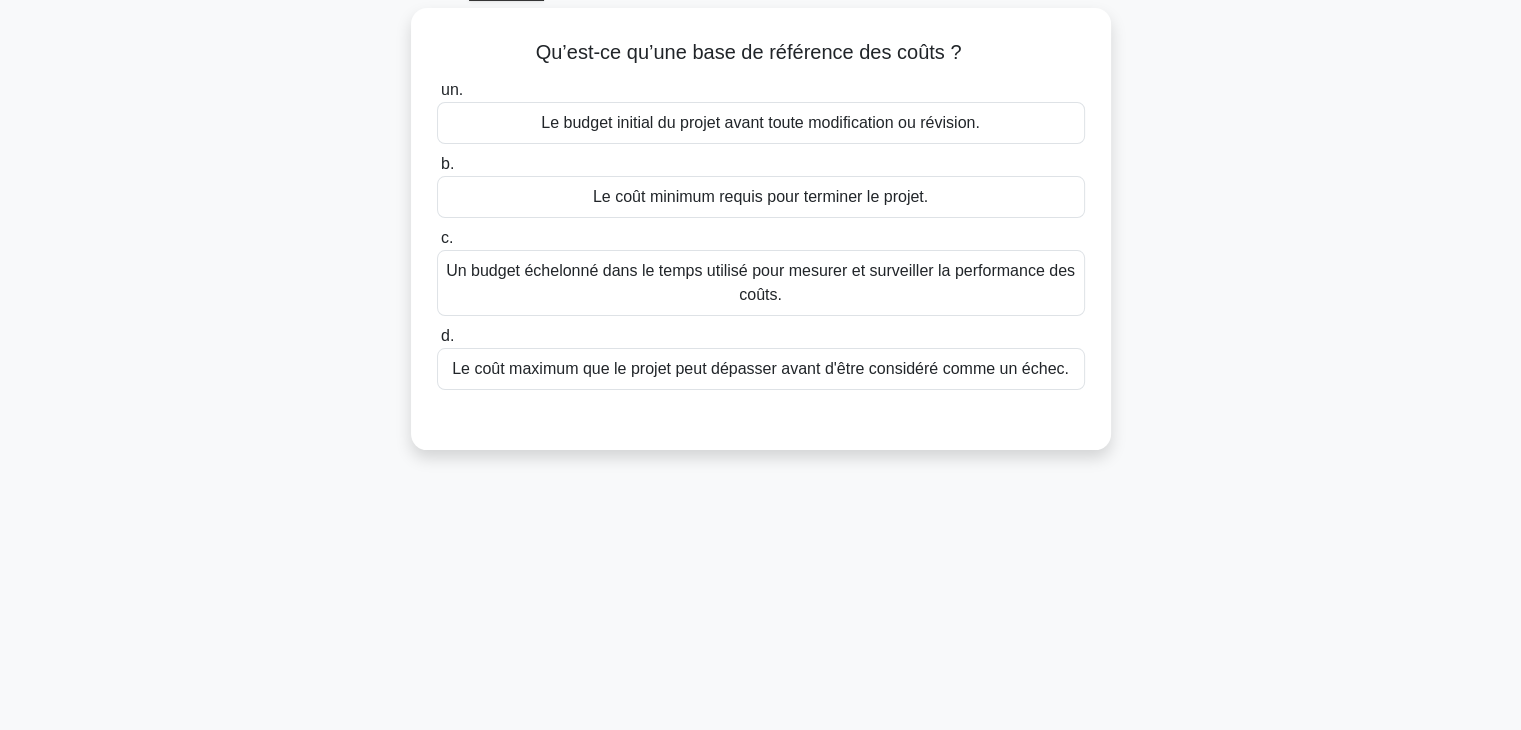 scroll, scrollTop: 0, scrollLeft: 0, axis: both 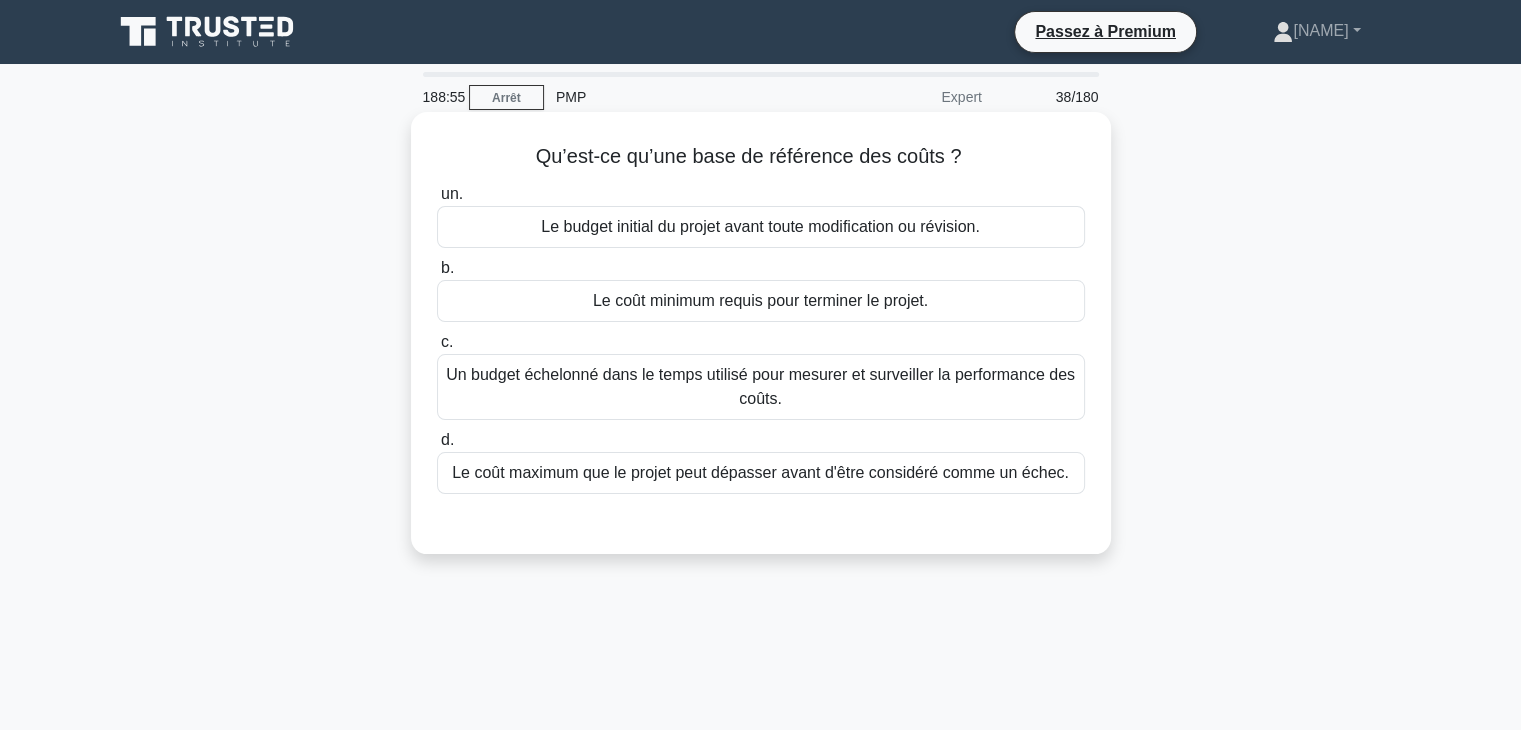 click on "Le budget initial du projet avant toute modification ou révision." at bounding box center [760, 226] 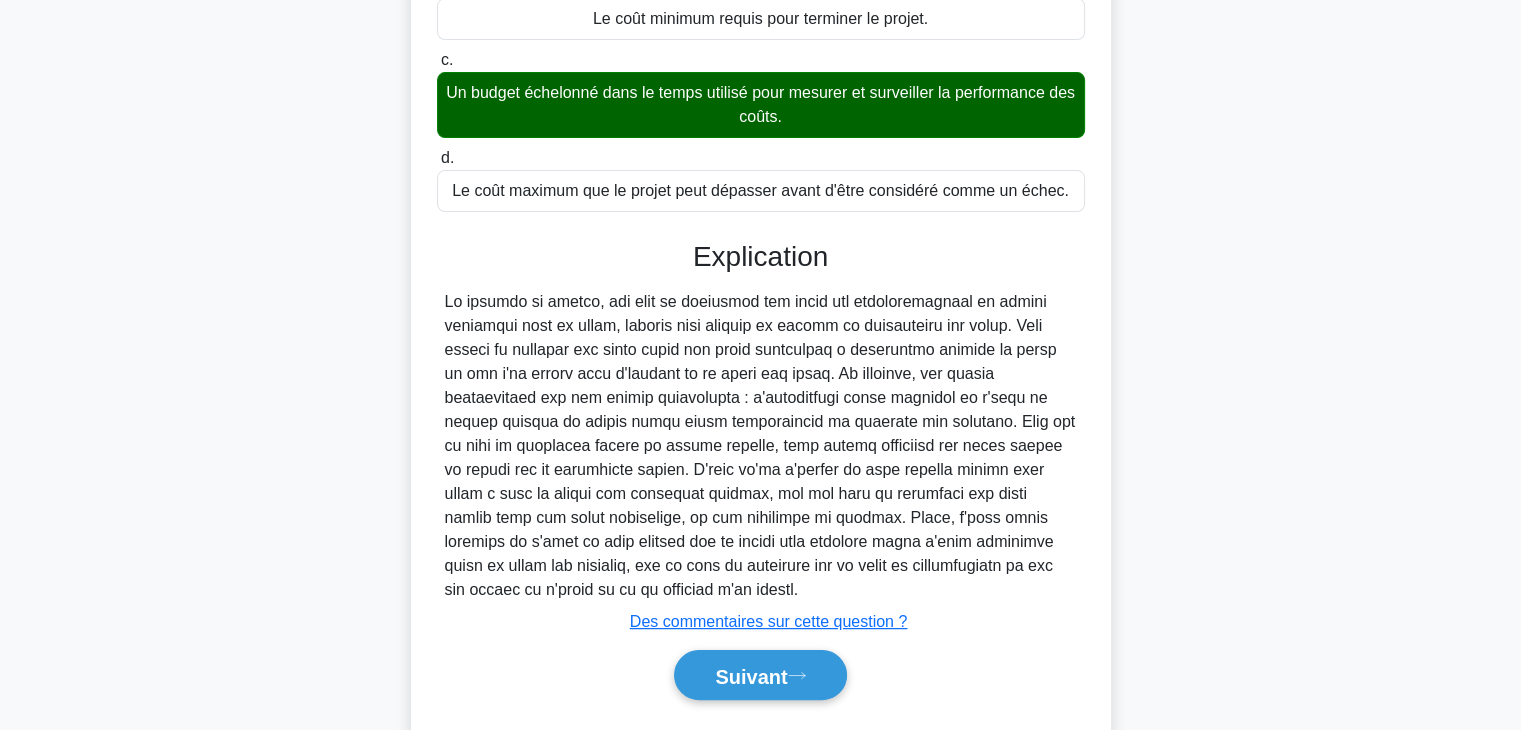 scroll, scrollTop: 351, scrollLeft: 0, axis: vertical 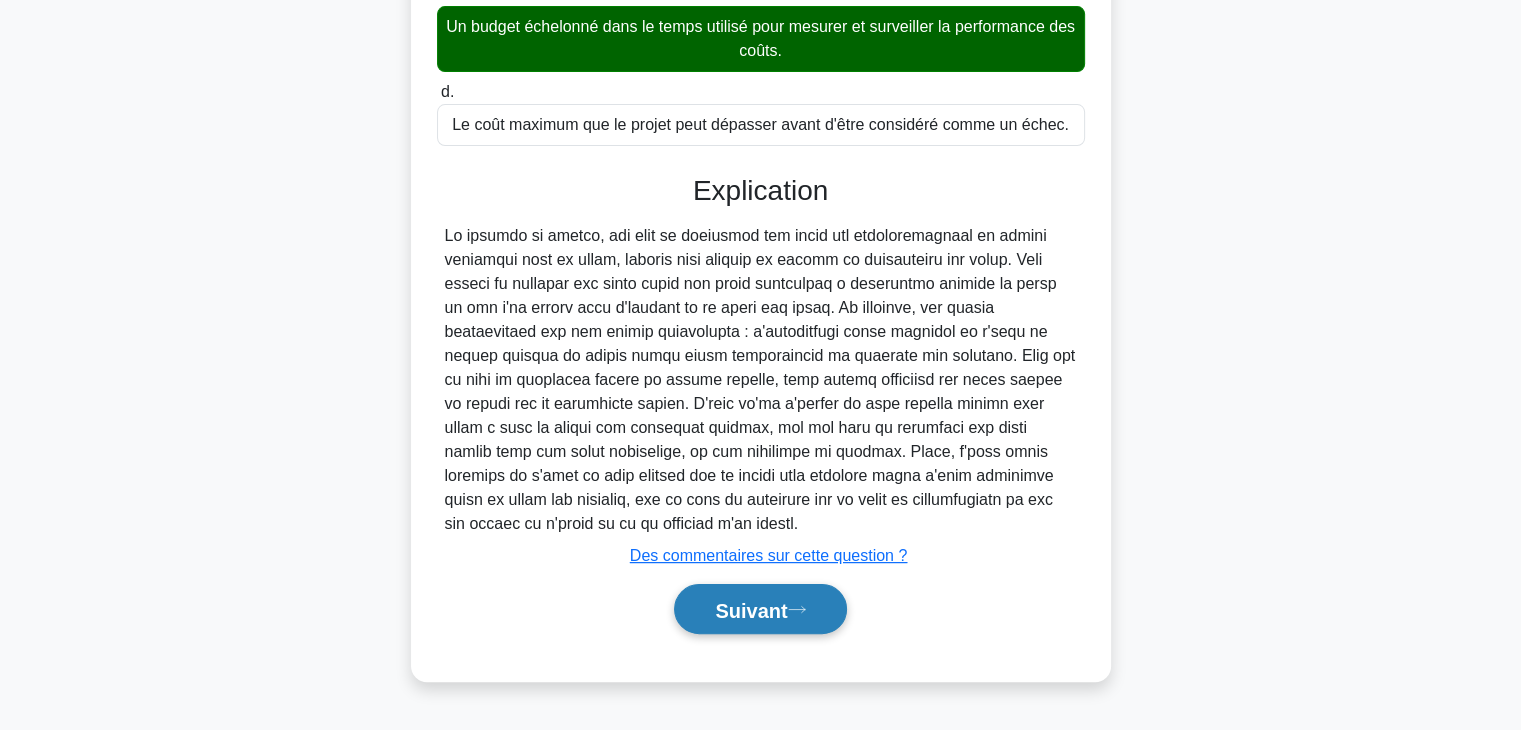 click on "Suivant" at bounding box center (751, 610) 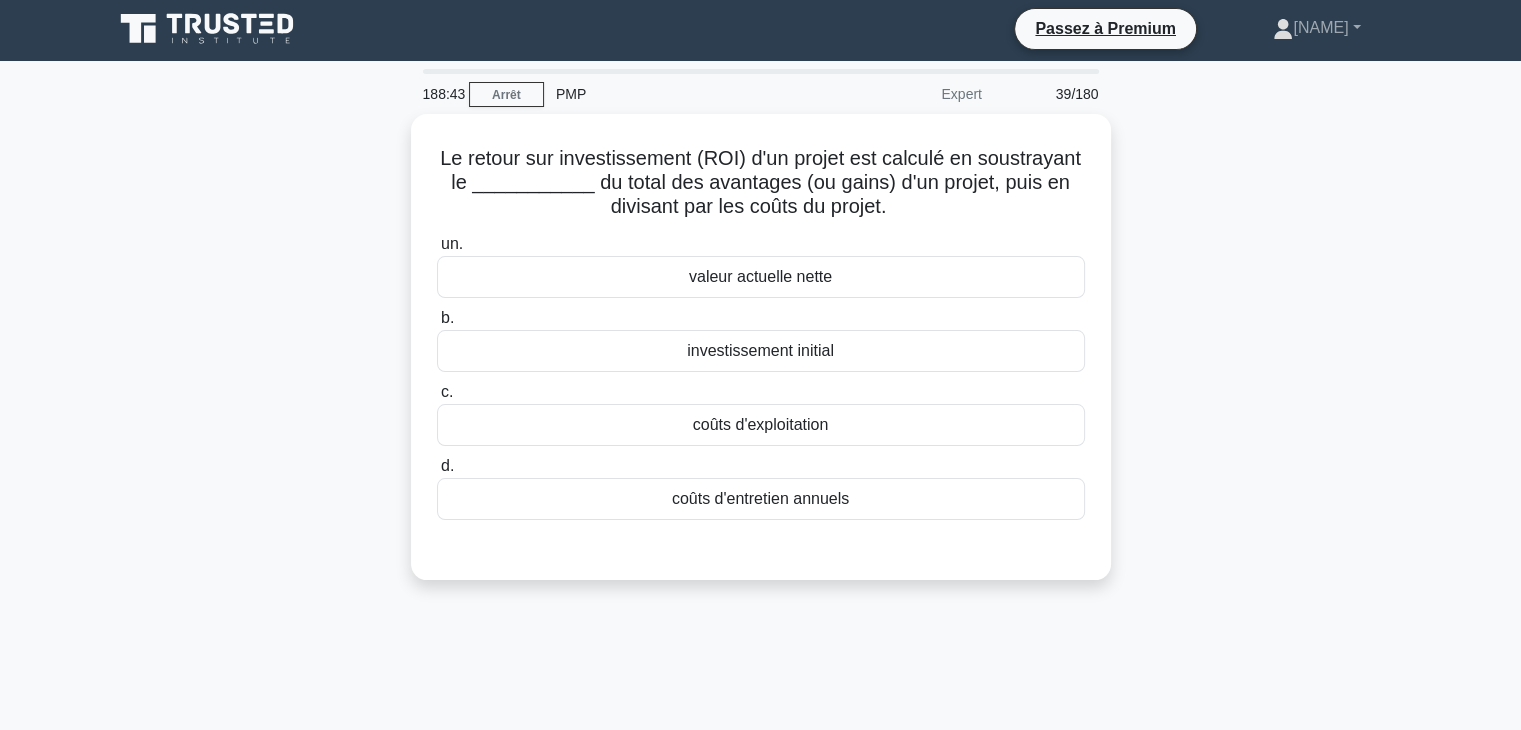 scroll, scrollTop: 0, scrollLeft: 0, axis: both 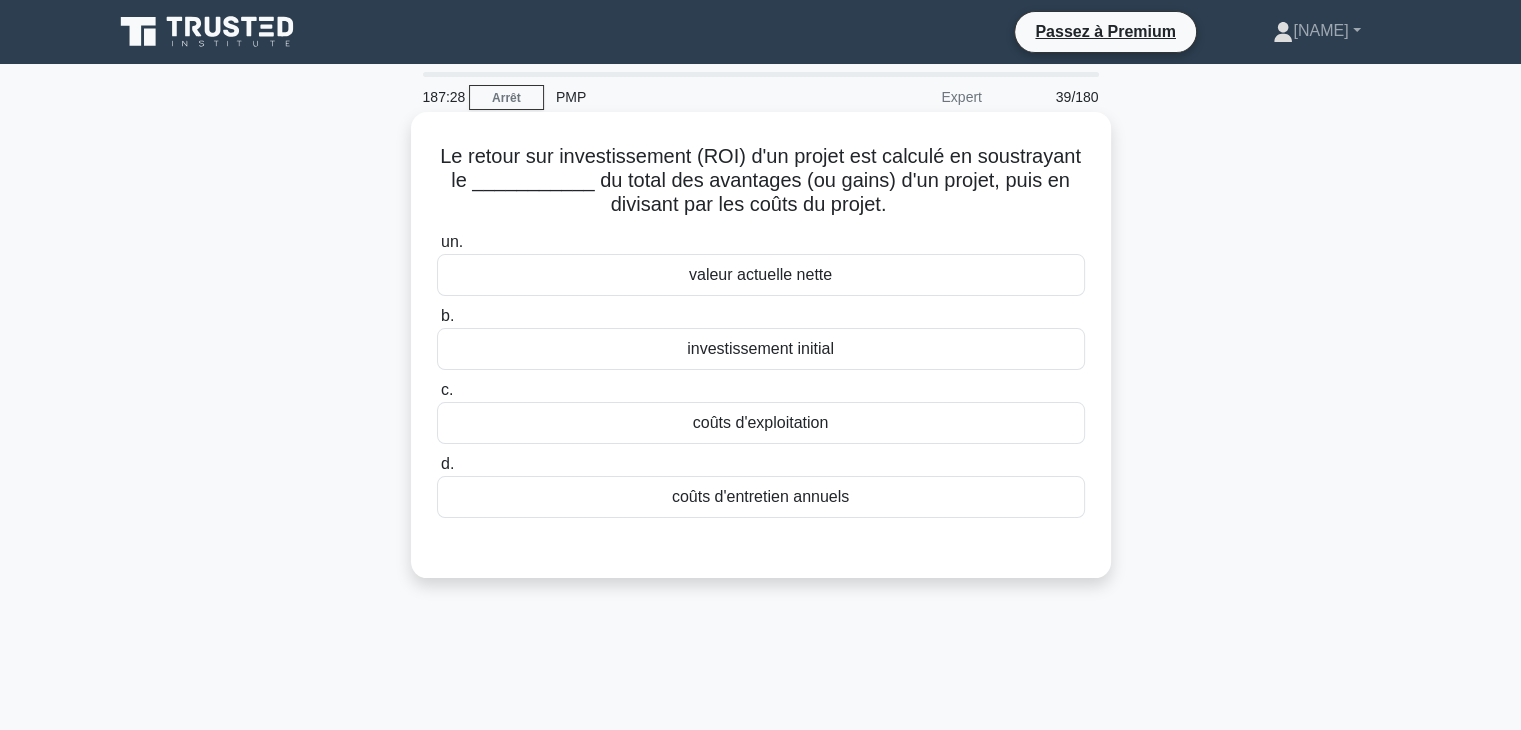 click on "coûts d'exploitation" at bounding box center [761, 423] 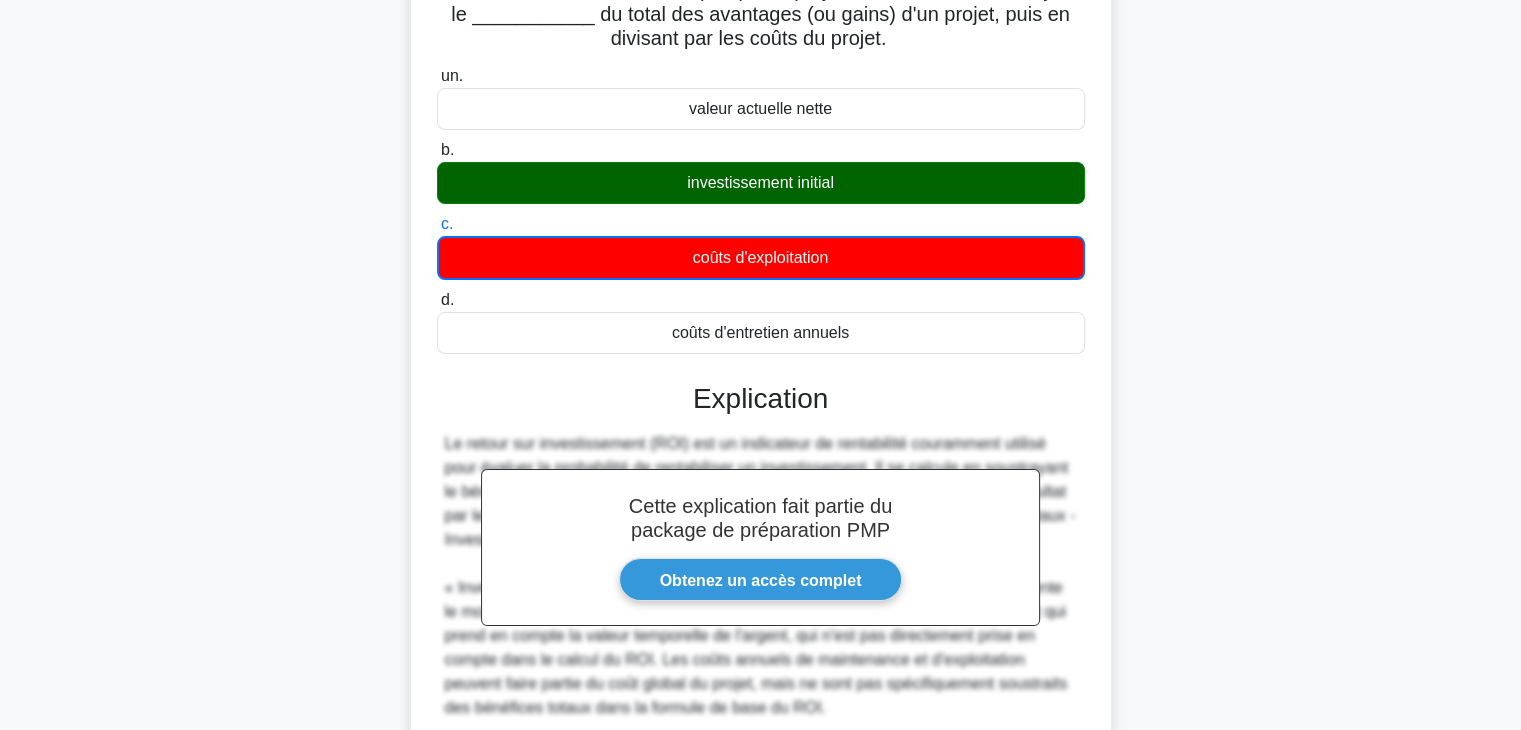 scroll, scrollTop: 351, scrollLeft: 0, axis: vertical 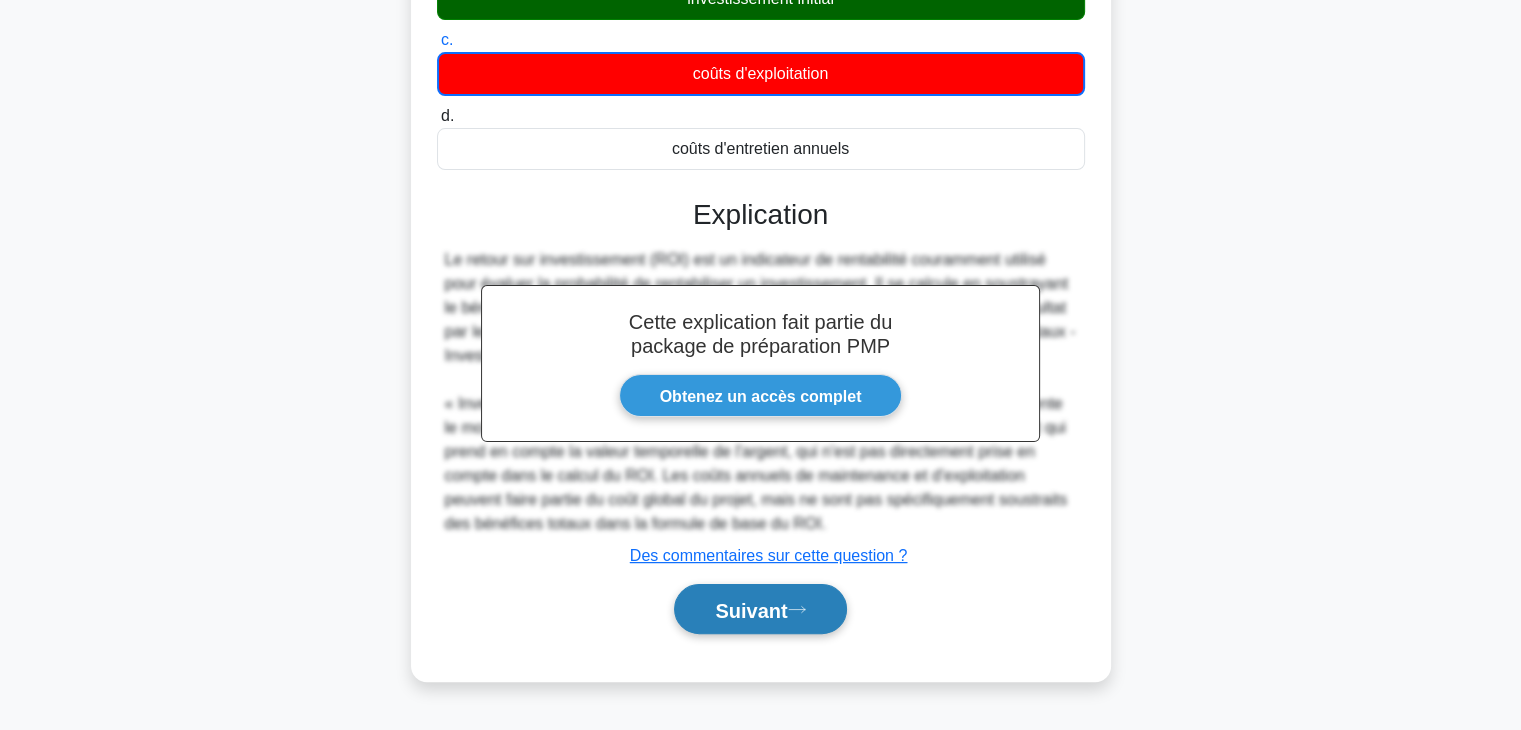 click on "Suivant" at bounding box center (751, 610) 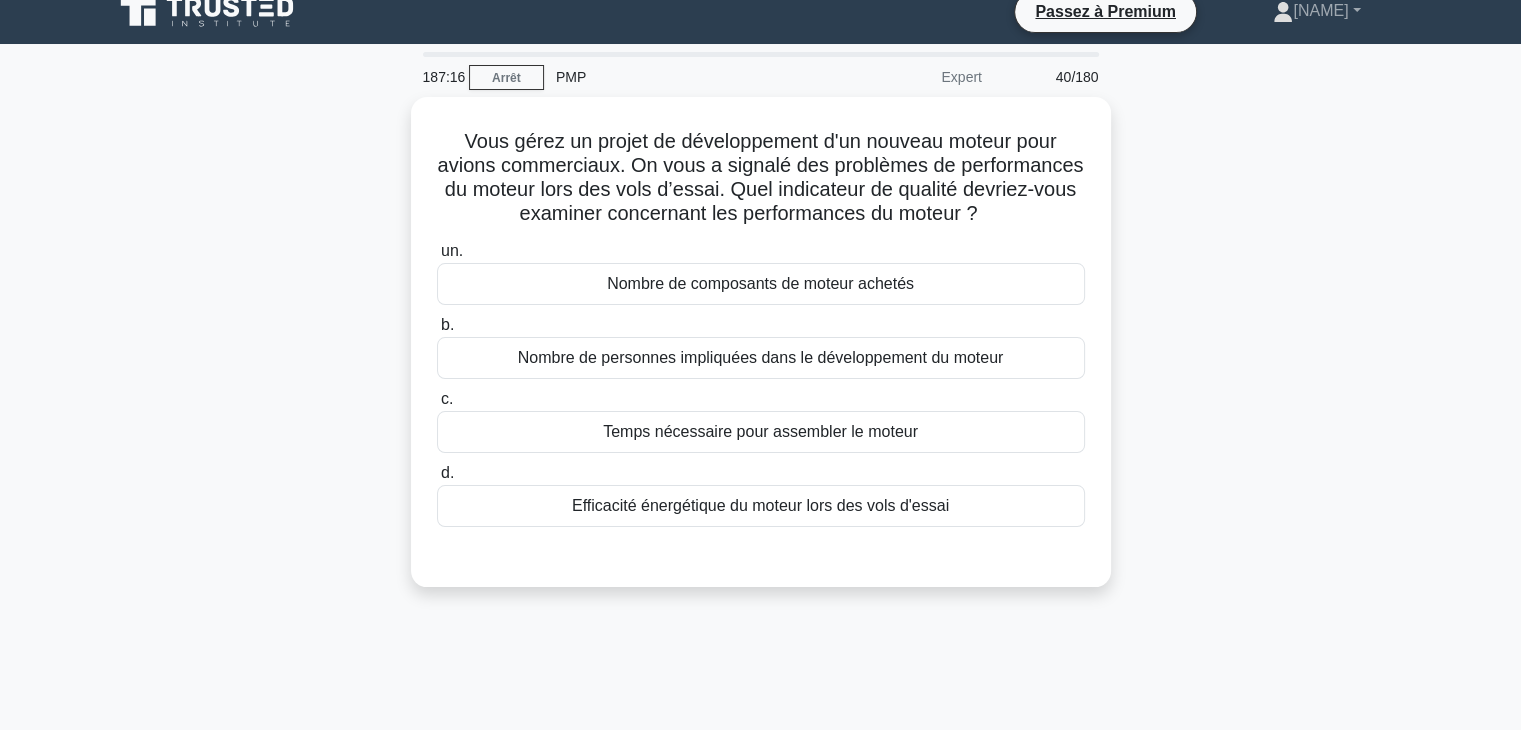 scroll, scrollTop: 0, scrollLeft: 0, axis: both 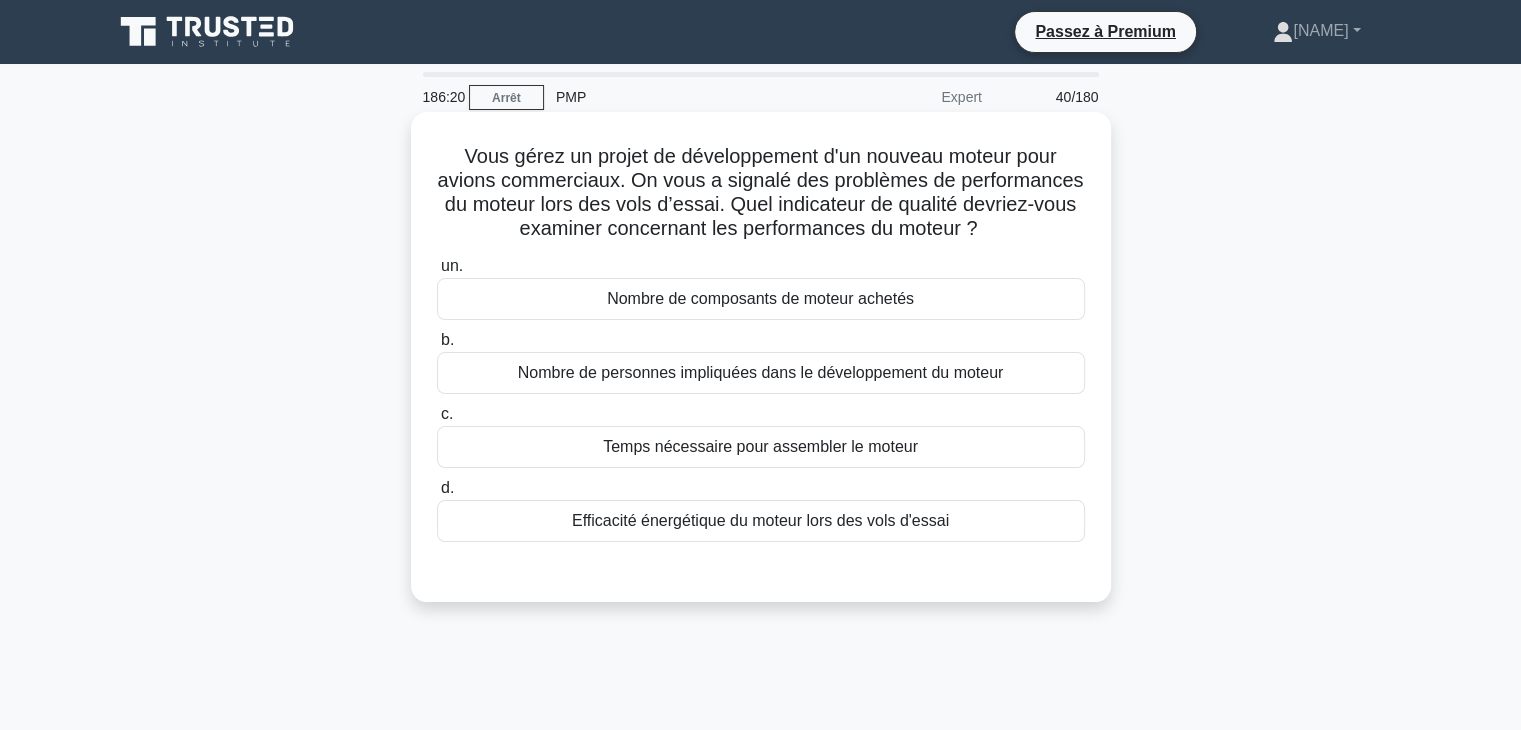 click on "Efficacité énergétique du moteur lors des vols d'essai" at bounding box center (760, 520) 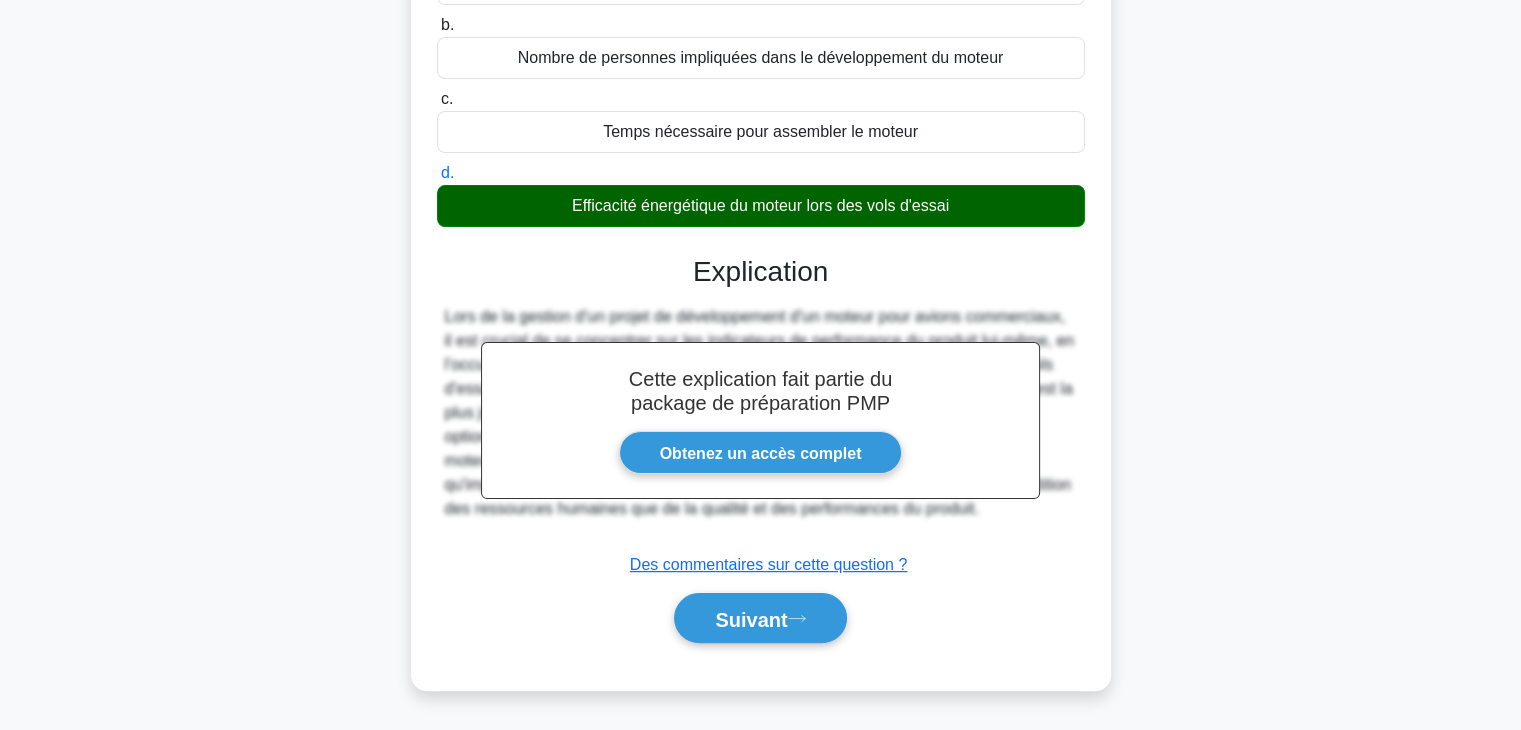scroll, scrollTop: 351, scrollLeft: 0, axis: vertical 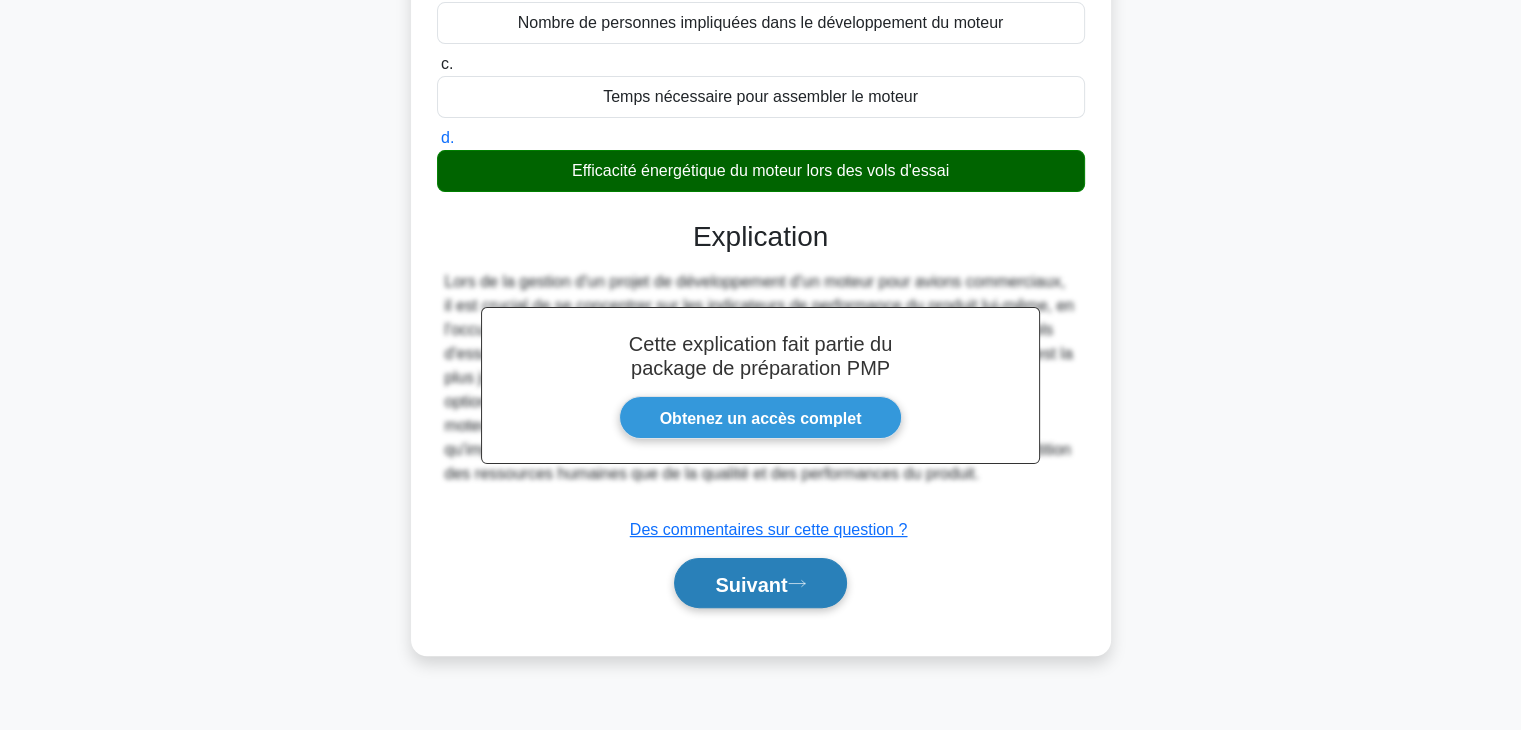 click 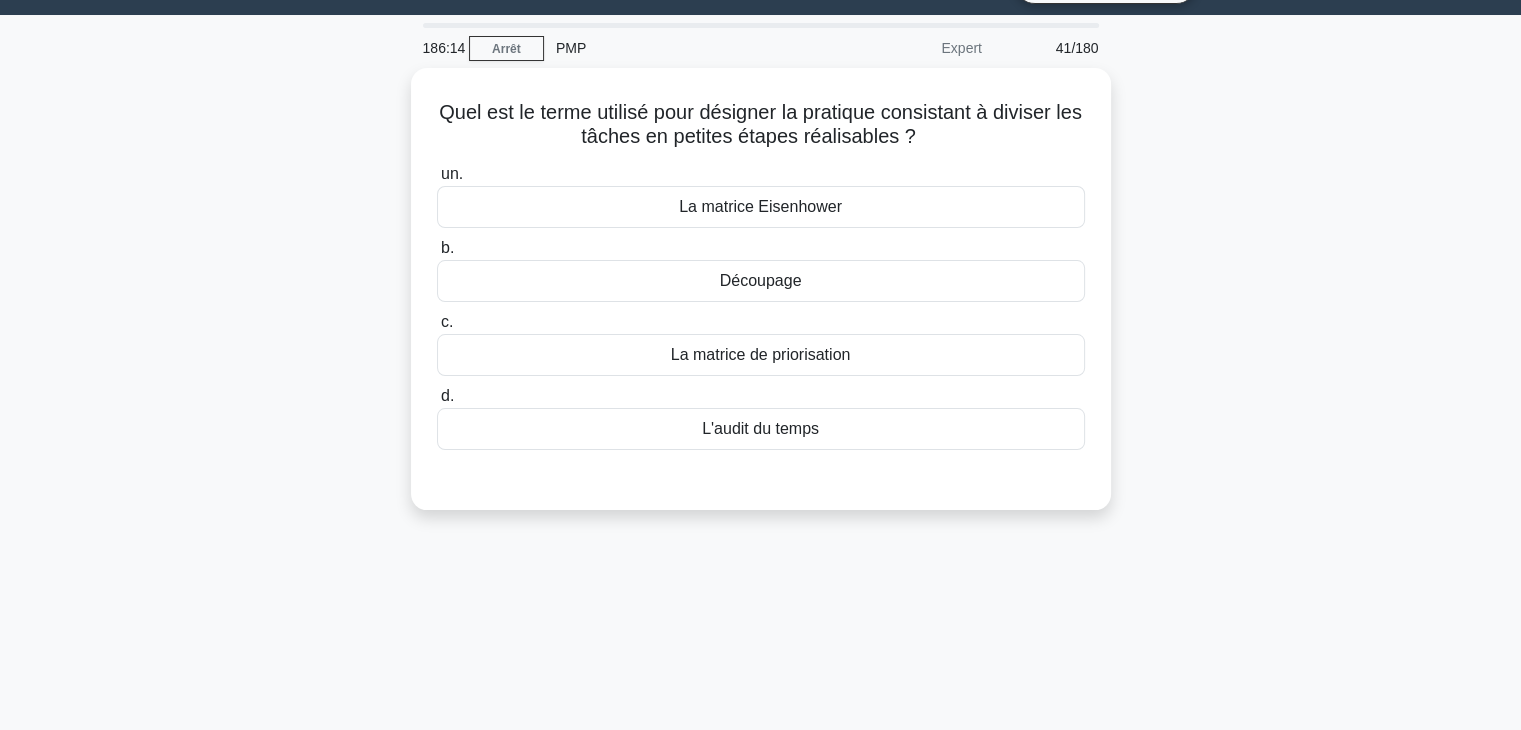 scroll, scrollTop: 0, scrollLeft: 0, axis: both 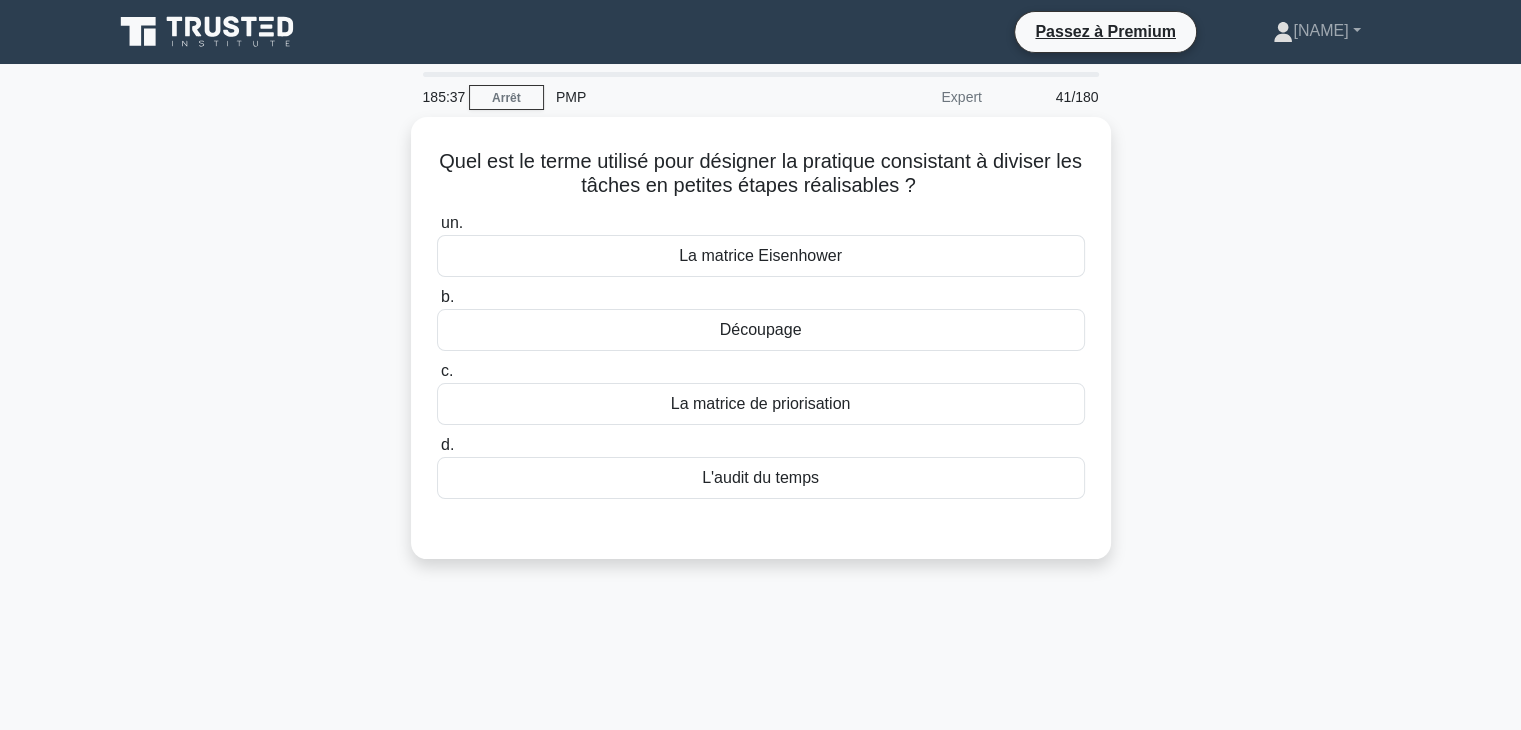 click on "Quel est le terme utilisé pour désigner la pratique consistant à diviser les tâches en petites étapes réalisables ?
.spinner_0XTQ{transform-origin:center;animation:spinner_y6GP .75s linear infinite}@keyframes spinner_y6GP{100%{transform:rotate(360deg)}}
un.
La matrice Eisenhower
b. c." at bounding box center [761, 350] 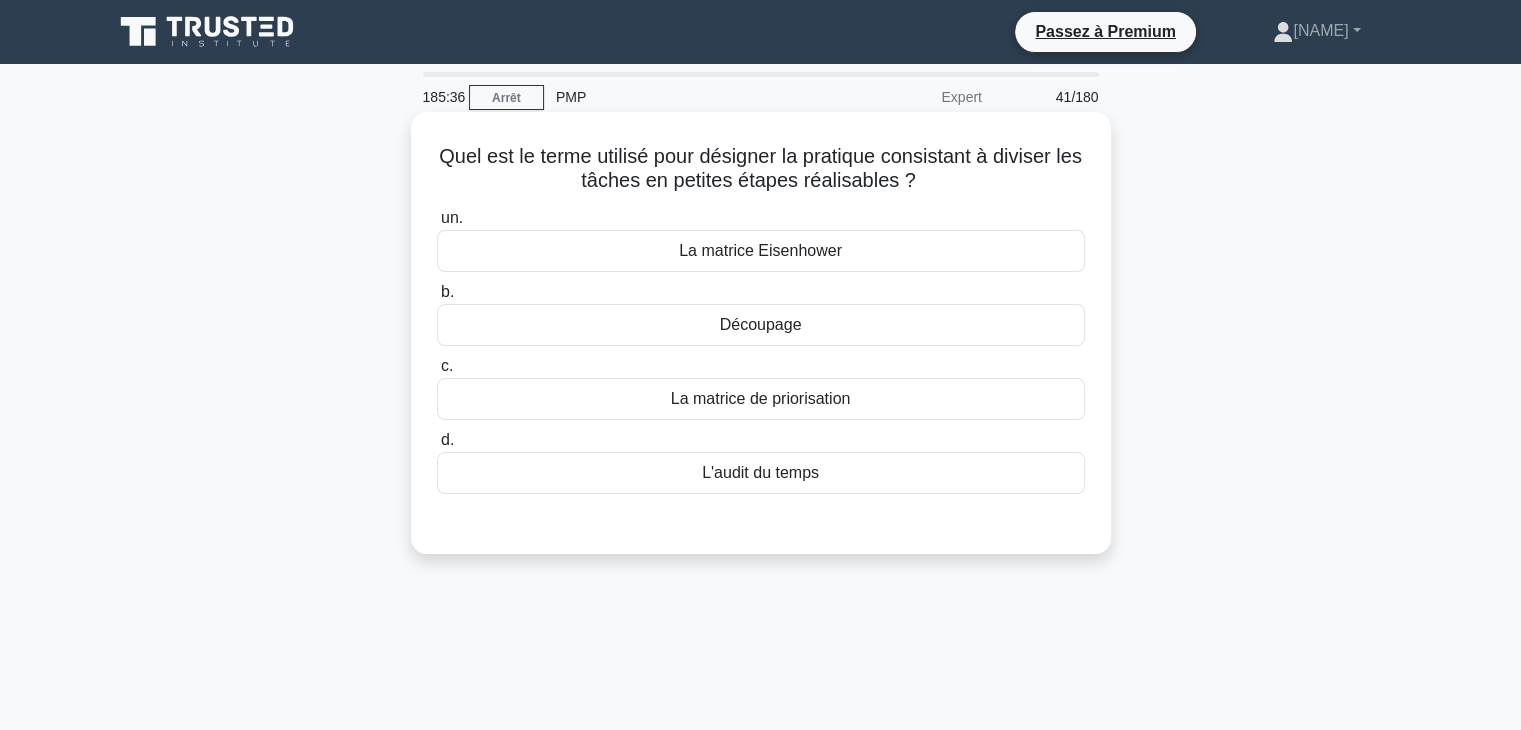 click on "Découpage" at bounding box center [761, 325] 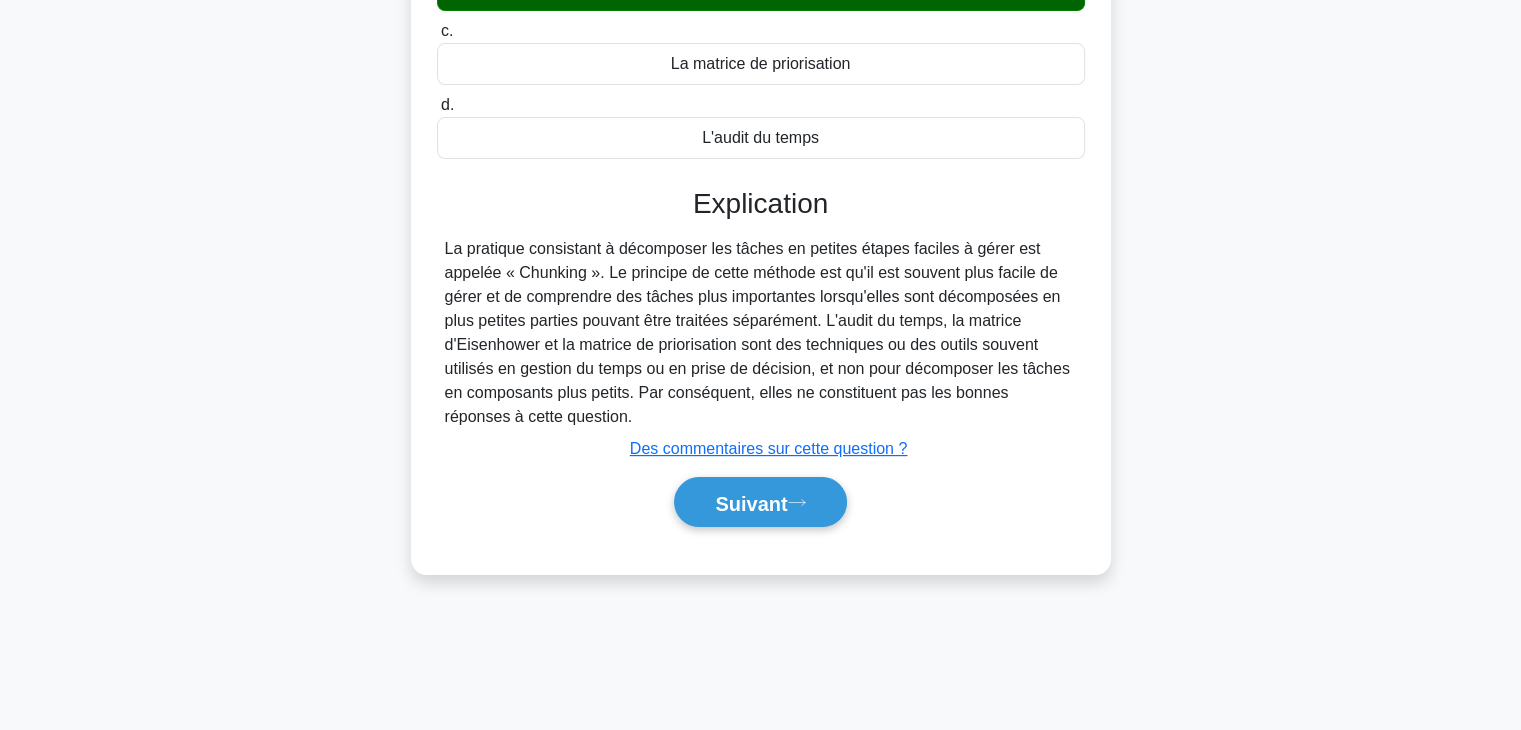 scroll, scrollTop: 351, scrollLeft: 0, axis: vertical 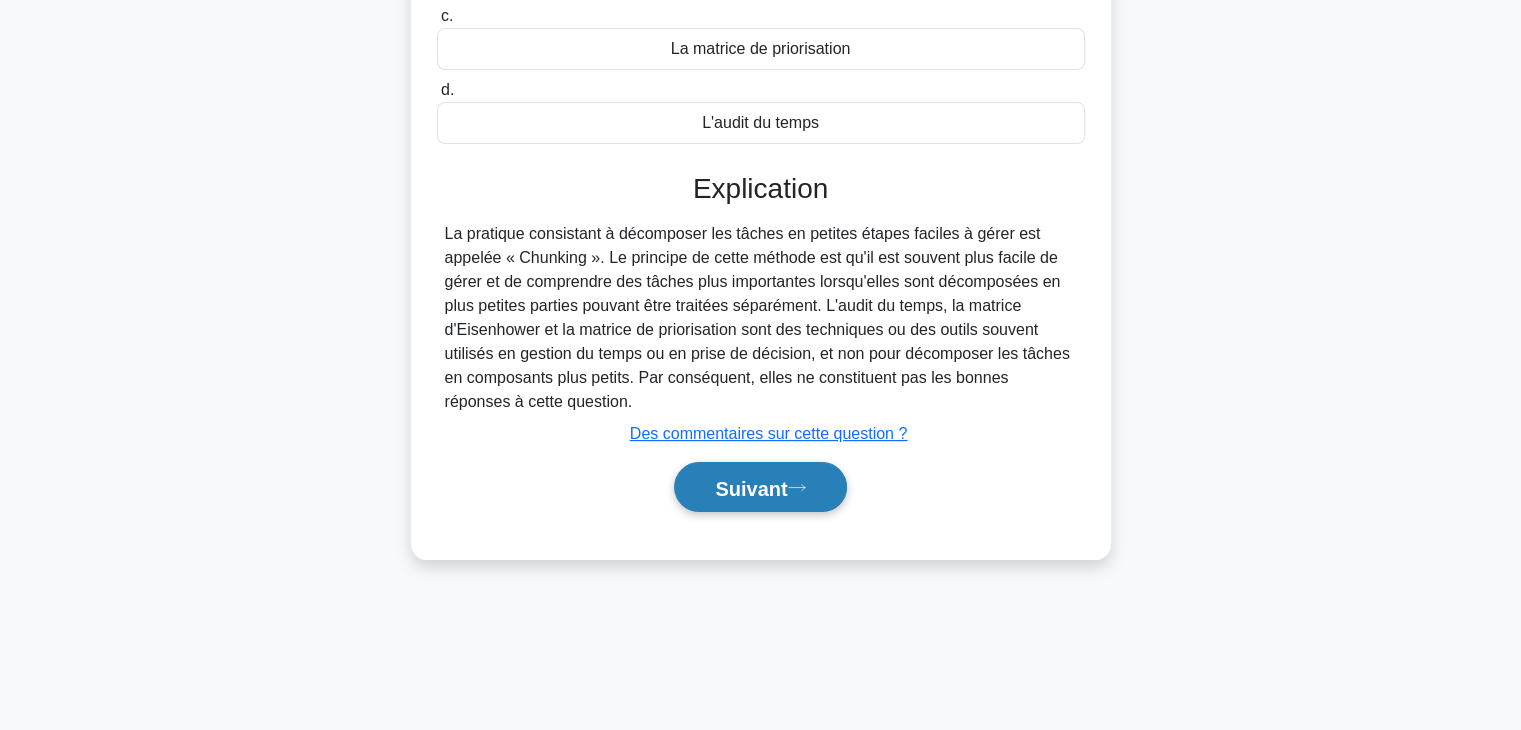click on "Suivant" at bounding box center (760, 487) 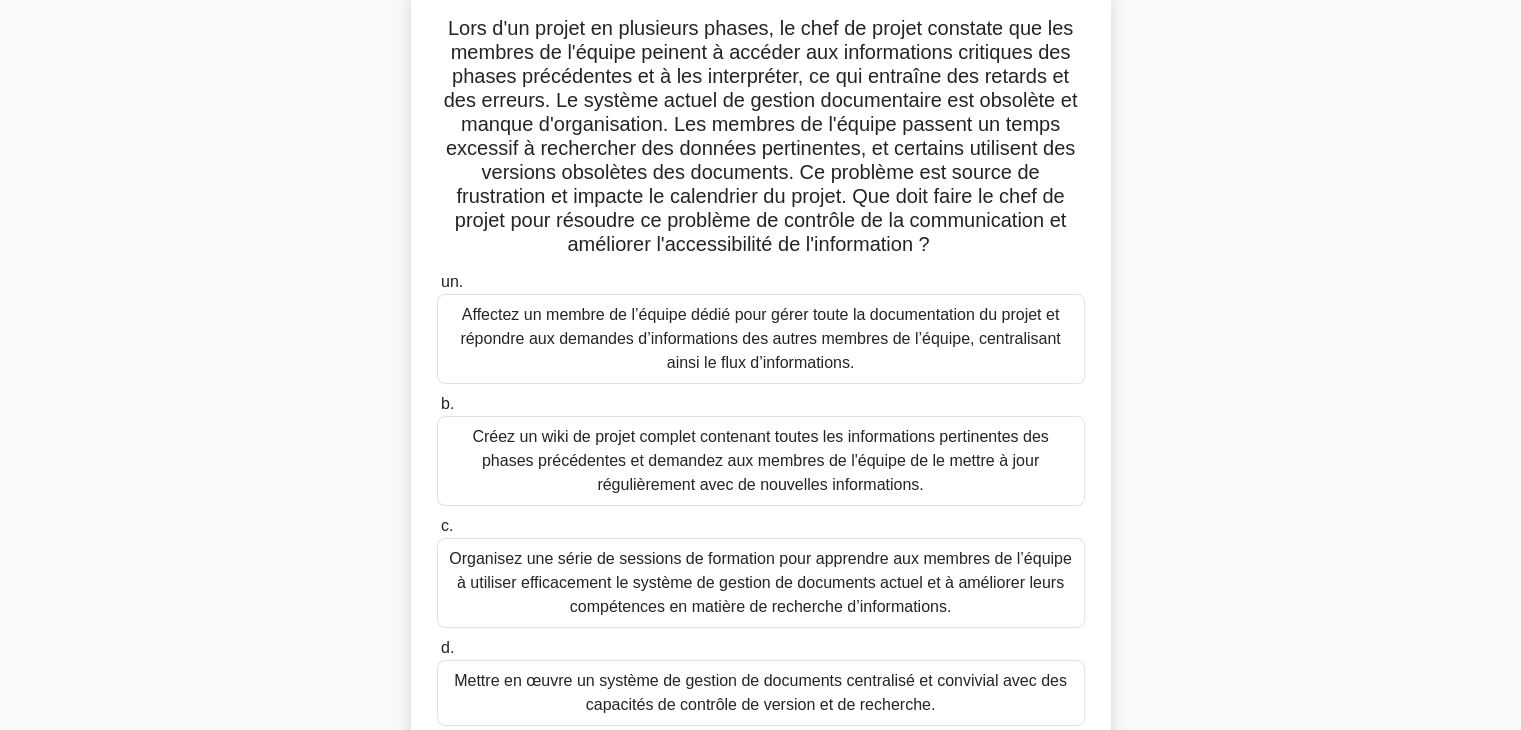 scroll, scrollTop: 85, scrollLeft: 0, axis: vertical 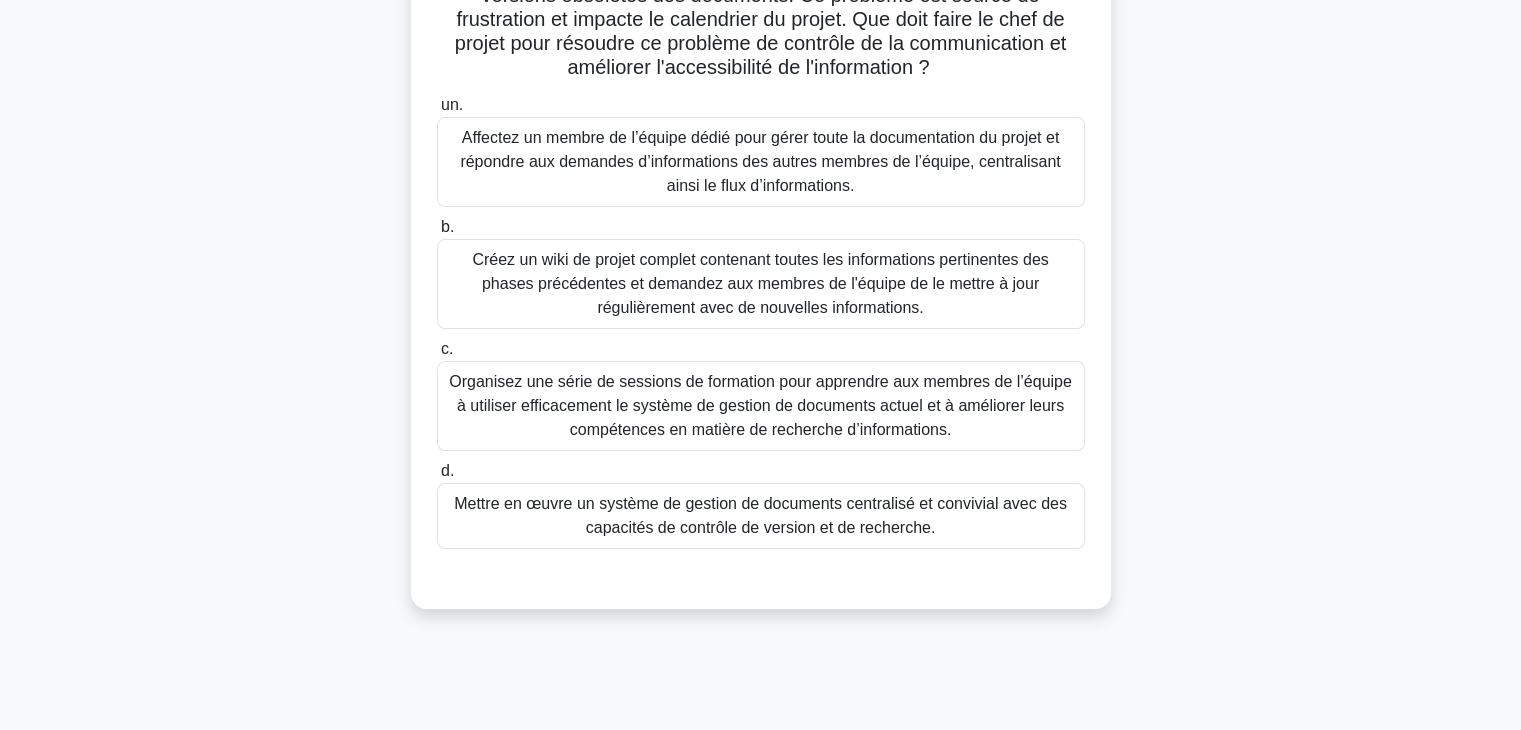 click on "Mettre en œuvre un système de gestion de documents centralisé et convivial avec des capacités de contrôle de version et de recherche." at bounding box center (760, 515) 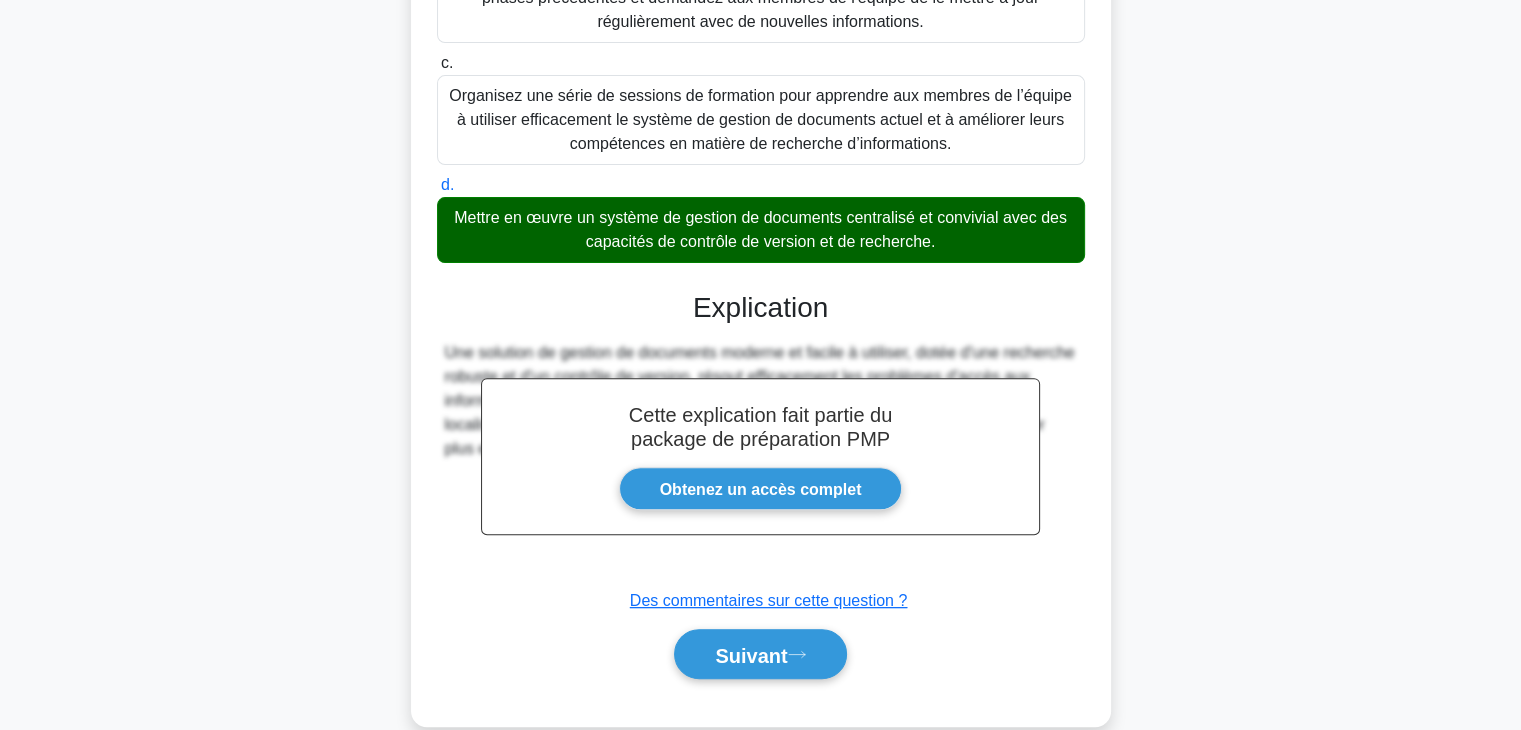 scroll, scrollTop: 624, scrollLeft: 0, axis: vertical 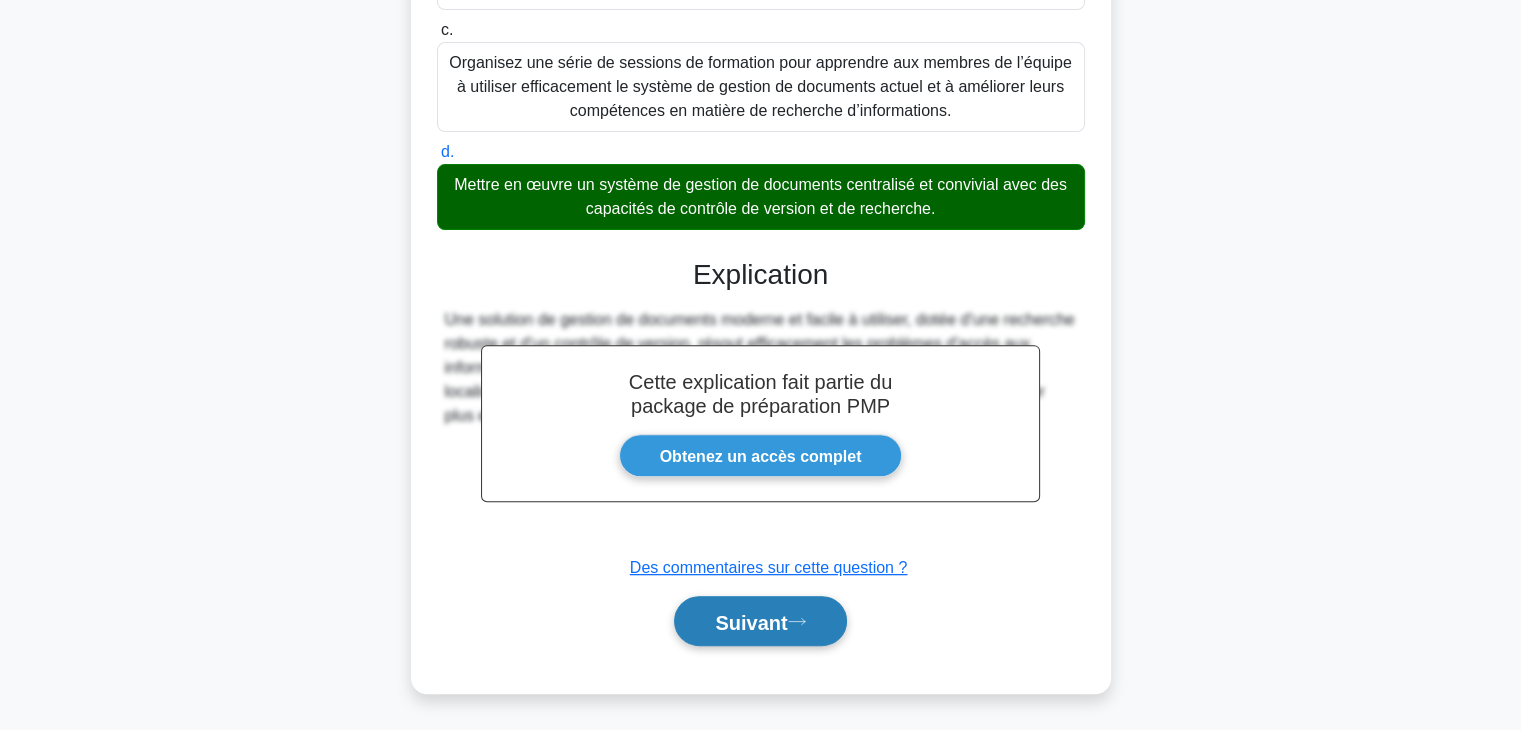 click on "Suivant" at bounding box center [751, 622] 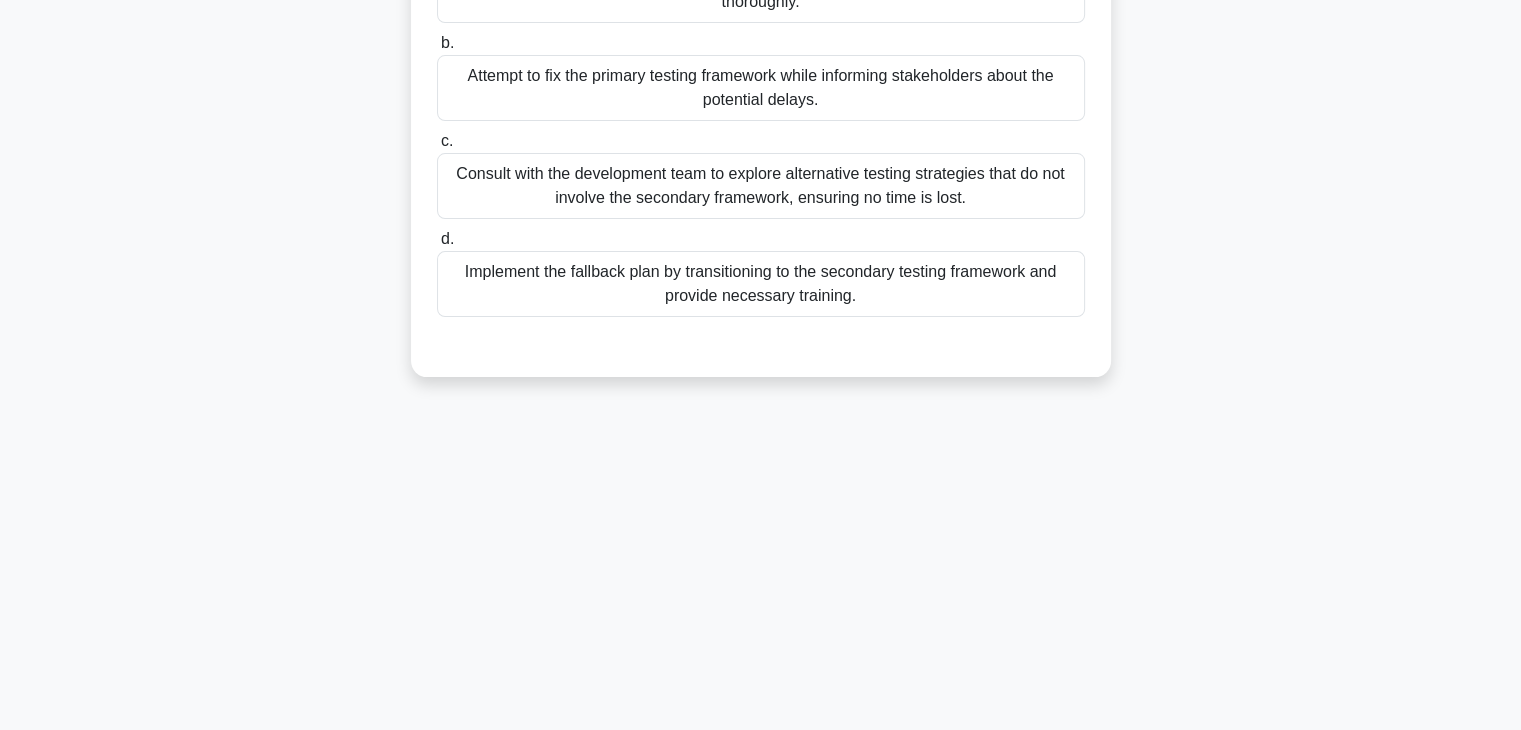 scroll, scrollTop: 351, scrollLeft: 0, axis: vertical 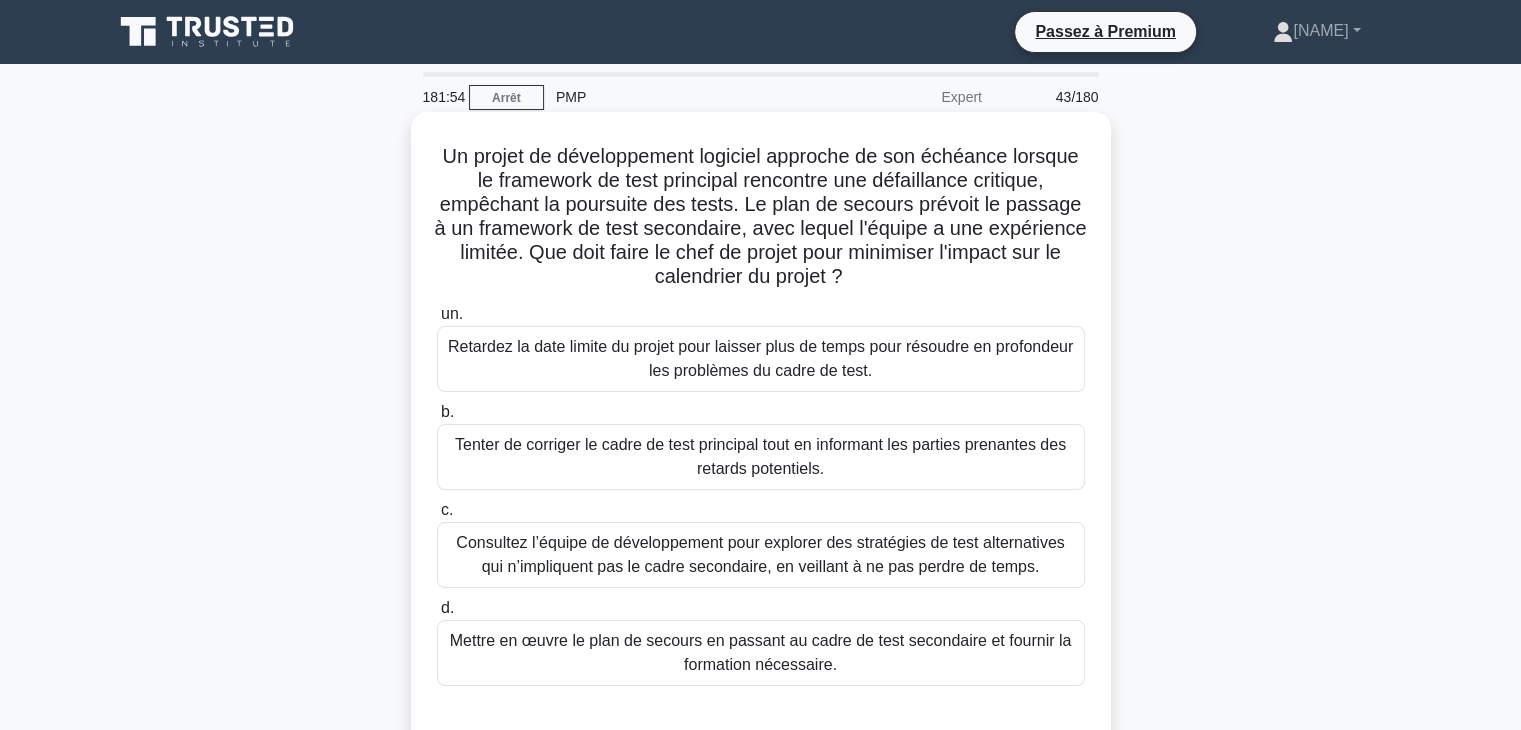 click on "Mettre en œuvre le plan de secours en passant au cadre de test secondaire et fournir la formation nécessaire." at bounding box center (761, 653) 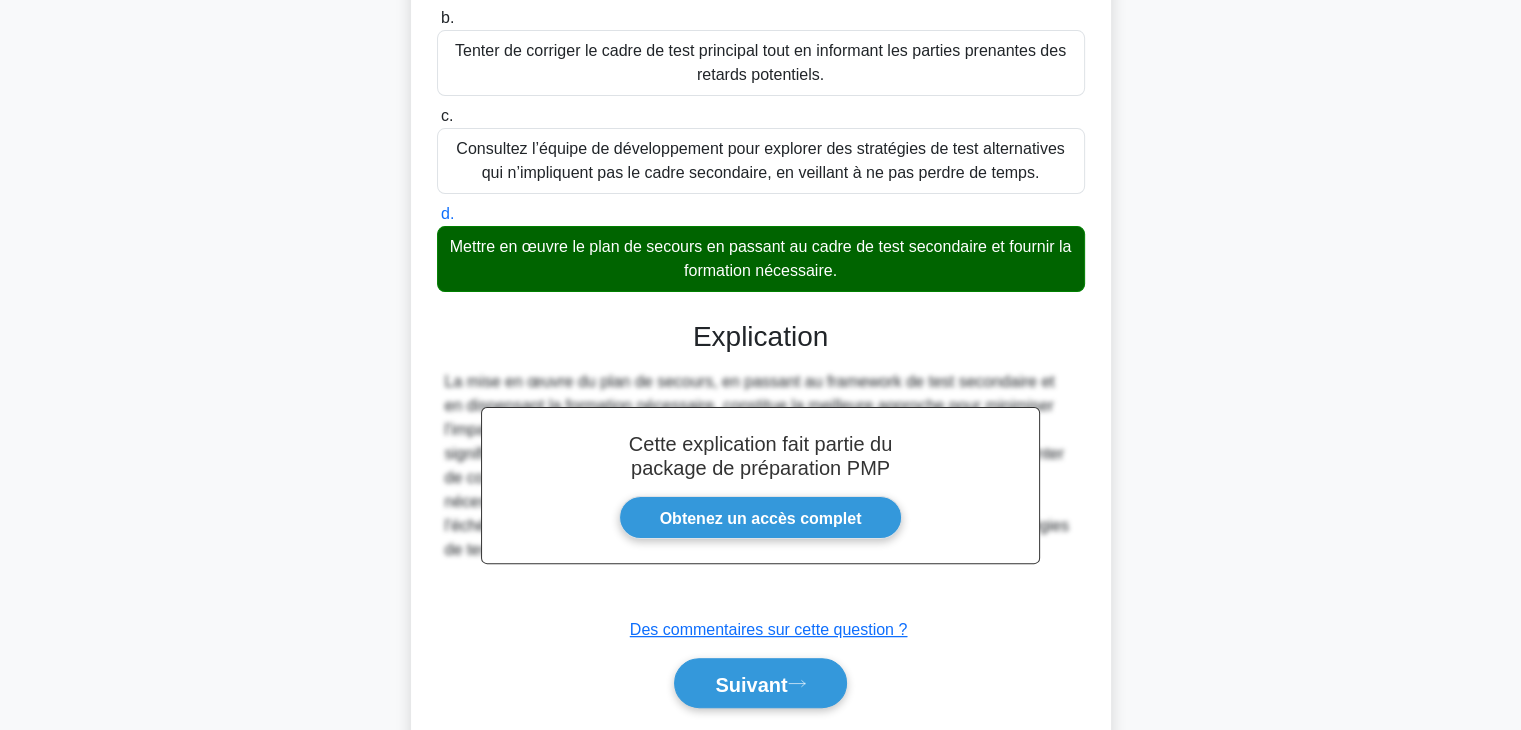 scroll, scrollTop: 456, scrollLeft: 0, axis: vertical 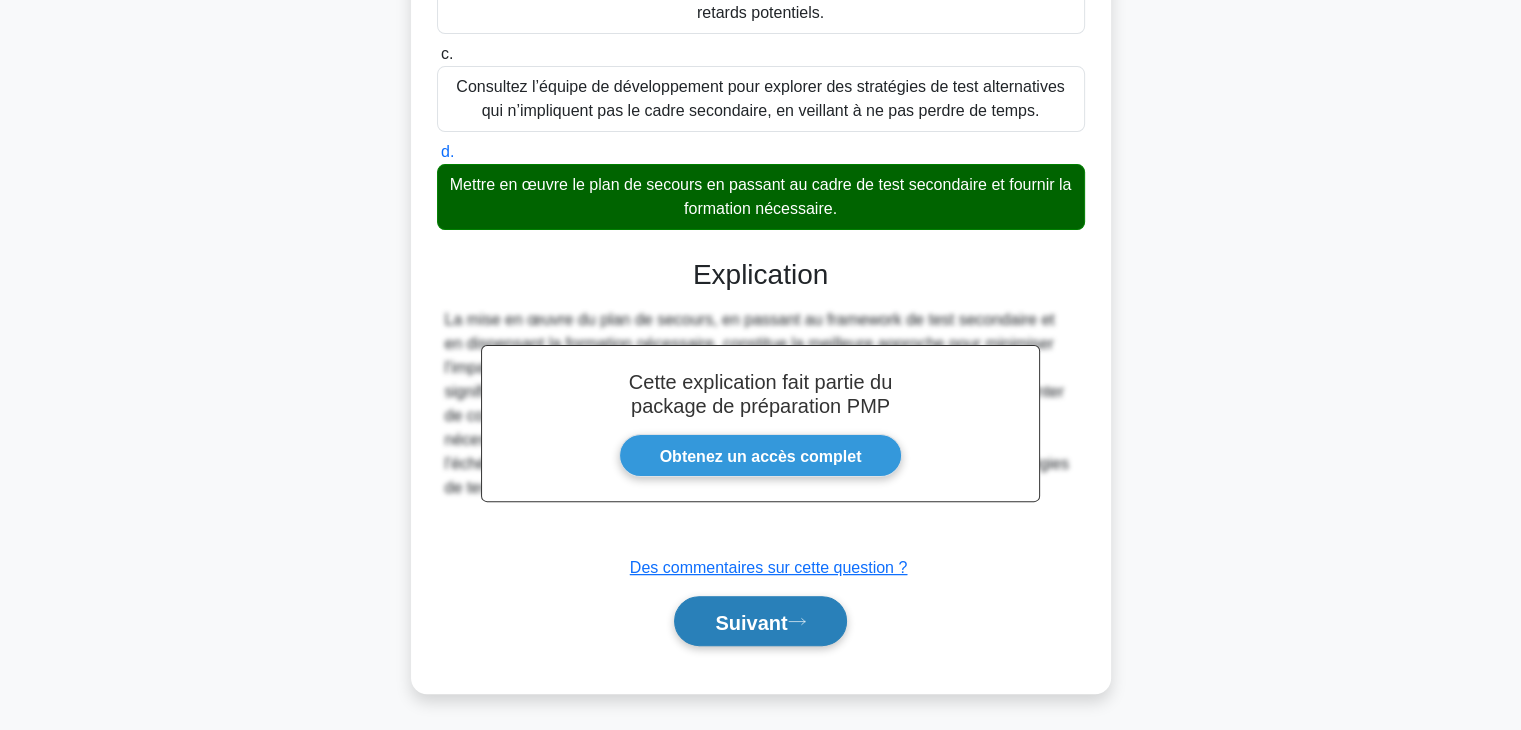 click on "Suivant" at bounding box center [751, 622] 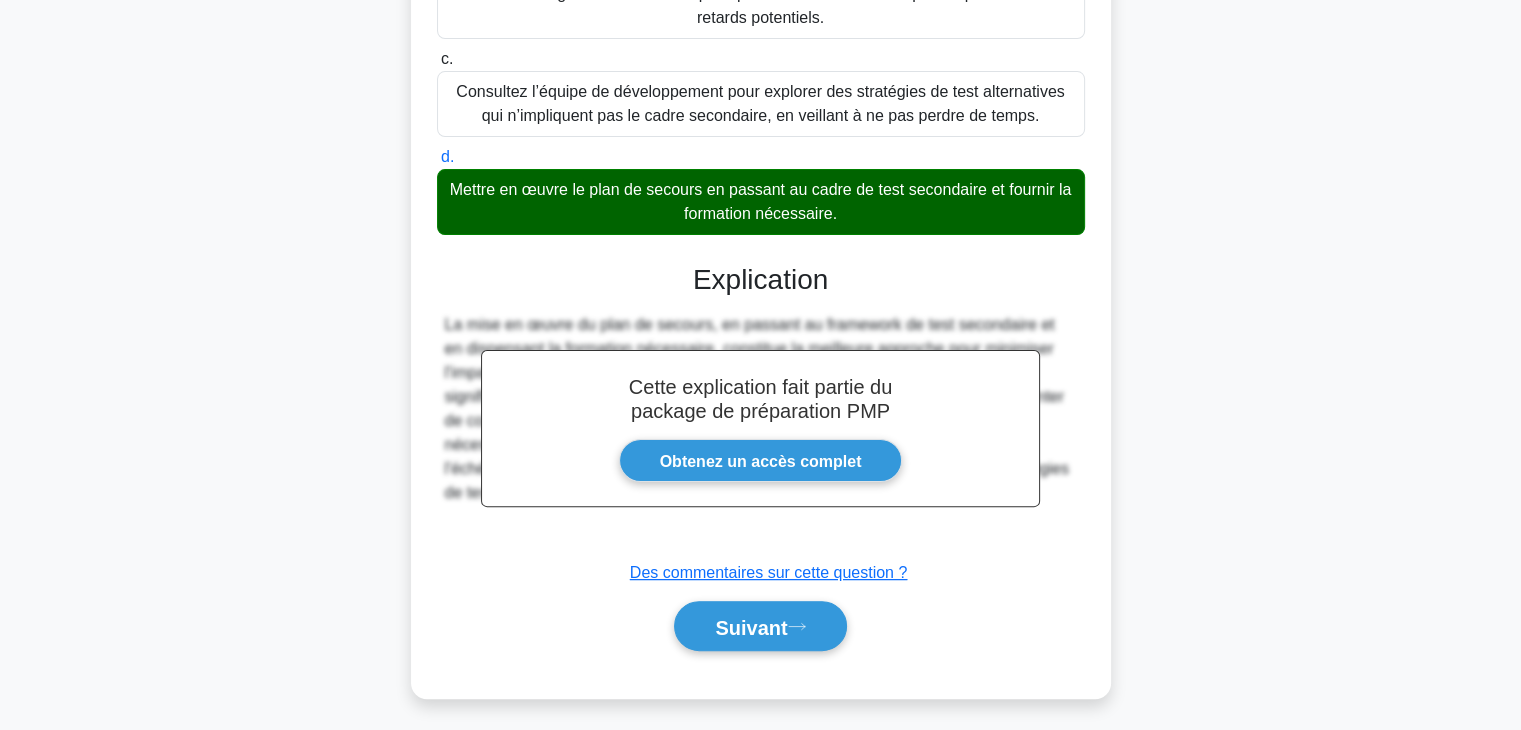 scroll, scrollTop: 351, scrollLeft: 0, axis: vertical 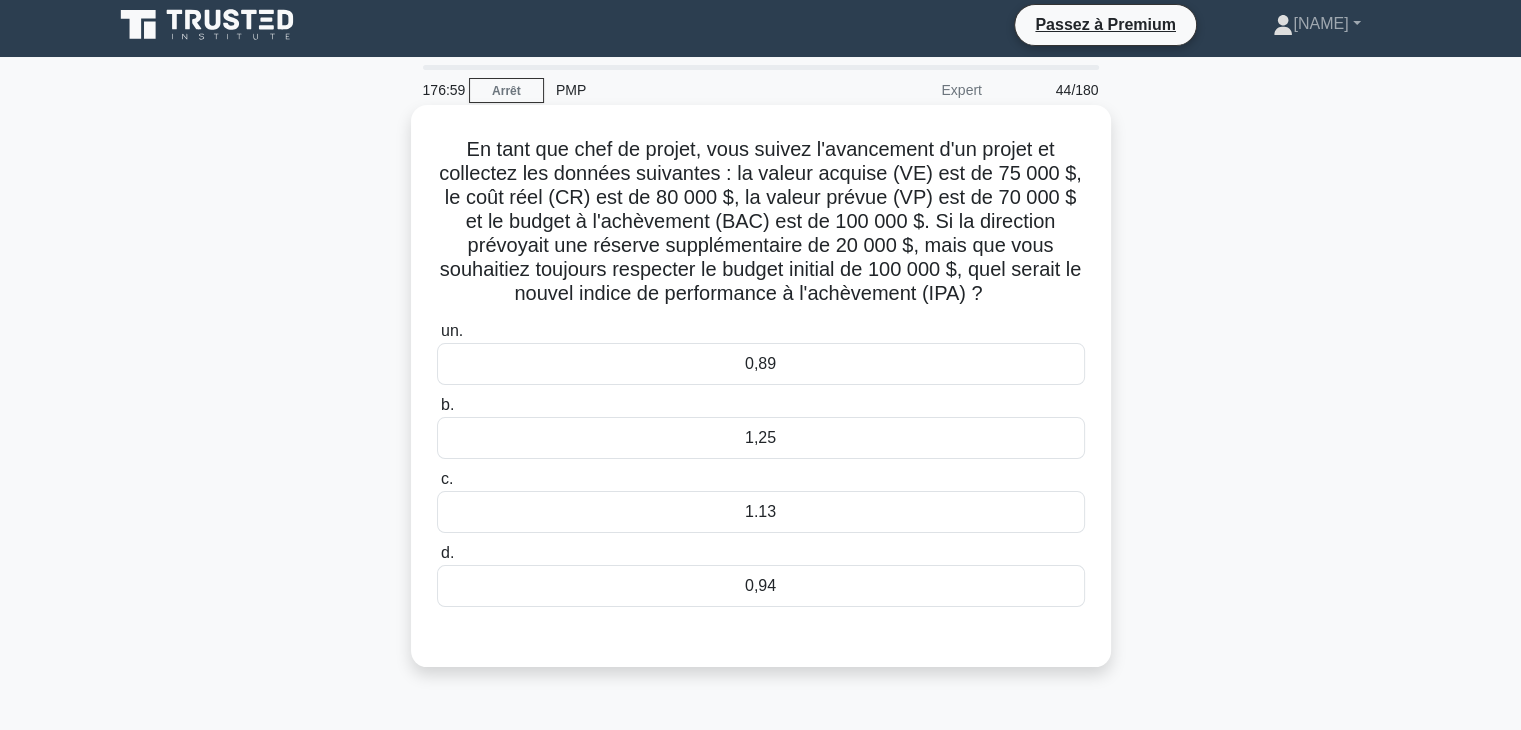 click on "0,94" at bounding box center (761, 586) 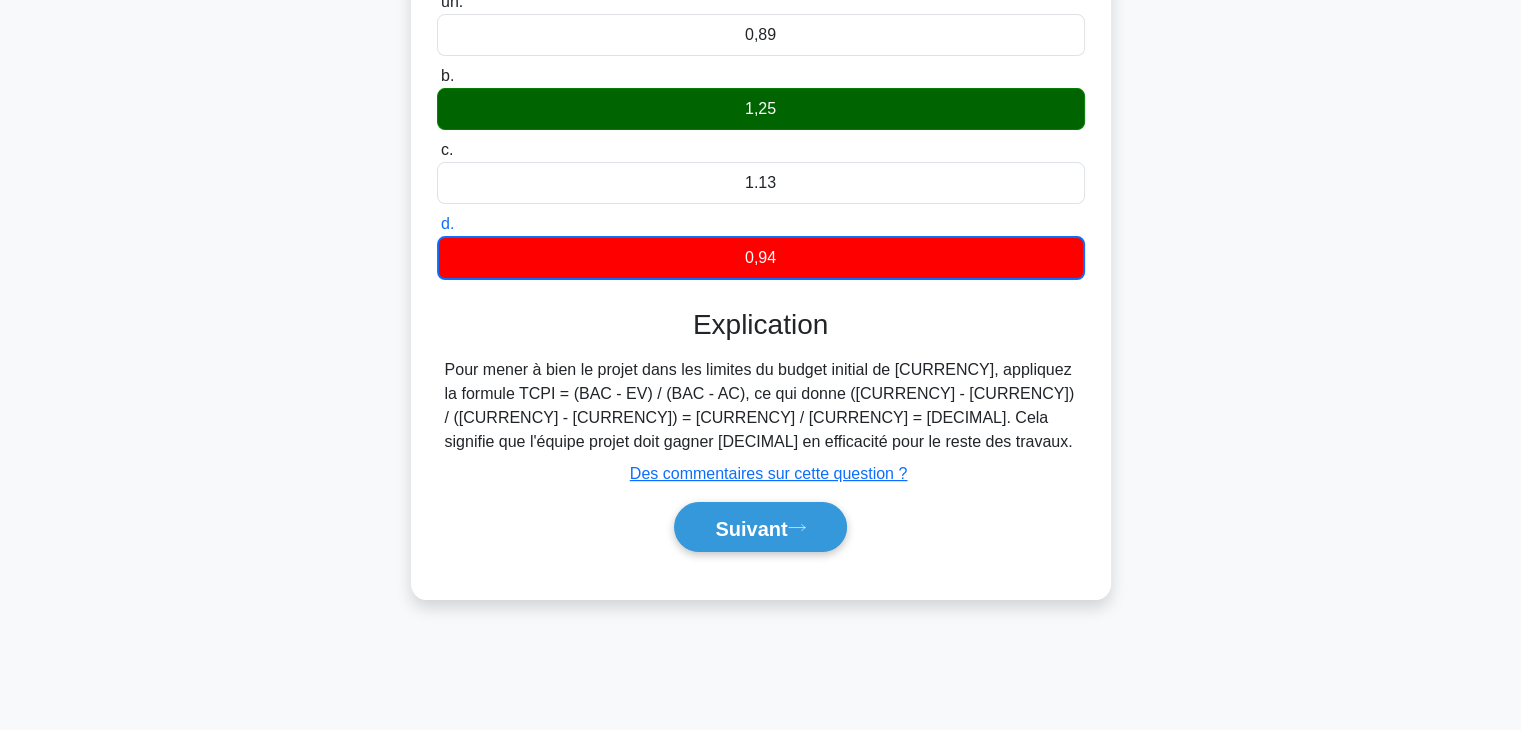 scroll, scrollTop: 351, scrollLeft: 0, axis: vertical 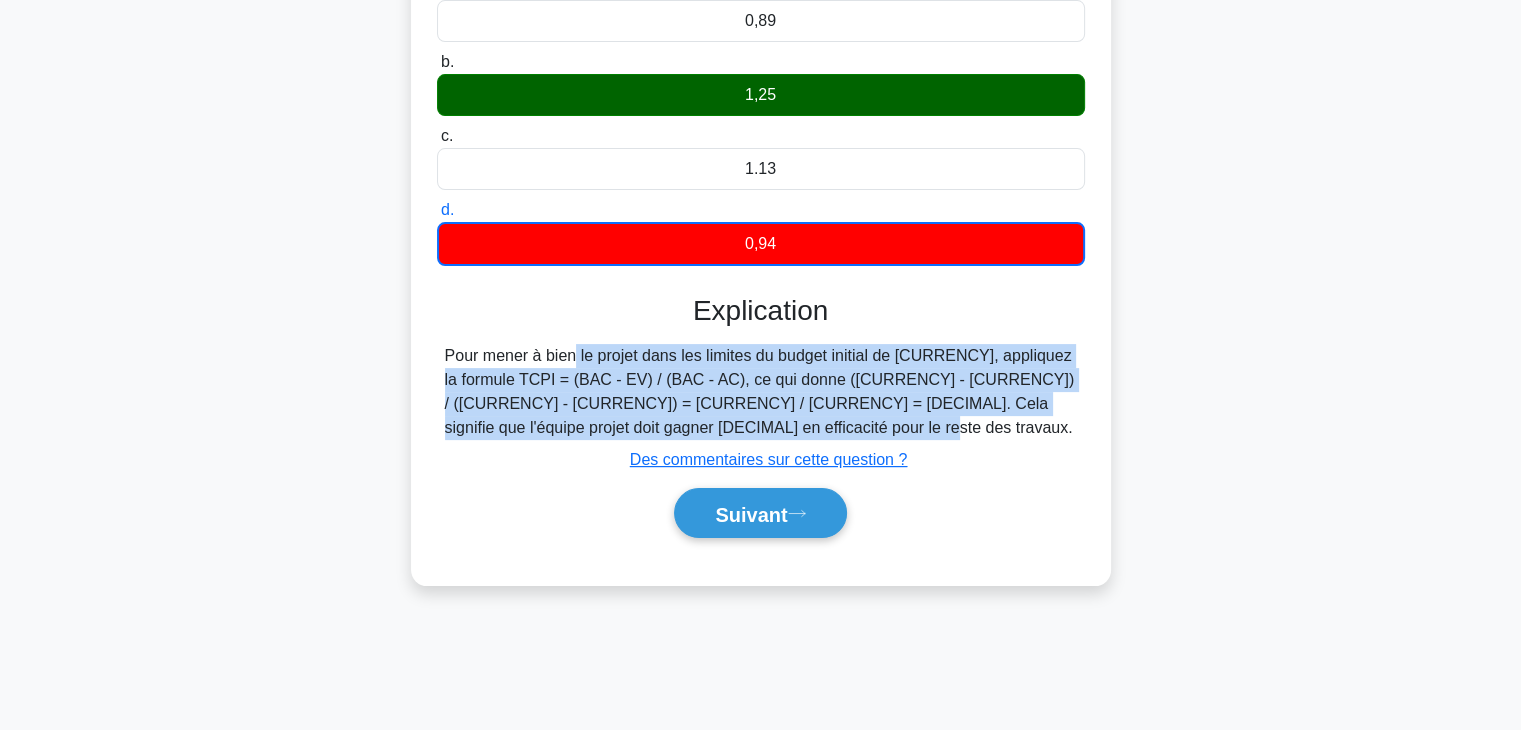 drag, startPoint x: 444, startPoint y: 355, endPoint x: 705, endPoint y: 421, distance: 269.2155 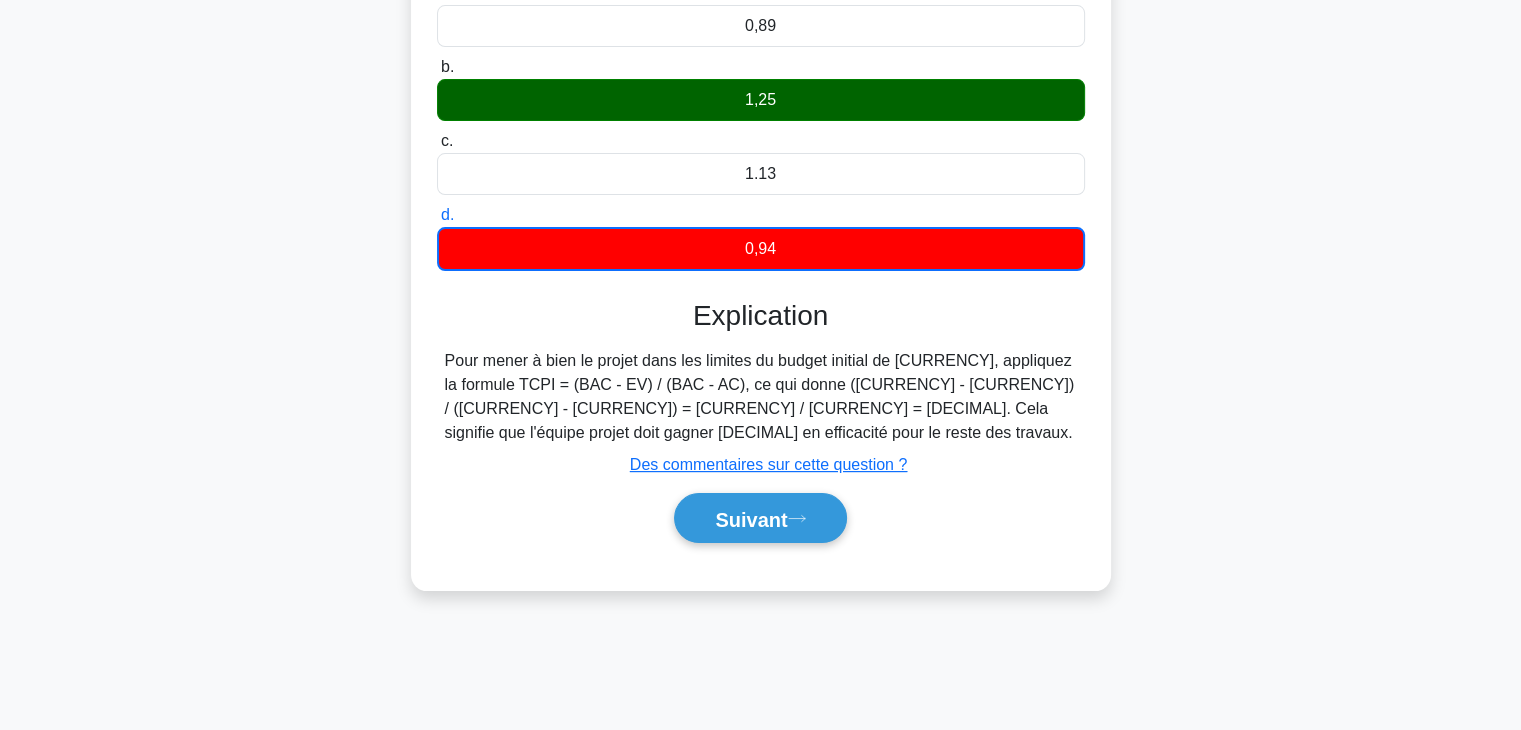 click on "En tant que chef de projet, vous suivez l'avancement d'un projet et collectez les données suivantes : la valeur acquise (VE) est de [MONTANT] $, le coût réel (CR) est de [MONTANT] $, la valeur prévue (VP) est de [MONTANT] $ et le budget à l'achèvement (BAC) est de [MONTANT] $. Si la direction prévoyait une réserve supplémentaire de [MONTANT] $, mais que vous souhaitiez toujours respecter le budget initial de [MONTANT] $, quel serait le nouvel indice de performance à l'achèvement (IPA) ?
.spinner_0XTQ{transform-origin:center;animation:spinner_y6GP .75s linear infinite}@keyframes spinner_y6GP{100%{transform:rotate(360deg)}}
un. b. c." at bounding box center (761, 191) 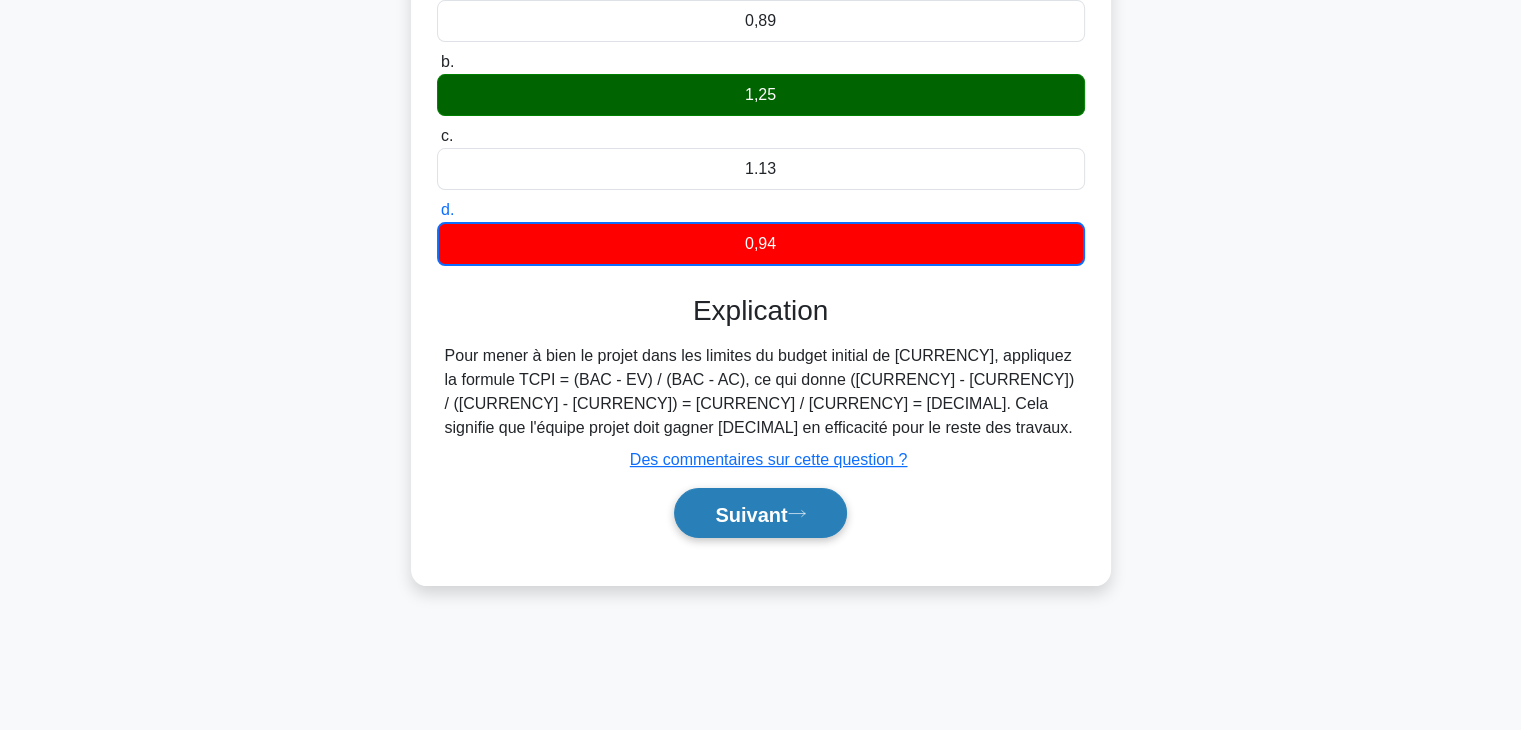 click on "Suivant" at bounding box center (751, 514) 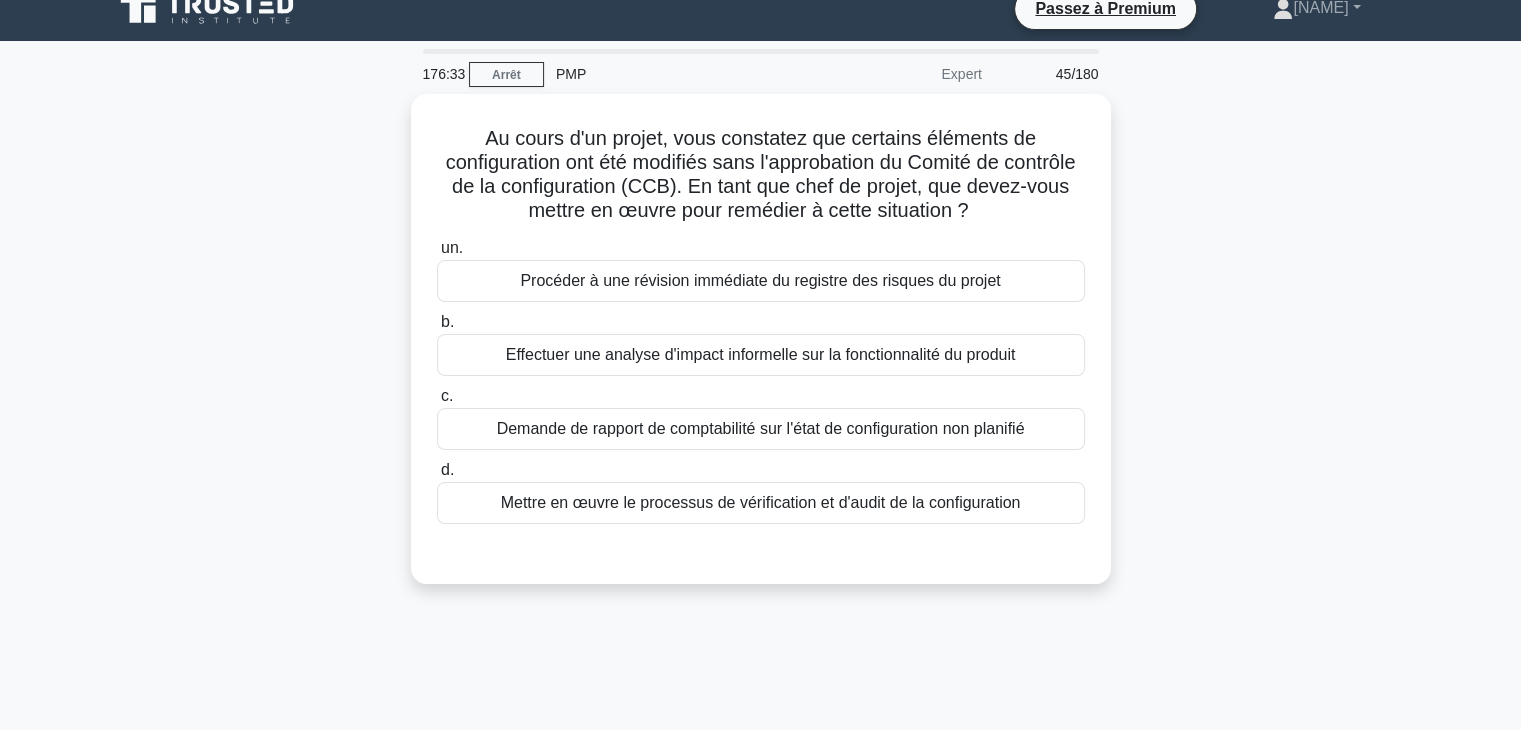 scroll, scrollTop: 16, scrollLeft: 0, axis: vertical 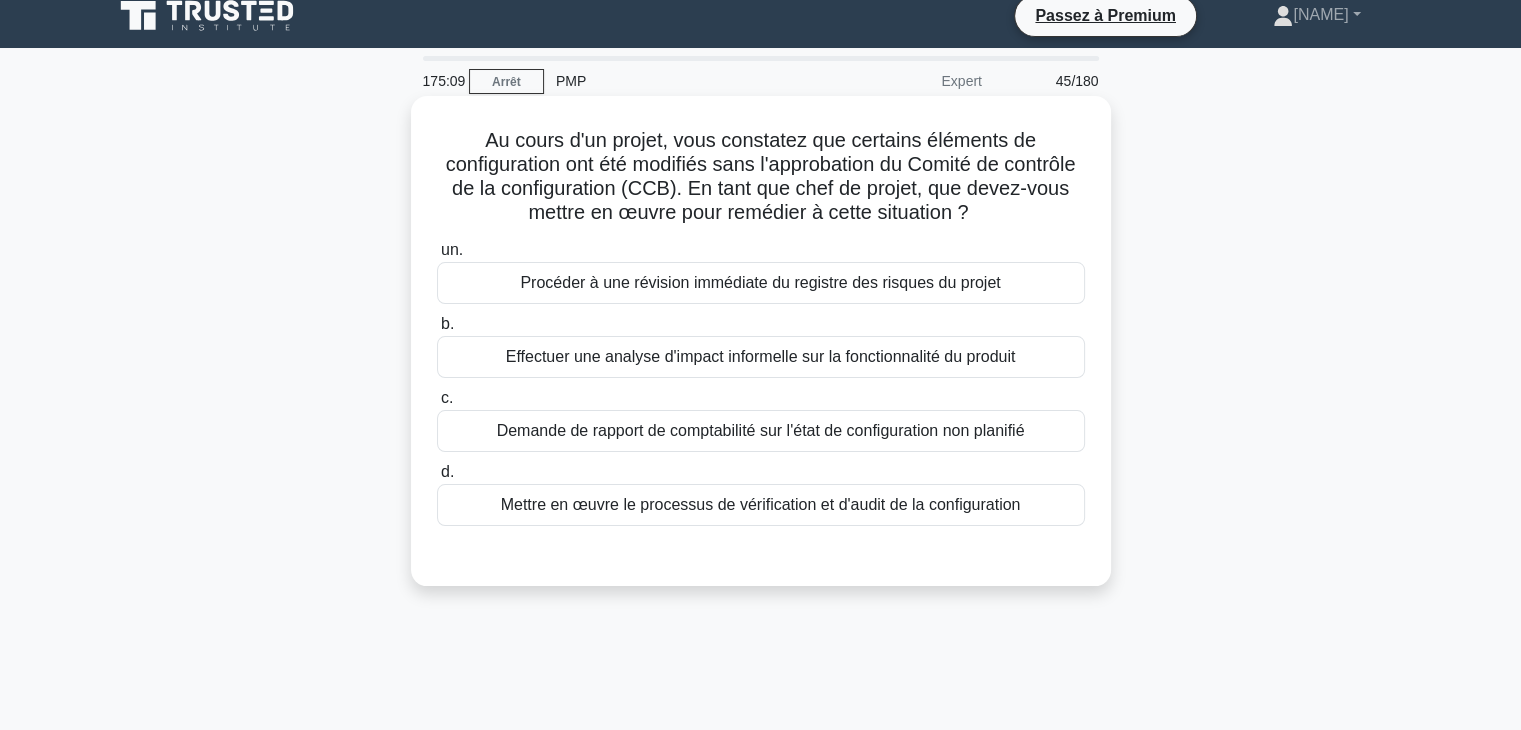 click on "Procéder à une révision immédiate du registre des risques du projet" at bounding box center [760, 282] 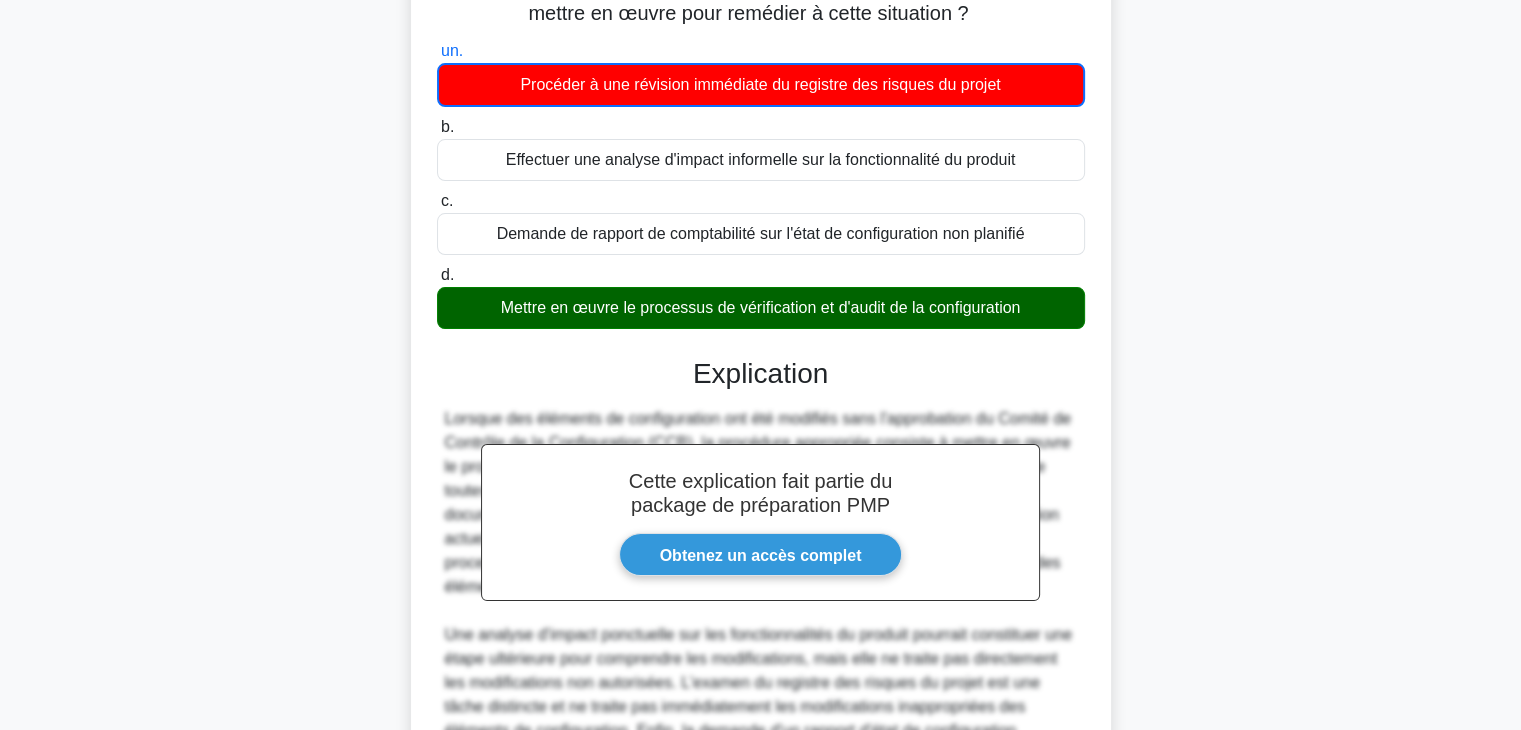 scroll, scrollTop: 482, scrollLeft: 0, axis: vertical 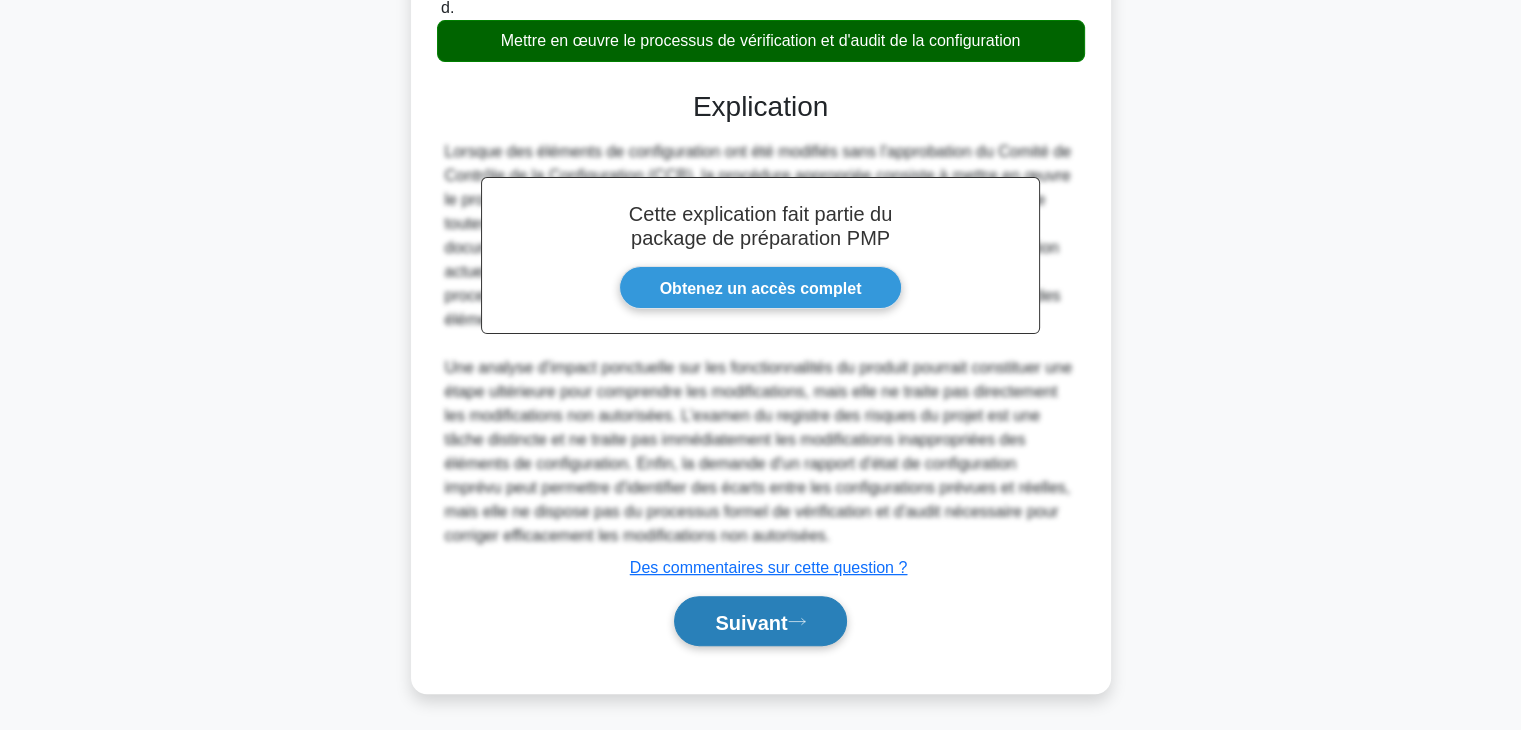 click 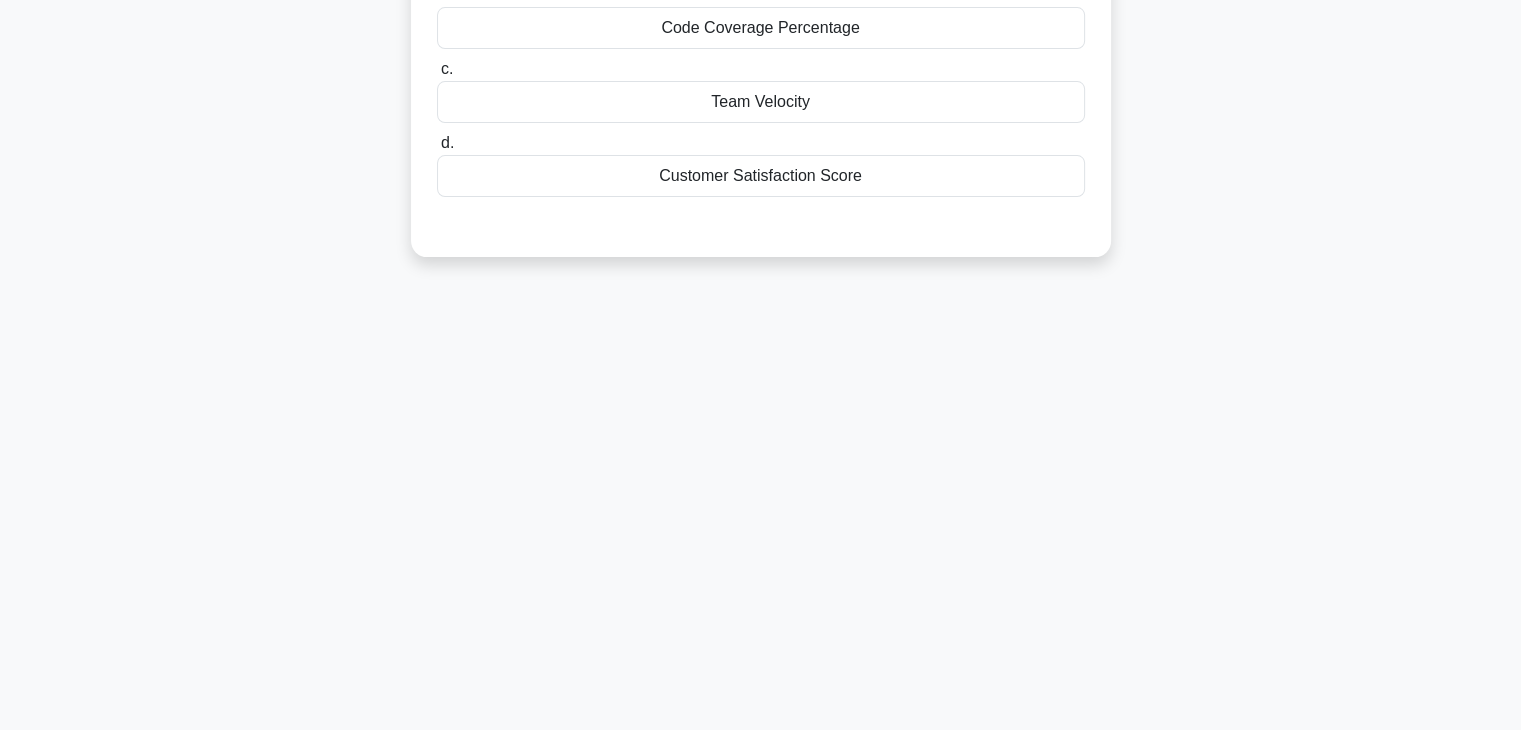 scroll, scrollTop: 351, scrollLeft: 0, axis: vertical 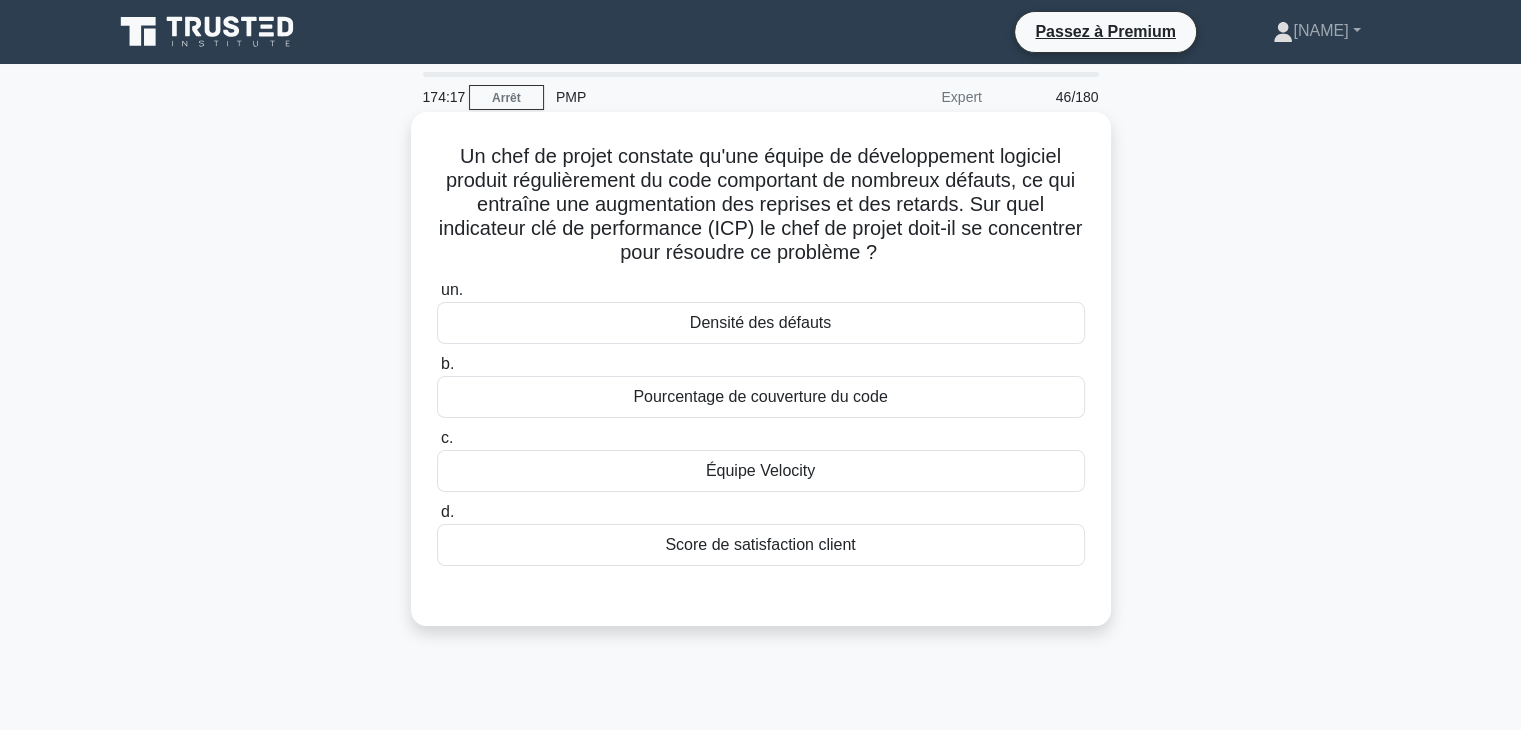 click on "Densité des défauts" at bounding box center [760, 322] 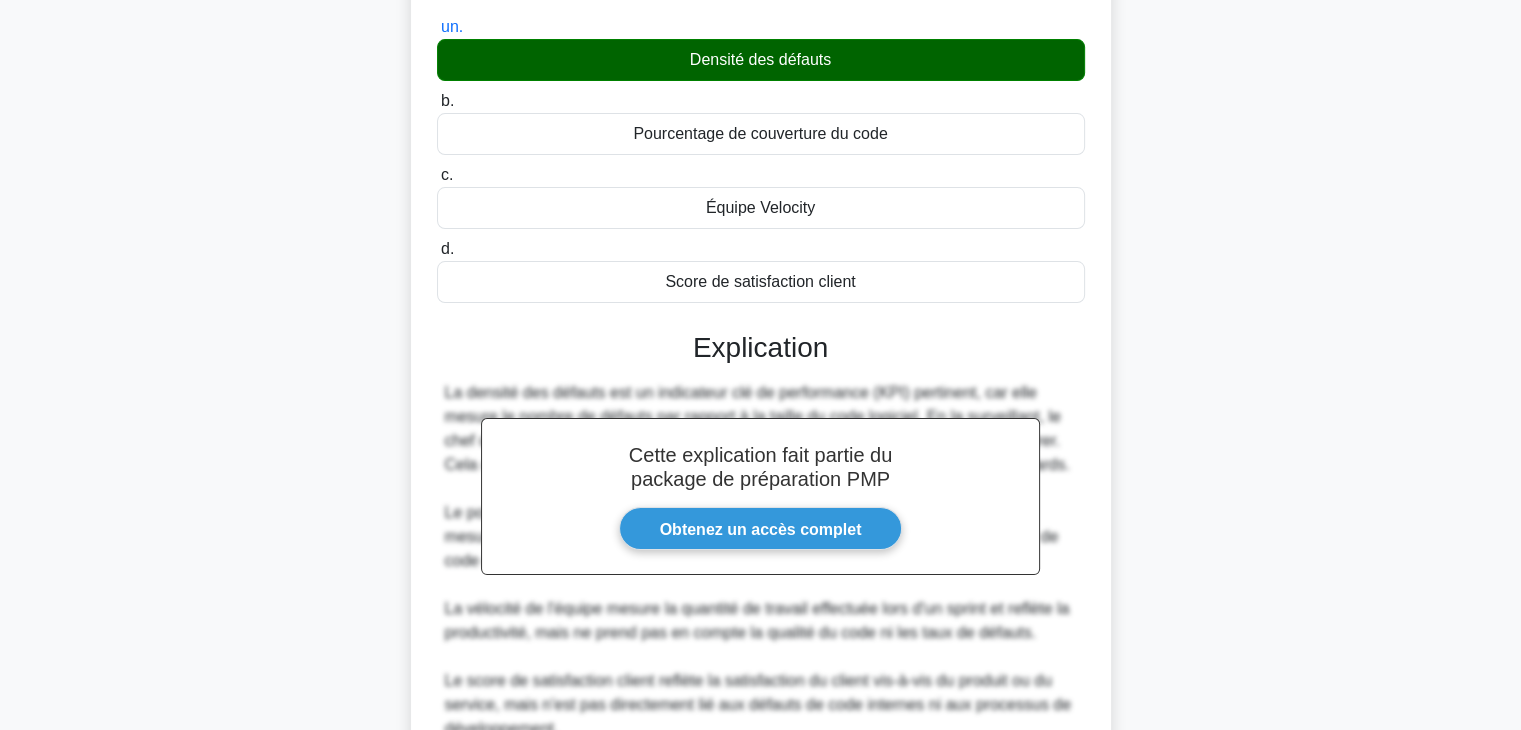 scroll, scrollTop: 456, scrollLeft: 0, axis: vertical 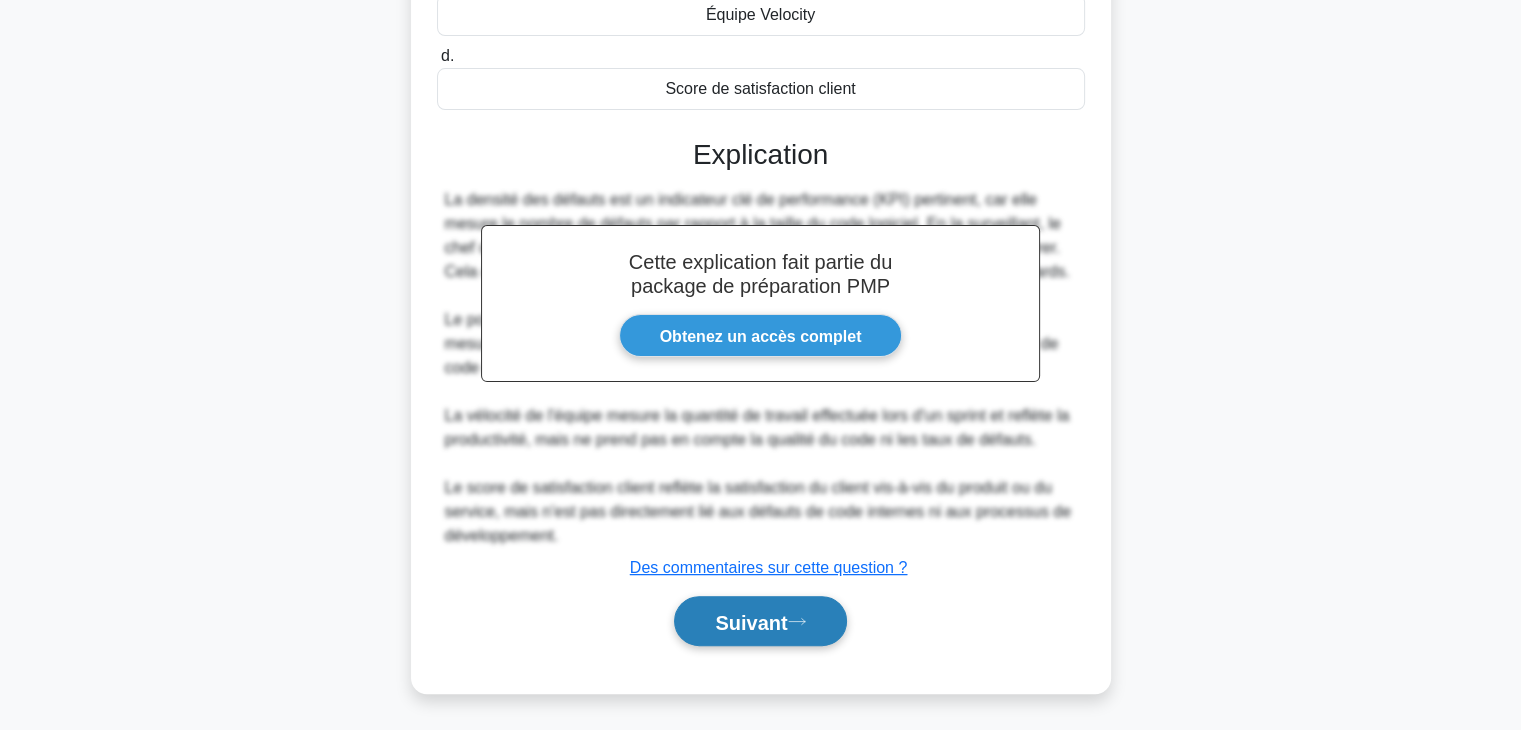 click on "Suivant" at bounding box center (760, 621) 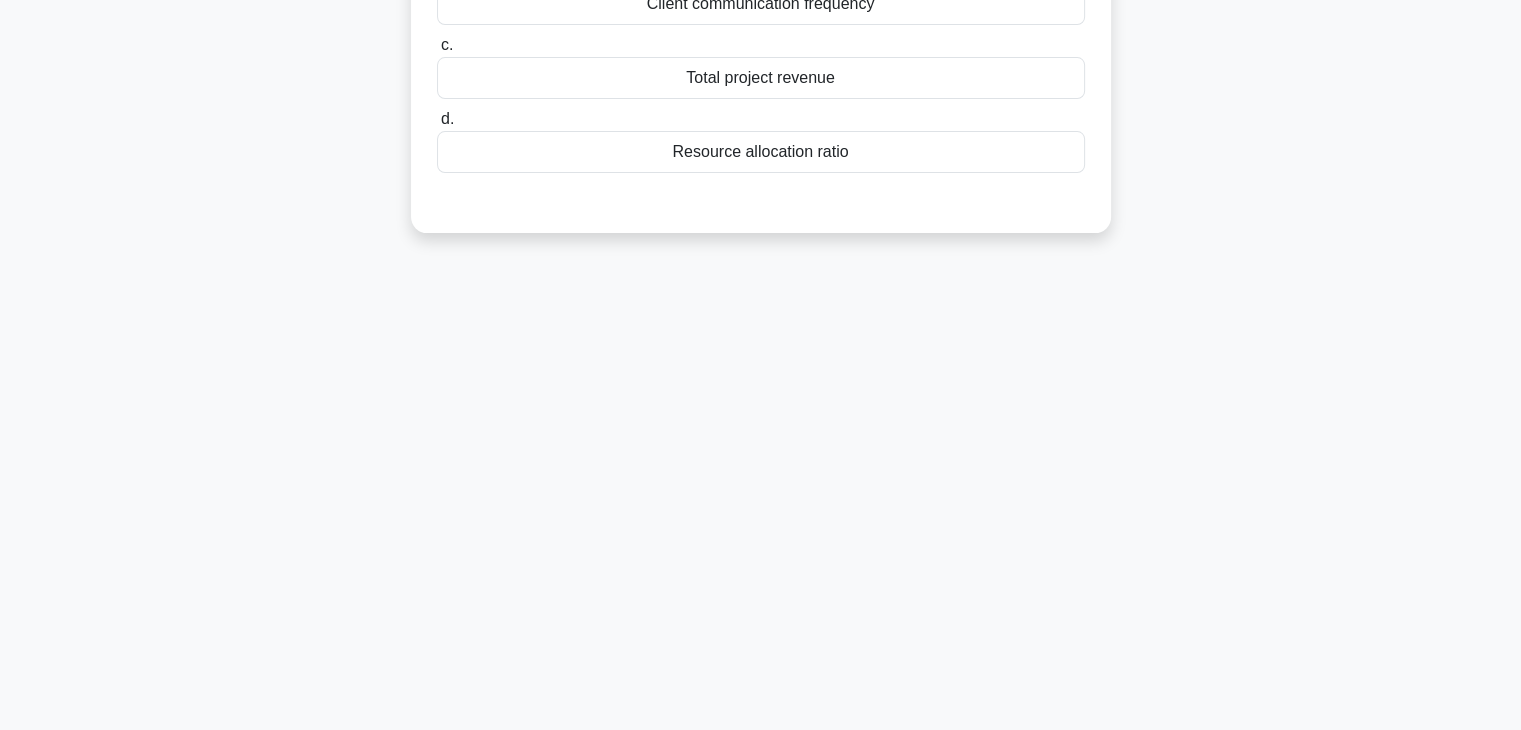 scroll, scrollTop: 351, scrollLeft: 0, axis: vertical 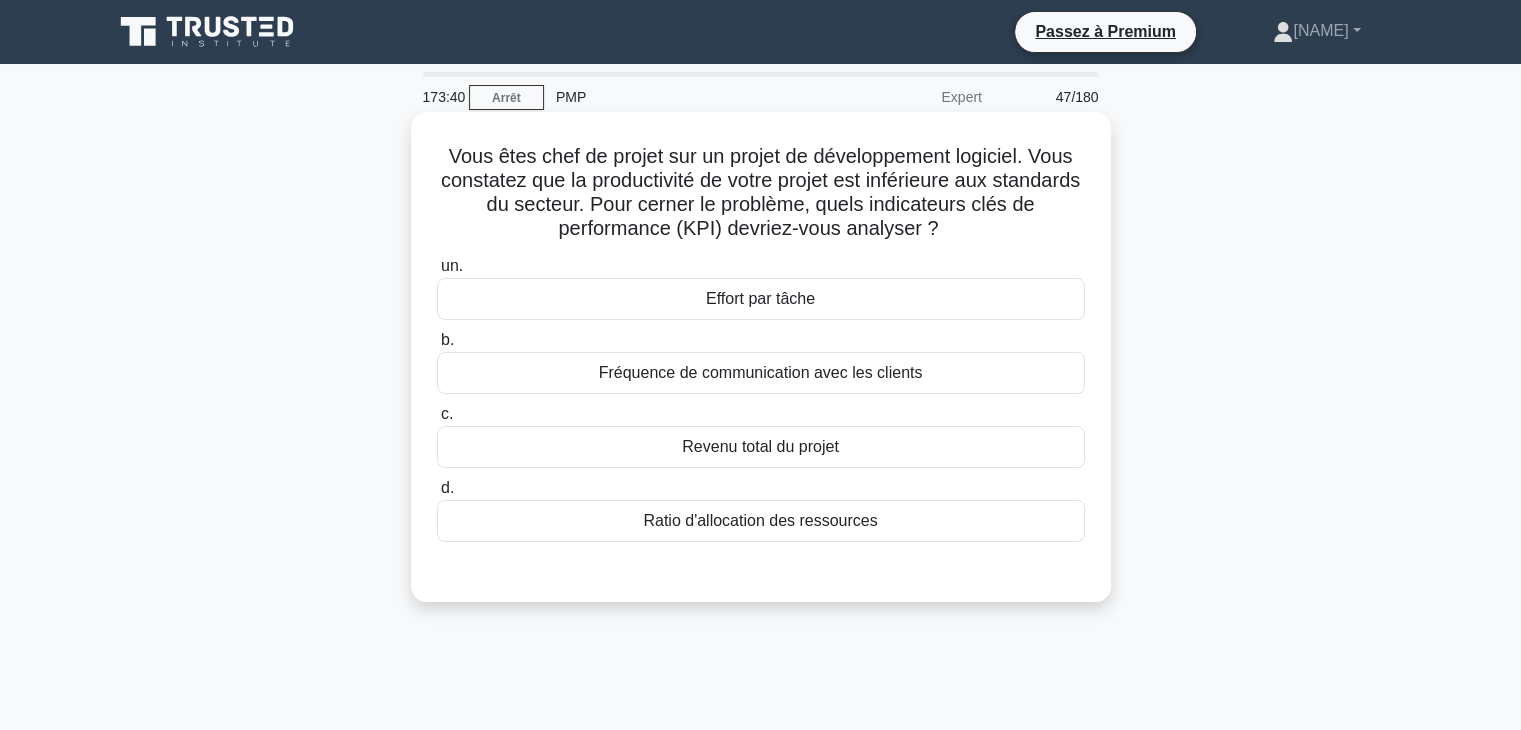 click on "Effort par tâche" at bounding box center (760, 298) 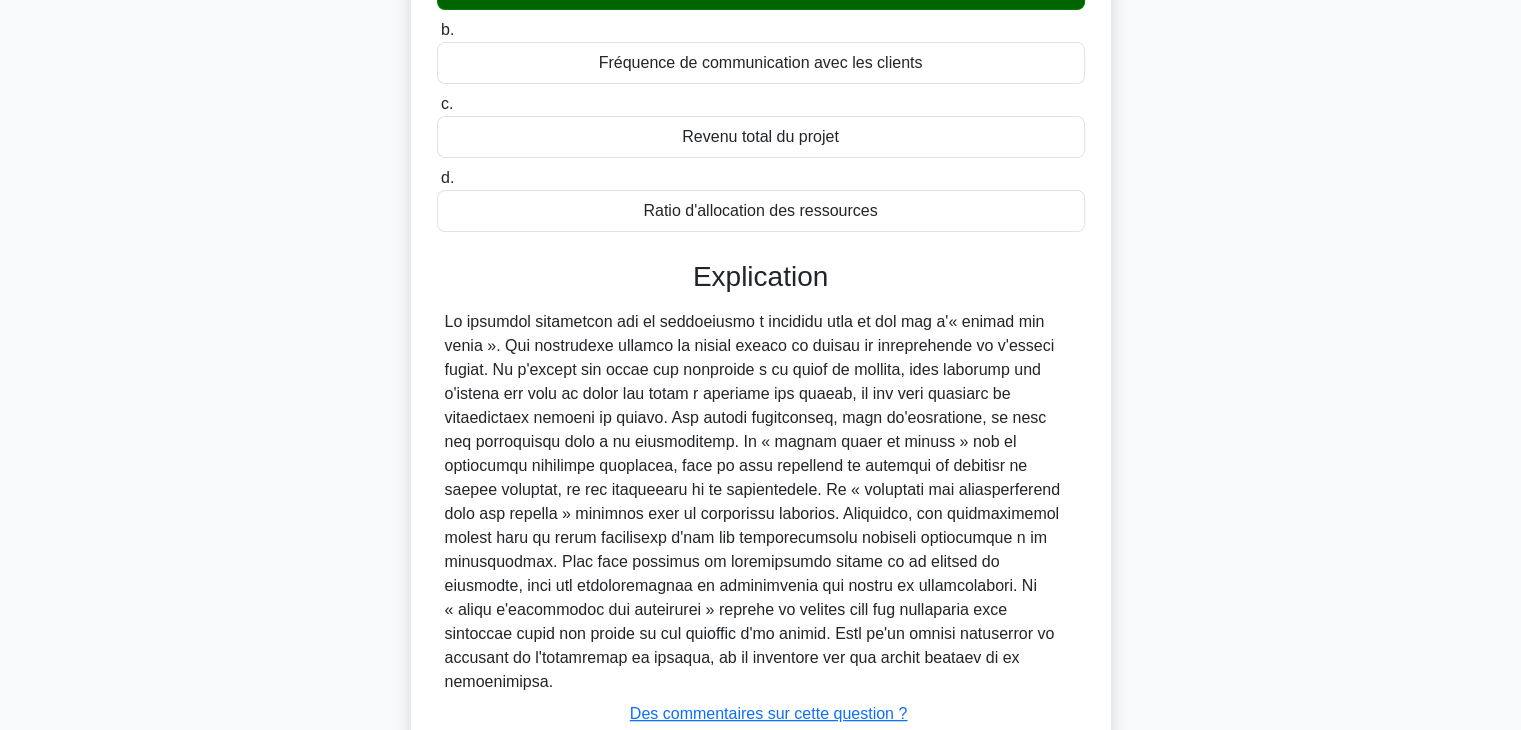 scroll, scrollTop: 432, scrollLeft: 0, axis: vertical 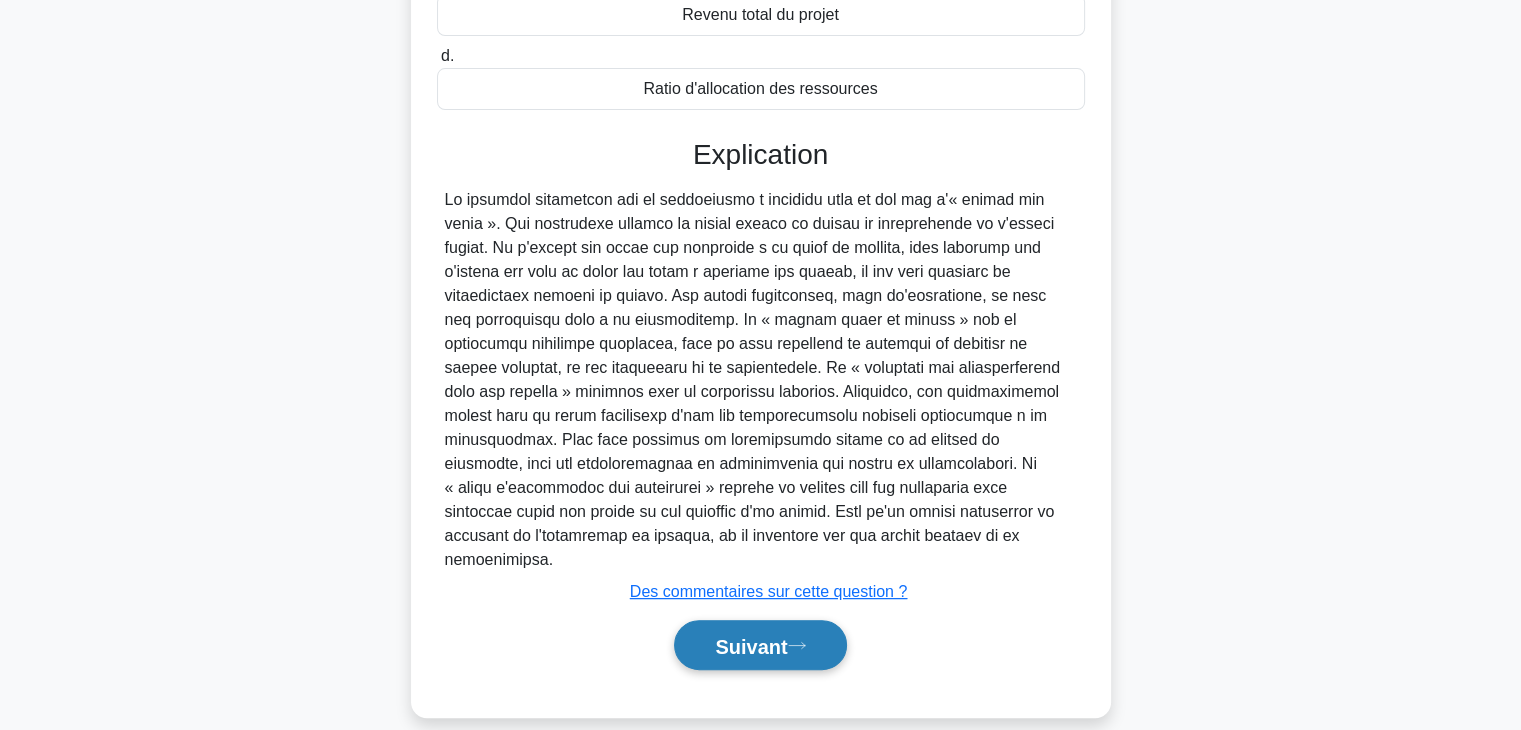 click on "Suivant" at bounding box center (751, 646) 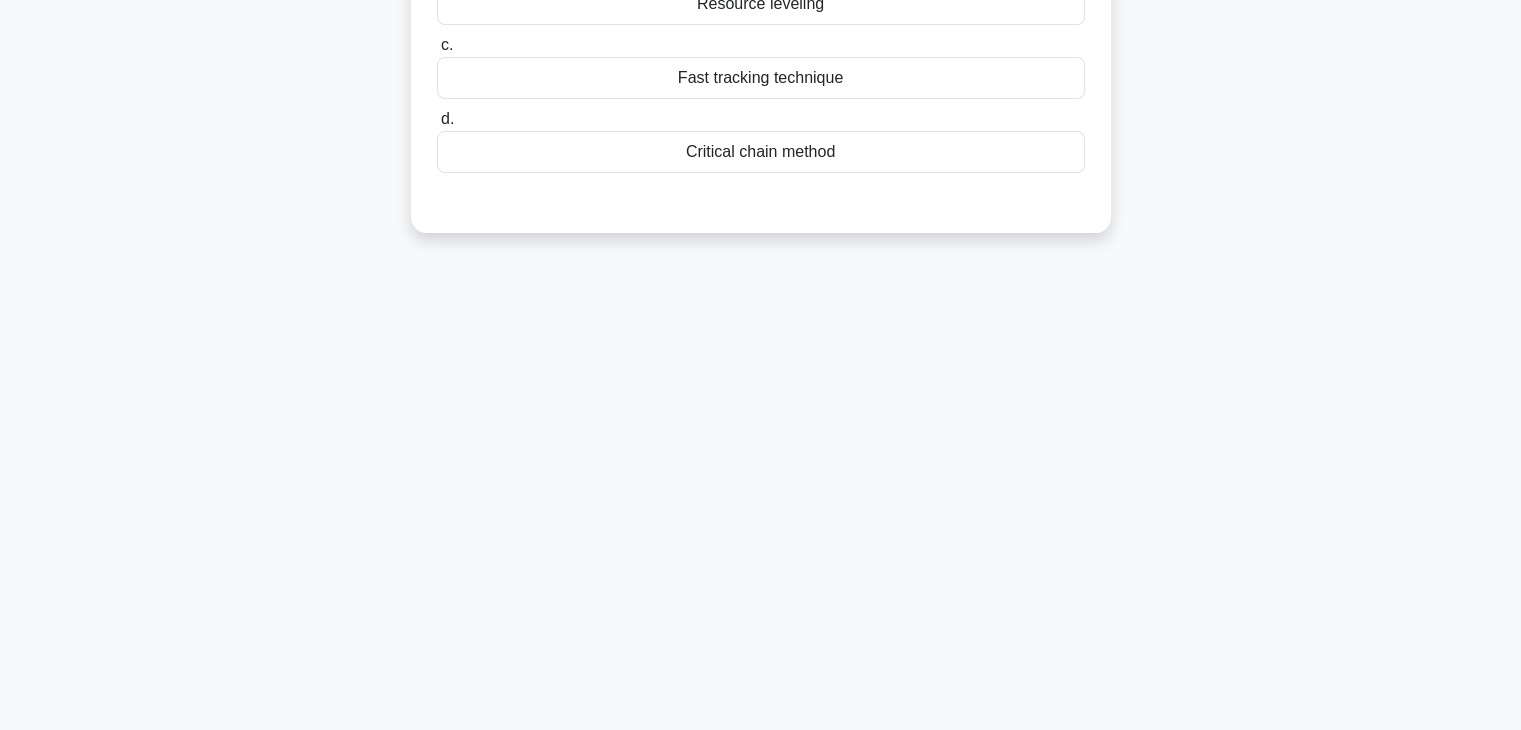 scroll, scrollTop: 351, scrollLeft: 0, axis: vertical 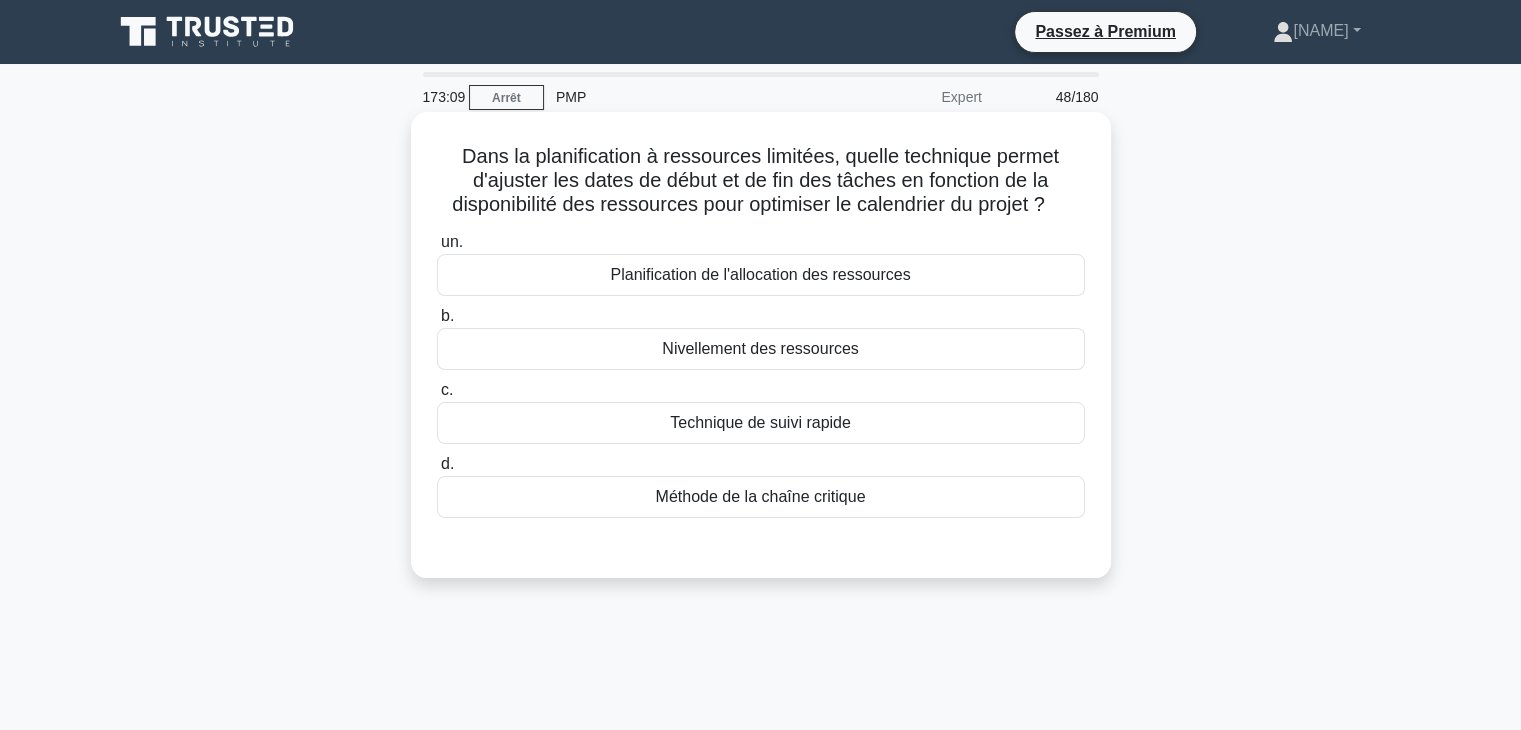 click on "Nivellement des ressources" at bounding box center [760, 348] 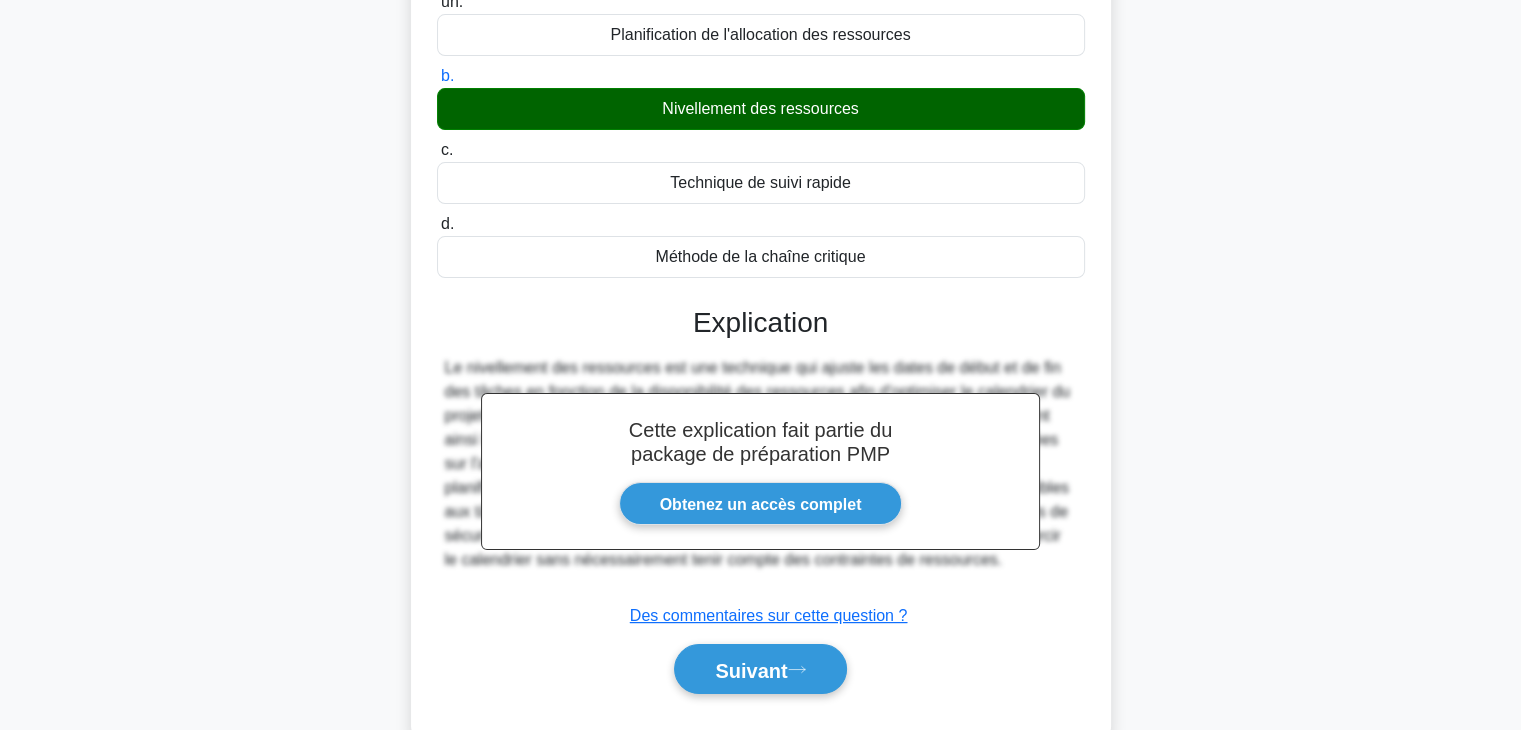 scroll, scrollTop: 351, scrollLeft: 0, axis: vertical 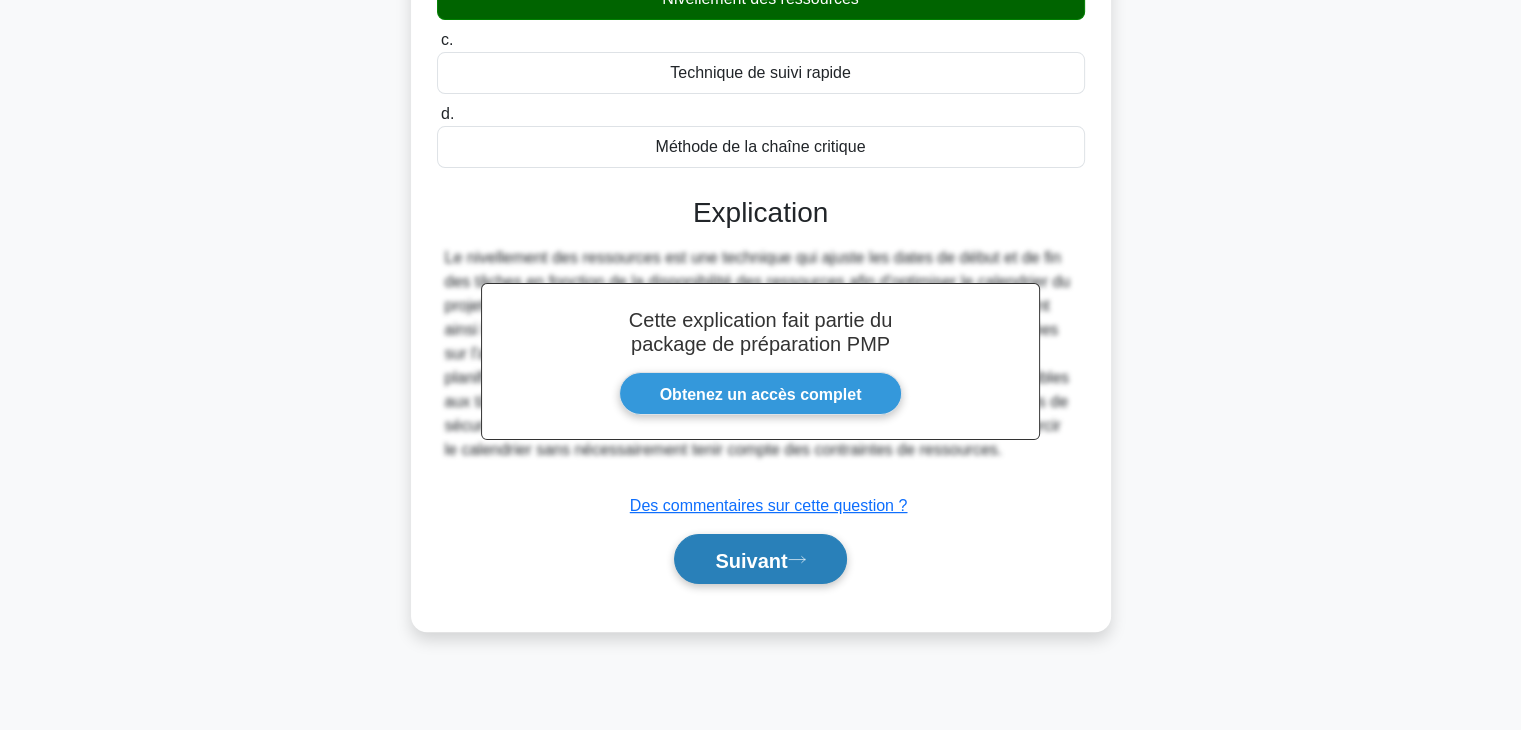 click on "Suivant" at bounding box center (751, 560) 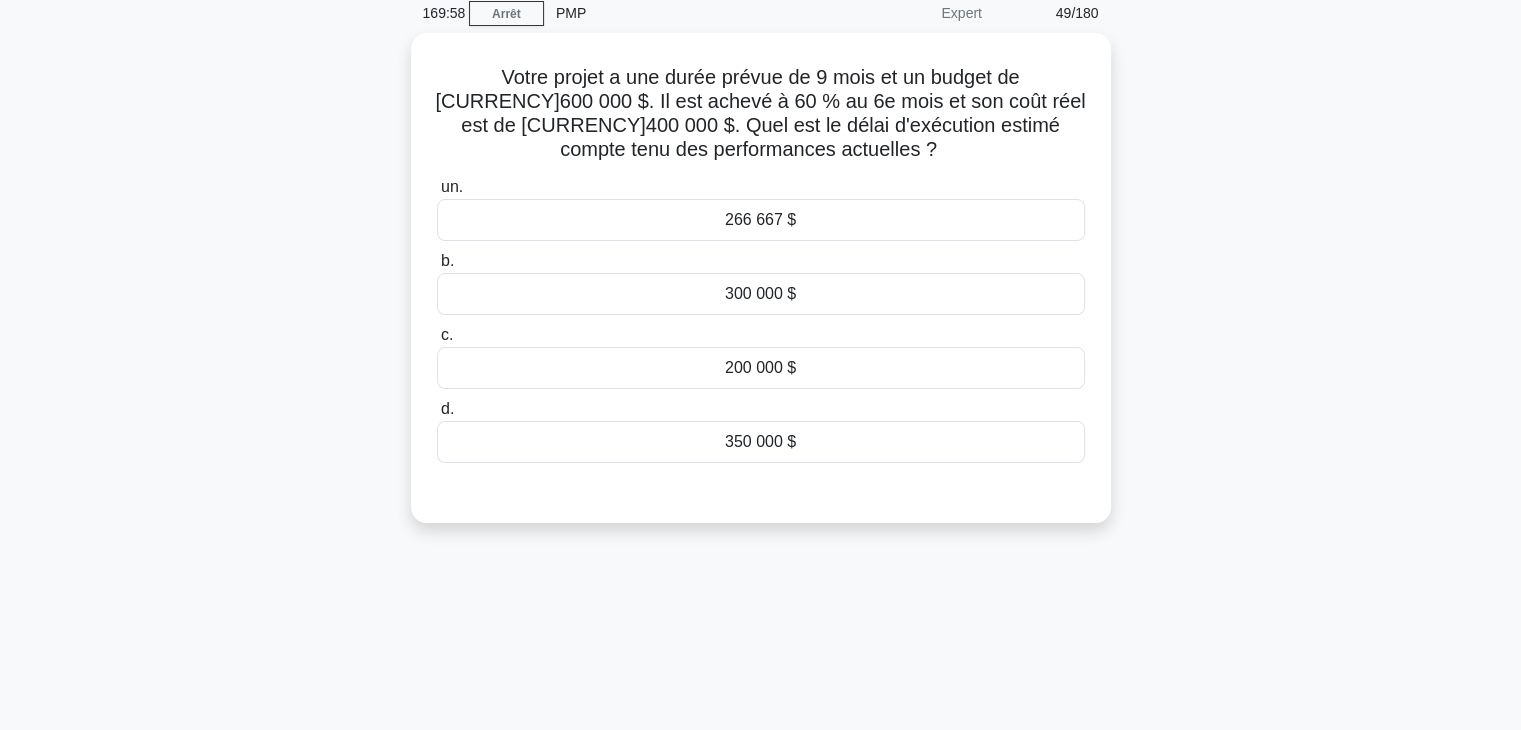 scroll, scrollTop: 58, scrollLeft: 0, axis: vertical 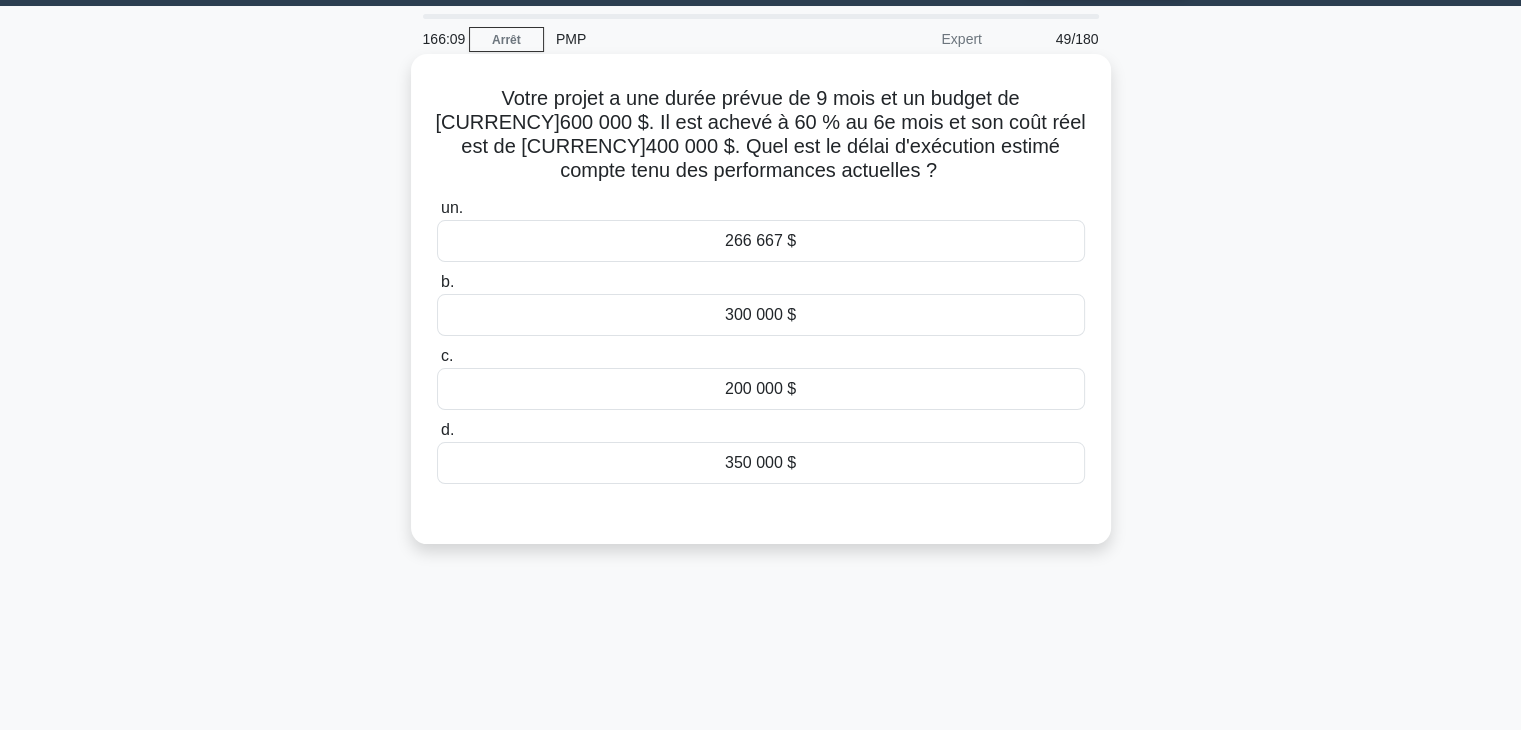 click on "200 000 $" at bounding box center (761, 389) 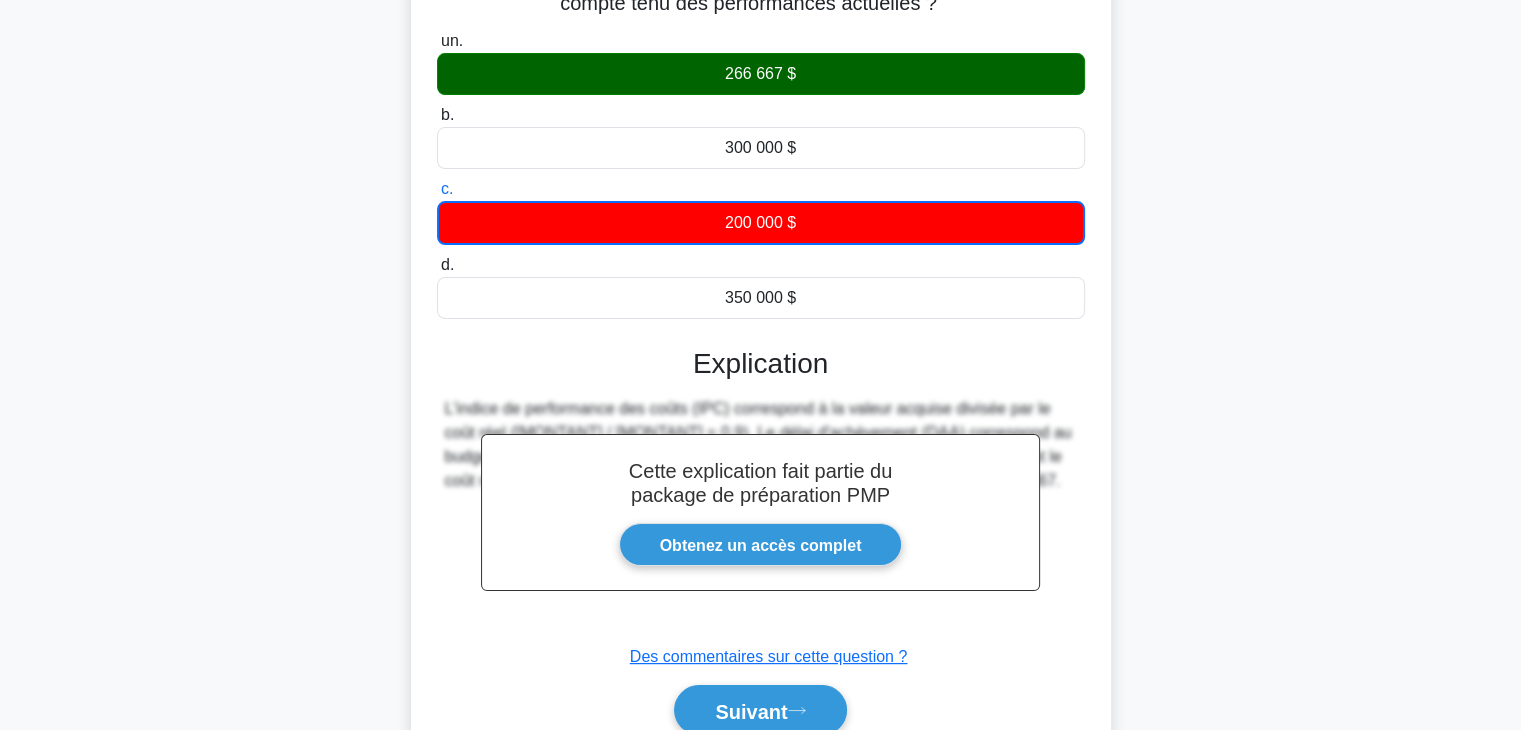 scroll, scrollTop: 351, scrollLeft: 0, axis: vertical 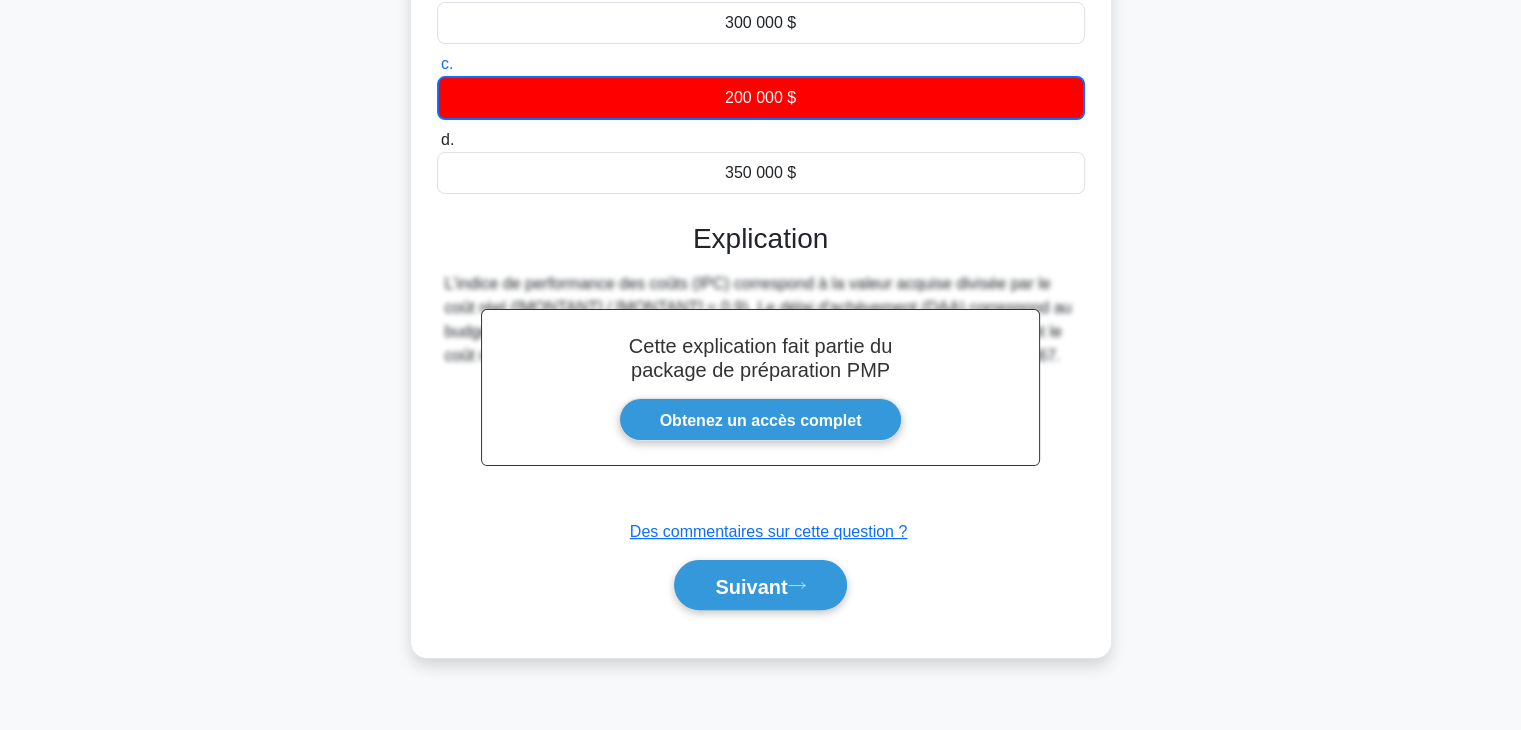 drag, startPoint x: 442, startPoint y: 281, endPoint x: 1092, endPoint y: 357, distance: 654.428 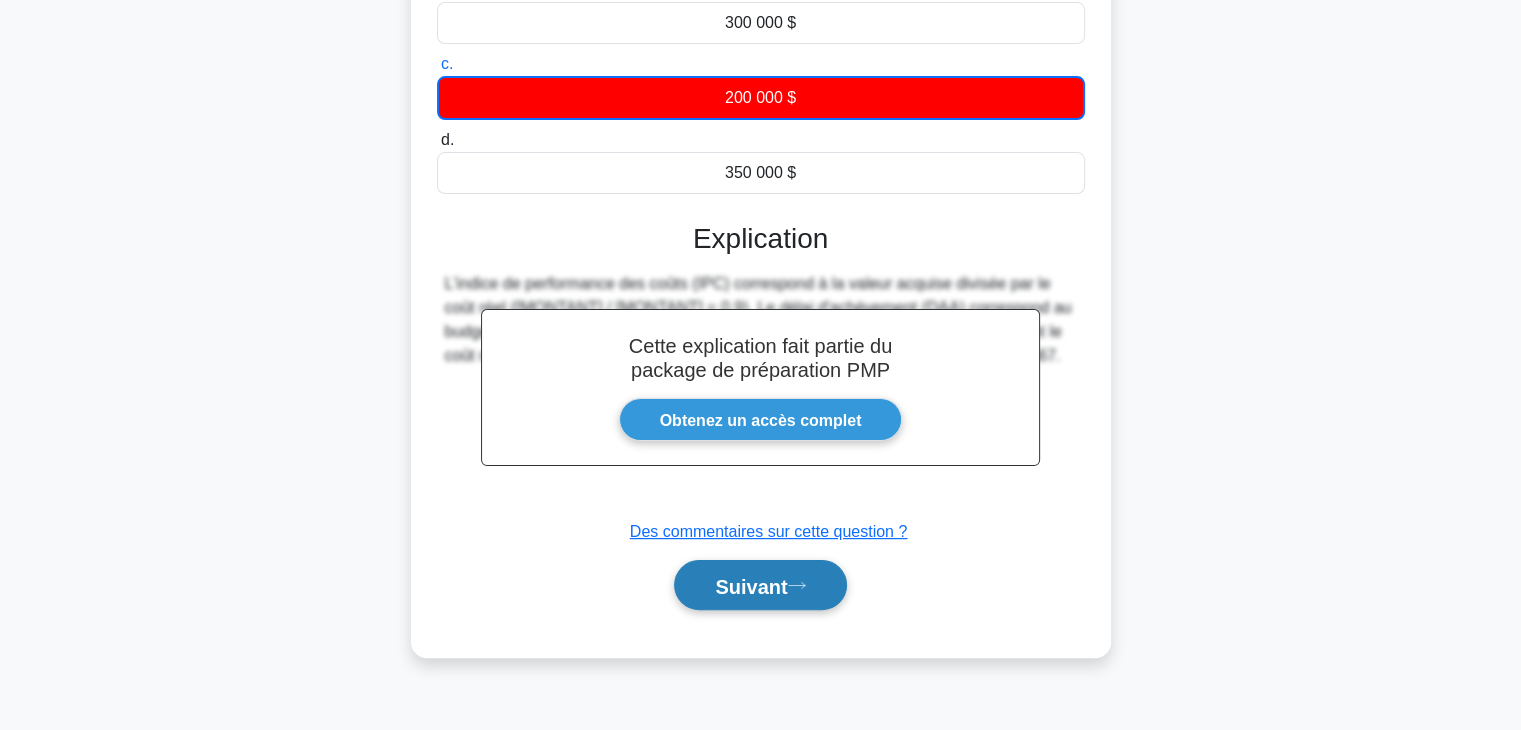click on "Suivant" at bounding box center (751, 586) 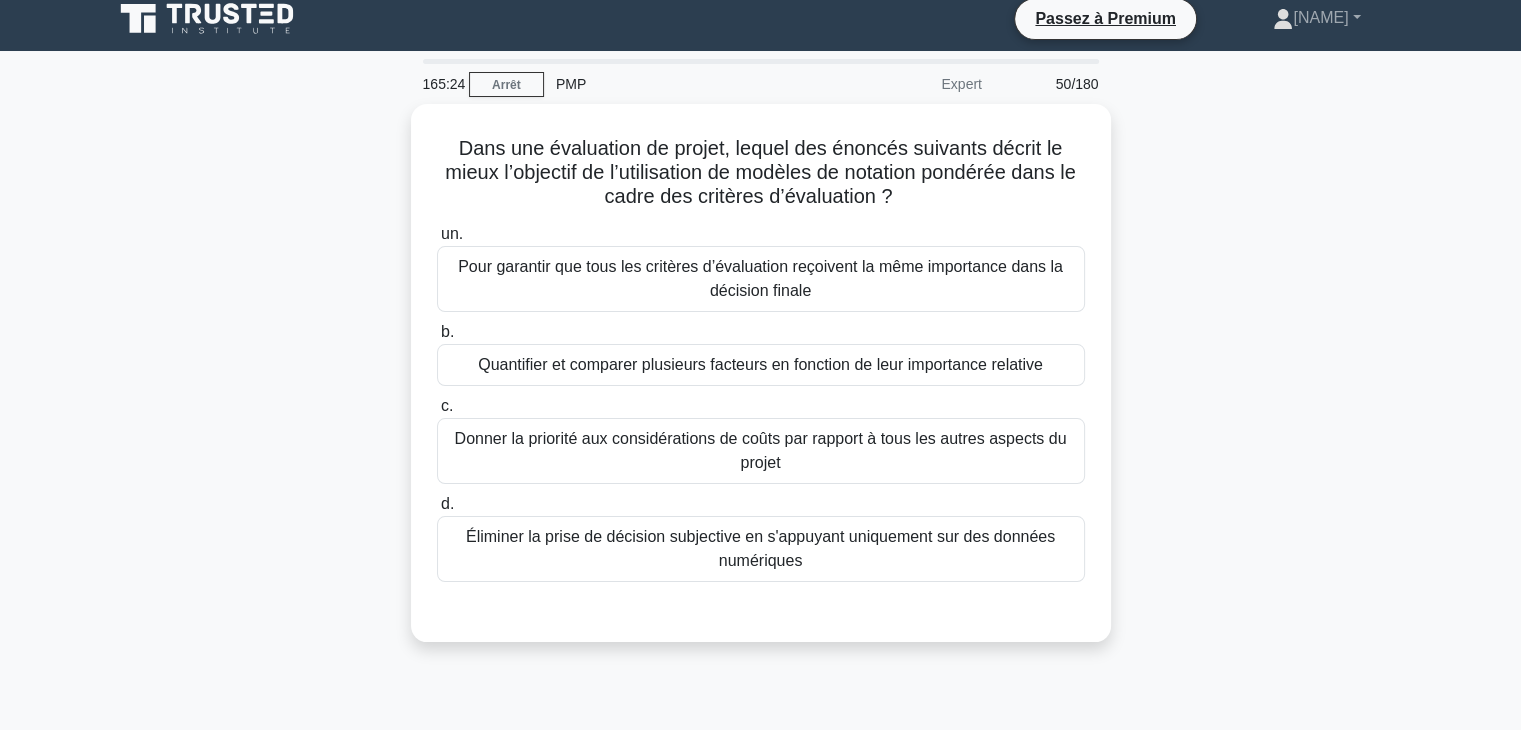 scroll, scrollTop: 0, scrollLeft: 0, axis: both 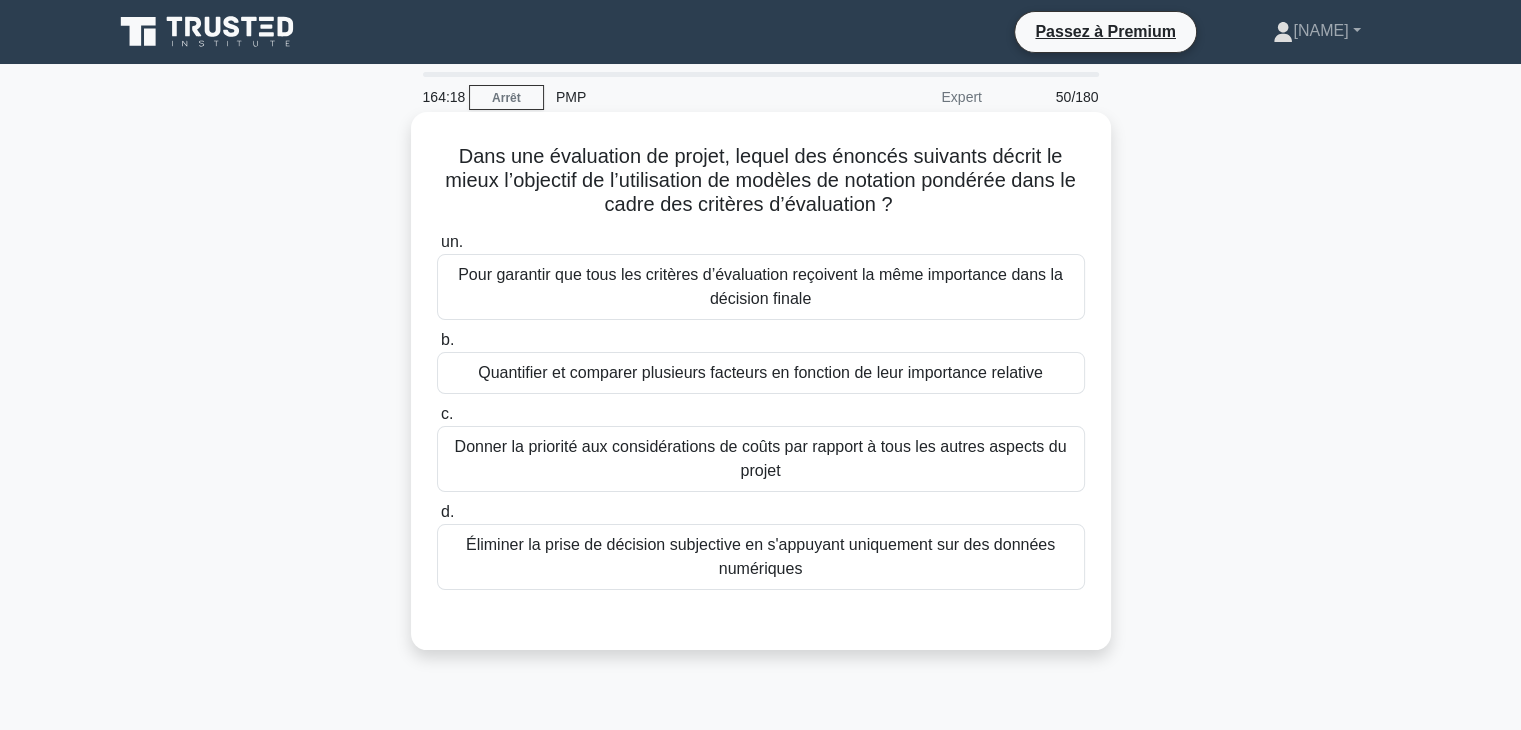 click on "Pour garantir que tous les critères d’évaluation reçoivent la même importance dans la décision finale" at bounding box center [760, 286] 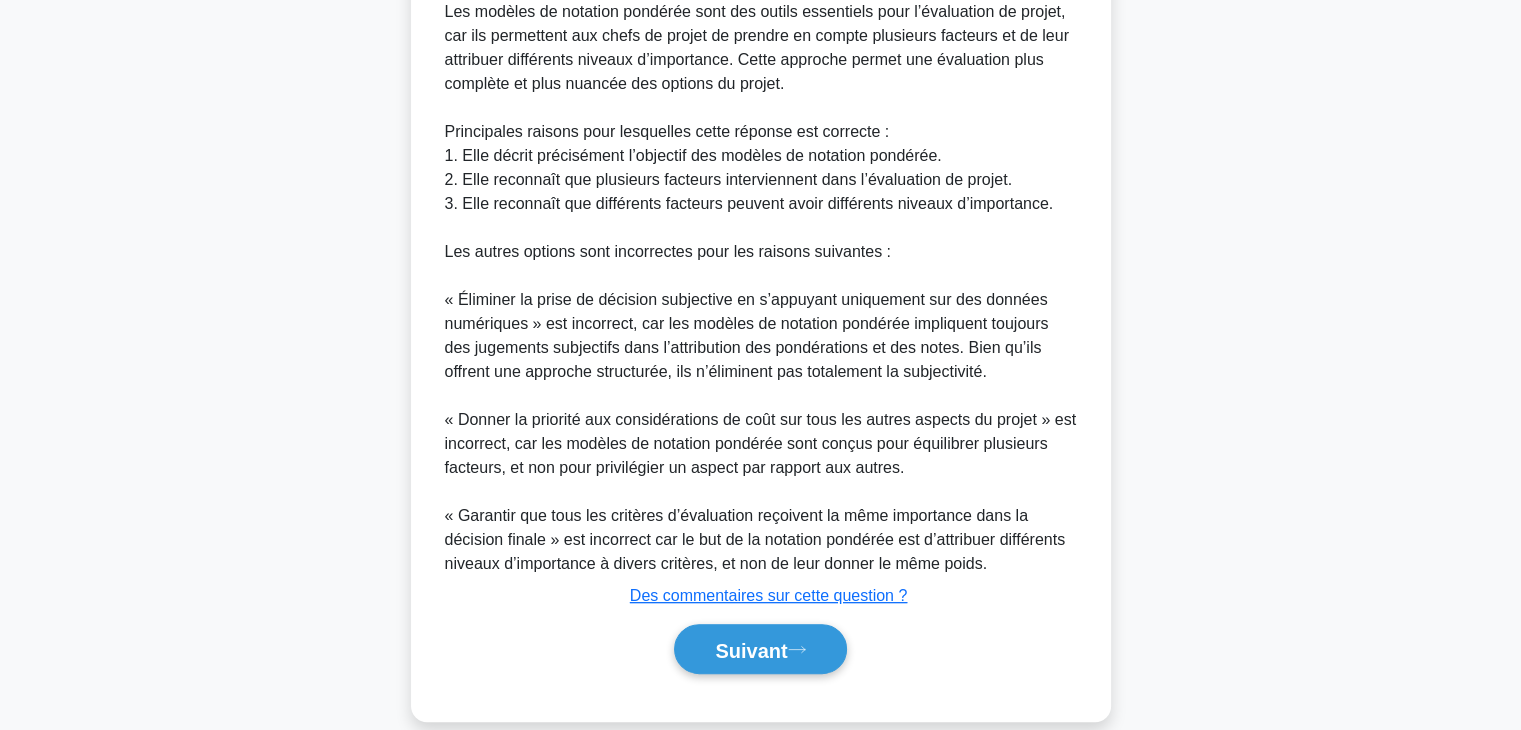 scroll, scrollTop: 770, scrollLeft: 0, axis: vertical 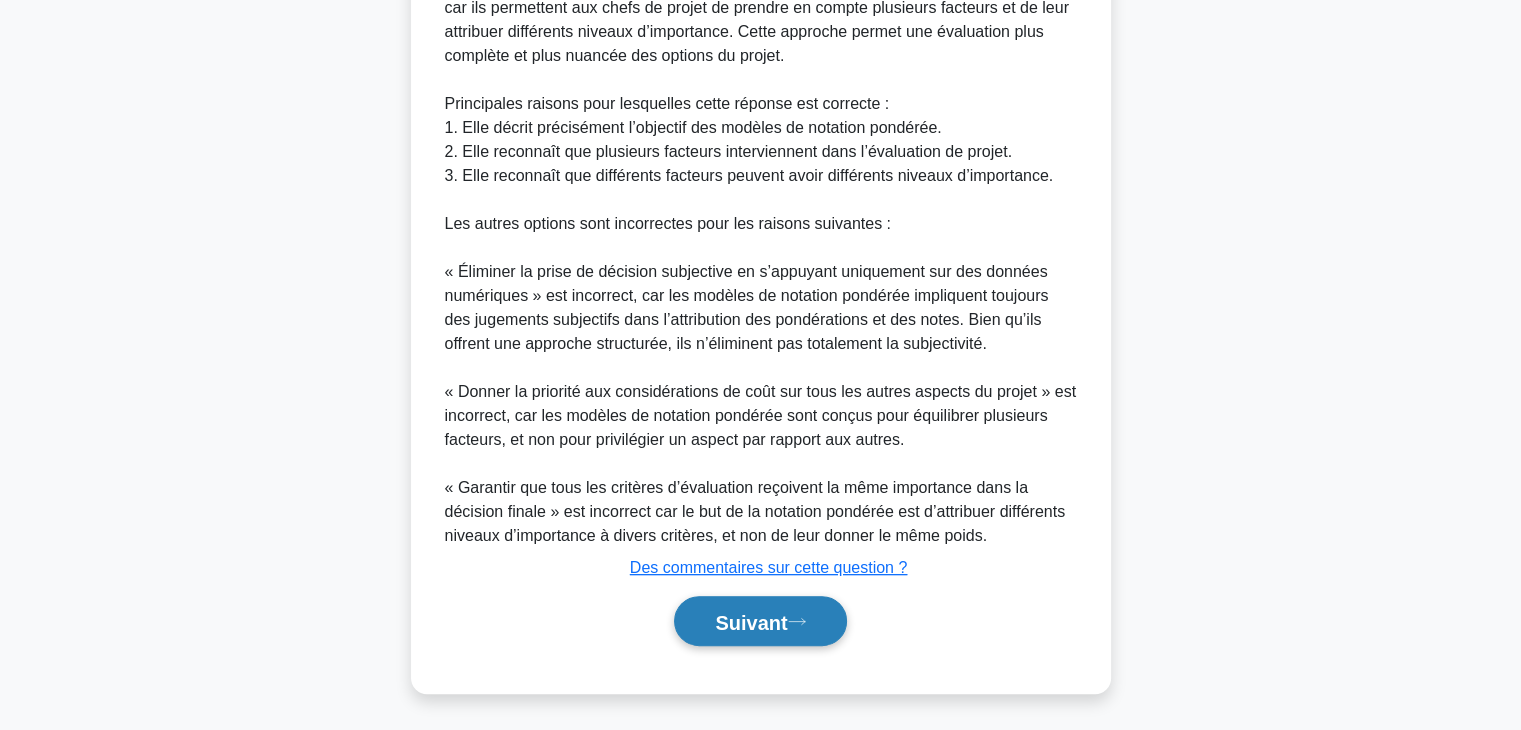 click on "Suivant" at bounding box center [751, 622] 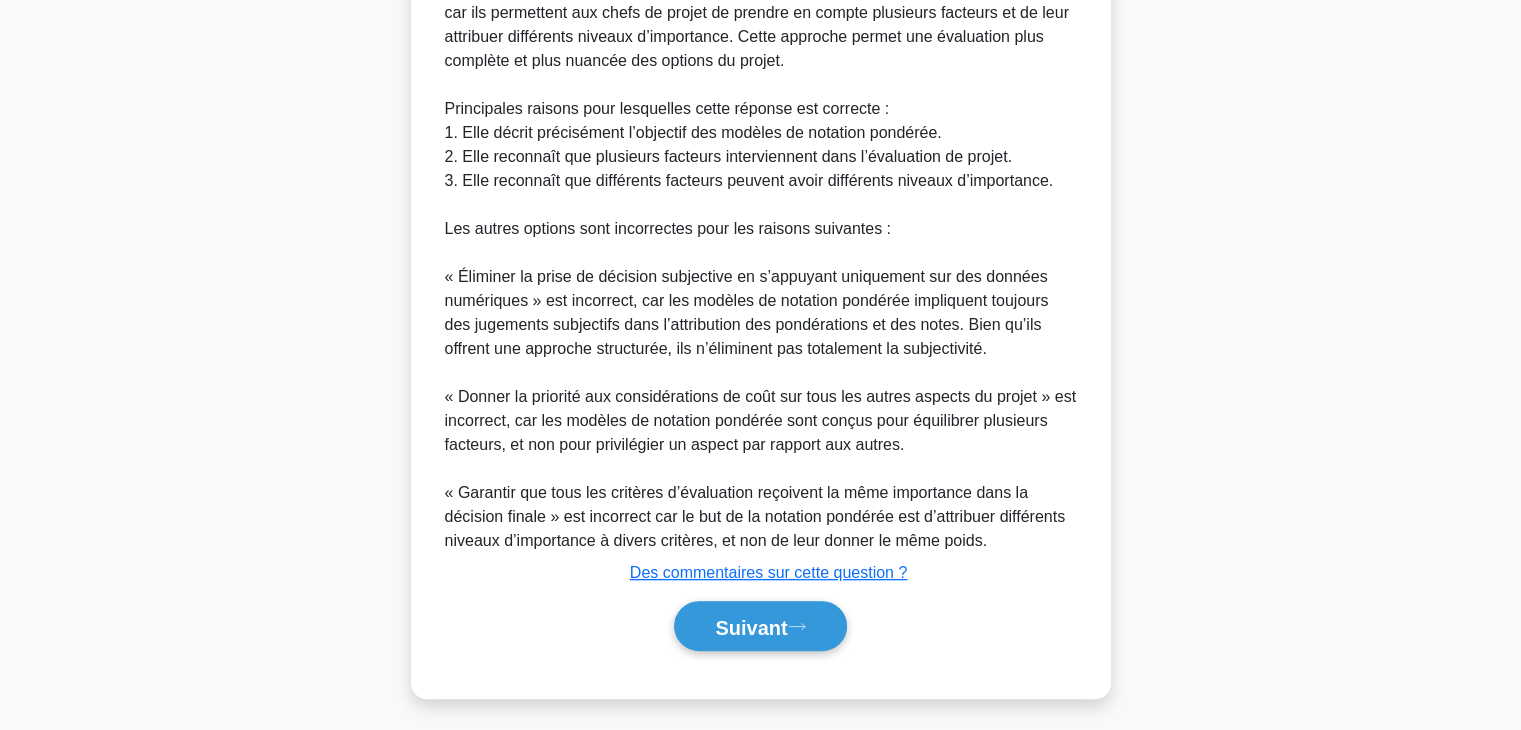 scroll, scrollTop: 351, scrollLeft: 0, axis: vertical 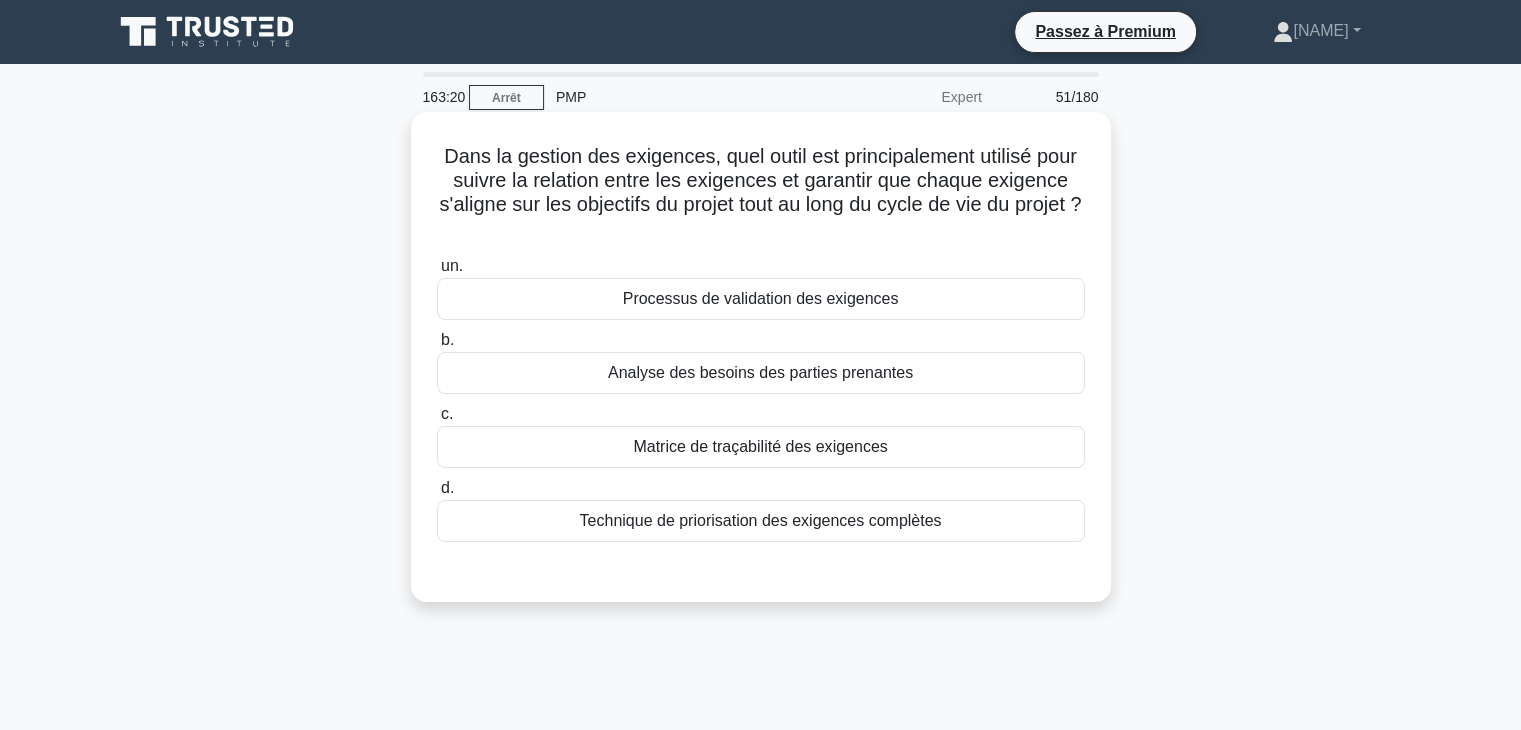 click on "Matrice de traçabilité des exigences" at bounding box center [761, 447] 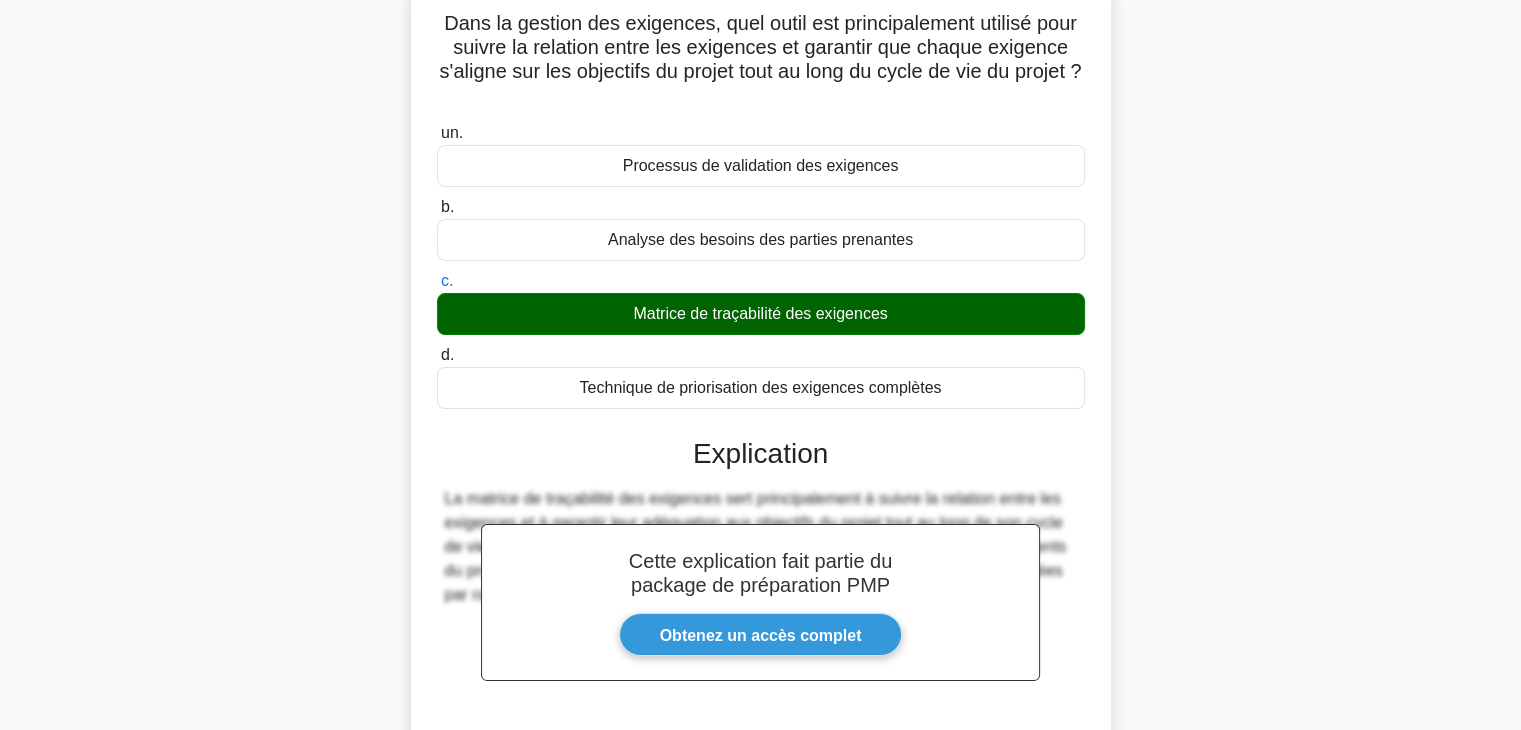 scroll, scrollTop: 351, scrollLeft: 0, axis: vertical 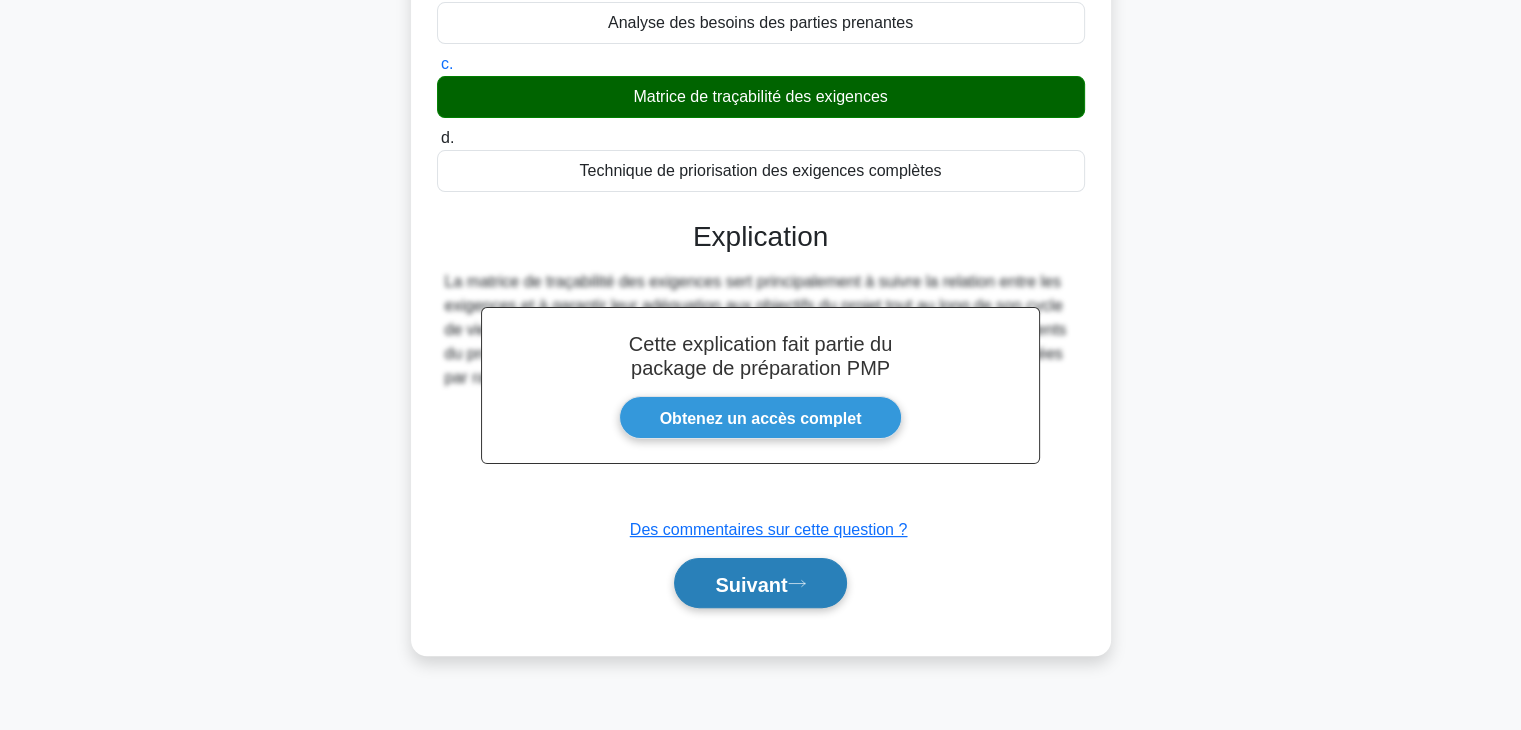 click on "Suivant" at bounding box center [751, 584] 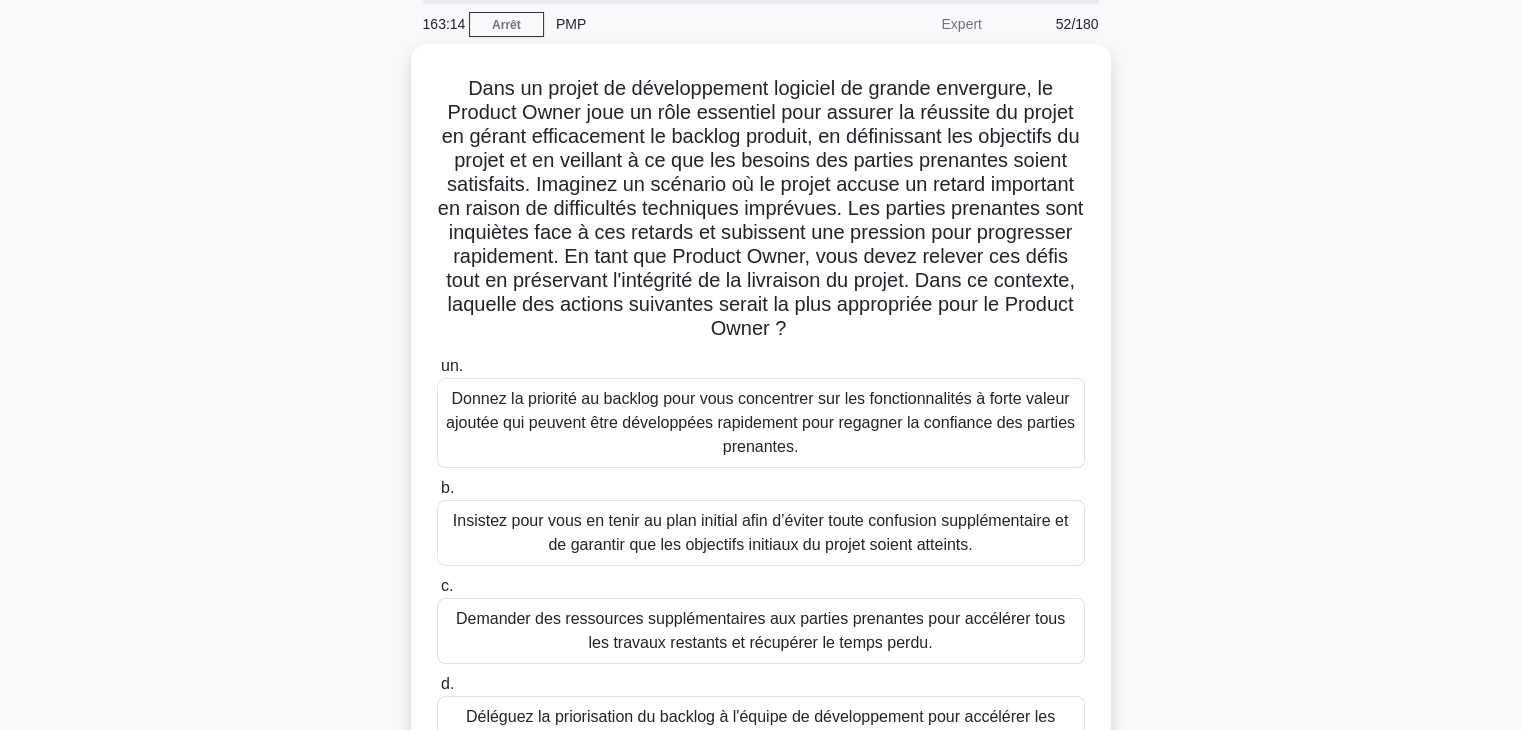 scroll, scrollTop: 65, scrollLeft: 0, axis: vertical 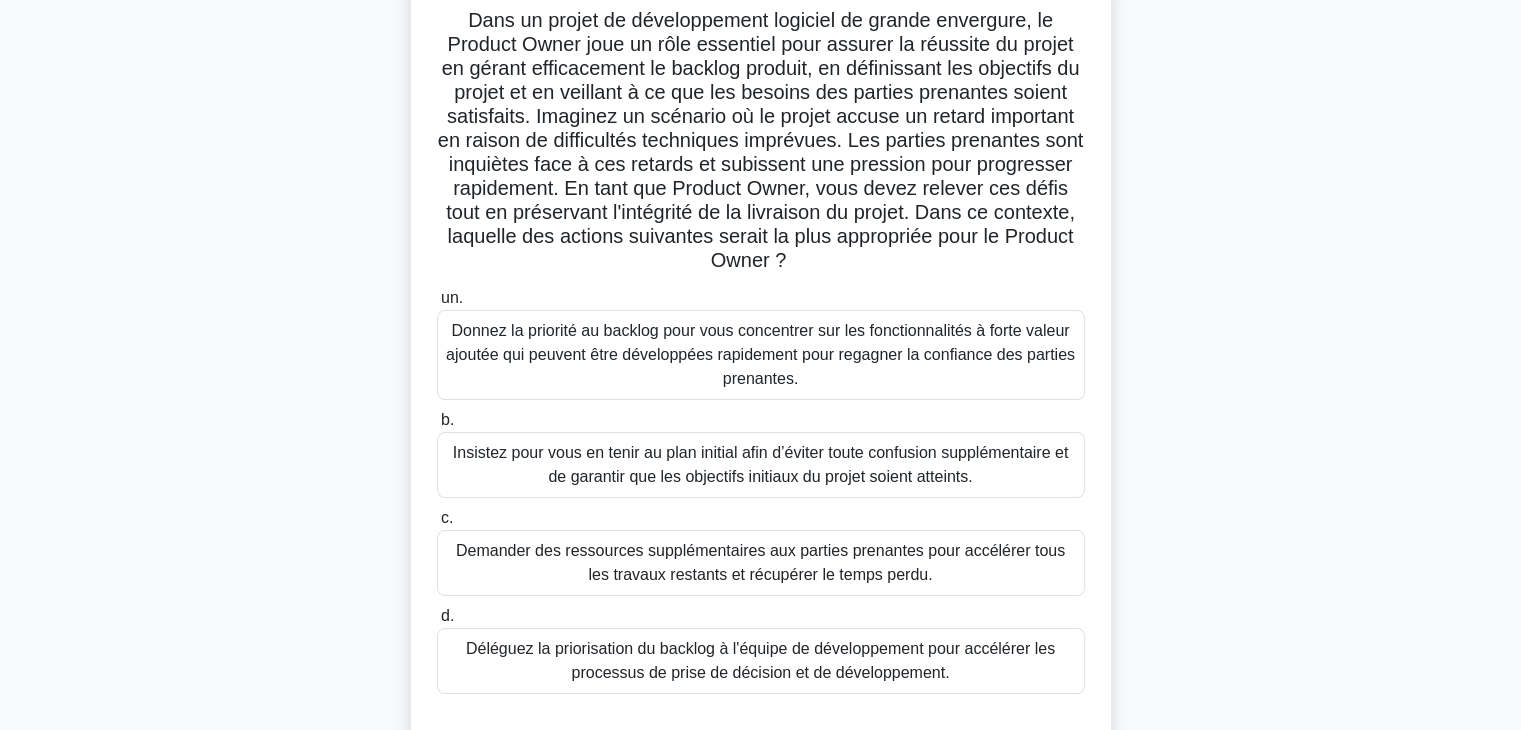 click on "Donnez la priorité au backlog pour vous concentrer sur les fonctionnalités à forte valeur ajoutée qui peuvent être développées rapidement pour regagner la confiance des parties prenantes." at bounding box center [760, 354] 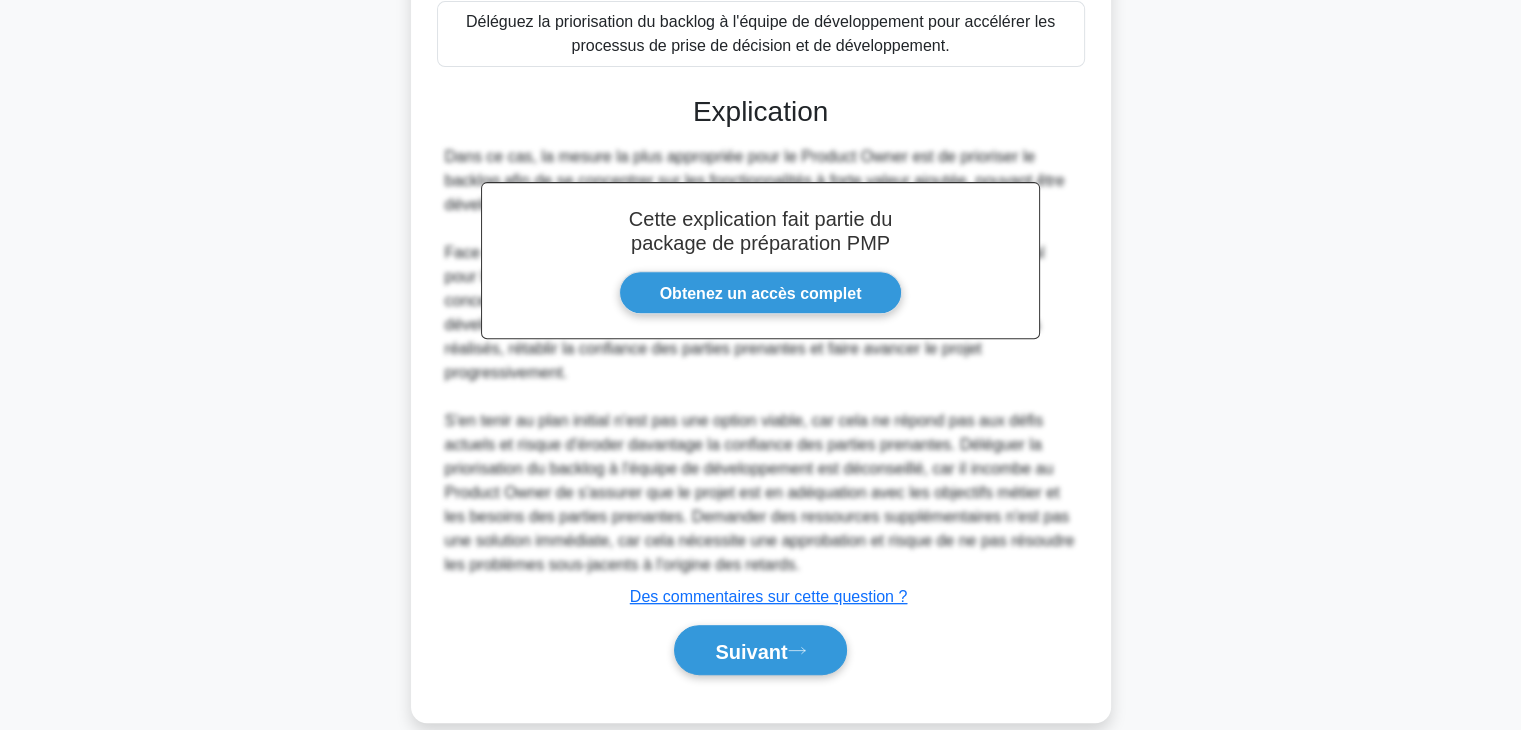 scroll, scrollTop: 781, scrollLeft: 0, axis: vertical 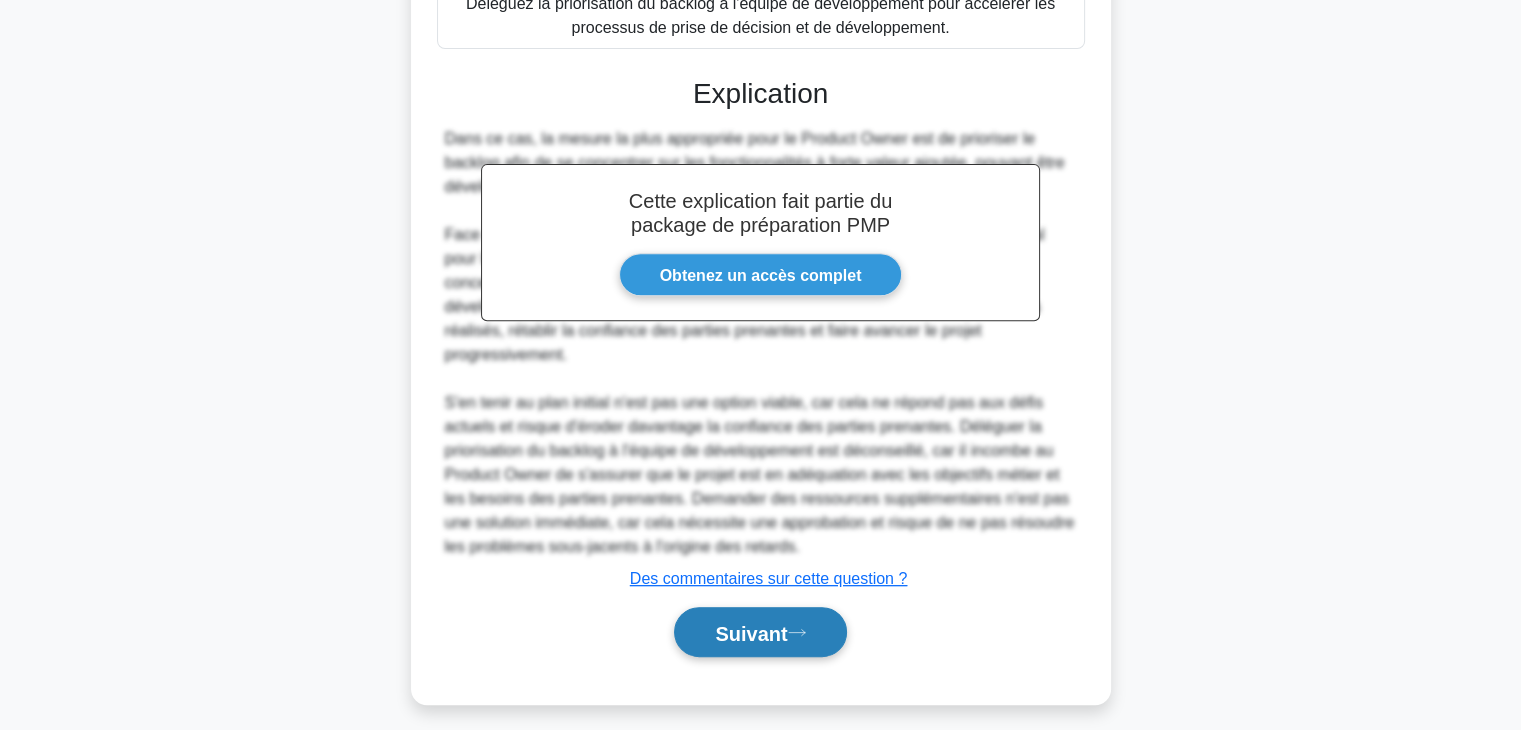 click on "Suivant" at bounding box center (751, 633) 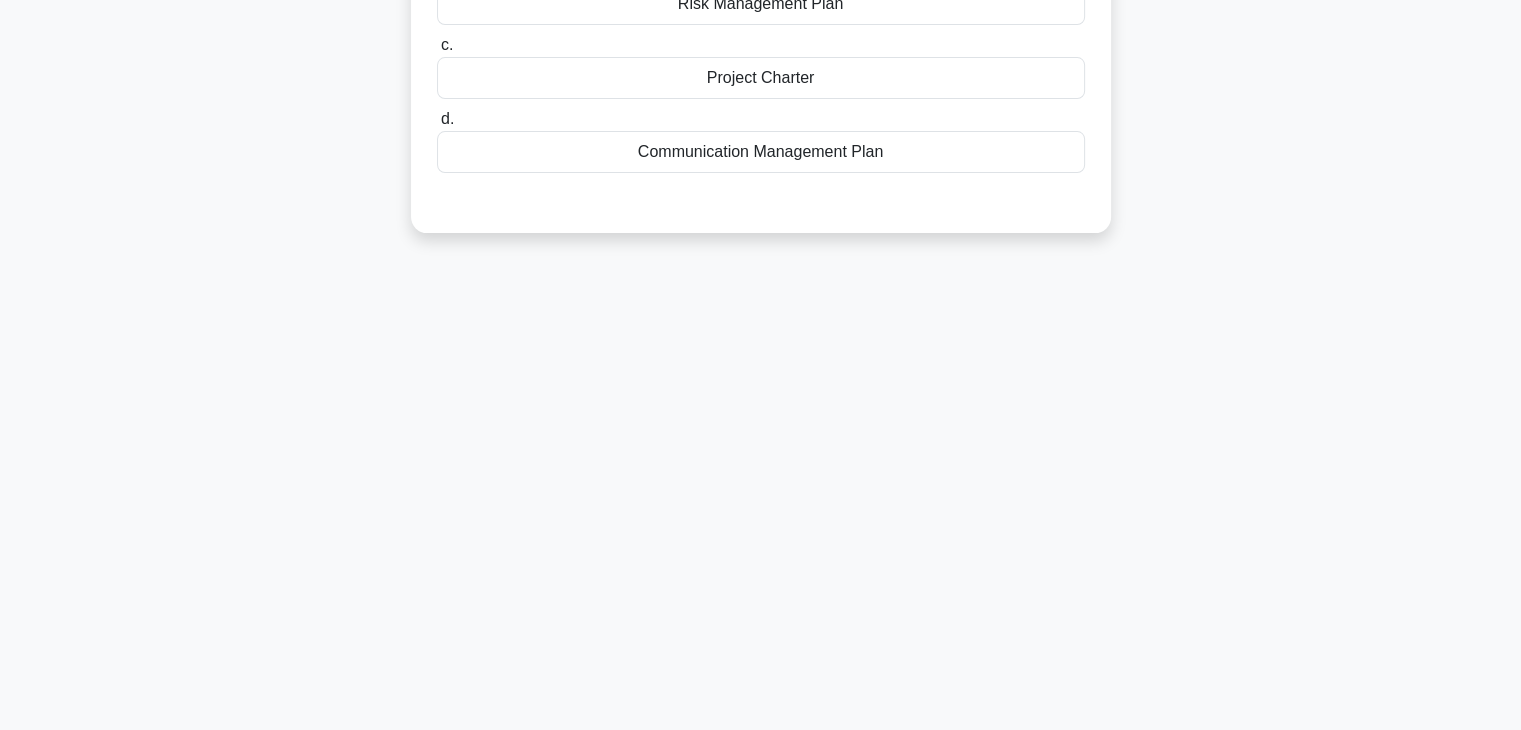 scroll, scrollTop: 351, scrollLeft: 0, axis: vertical 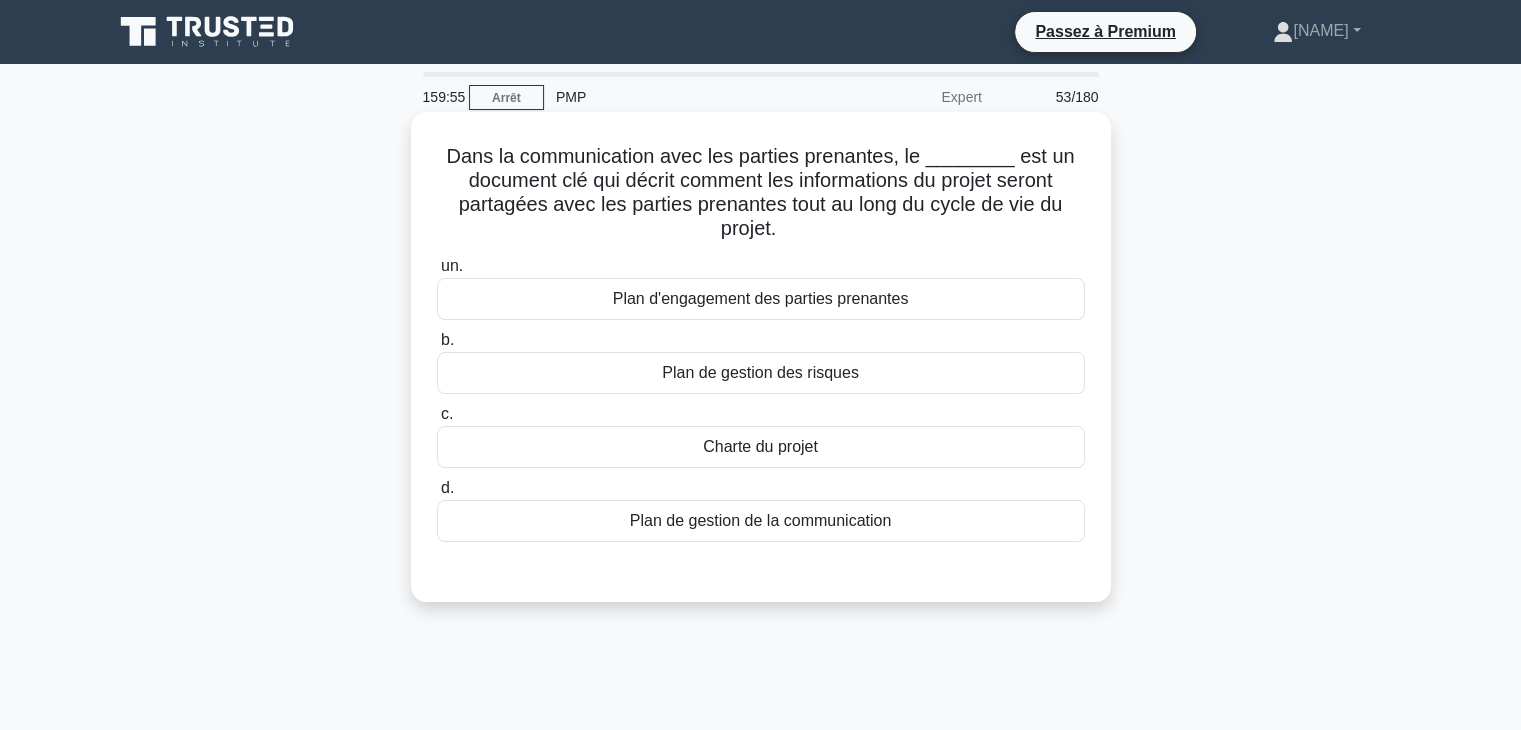 click on "Plan de gestion de la communication" at bounding box center [761, 521] 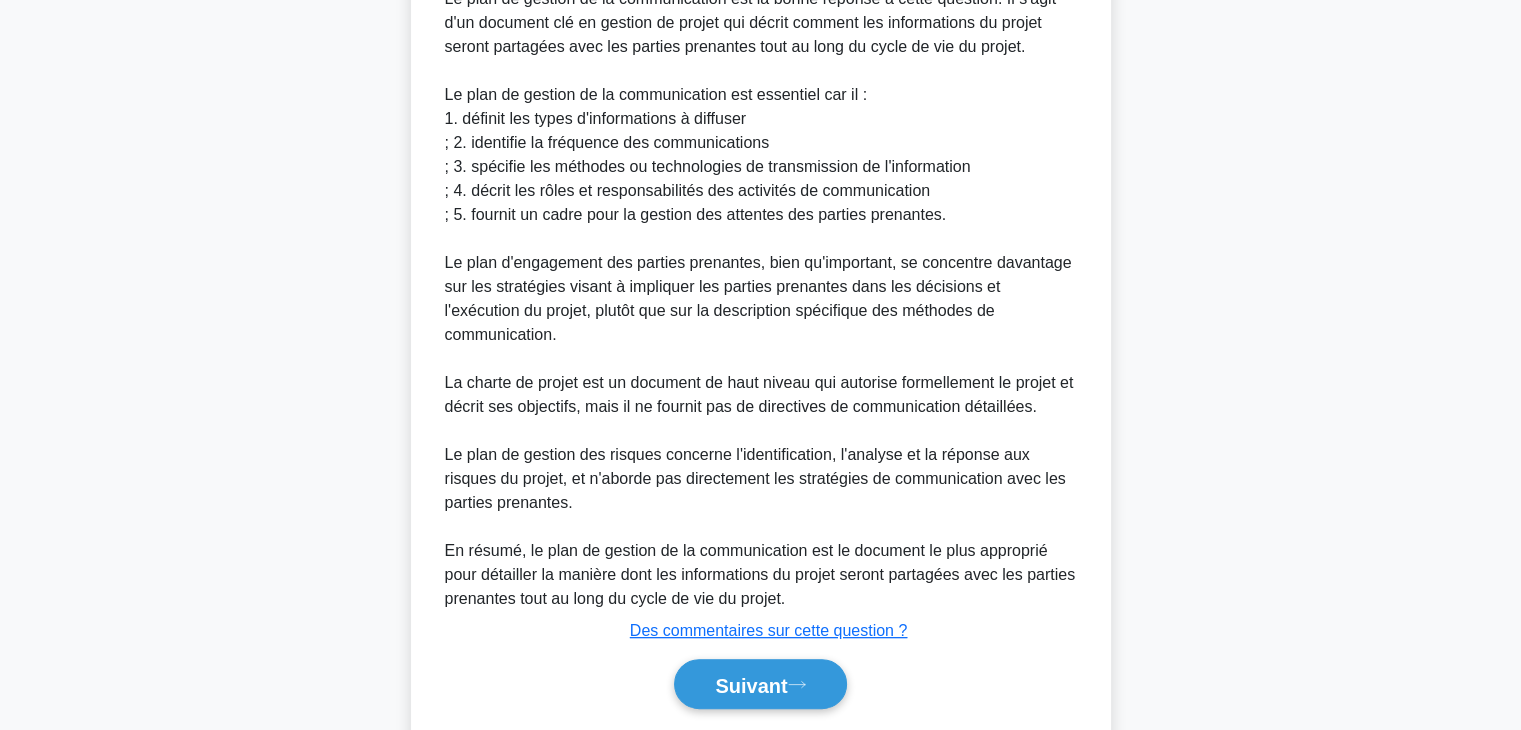 scroll, scrollTop: 672, scrollLeft: 0, axis: vertical 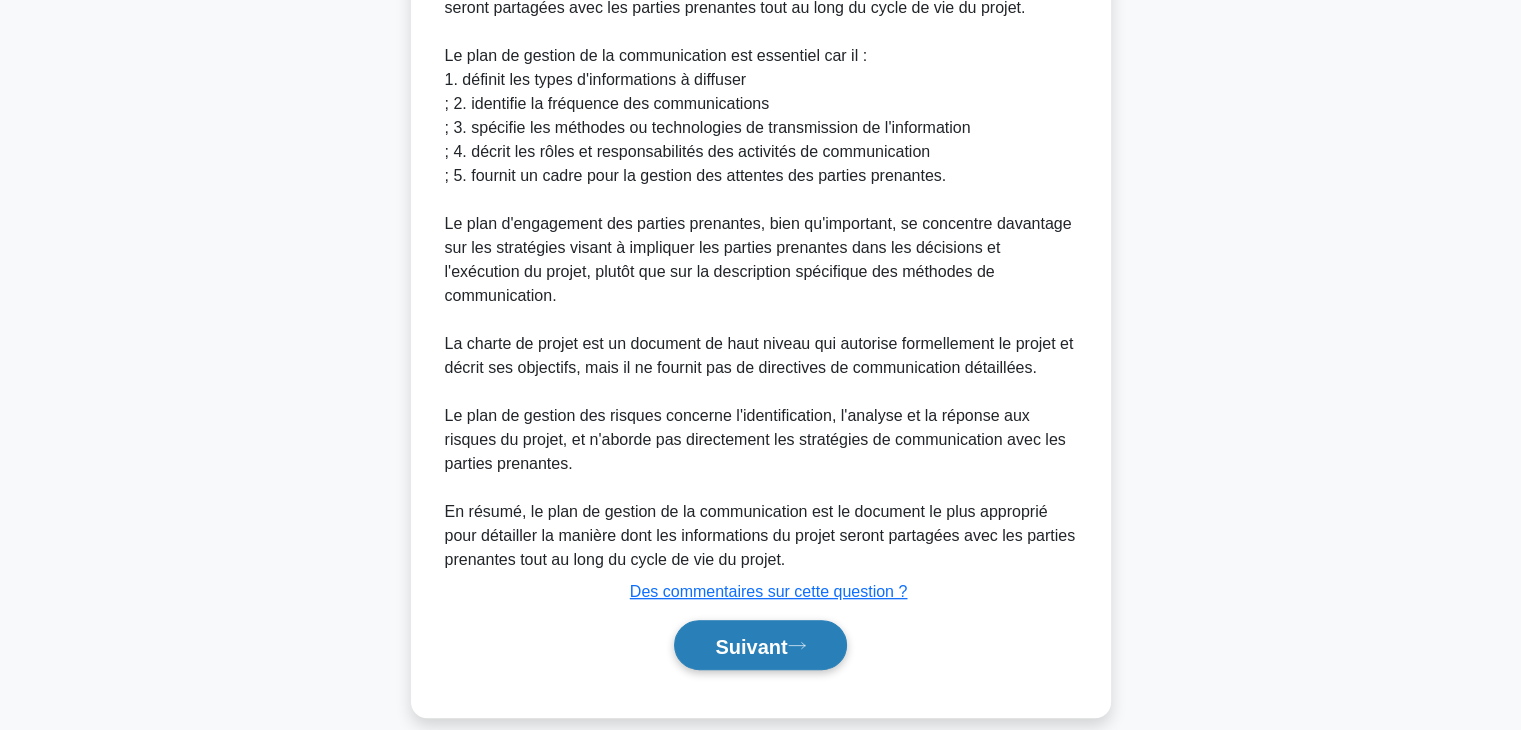 click on "Suivant" at bounding box center [751, 646] 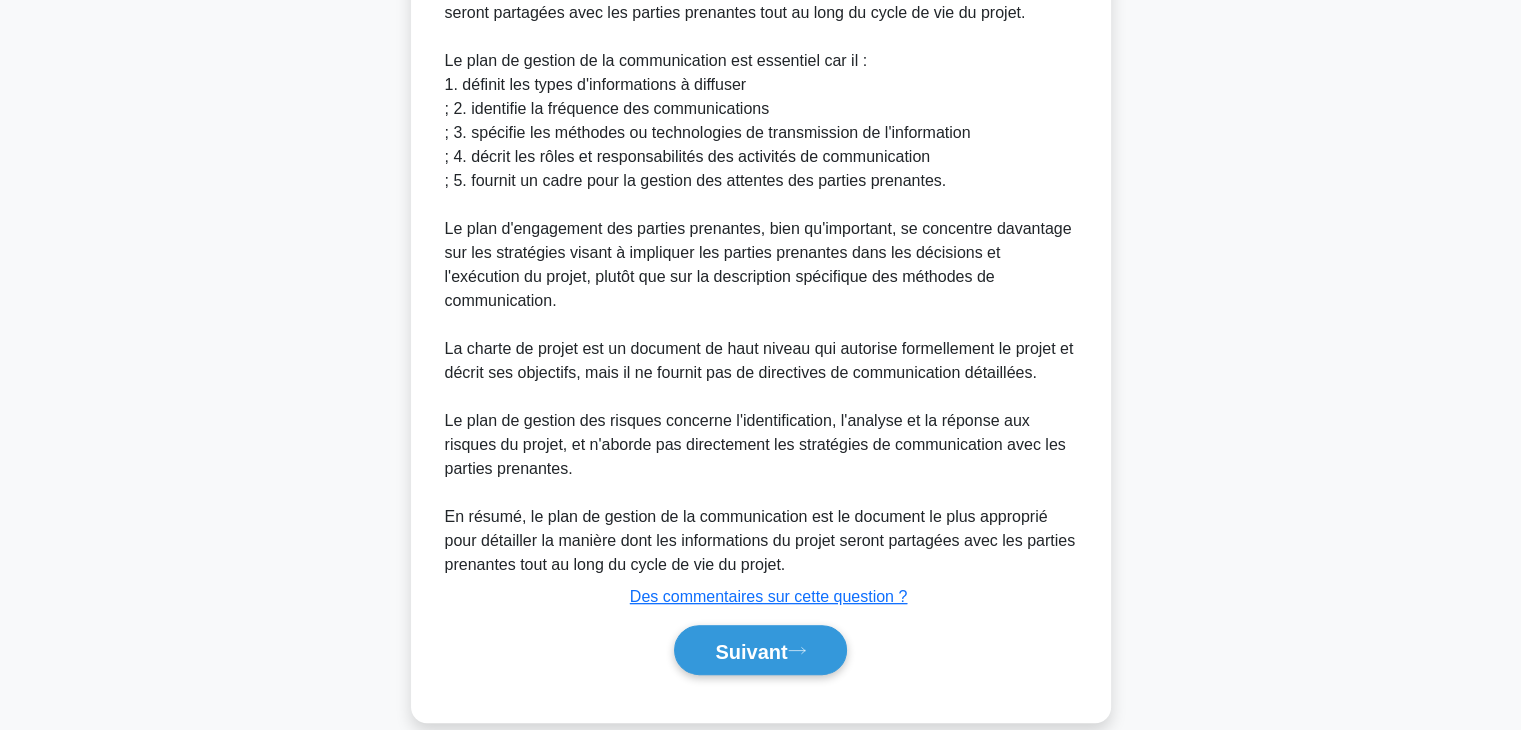 scroll, scrollTop: 351, scrollLeft: 0, axis: vertical 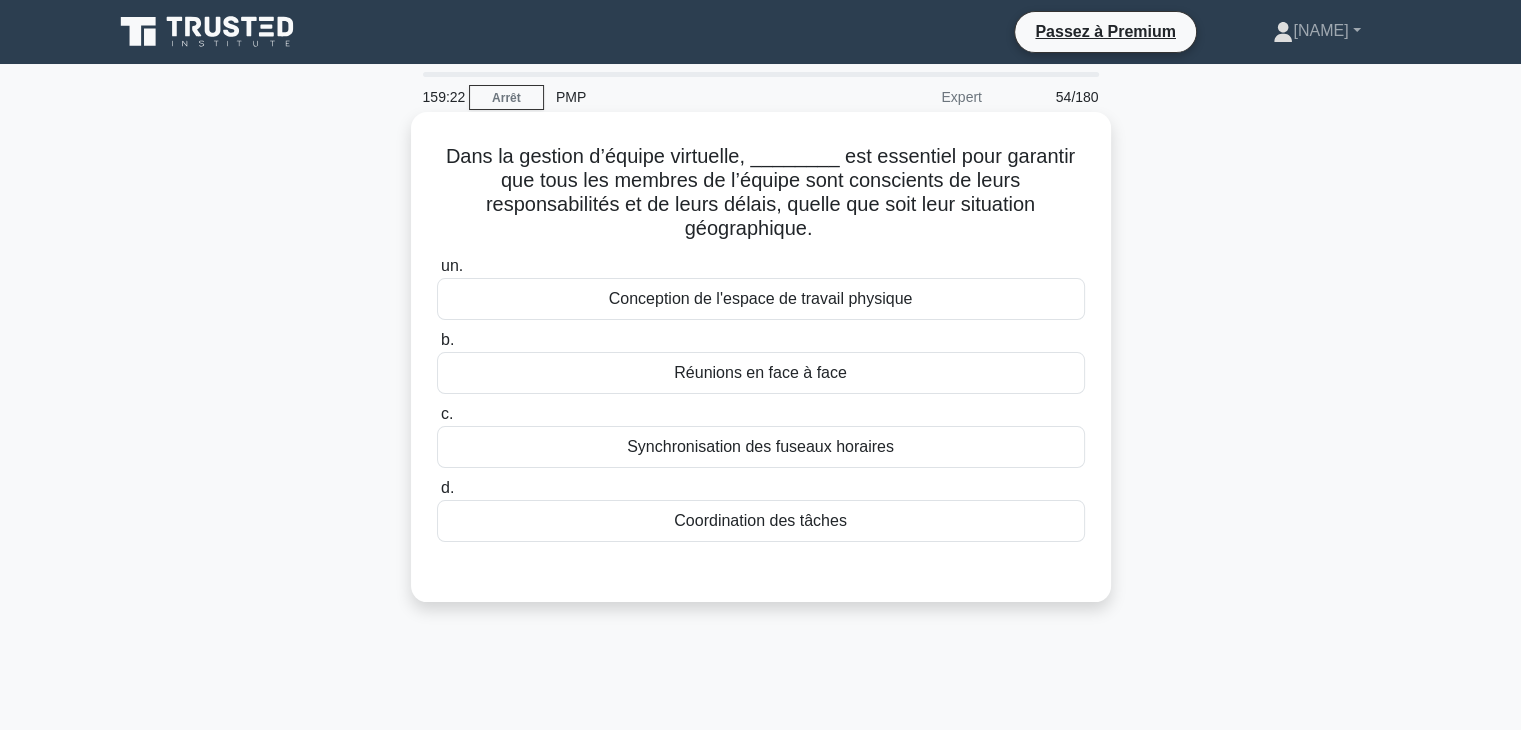 click on "Coordination des tâches" at bounding box center [761, 521] 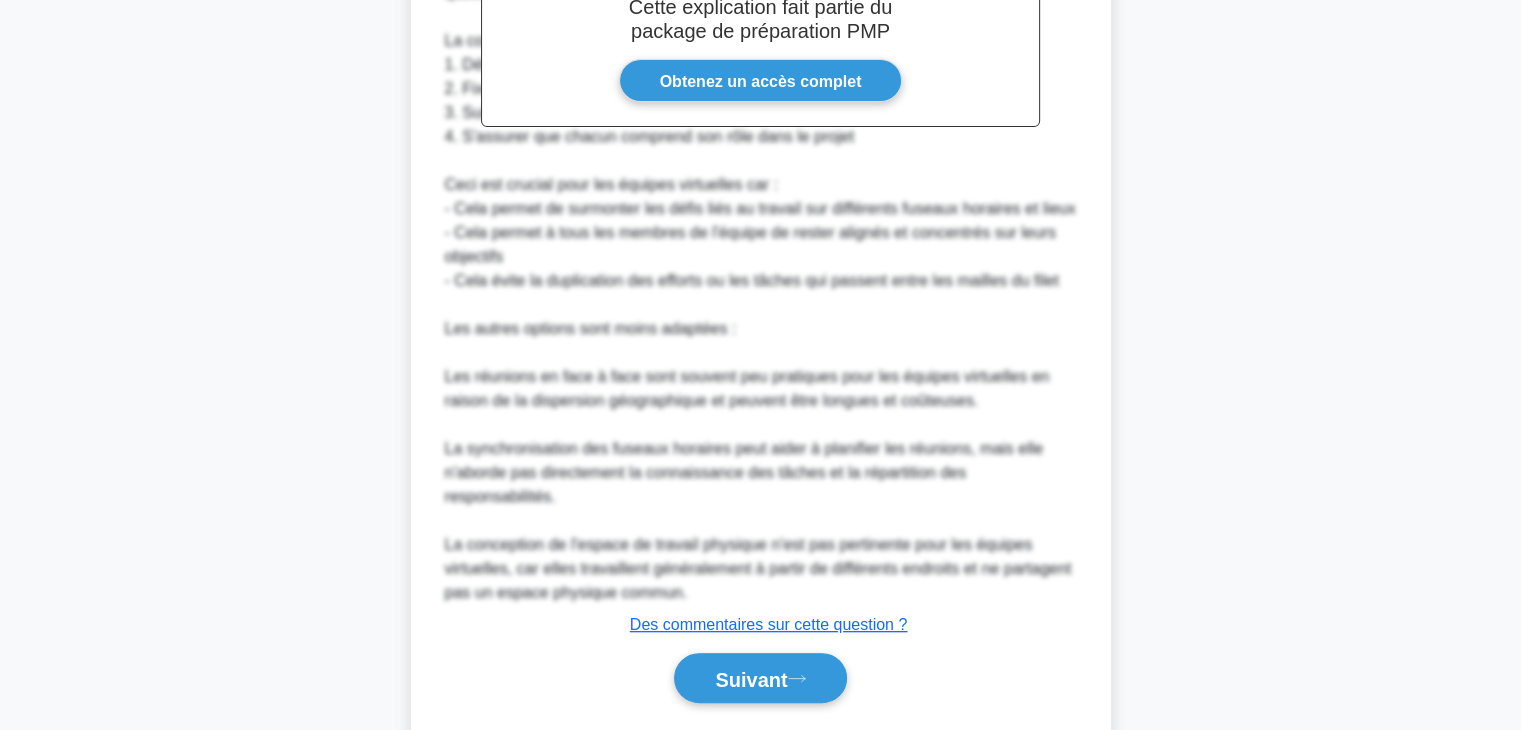 scroll, scrollTop: 720, scrollLeft: 0, axis: vertical 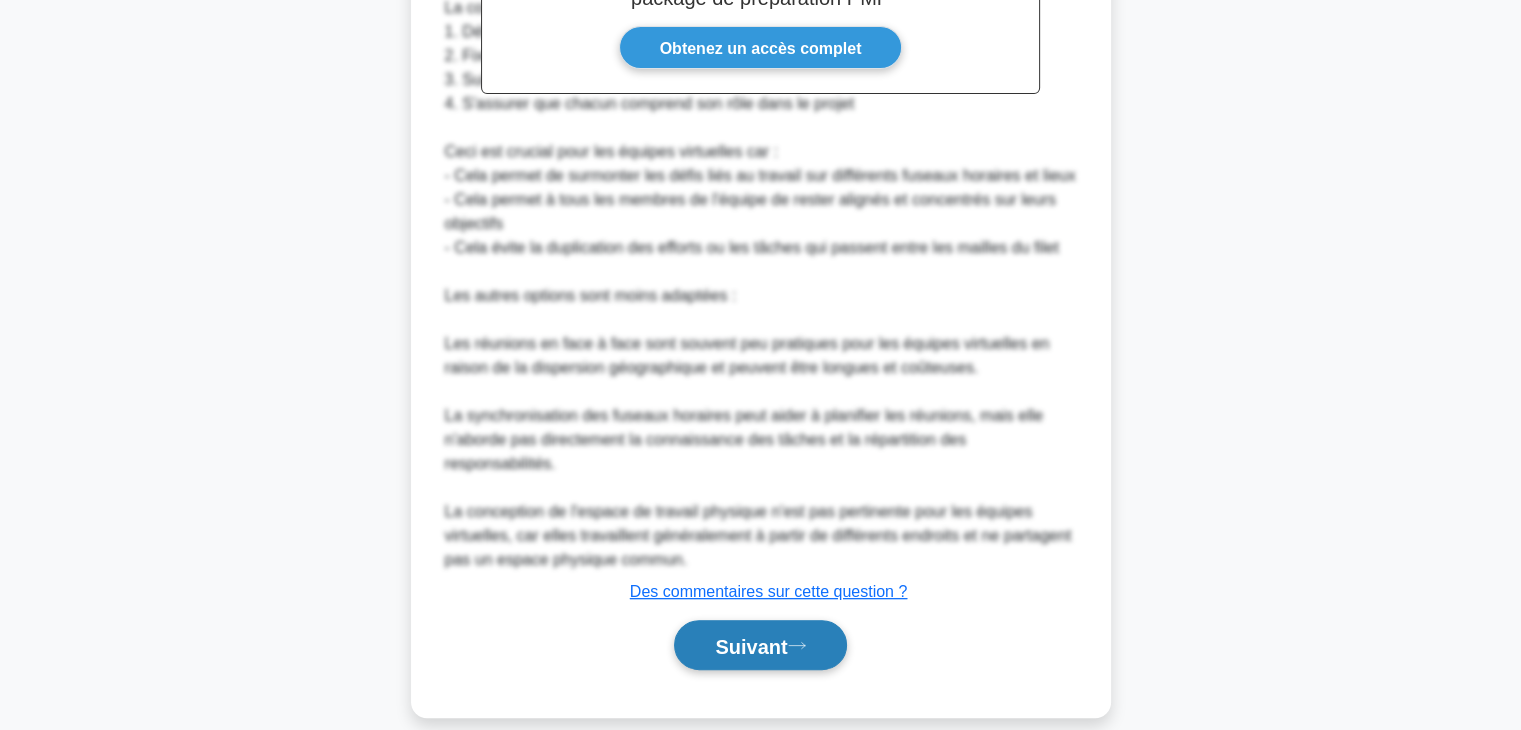 click on "Suivant" at bounding box center (760, 645) 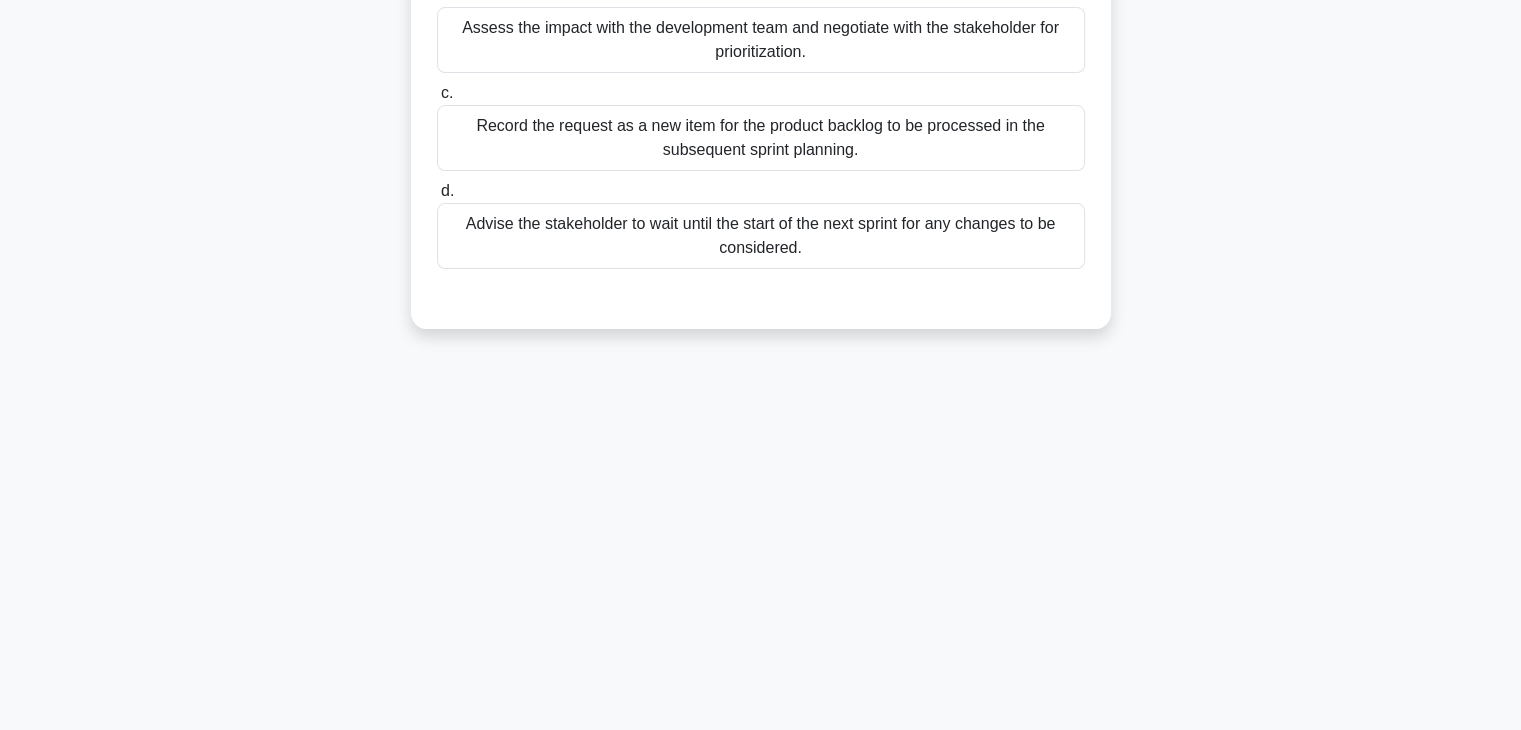 scroll, scrollTop: 351, scrollLeft: 0, axis: vertical 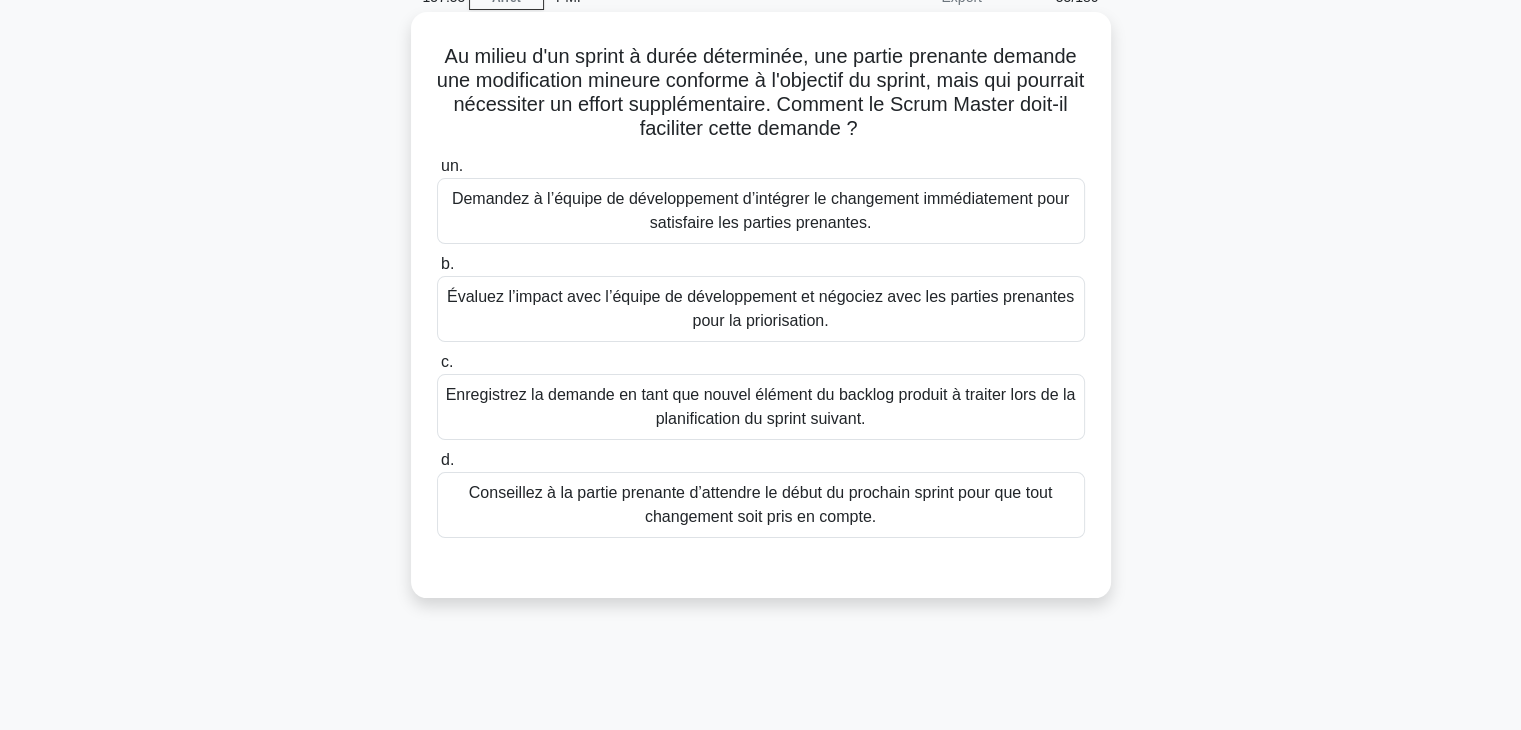 click on "Évaluez l’impact avec l’équipe de développement et négociez avec les parties prenantes pour la priorisation." at bounding box center [760, 308] 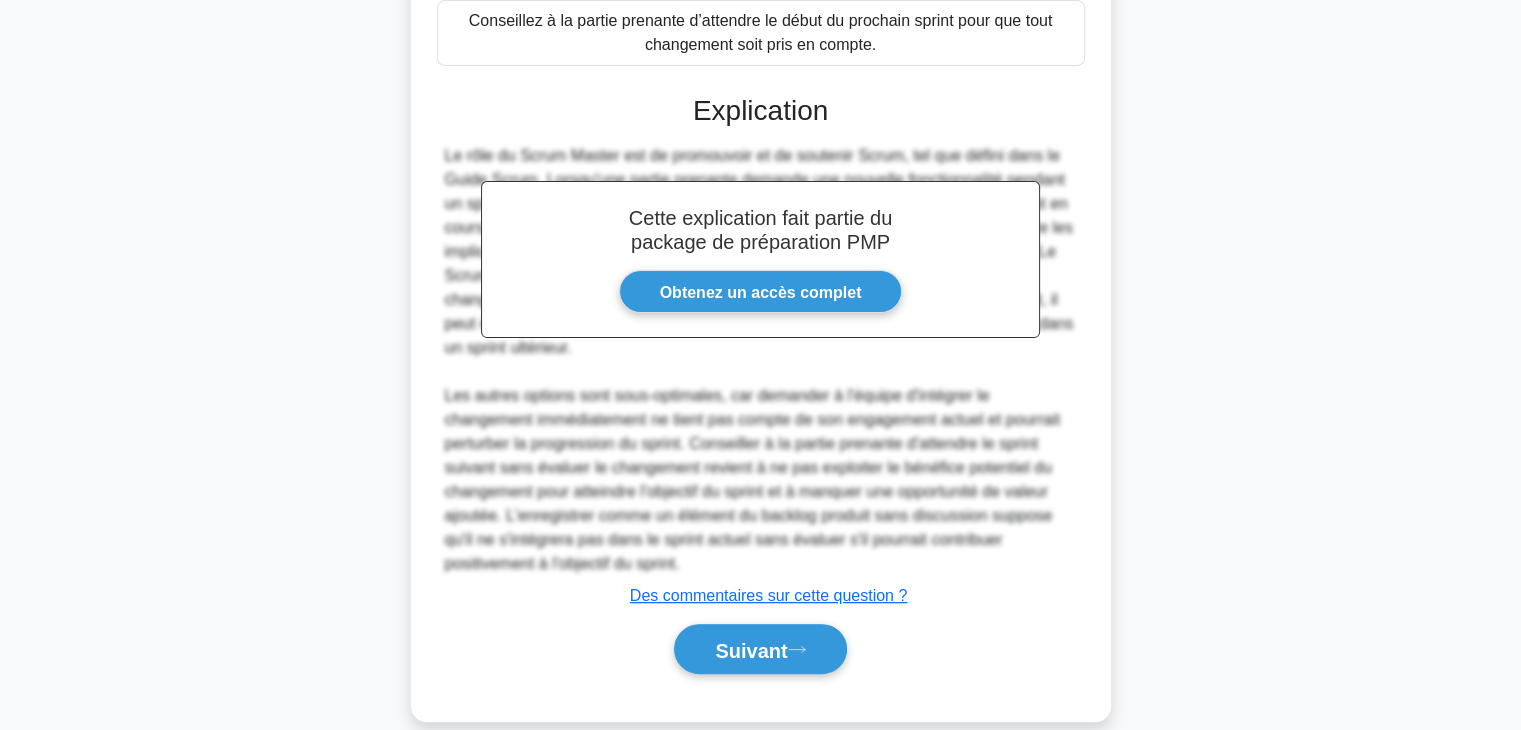 scroll, scrollTop: 600, scrollLeft: 0, axis: vertical 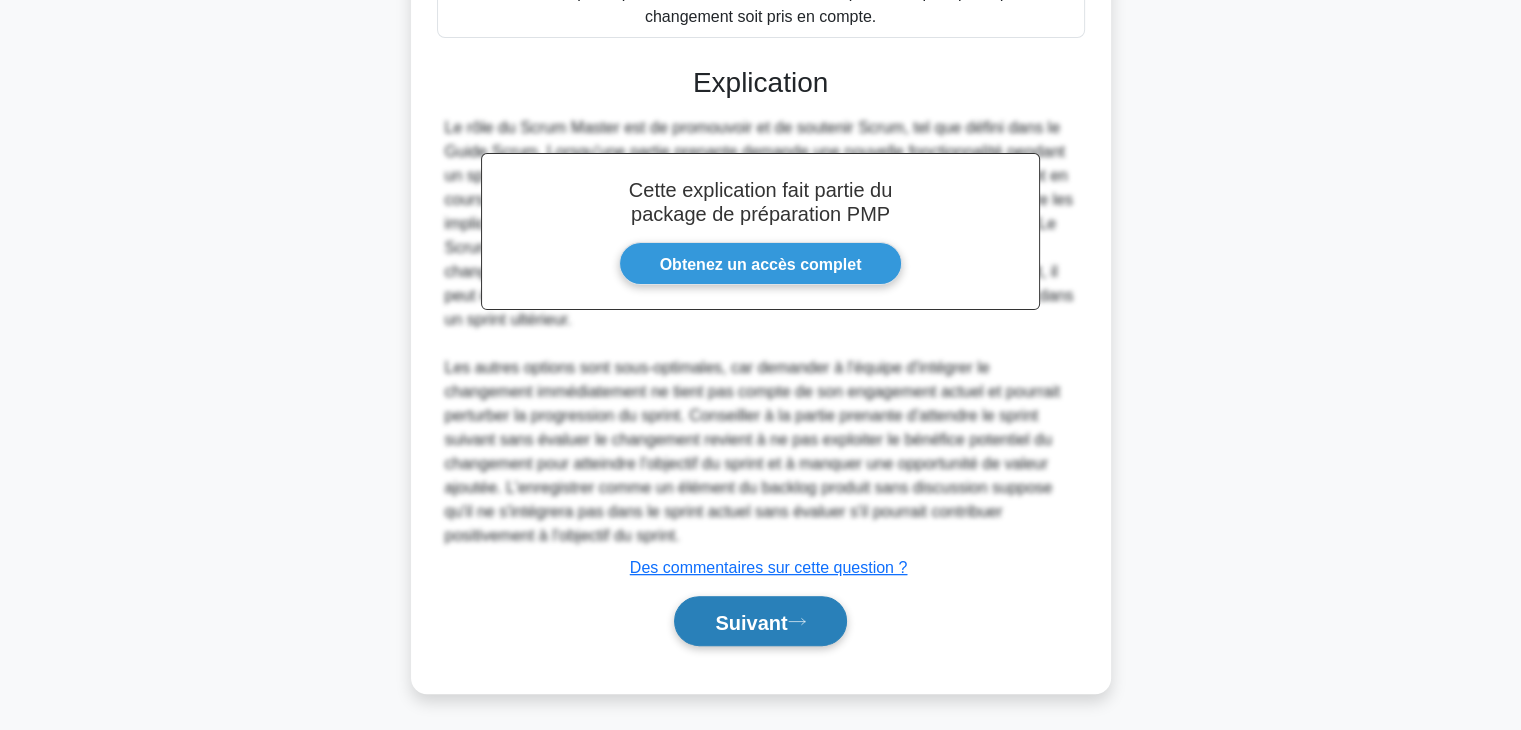 click on "Suivant" at bounding box center [751, 622] 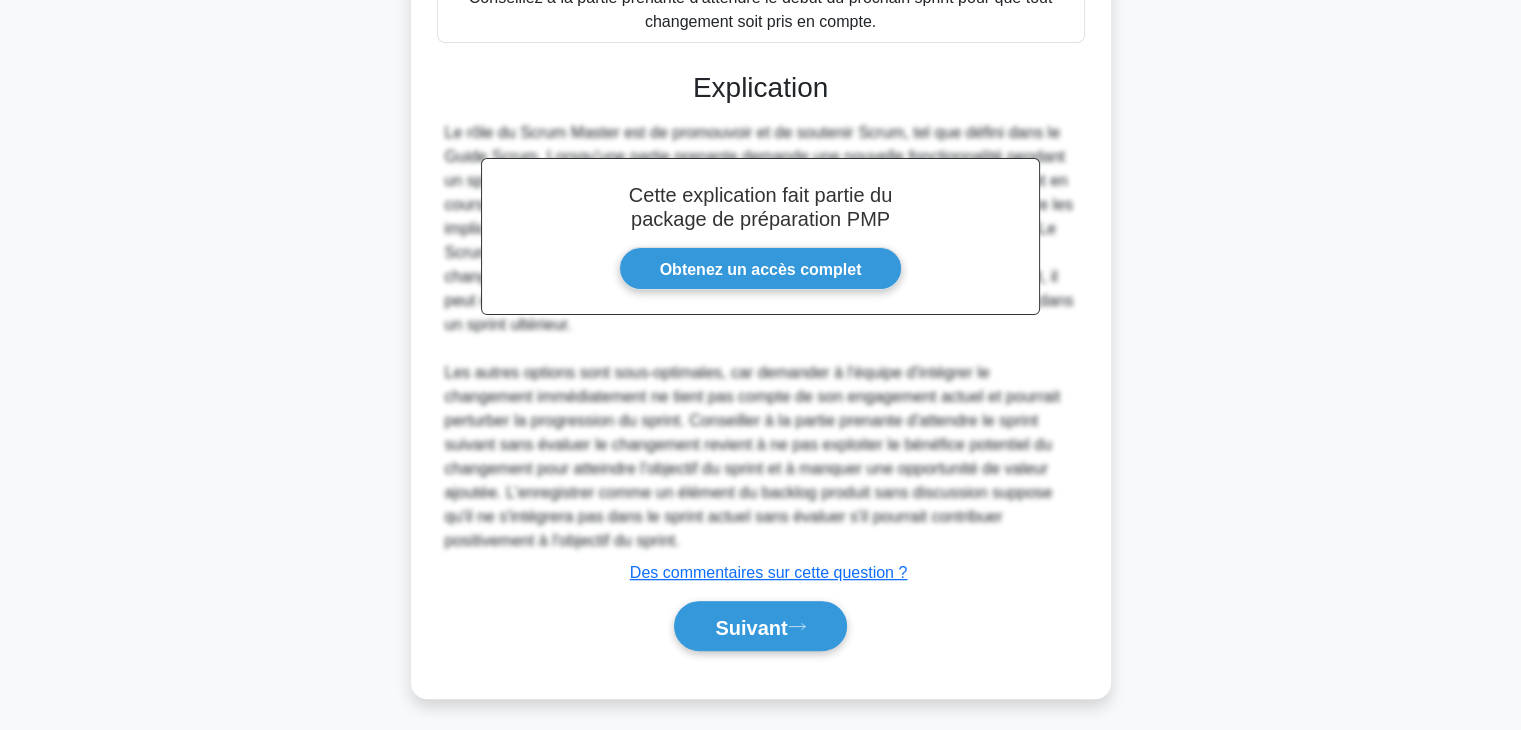 scroll, scrollTop: 351, scrollLeft: 0, axis: vertical 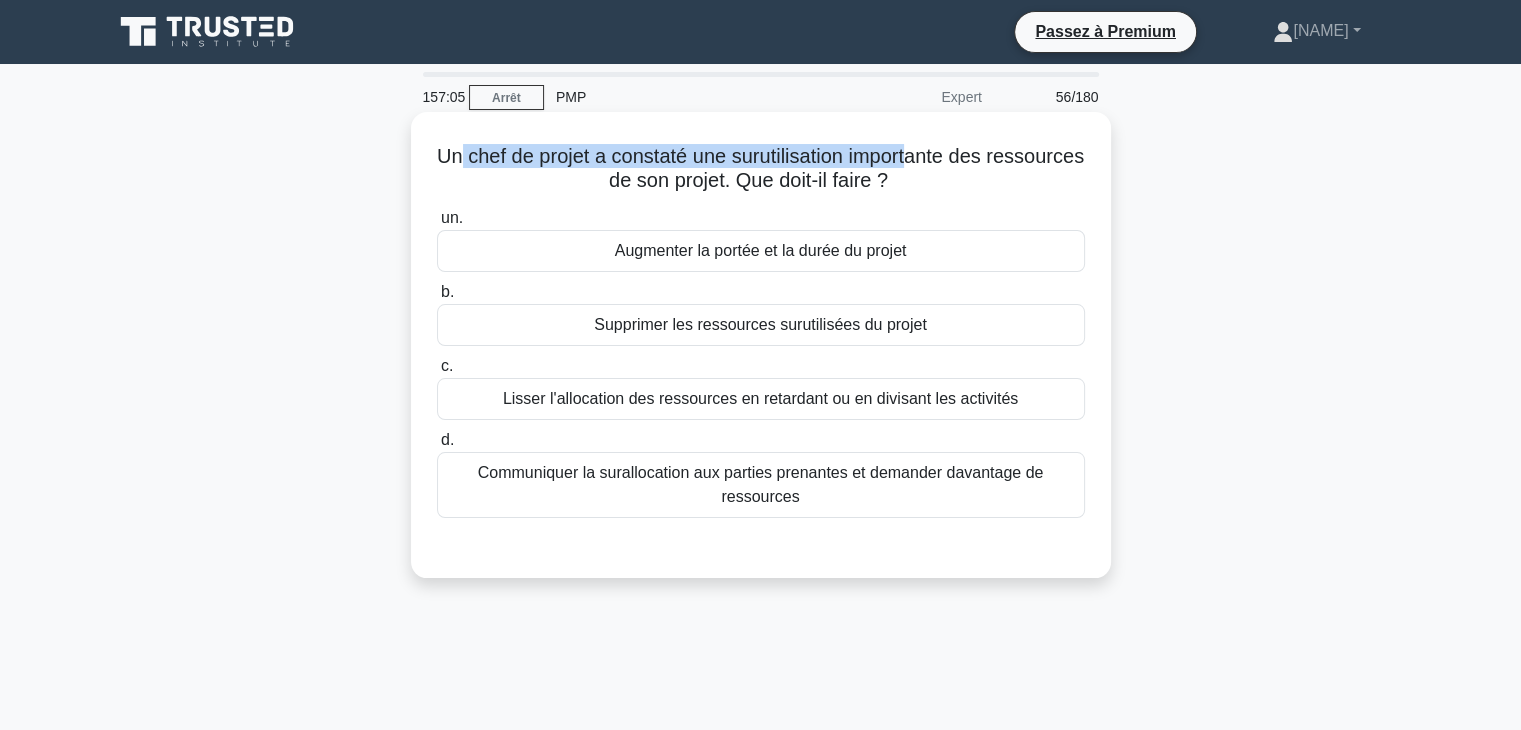 drag, startPoint x: 499, startPoint y: 151, endPoint x: 965, endPoint y: 159, distance: 466.06866 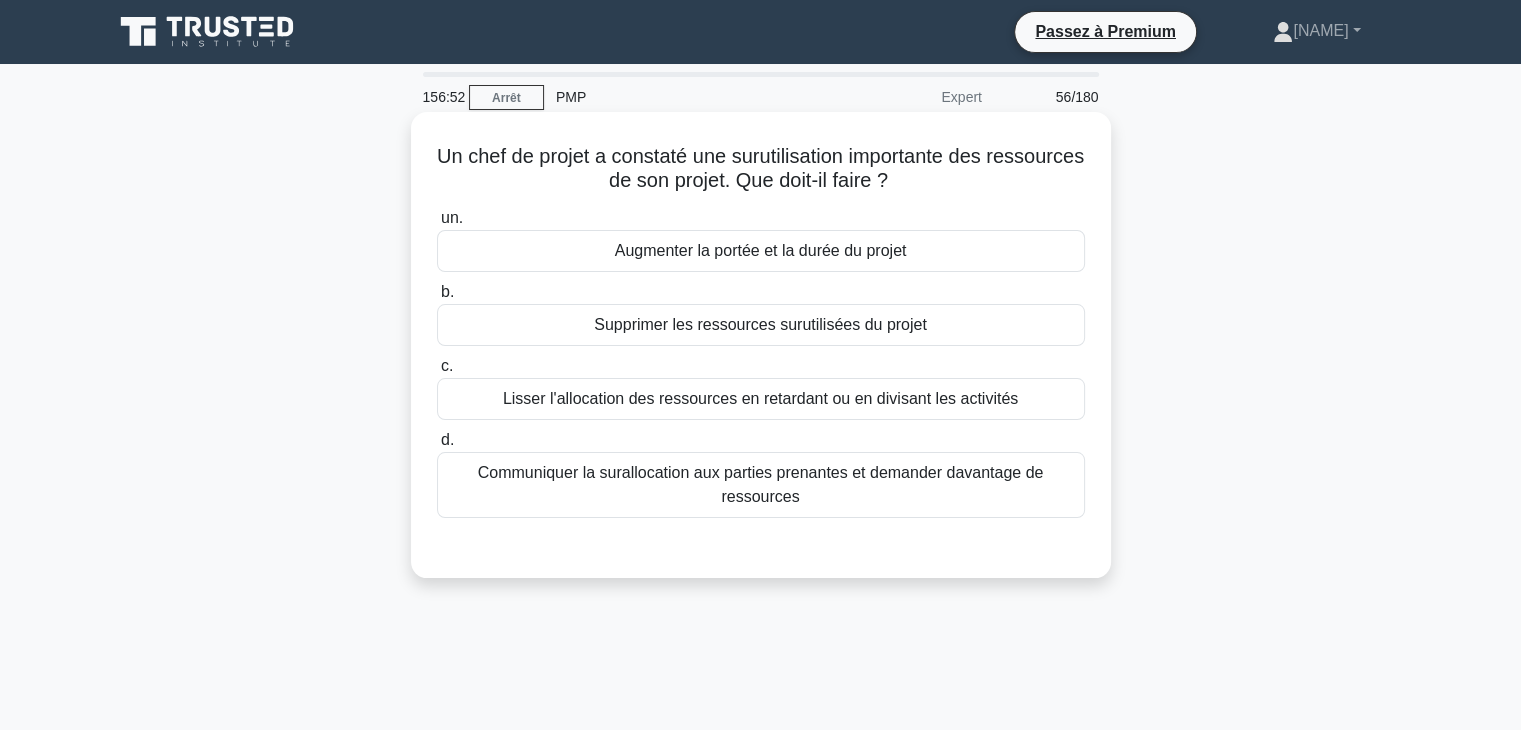 click on "Lisser l'allocation des ressources en retardant ou en divisant les activités" at bounding box center [760, 398] 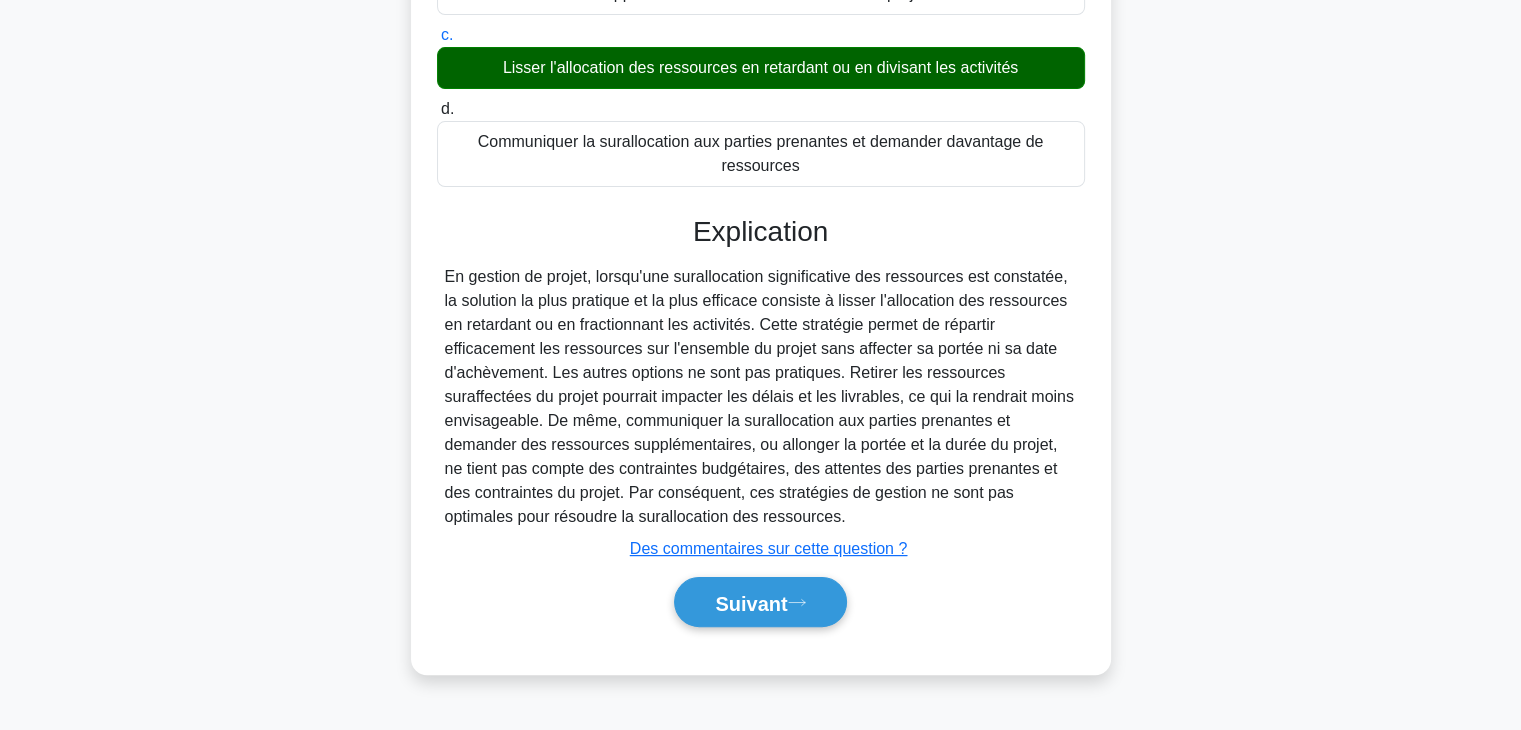 scroll, scrollTop: 332, scrollLeft: 0, axis: vertical 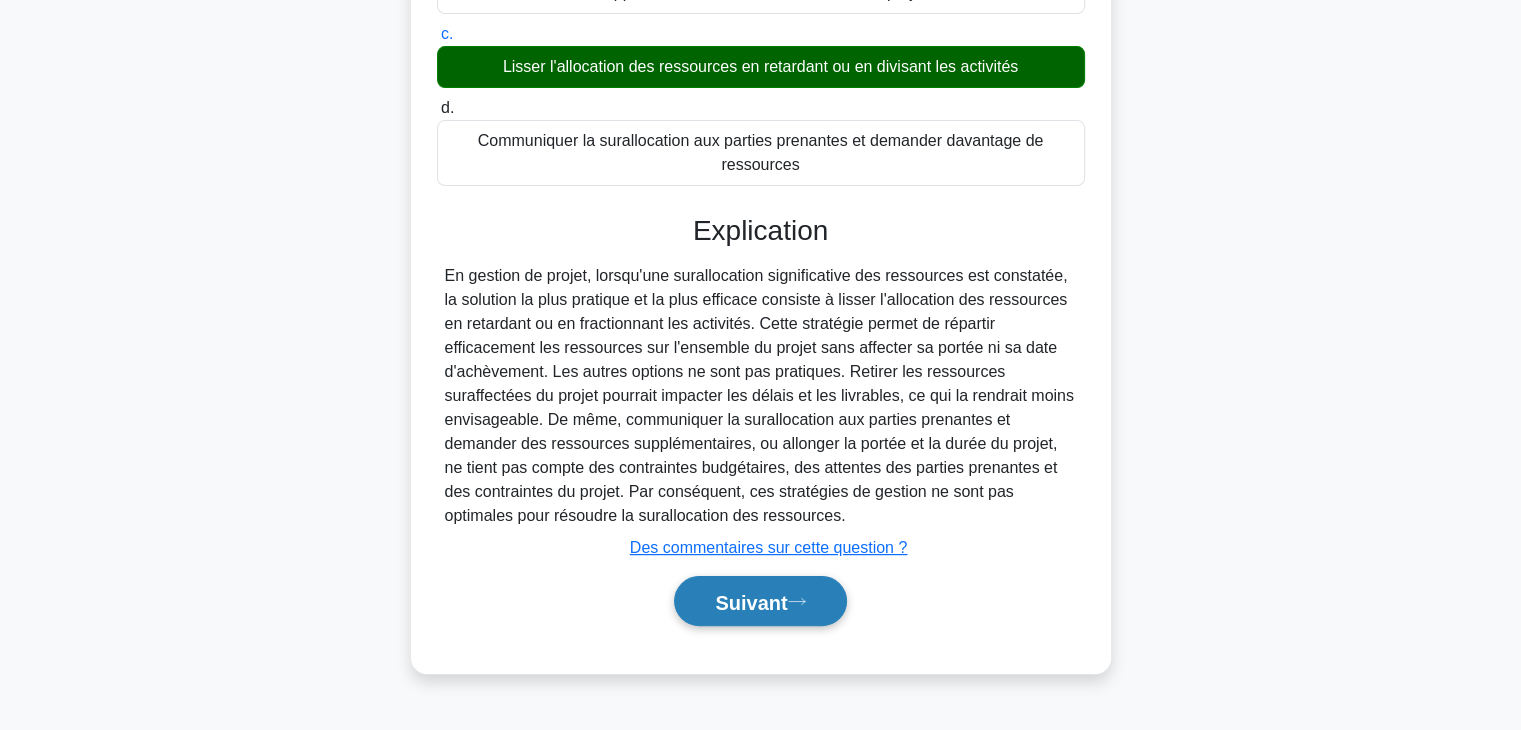 click on "Suivant" at bounding box center [751, 602] 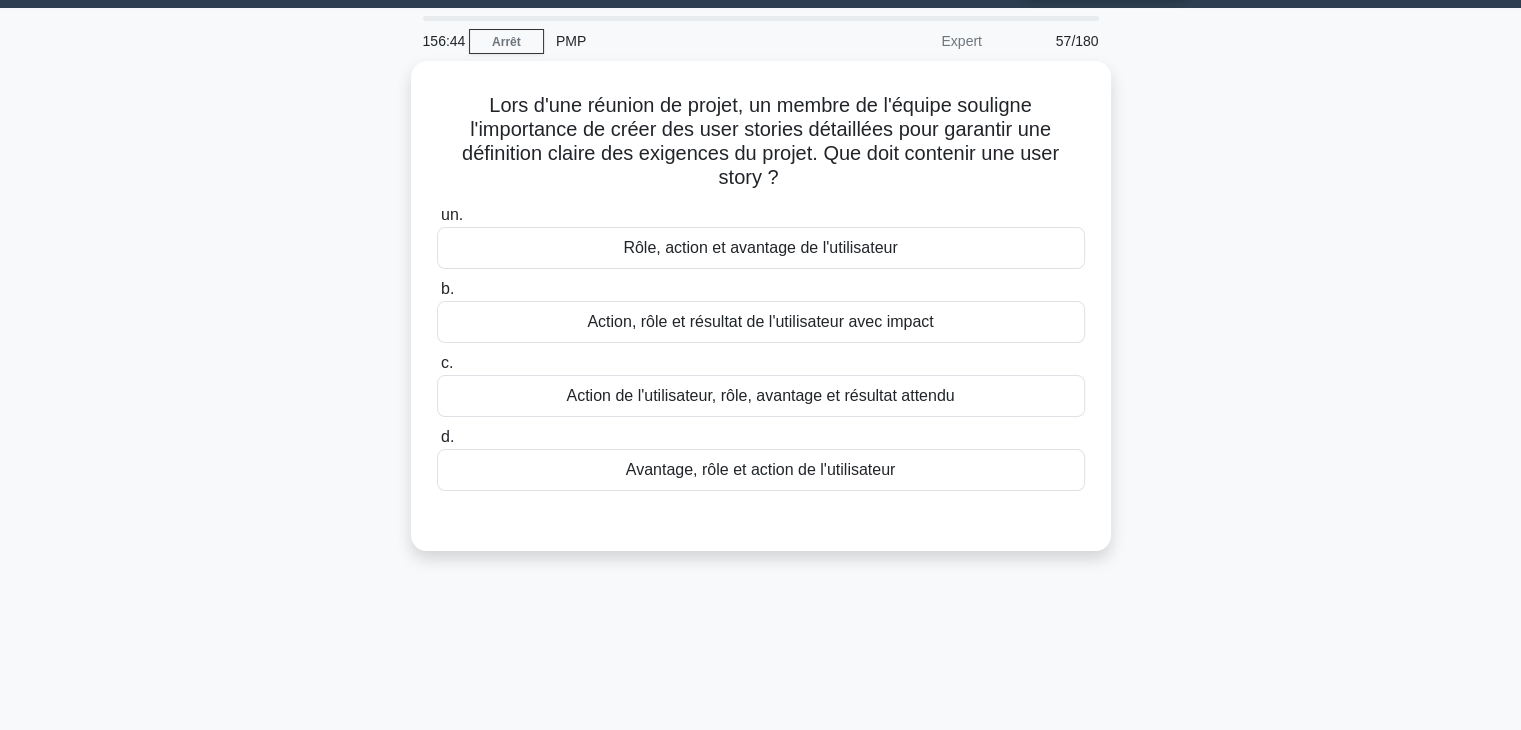 scroll, scrollTop: 0, scrollLeft: 0, axis: both 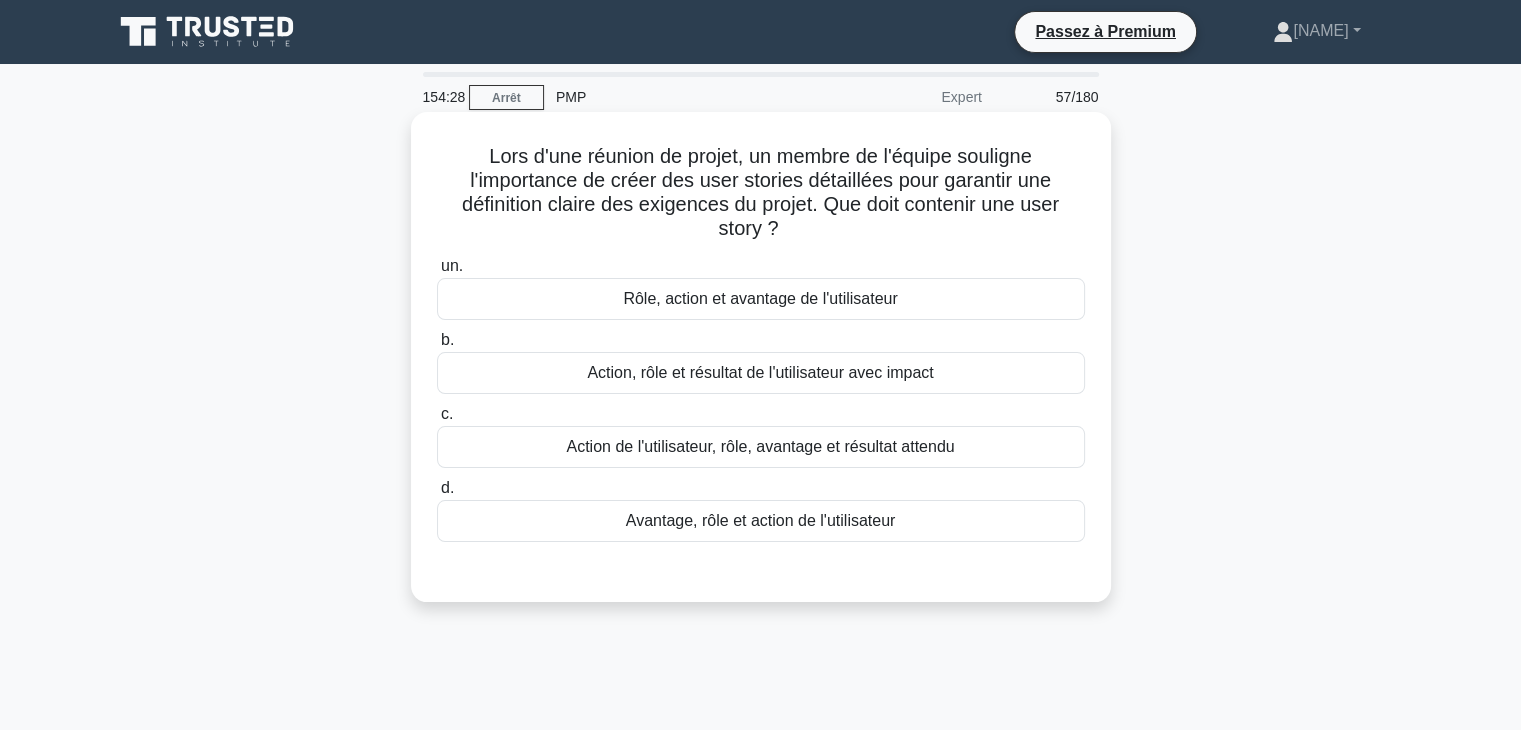 click on "Rôle, action et avantage de l'utilisateur" at bounding box center [761, 299] 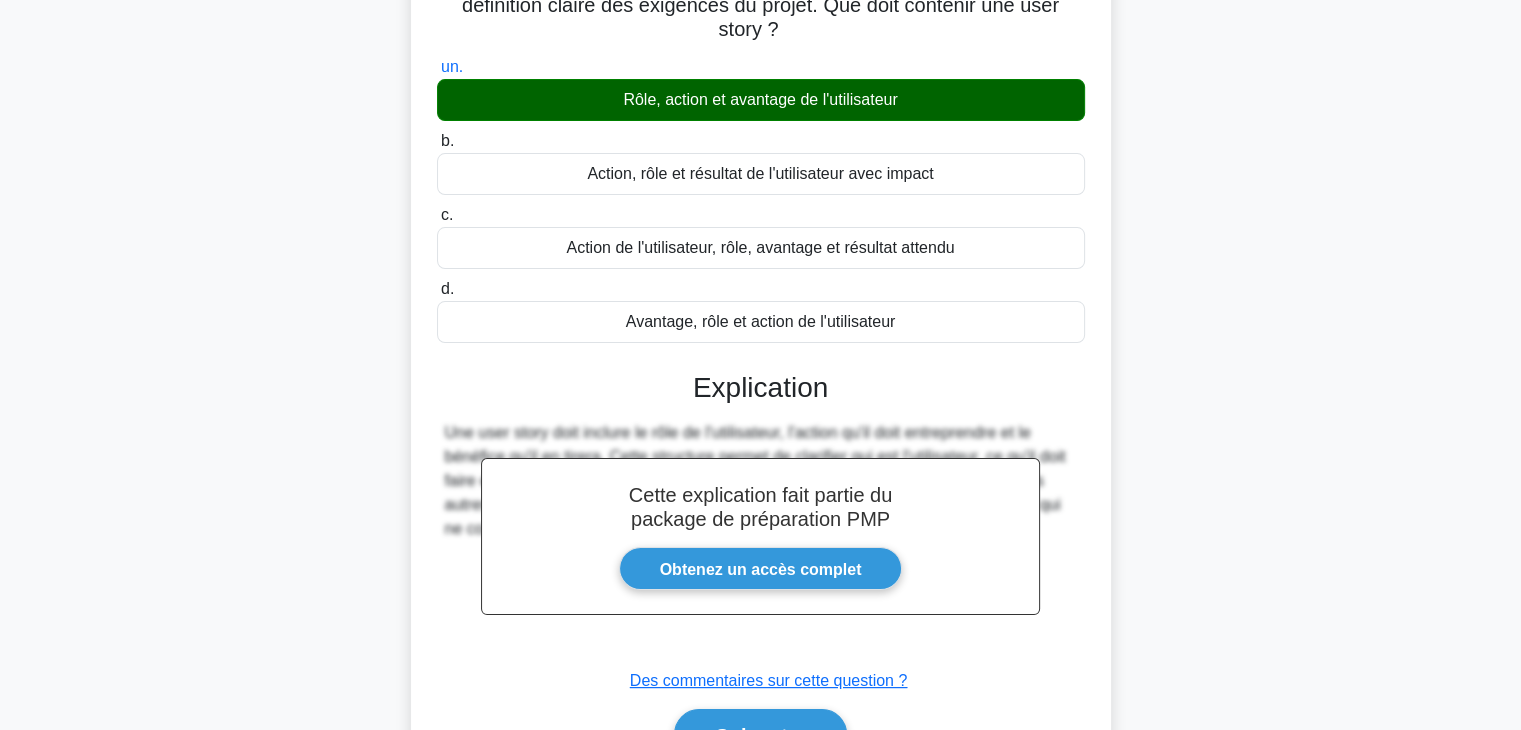 scroll, scrollTop: 351, scrollLeft: 0, axis: vertical 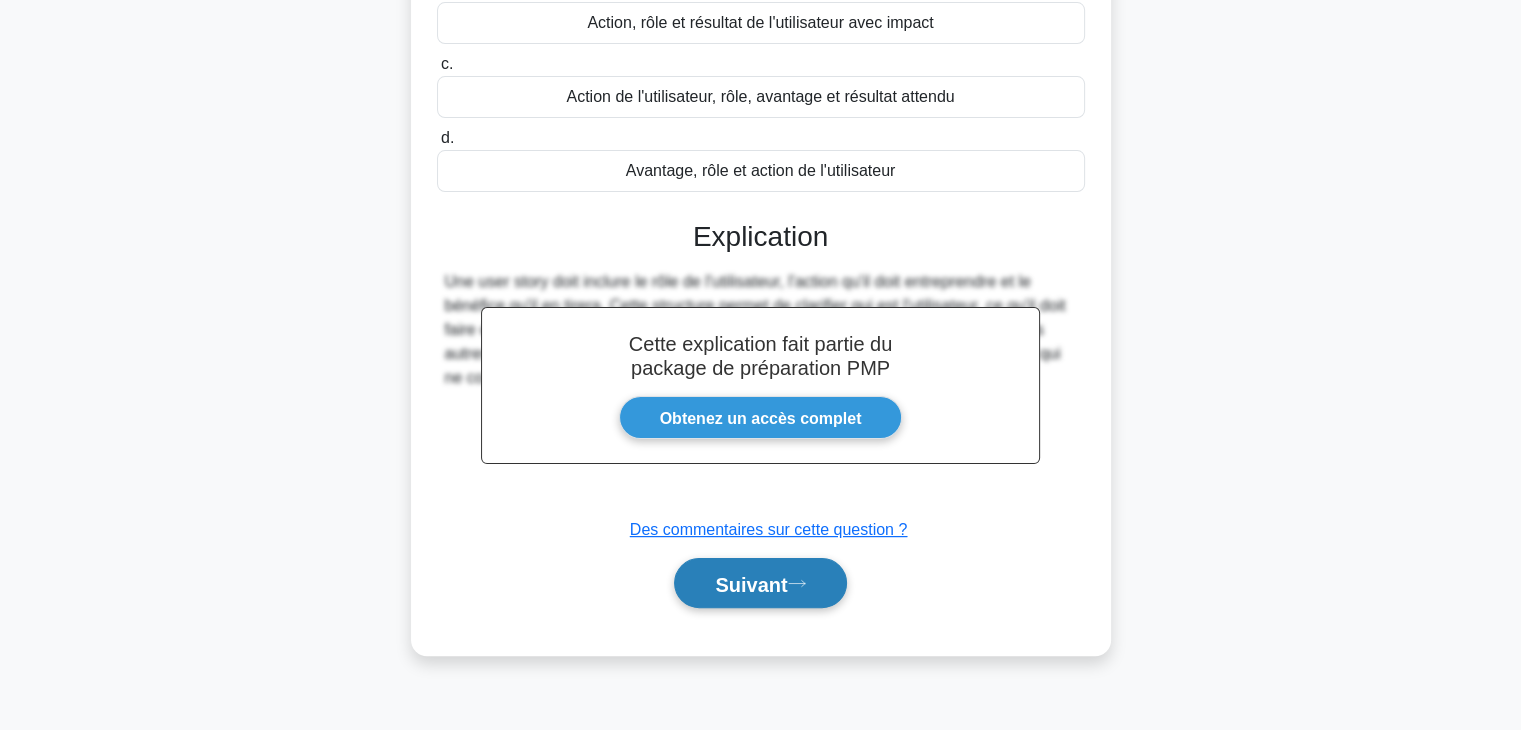 click on "Suivant" at bounding box center [751, 584] 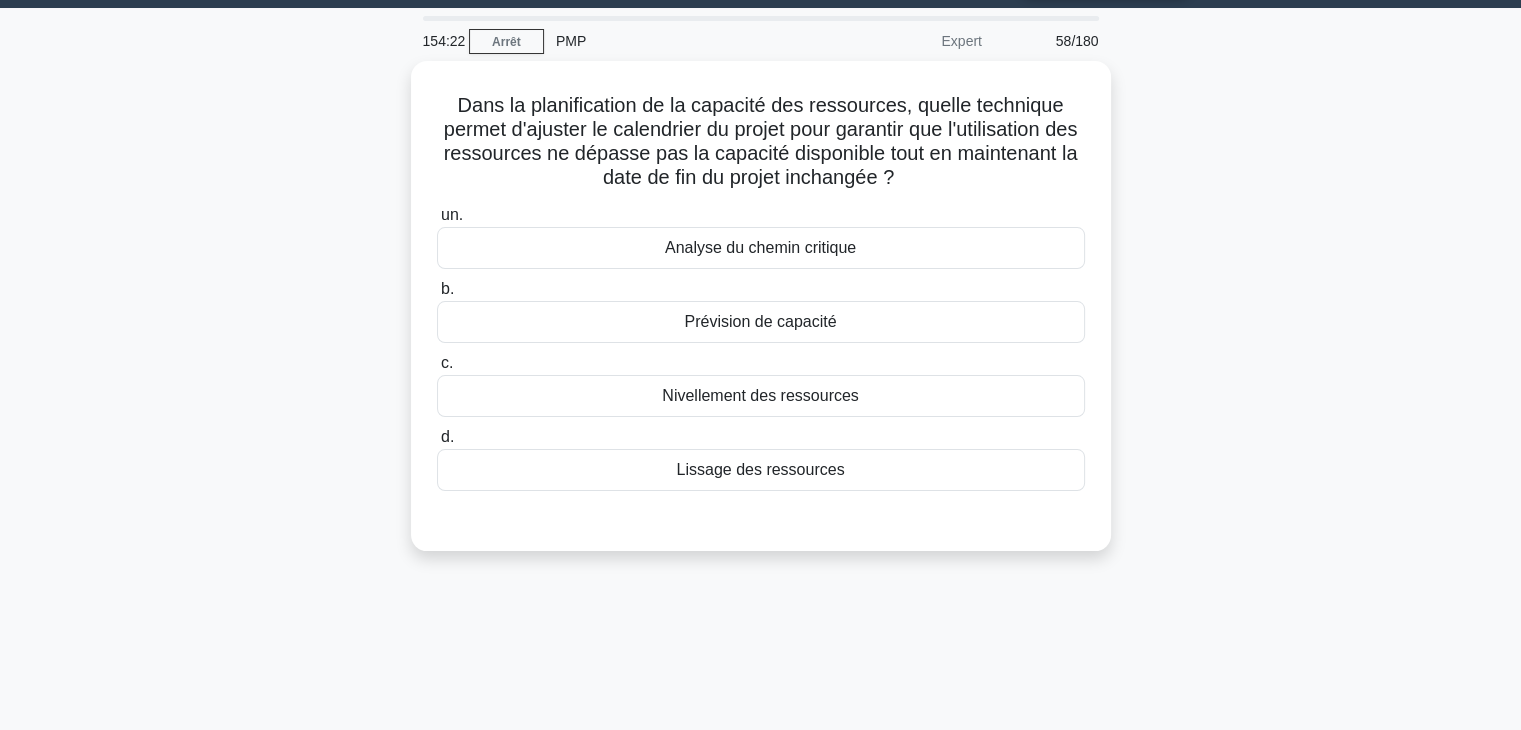 scroll, scrollTop: 40, scrollLeft: 0, axis: vertical 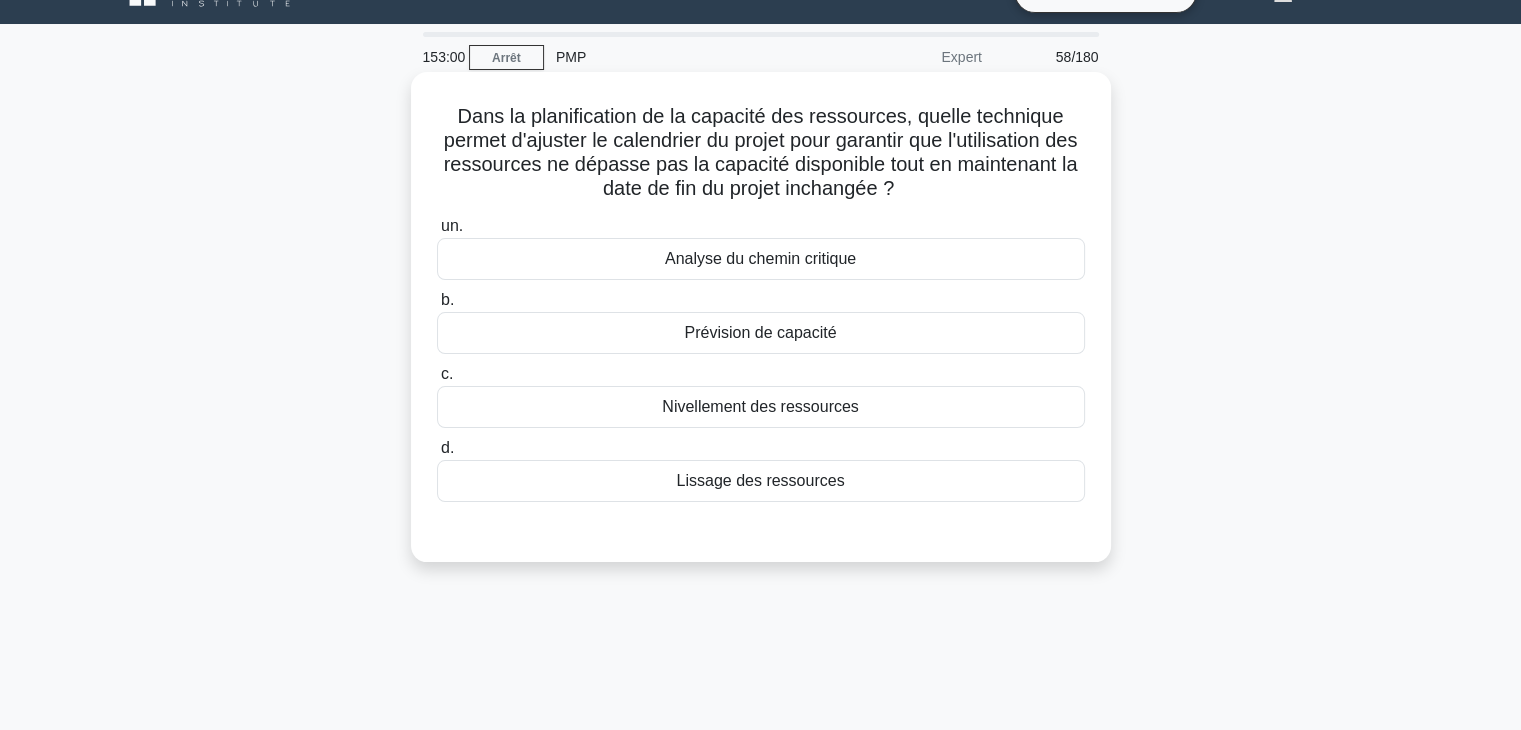 click on "Lissage des ressources" at bounding box center [760, 480] 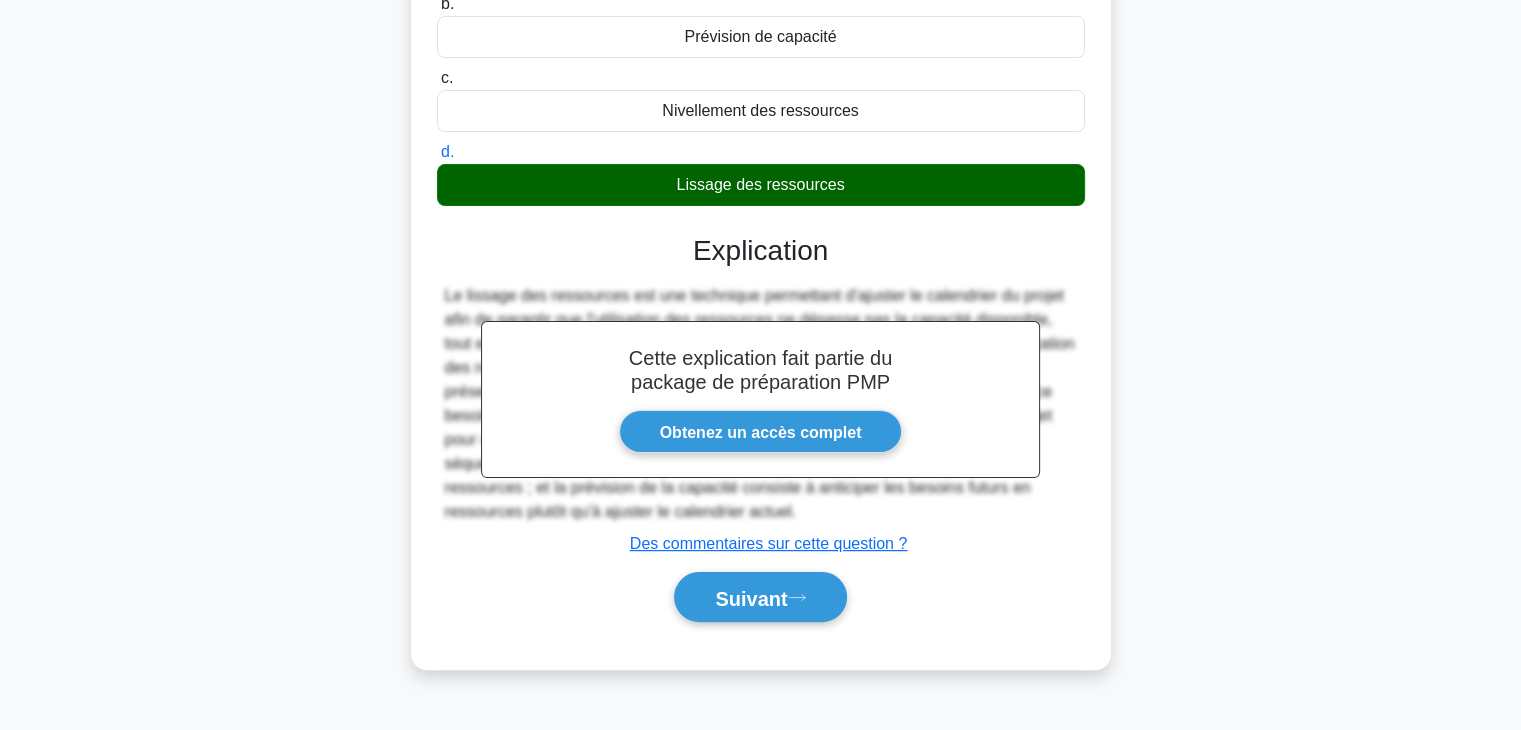 scroll, scrollTop: 351, scrollLeft: 0, axis: vertical 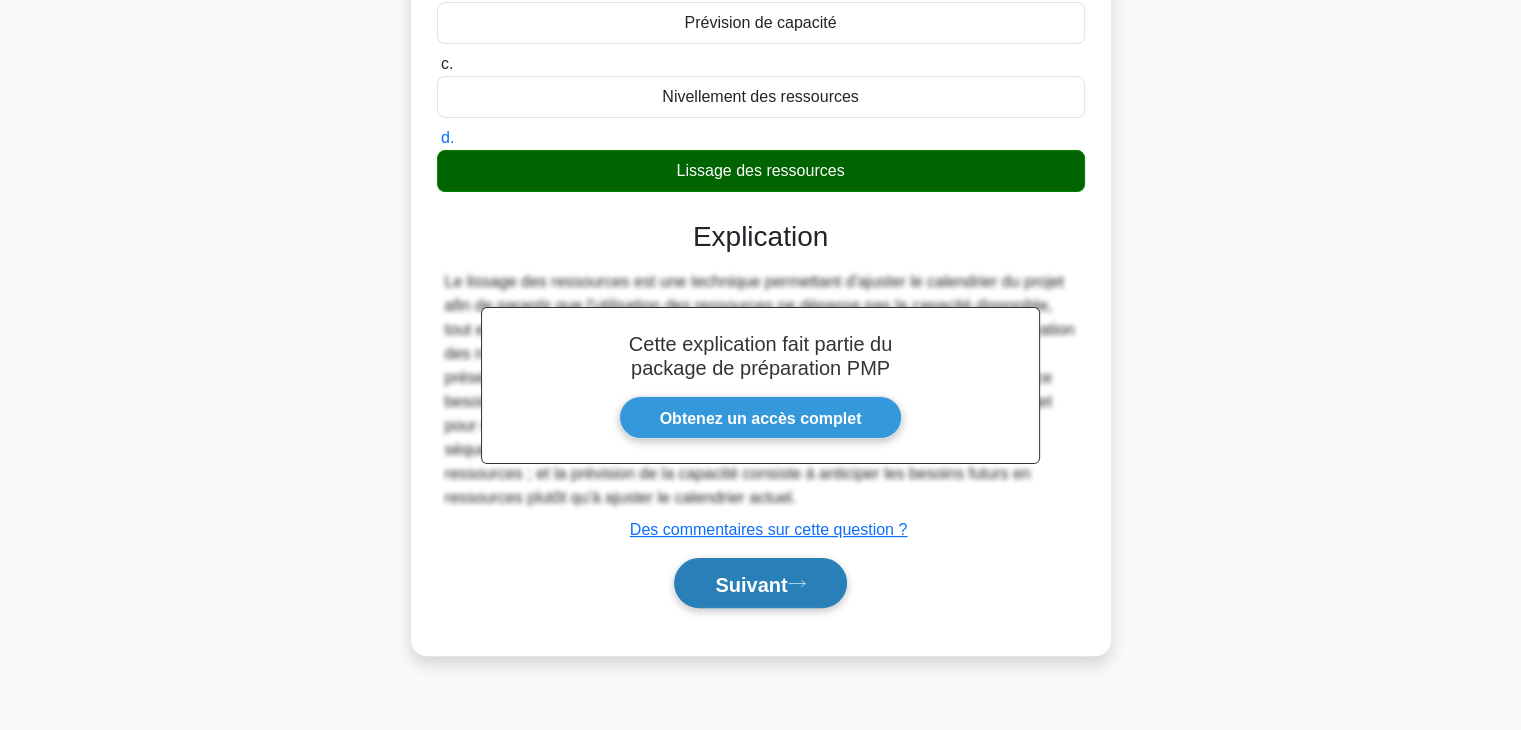 click on "Suivant" at bounding box center (751, 584) 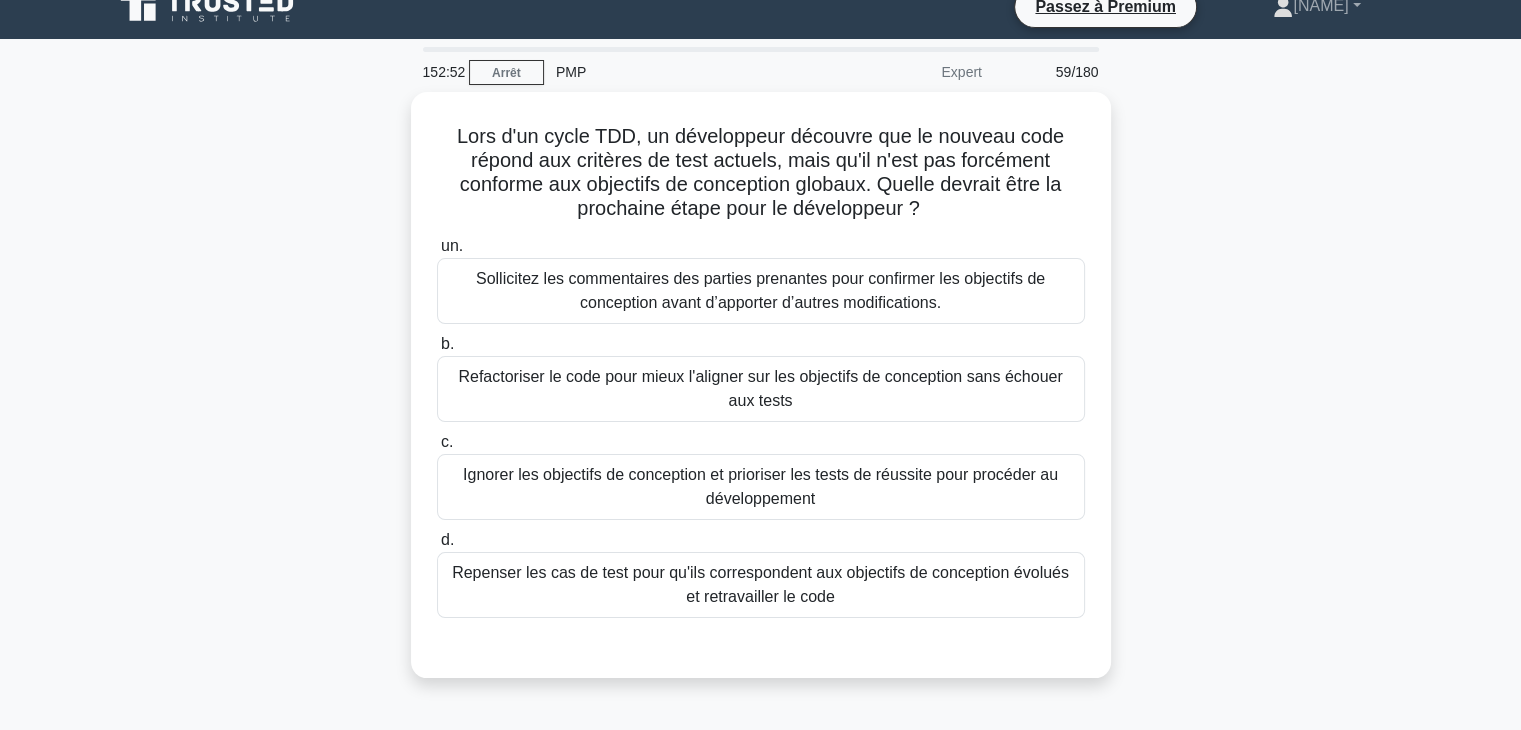 scroll, scrollTop: 11, scrollLeft: 0, axis: vertical 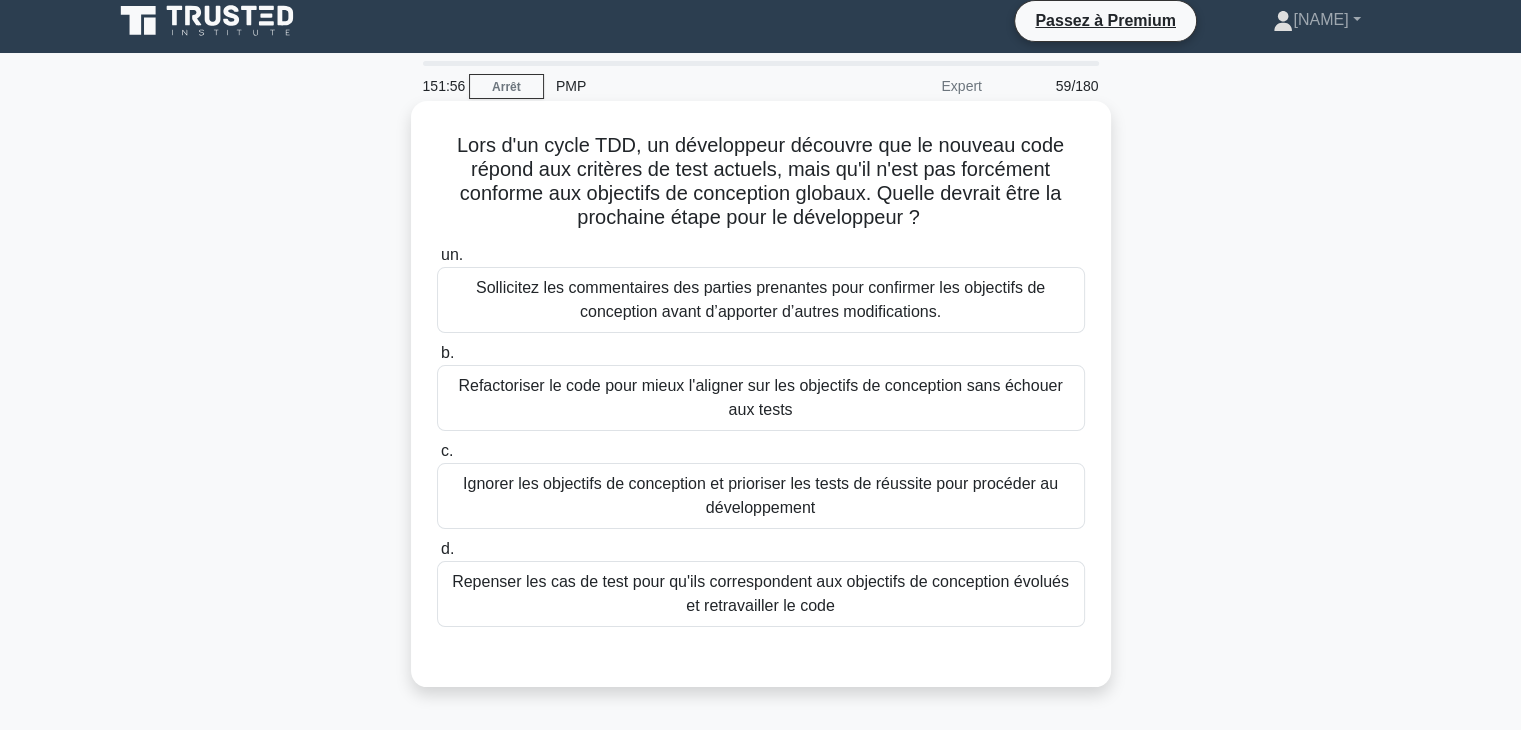 click on "Sollicitez les commentaires des parties prenantes pour confirmer les objectifs de conception avant d’apporter d’autres modifications." at bounding box center (761, 300) 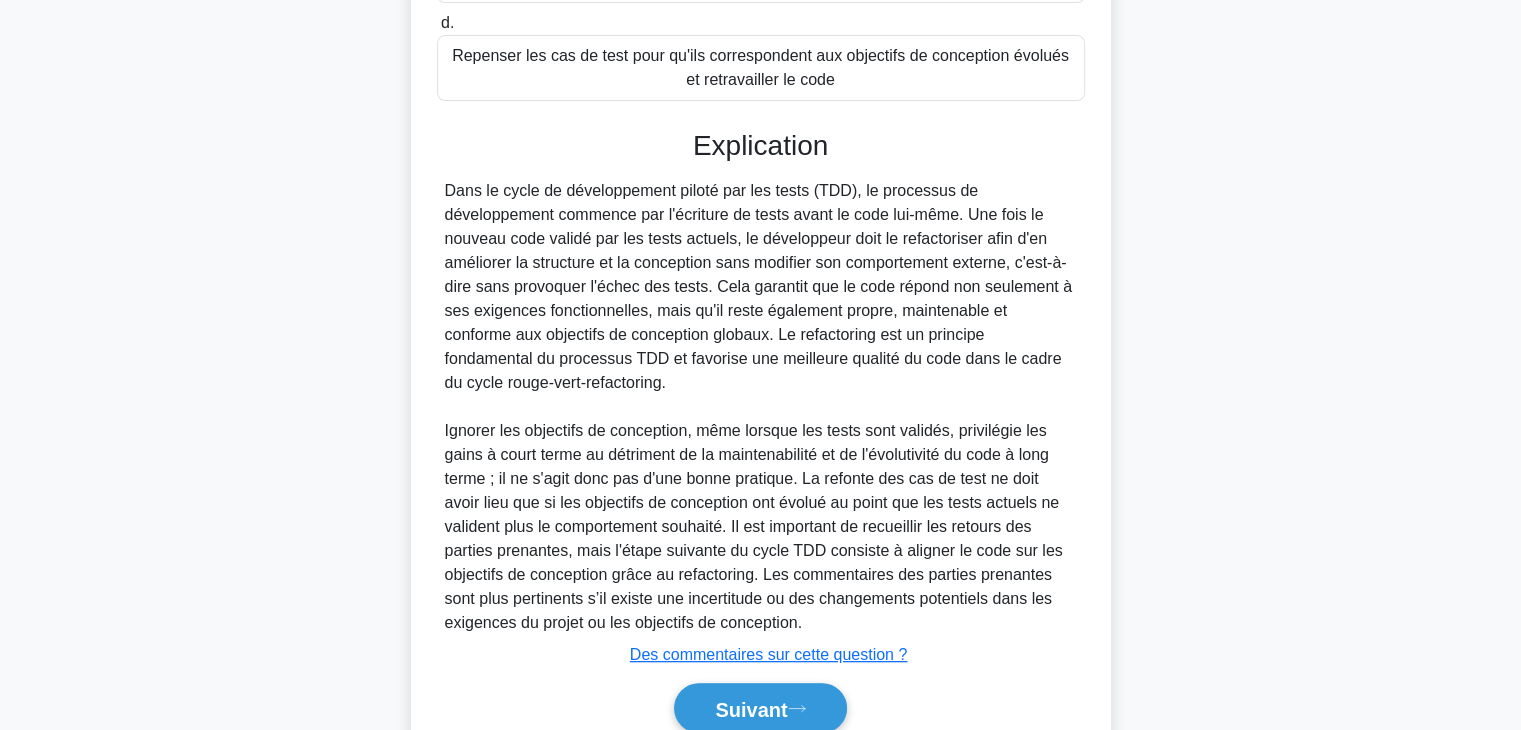 scroll, scrollTop: 626, scrollLeft: 0, axis: vertical 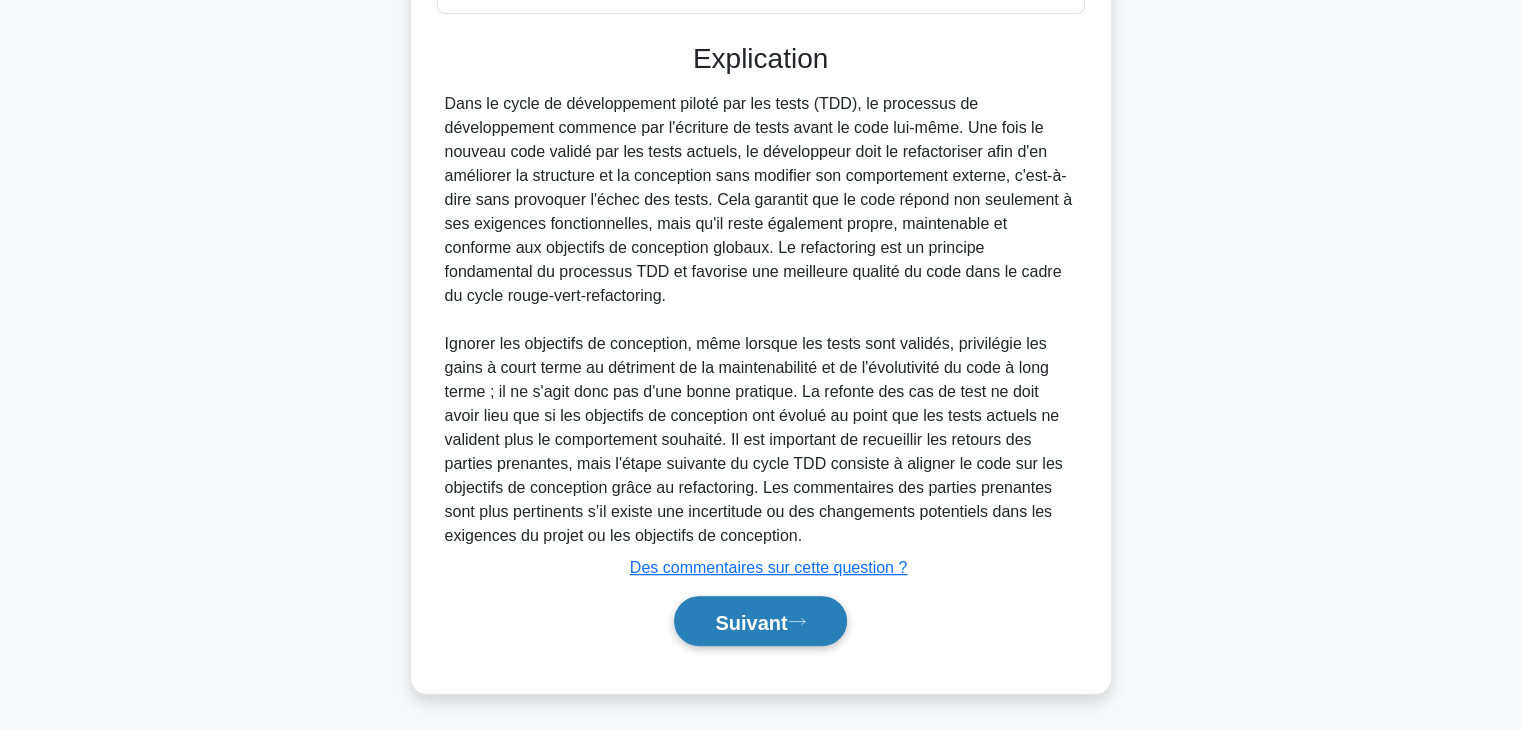click on "Suivant" at bounding box center [751, 622] 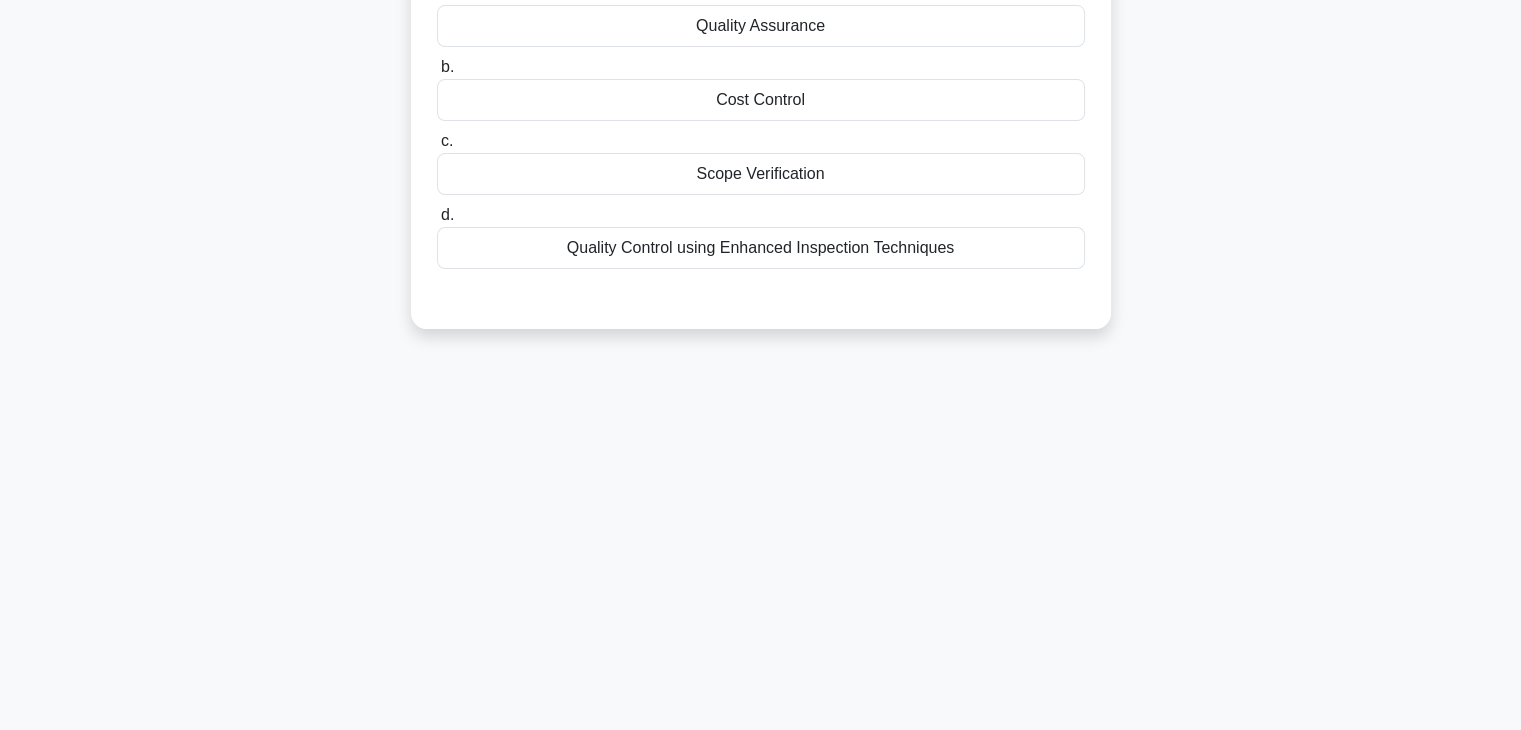 scroll, scrollTop: 351, scrollLeft: 0, axis: vertical 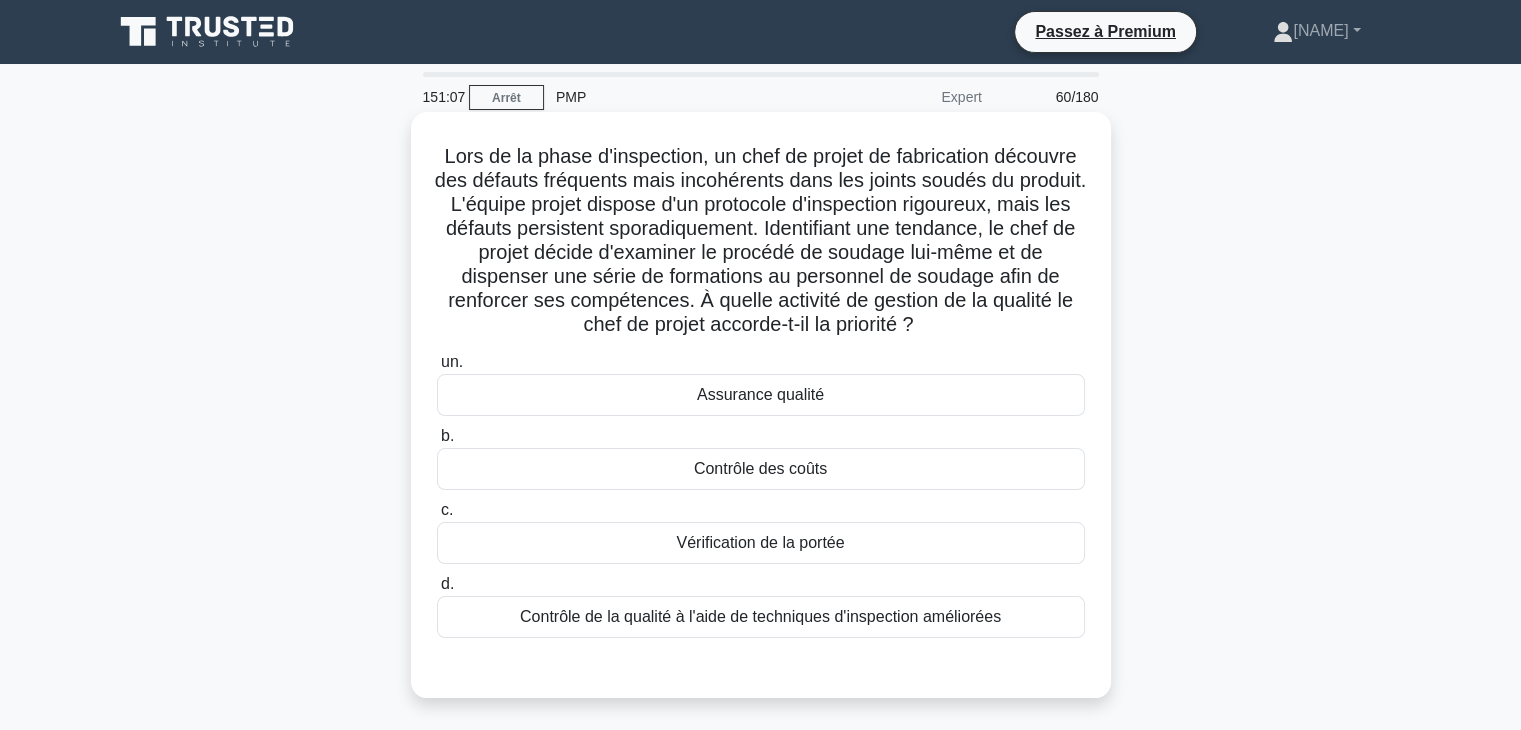 drag, startPoint x: 697, startPoint y: 301, endPoint x: 955, endPoint y: 321, distance: 258.77405 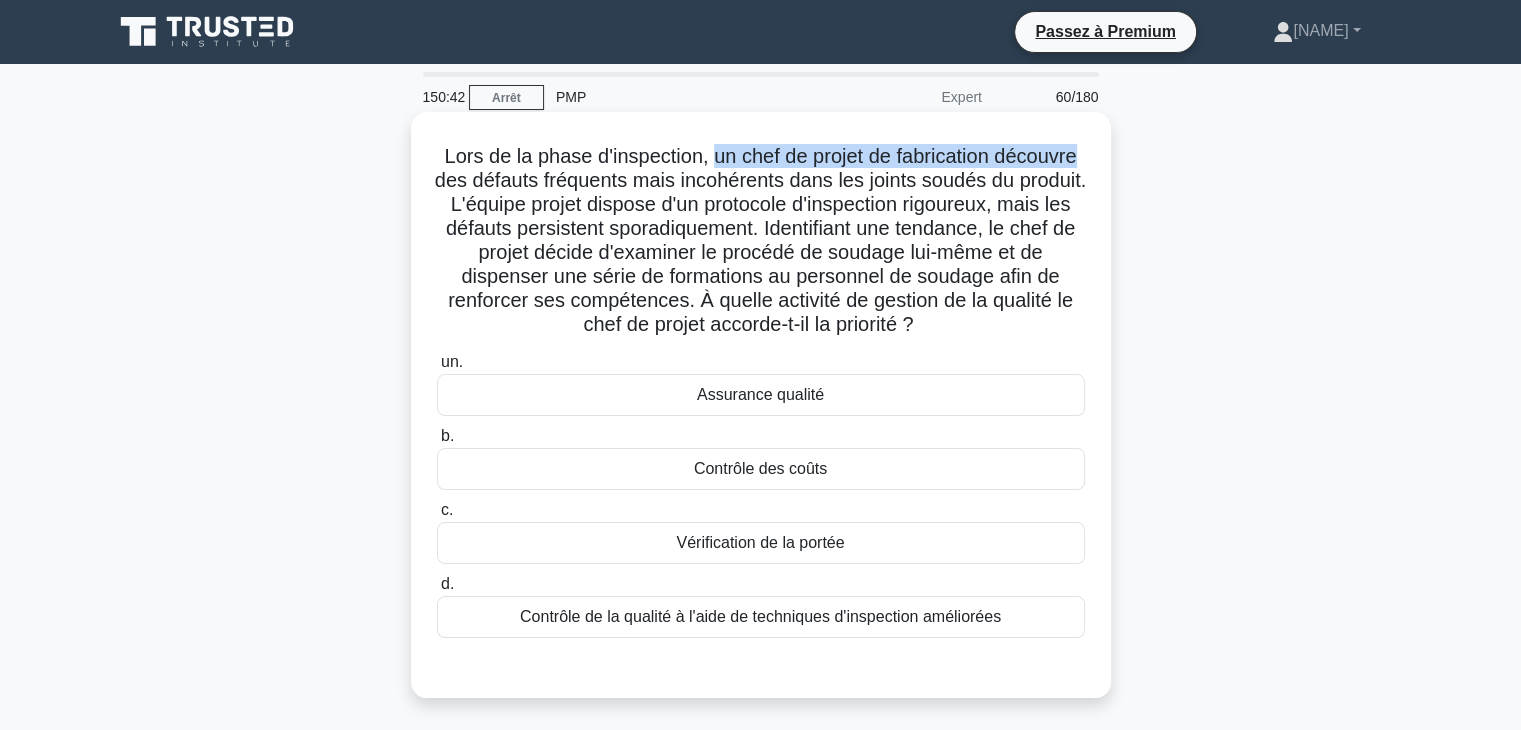 drag, startPoint x: 714, startPoint y: 157, endPoint x: 1088, endPoint y: 163, distance: 374.04813 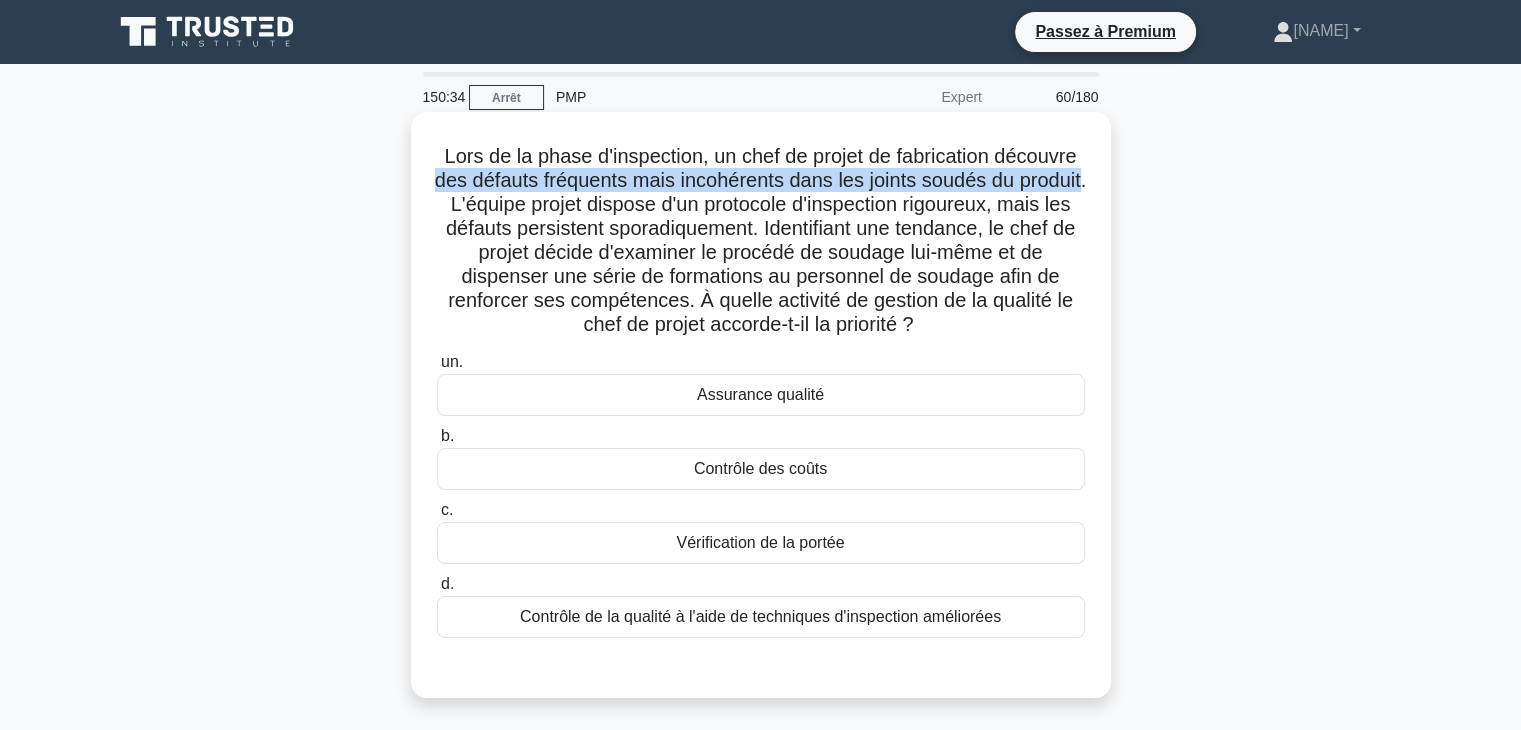 drag, startPoint x: 470, startPoint y: 185, endPoint x: 504, endPoint y: 216, distance: 46.010868 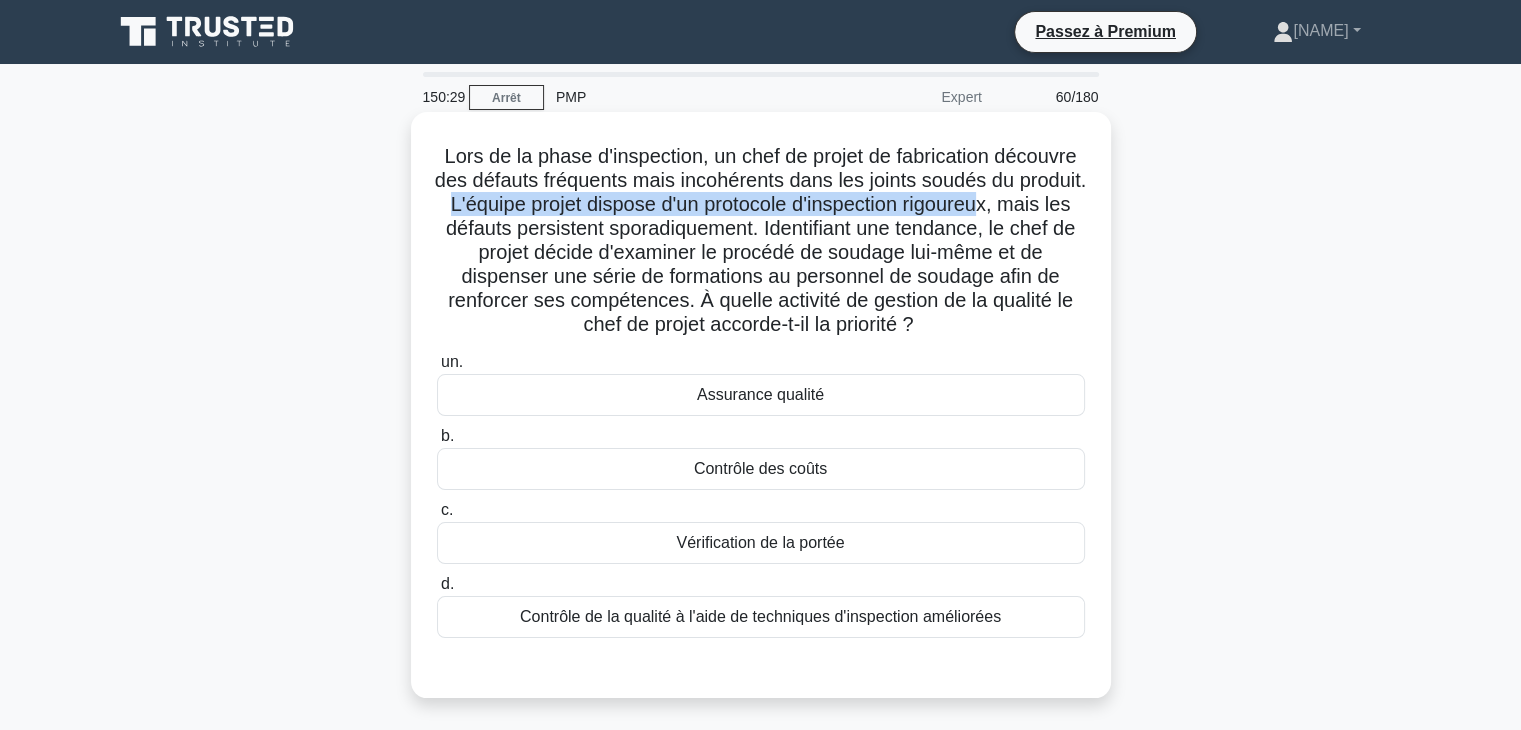drag, startPoint x: 516, startPoint y: 205, endPoint x: 1069, endPoint y: 209, distance: 553.01447 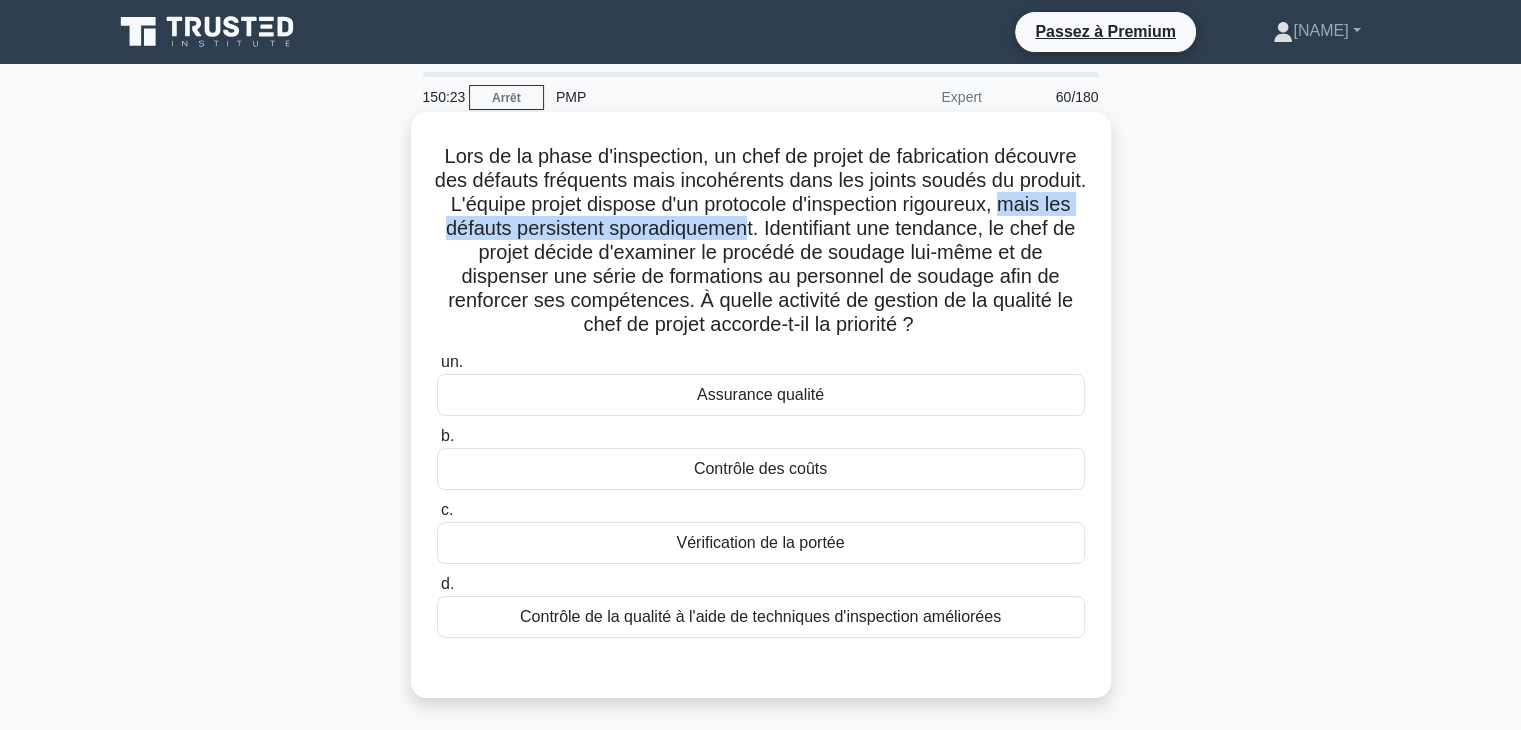 drag, startPoint x: 448, startPoint y: 232, endPoint x: 826, endPoint y: 233, distance: 378.0013 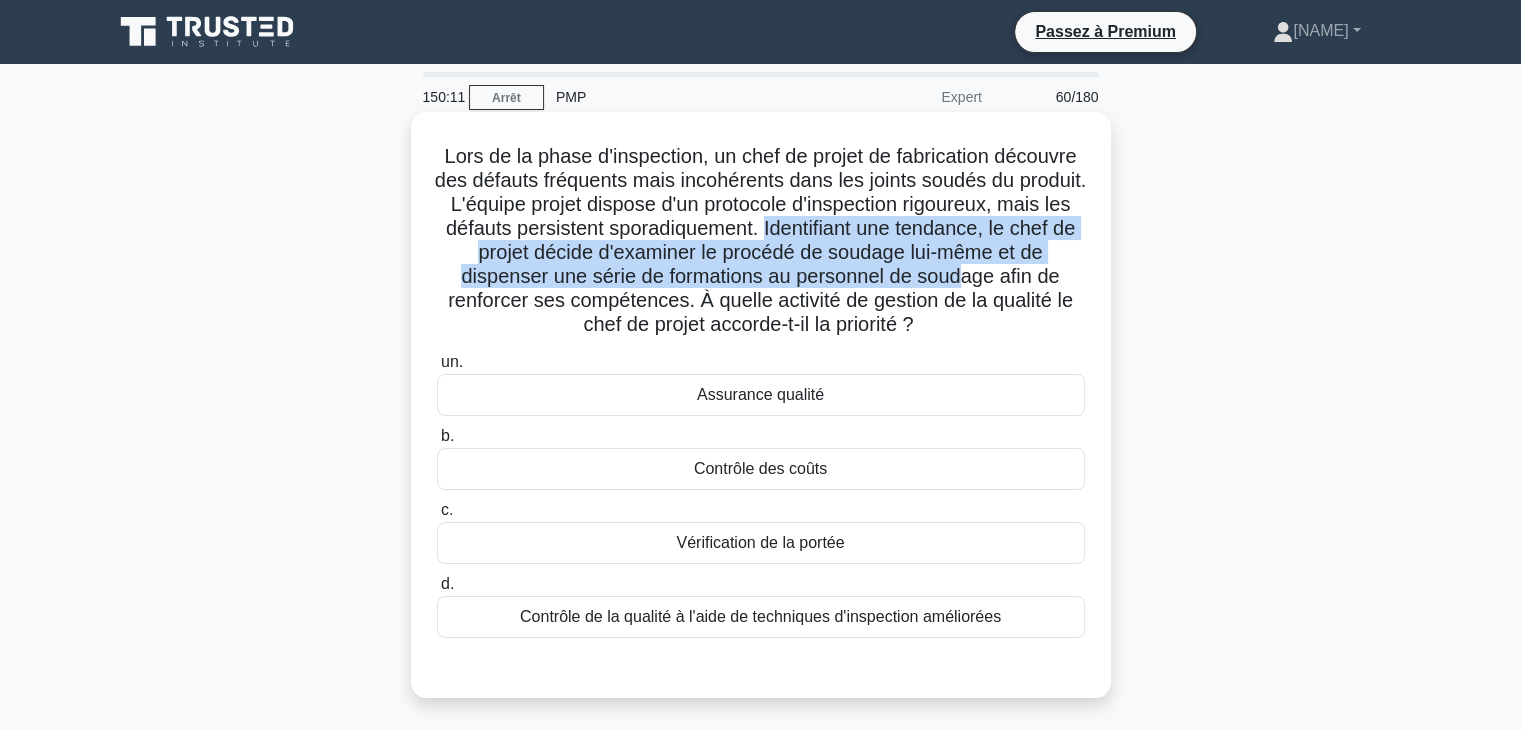 drag, startPoint x: 847, startPoint y: 228, endPoint x: 974, endPoint y: 283, distance: 138.39798 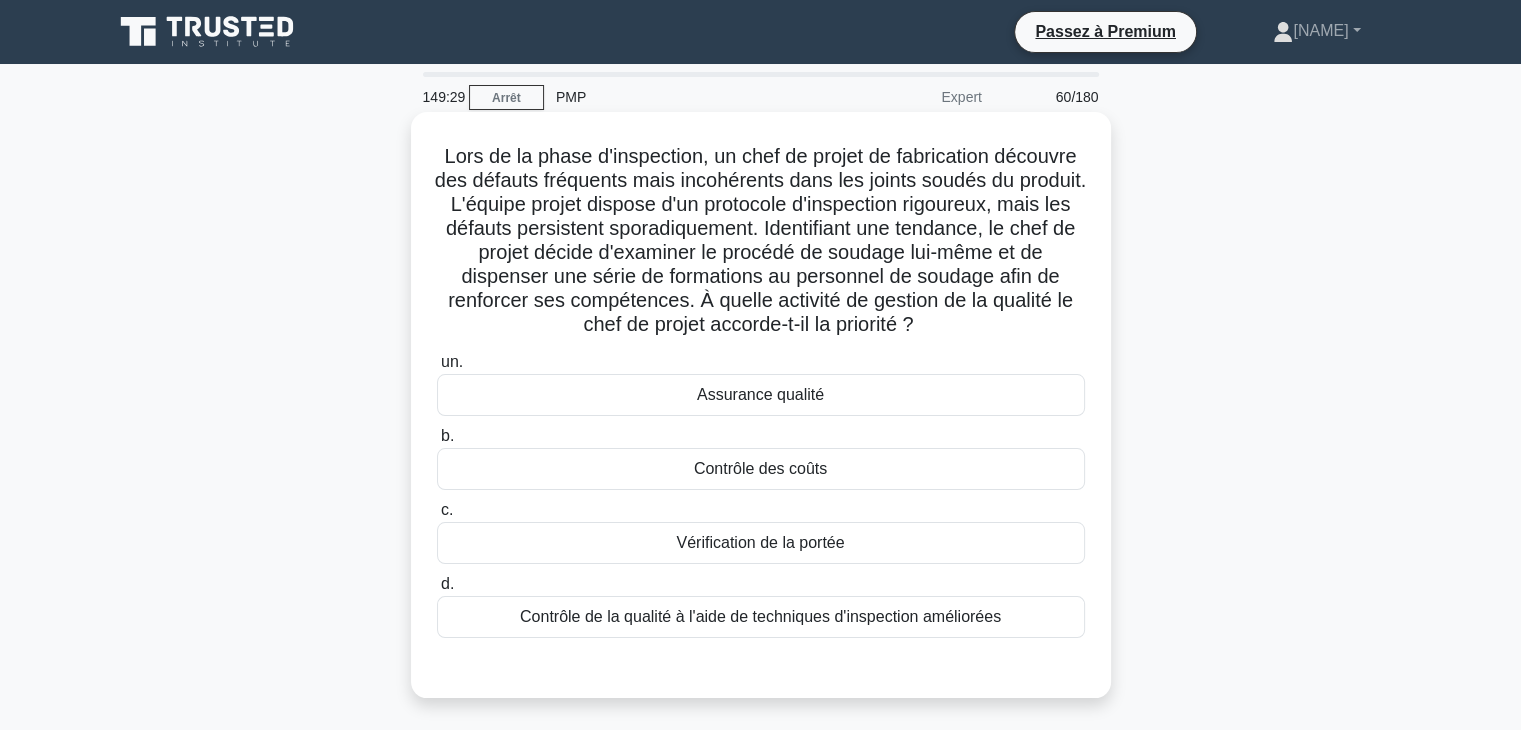 click on "Contrôle de la qualité à l'aide de techniques d'inspection améliorées" at bounding box center (760, 616) 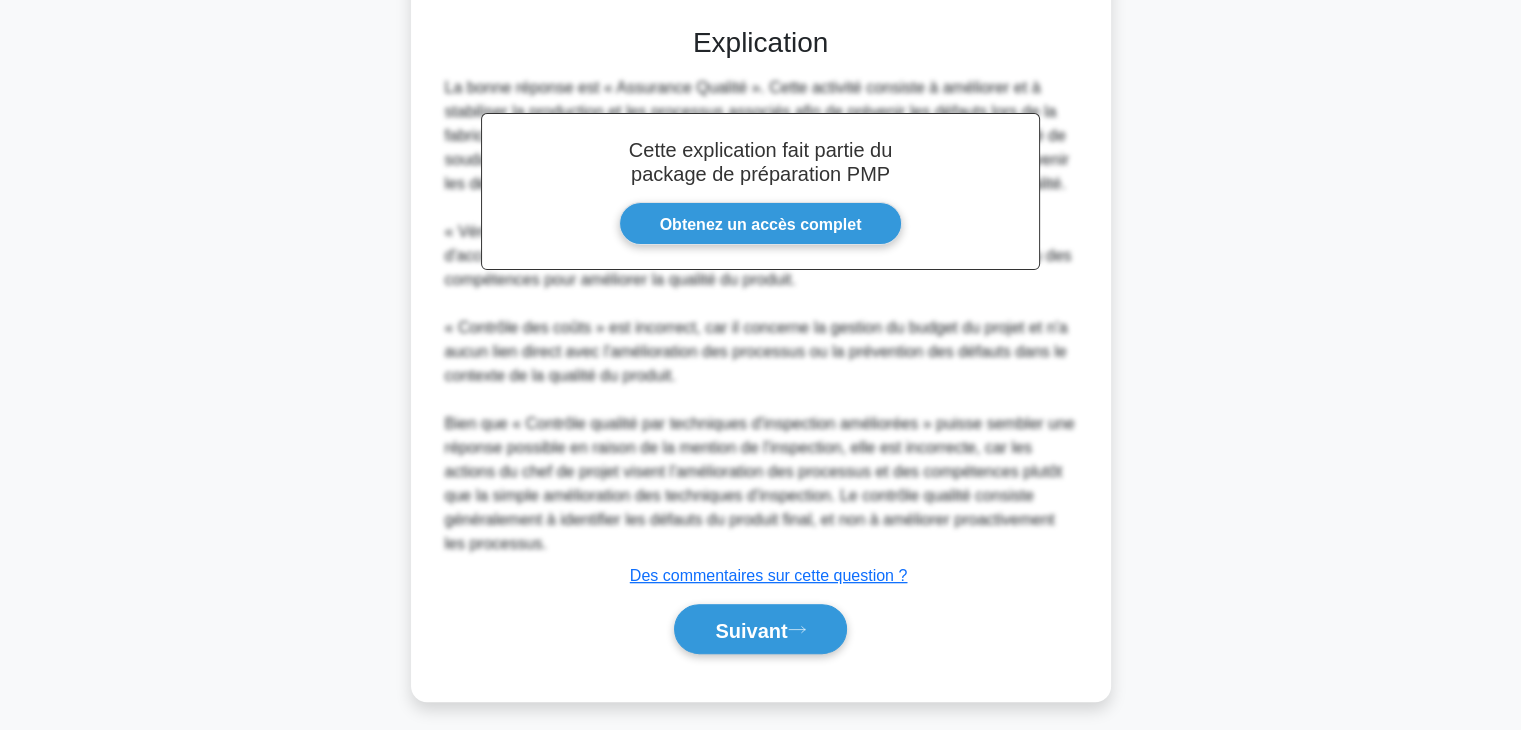 scroll, scrollTop: 650, scrollLeft: 0, axis: vertical 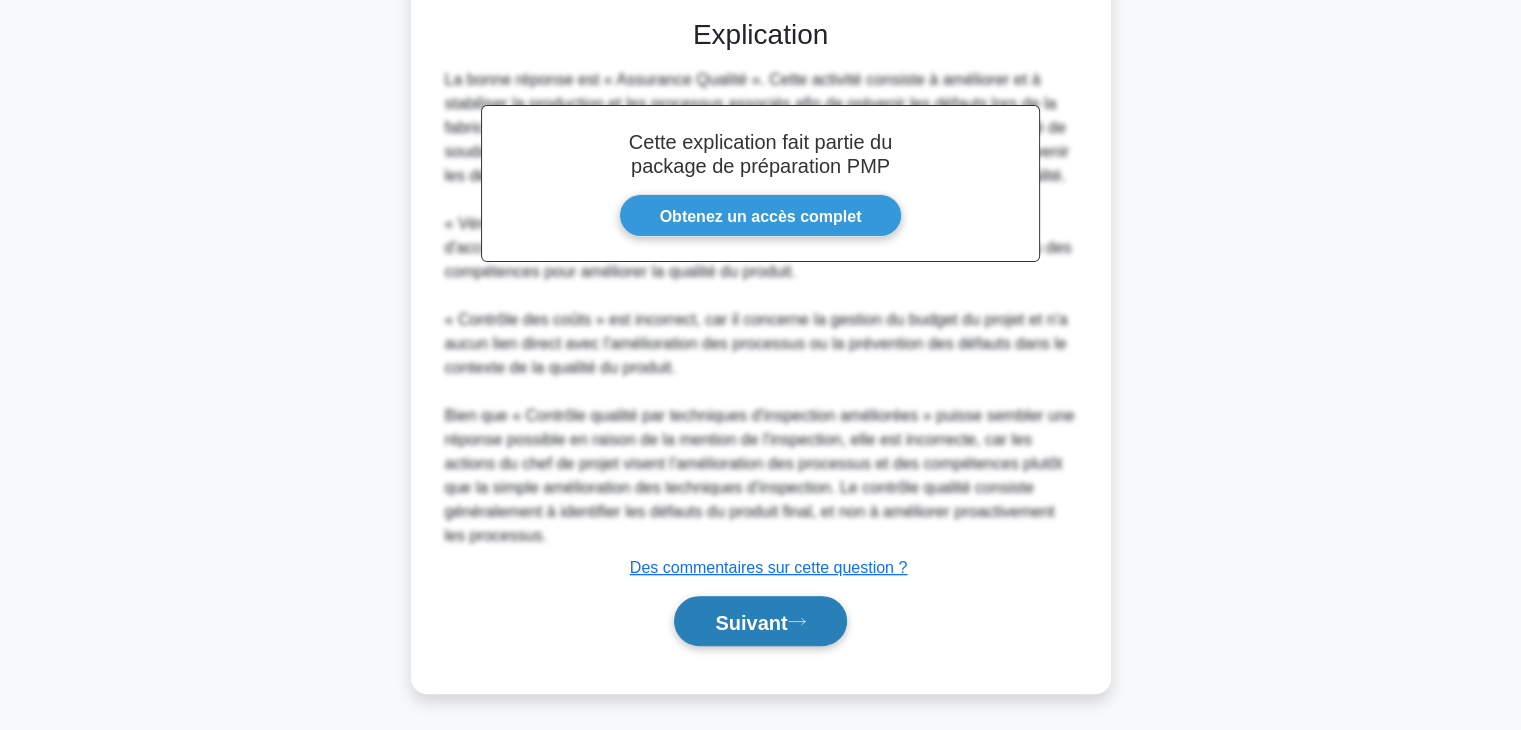 click on "Suivant" at bounding box center [751, 622] 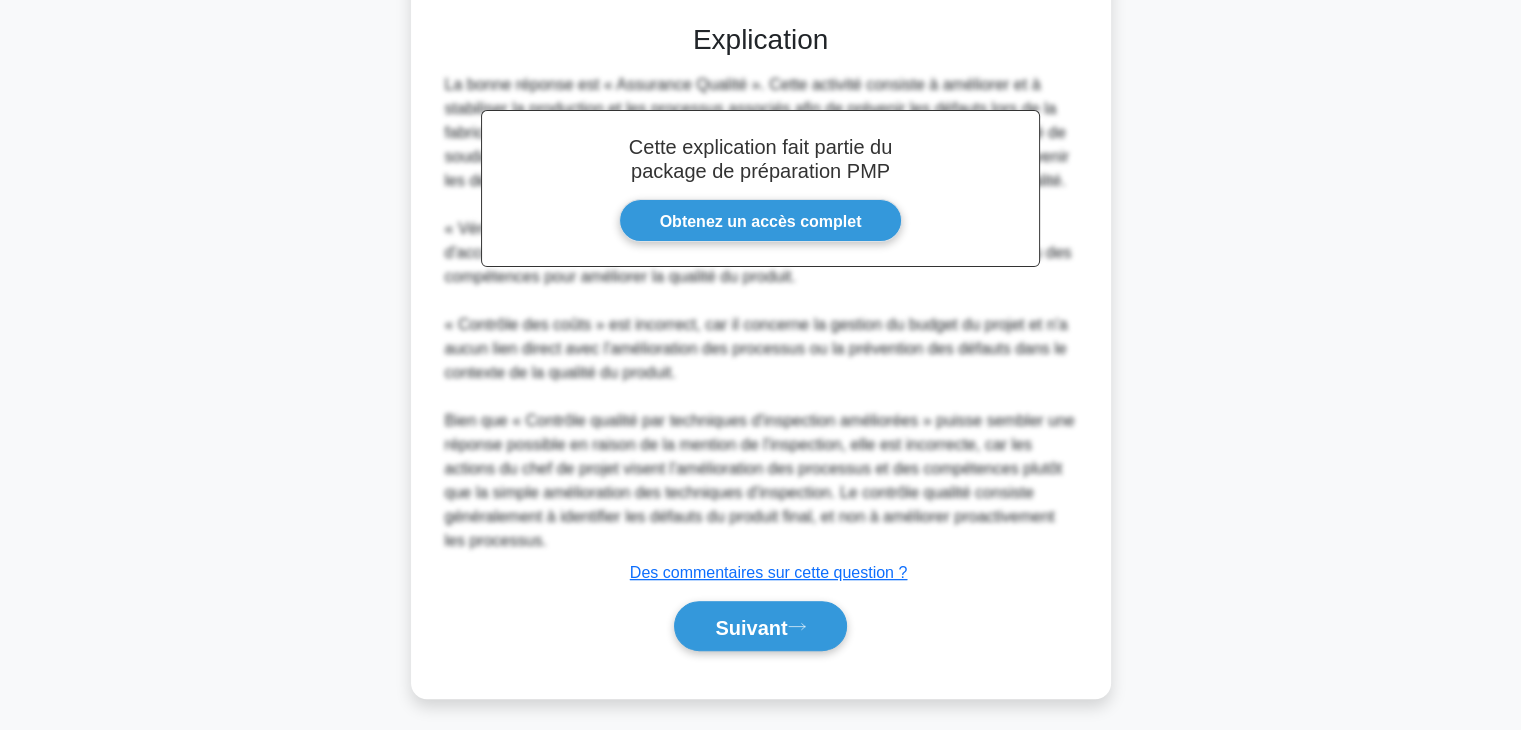 scroll, scrollTop: 351, scrollLeft: 0, axis: vertical 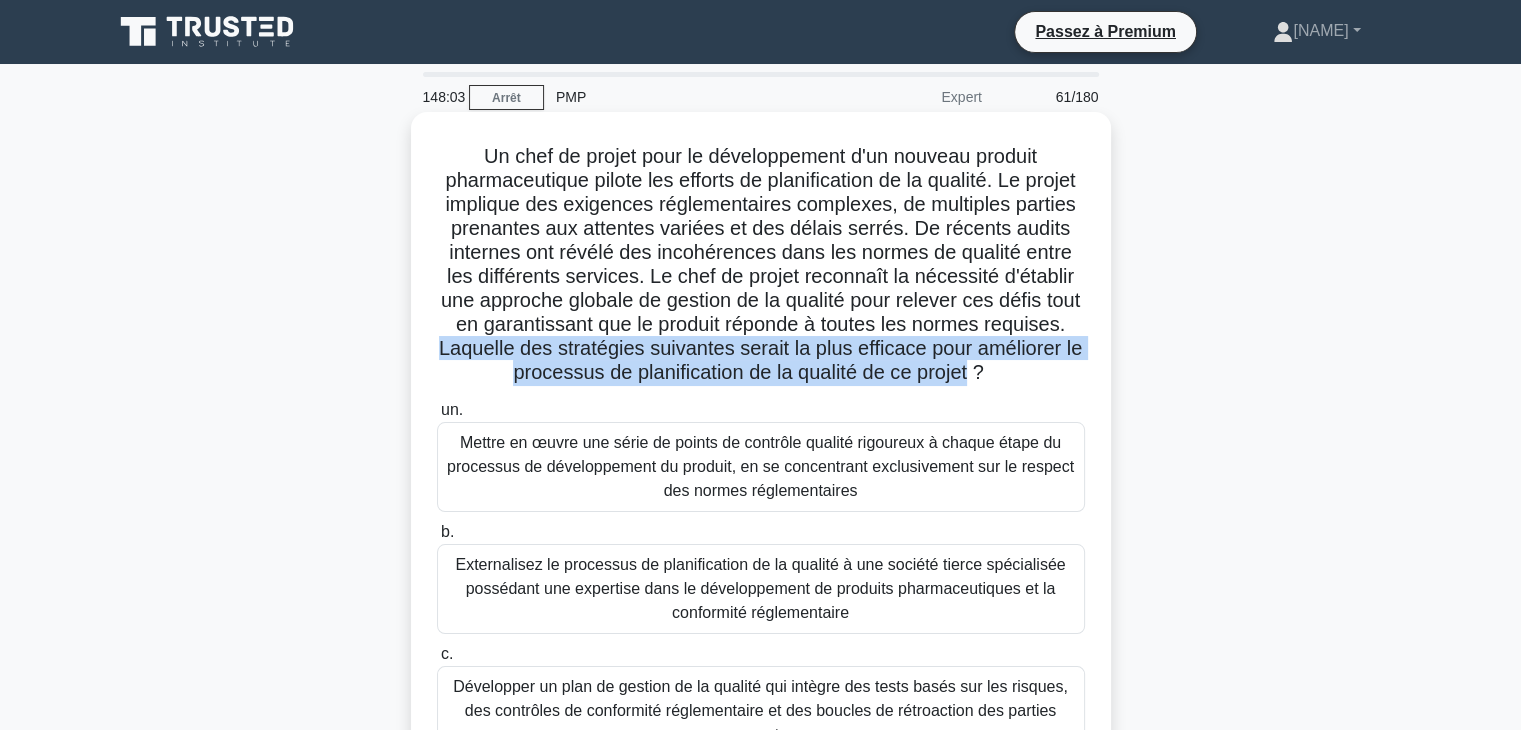 drag, startPoint x: 535, startPoint y: 349, endPoint x: 1025, endPoint y: 379, distance: 490.9175 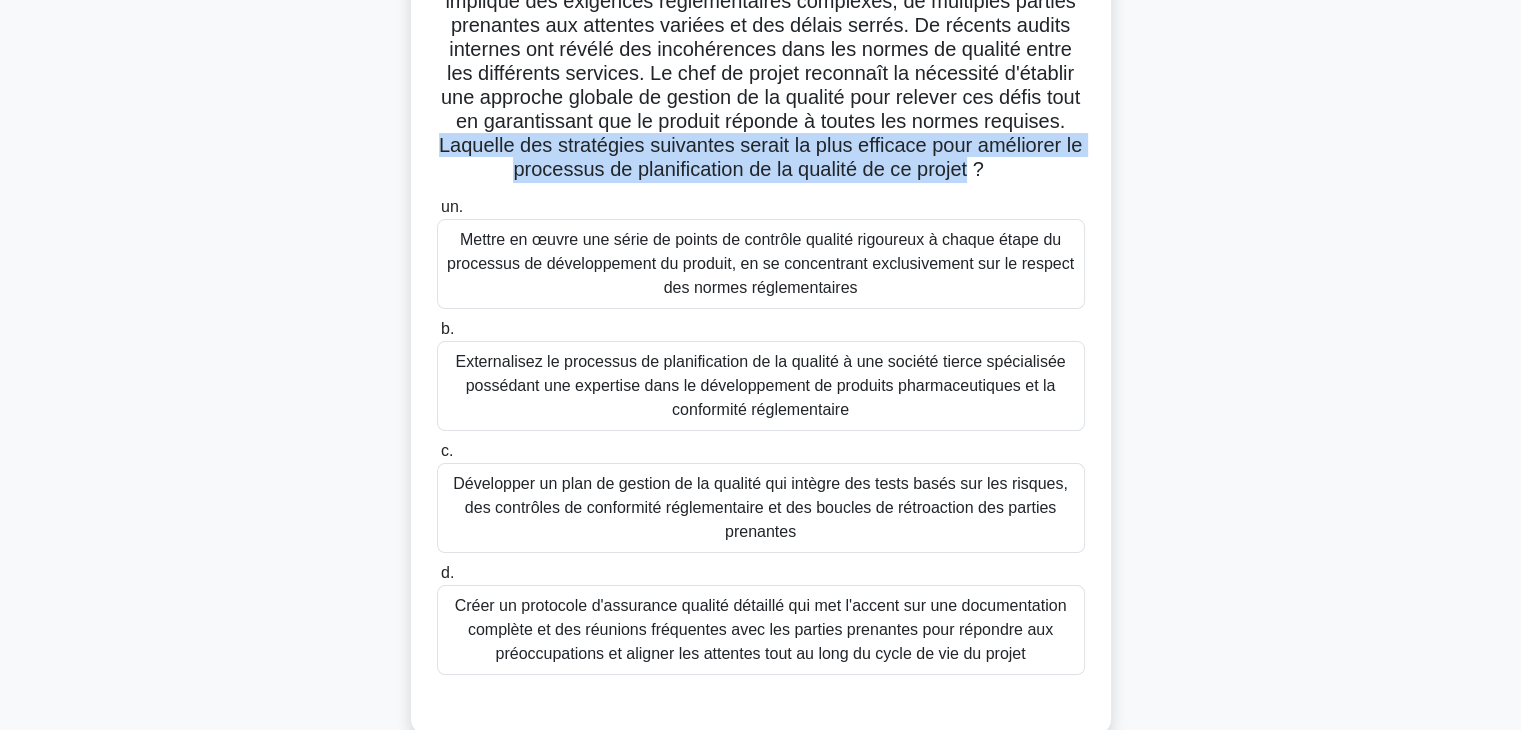 scroll, scrollTop: 209, scrollLeft: 0, axis: vertical 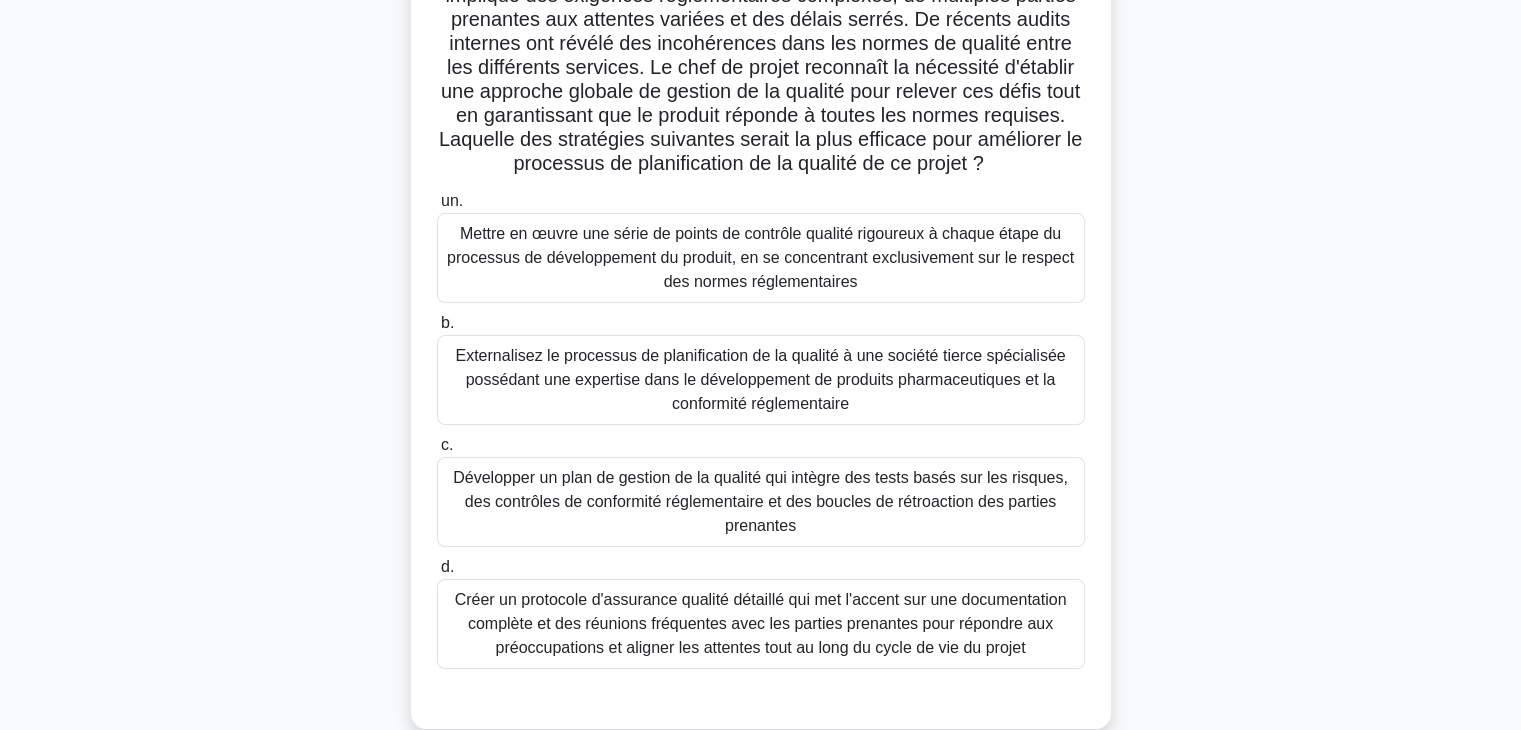 click on "Développer un plan de gestion de la qualité qui intègre des tests basés sur les risques, des contrôles de conformité réglementaire et des boucles de rétroaction des parties prenantes" at bounding box center (760, 501) 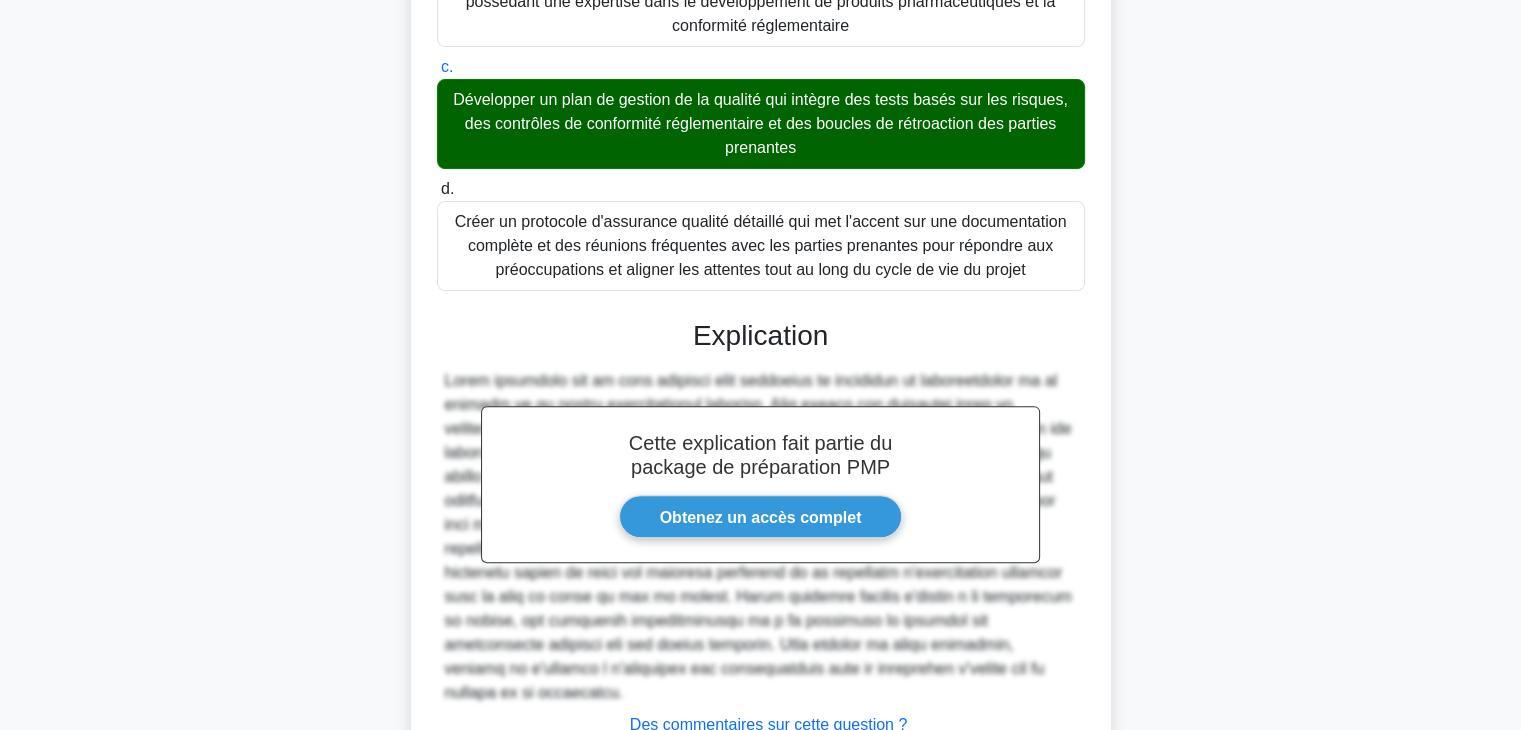 scroll, scrollTop: 720, scrollLeft: 0, axis: vertical 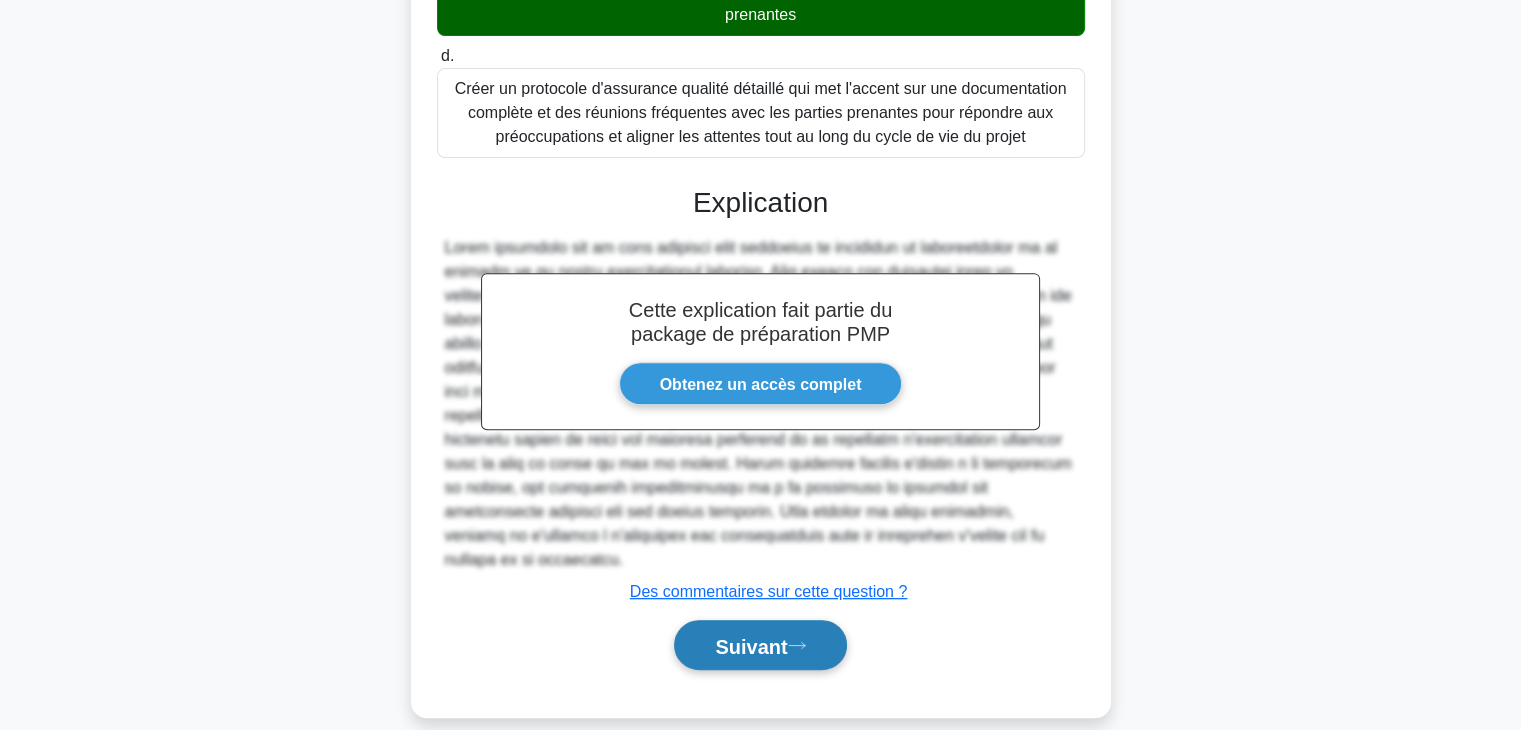 click on "Suivant" at bounding box center (751, 646) 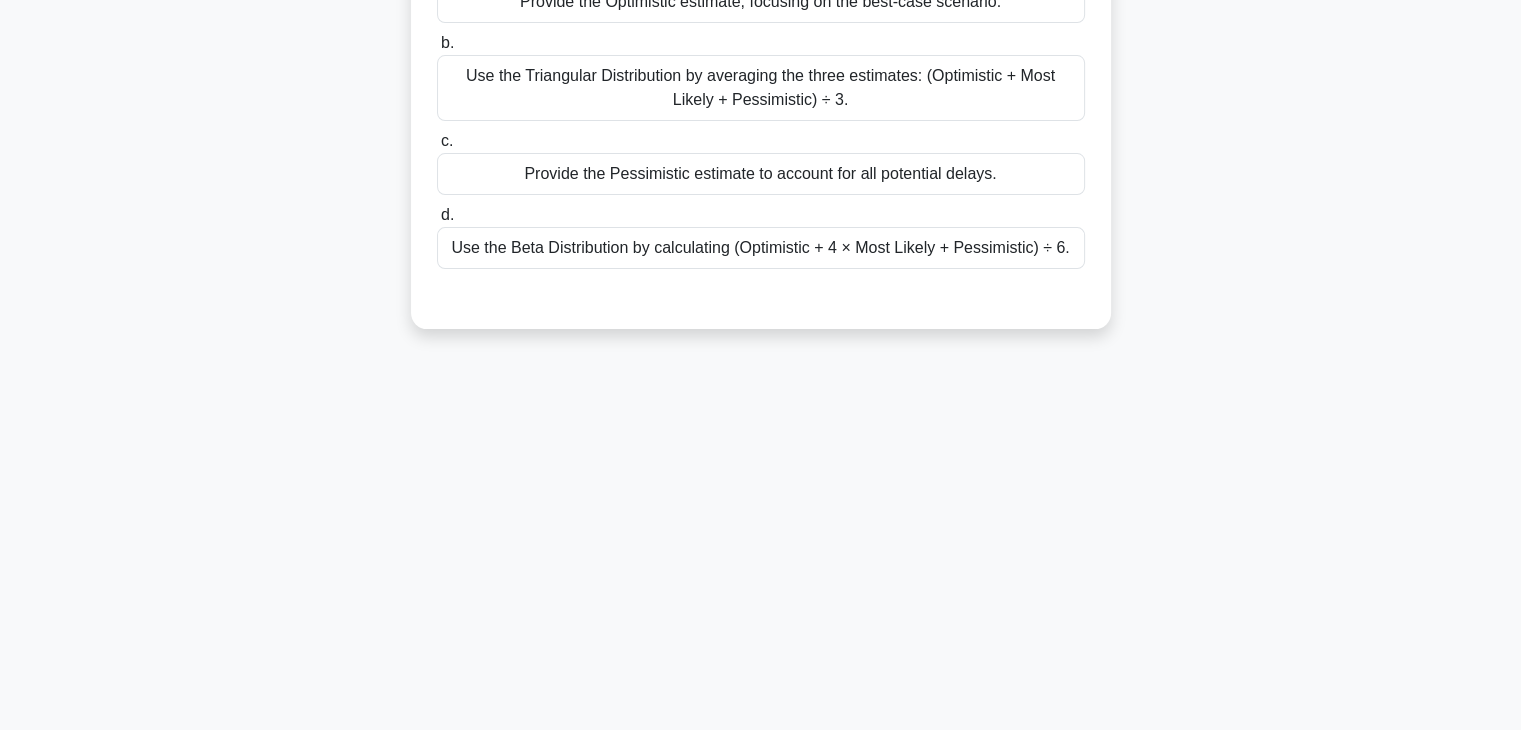 scroll, scrollTop: 351, scrollLeft: 0, axis: vertical 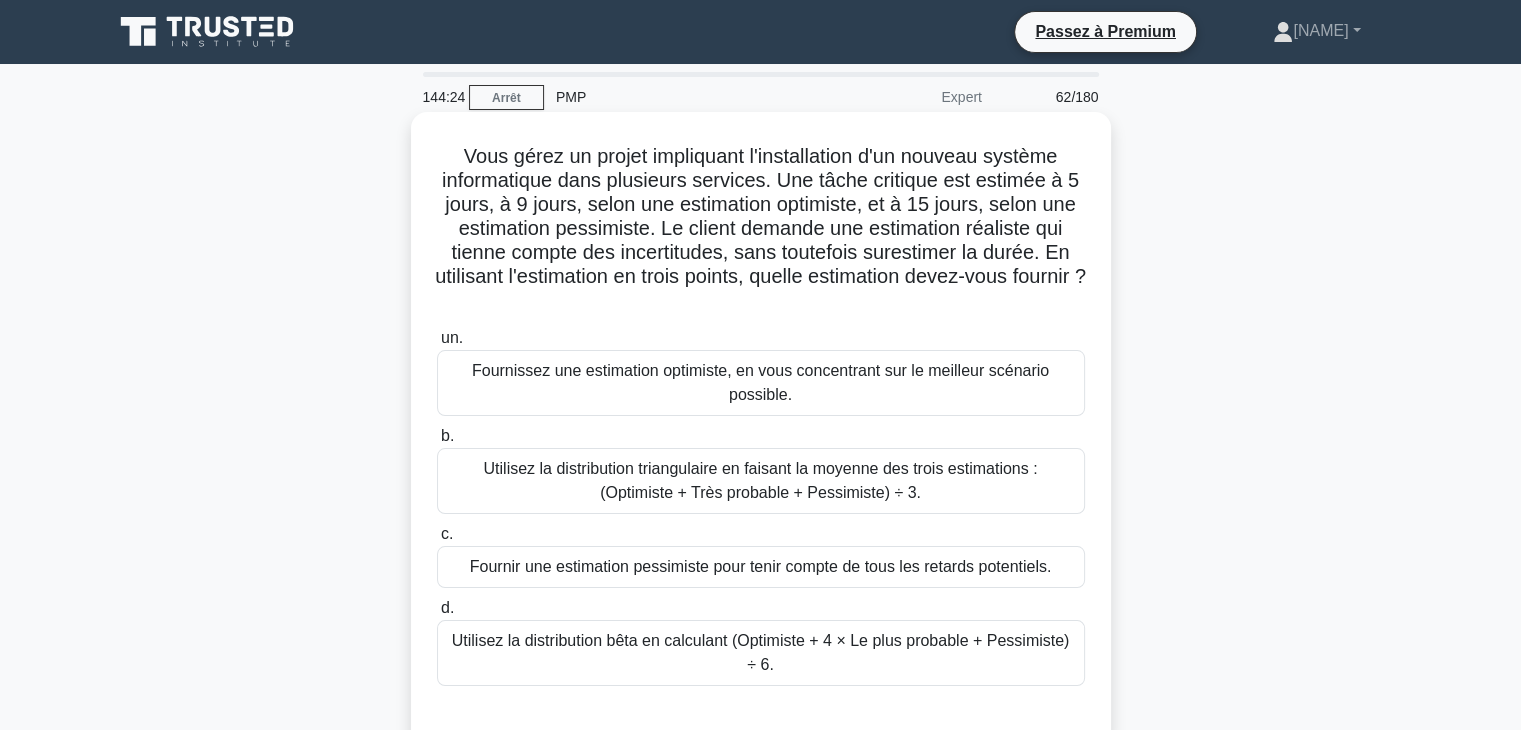 click on "Utilisez la distribution bêta en calculant (Optimiste + 4 × Le plus probable + Pessimiste) ÷ 6." at bounding box center [761, 652] 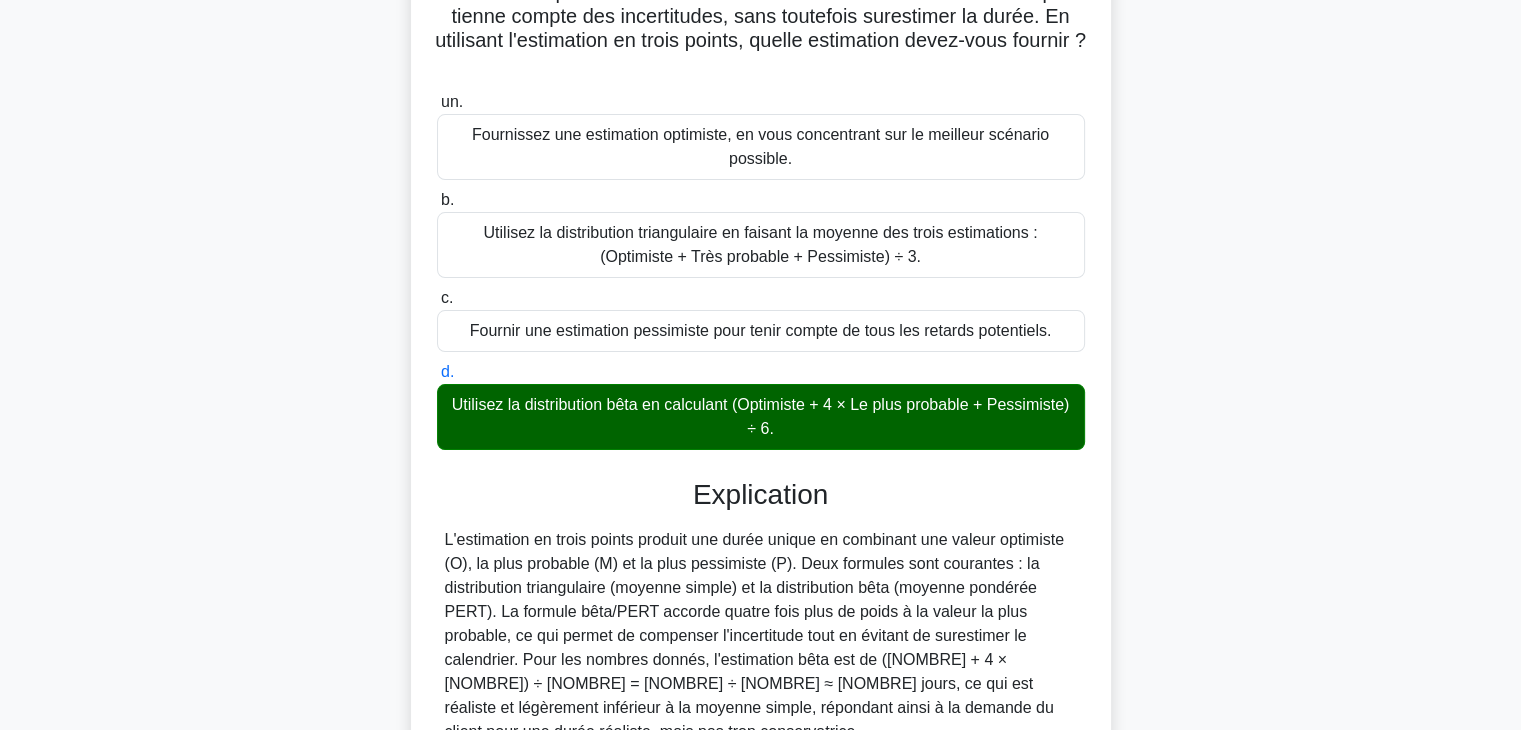 scroll, scrollTop: 408, scrollLeft: 0, axis: vertical 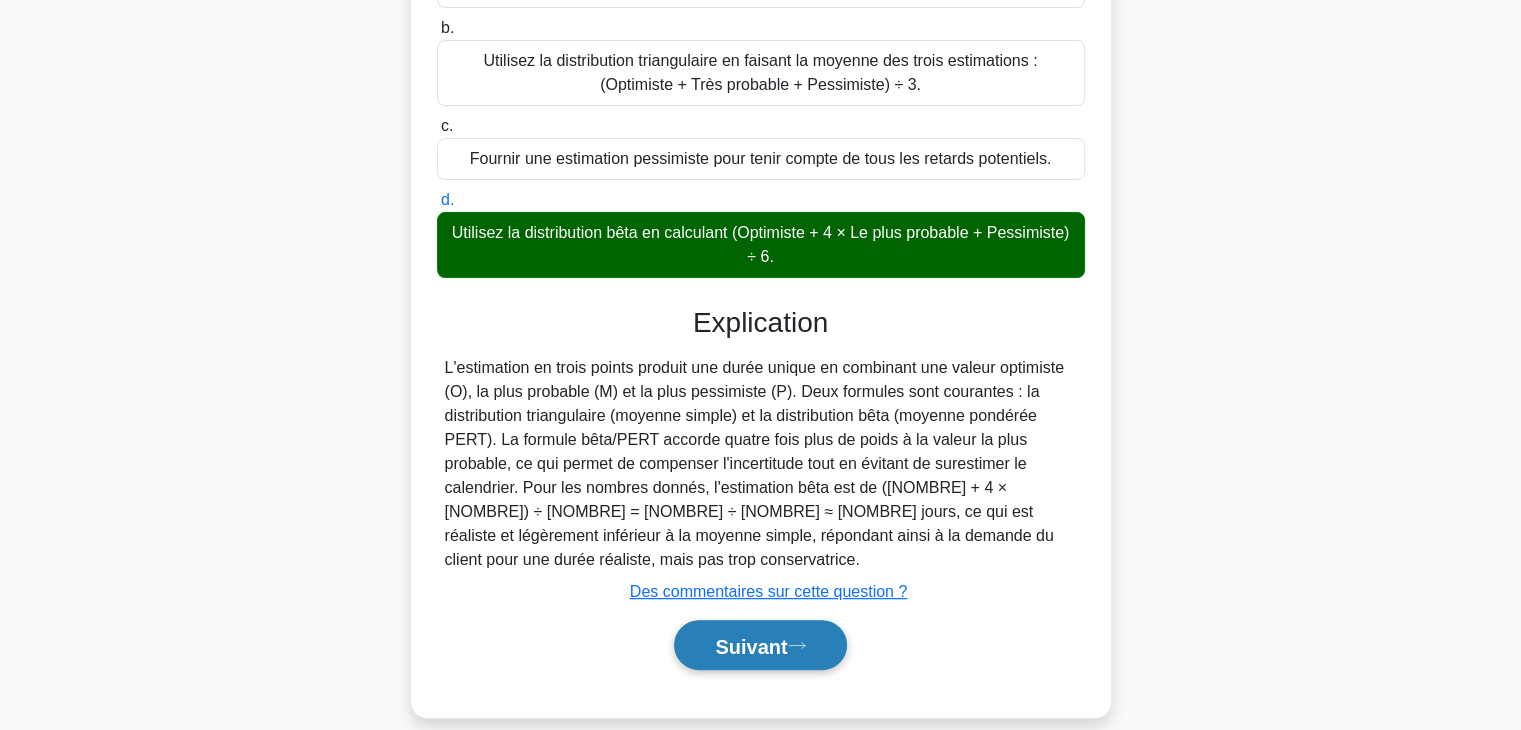 click on "Suivant" at bounding box center (751, 646) 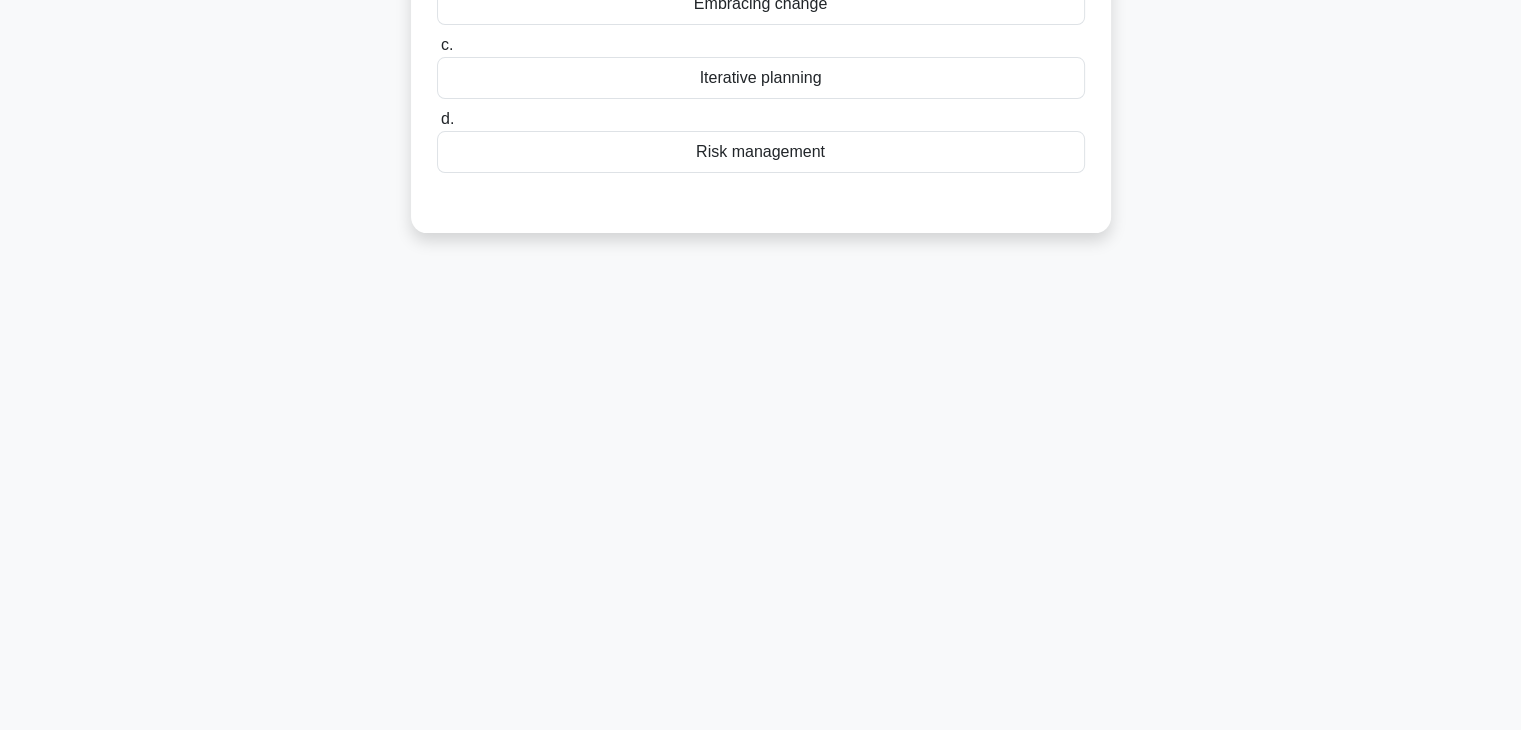 scroll, scrollTop: 351, scrollLeft: 0, axis: vertical 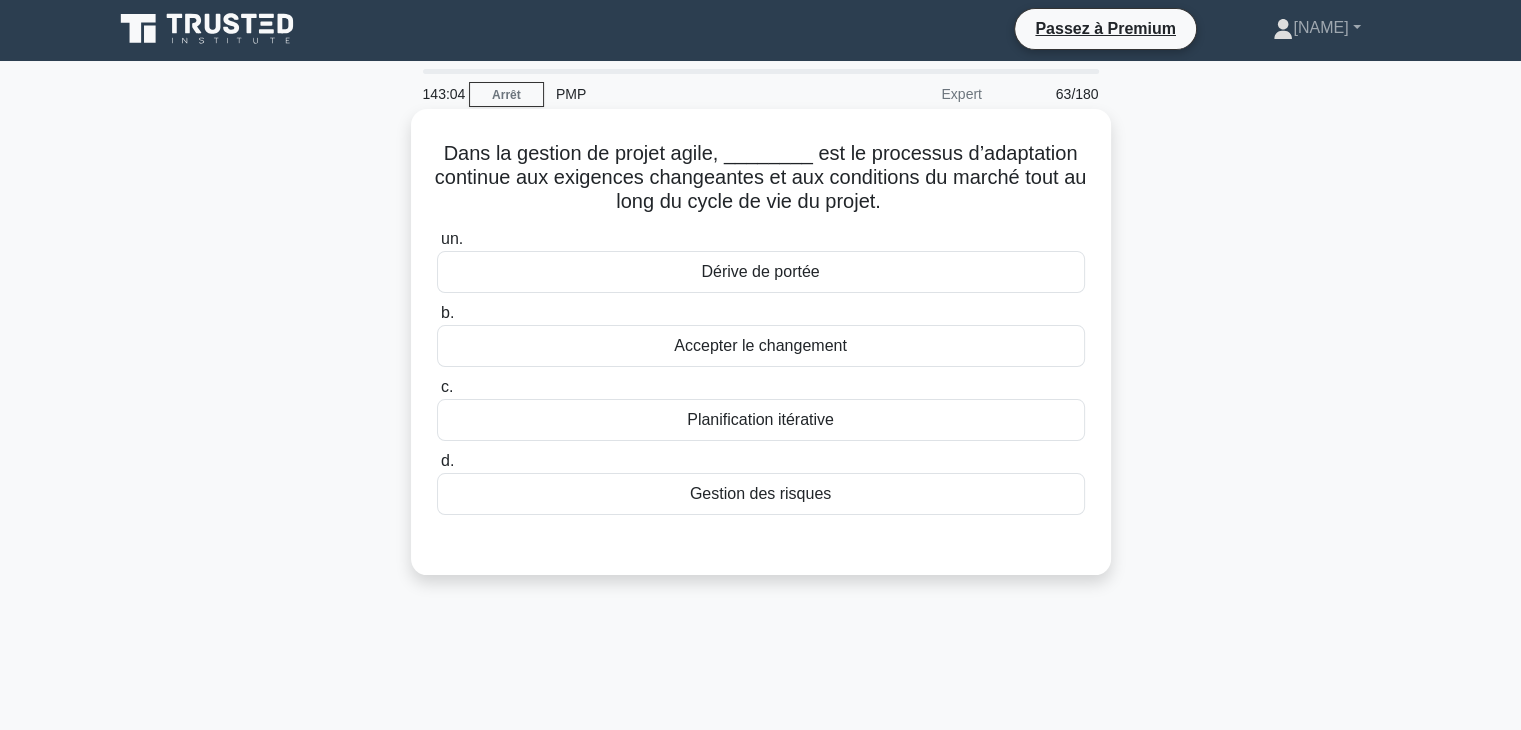 click on "Planification itérative" at bounding box center (761, 420) 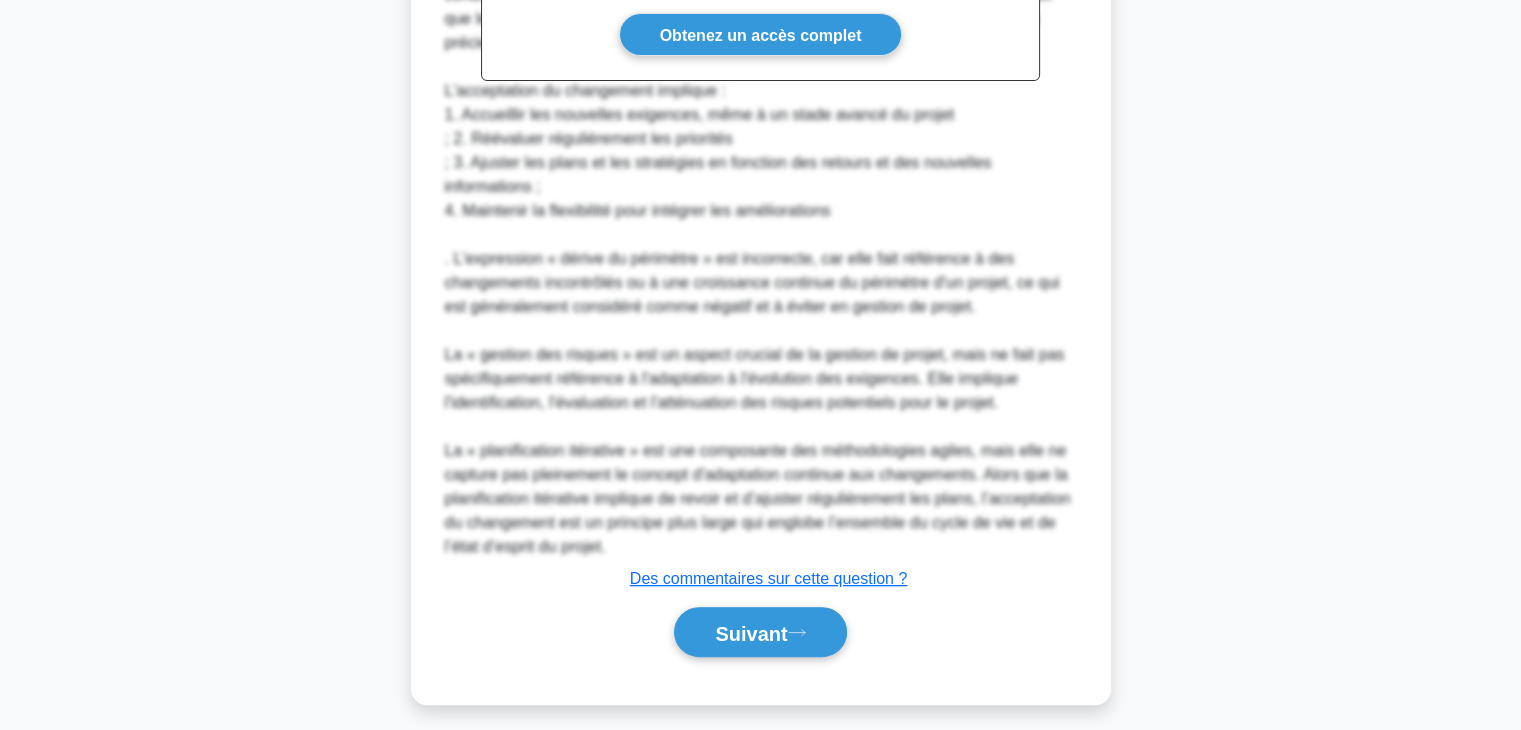 scroll, scrollTop: 722, scrollLeft: 0, axis: vertical 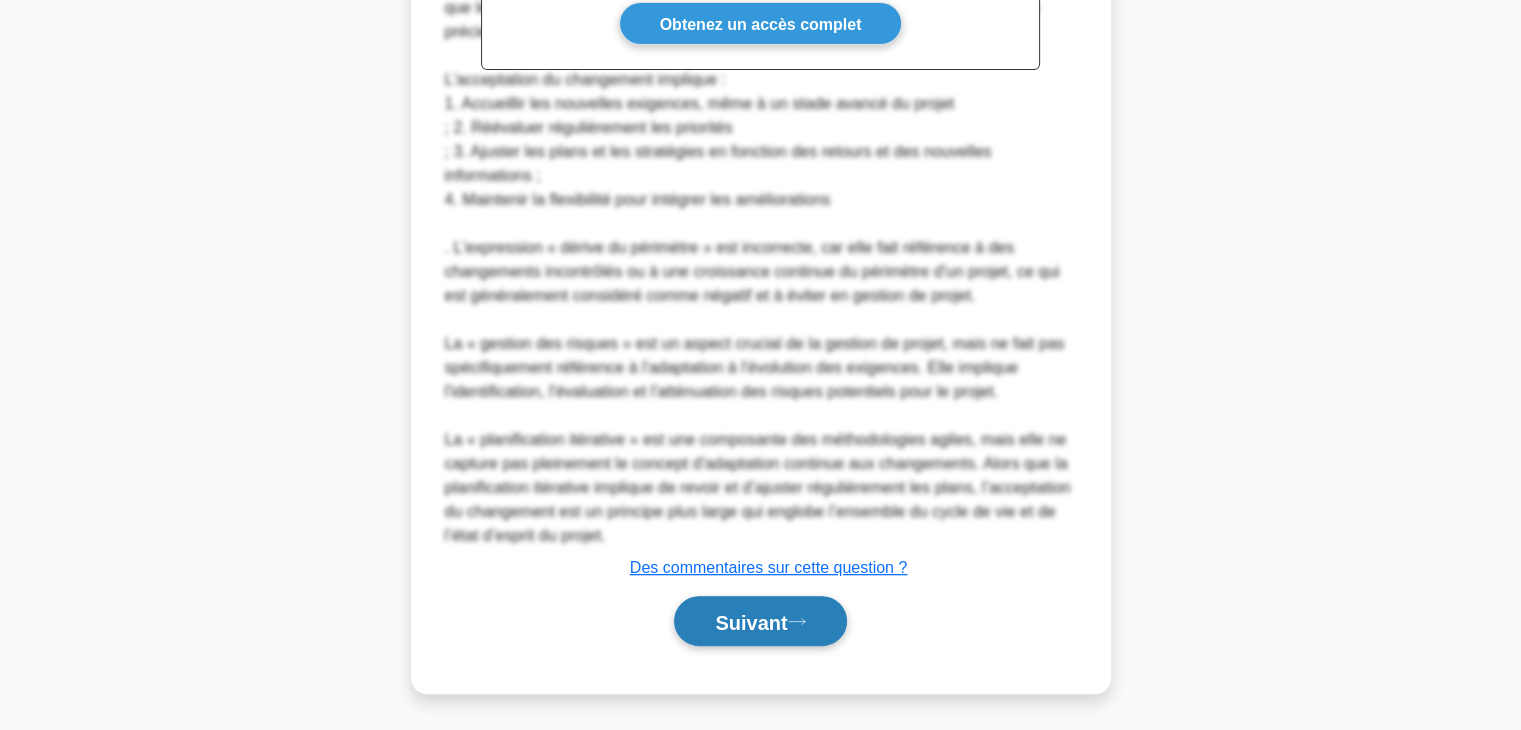 click on "Suivant" at bounding box center (751, 622) 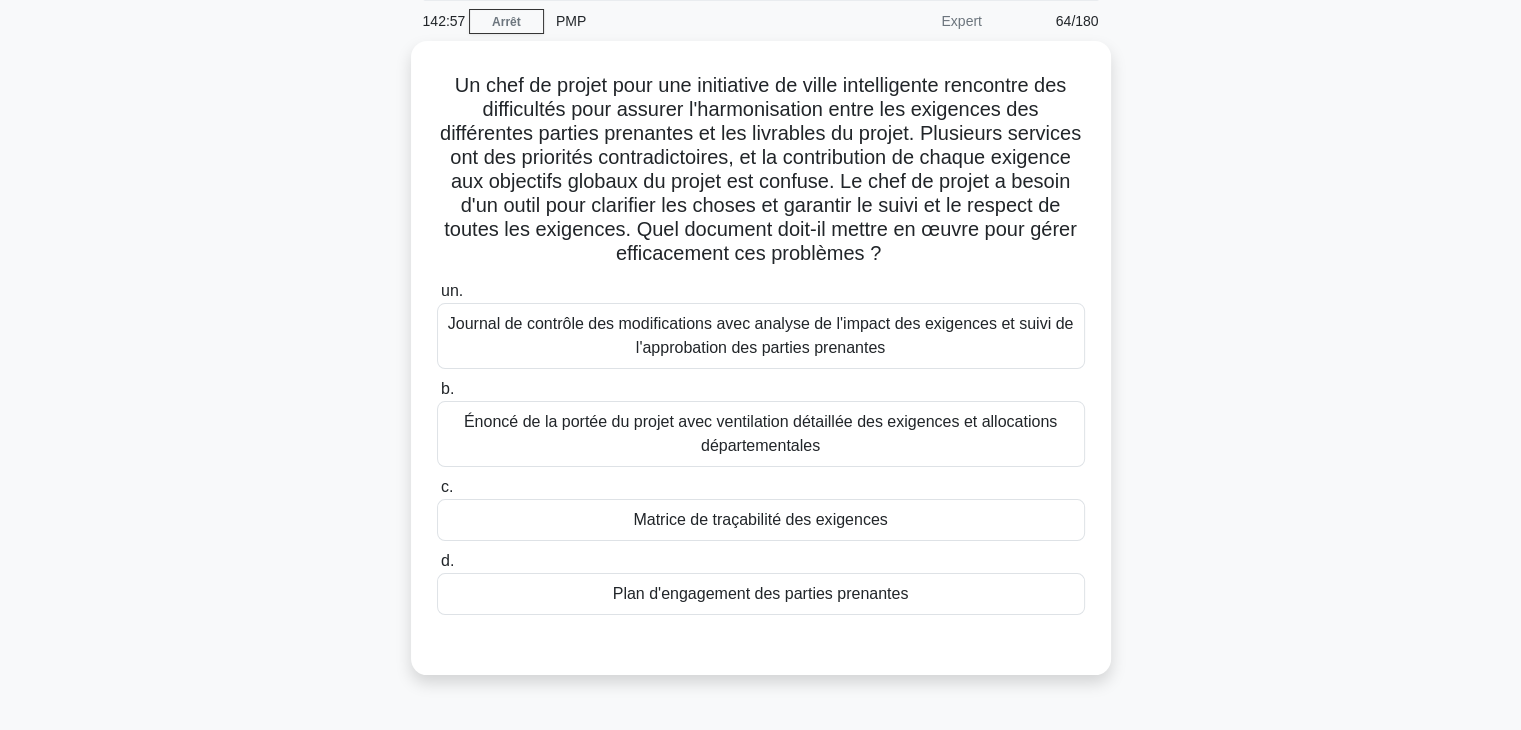 scroll, scrollTop: 0, scrollLeft: 0, axis: both 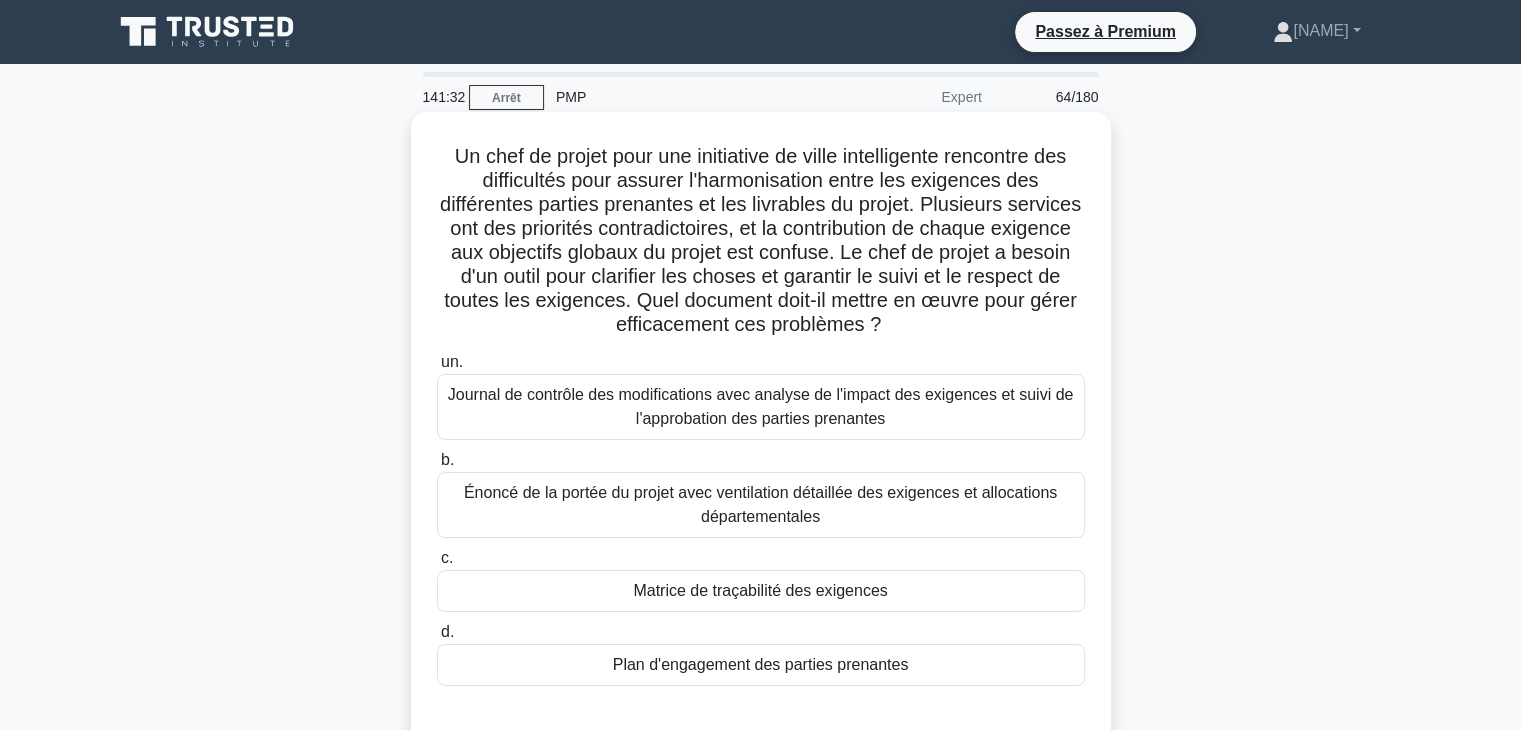 click on "Matrice de traçabilité des exigences" at bounding box center [760, 590] 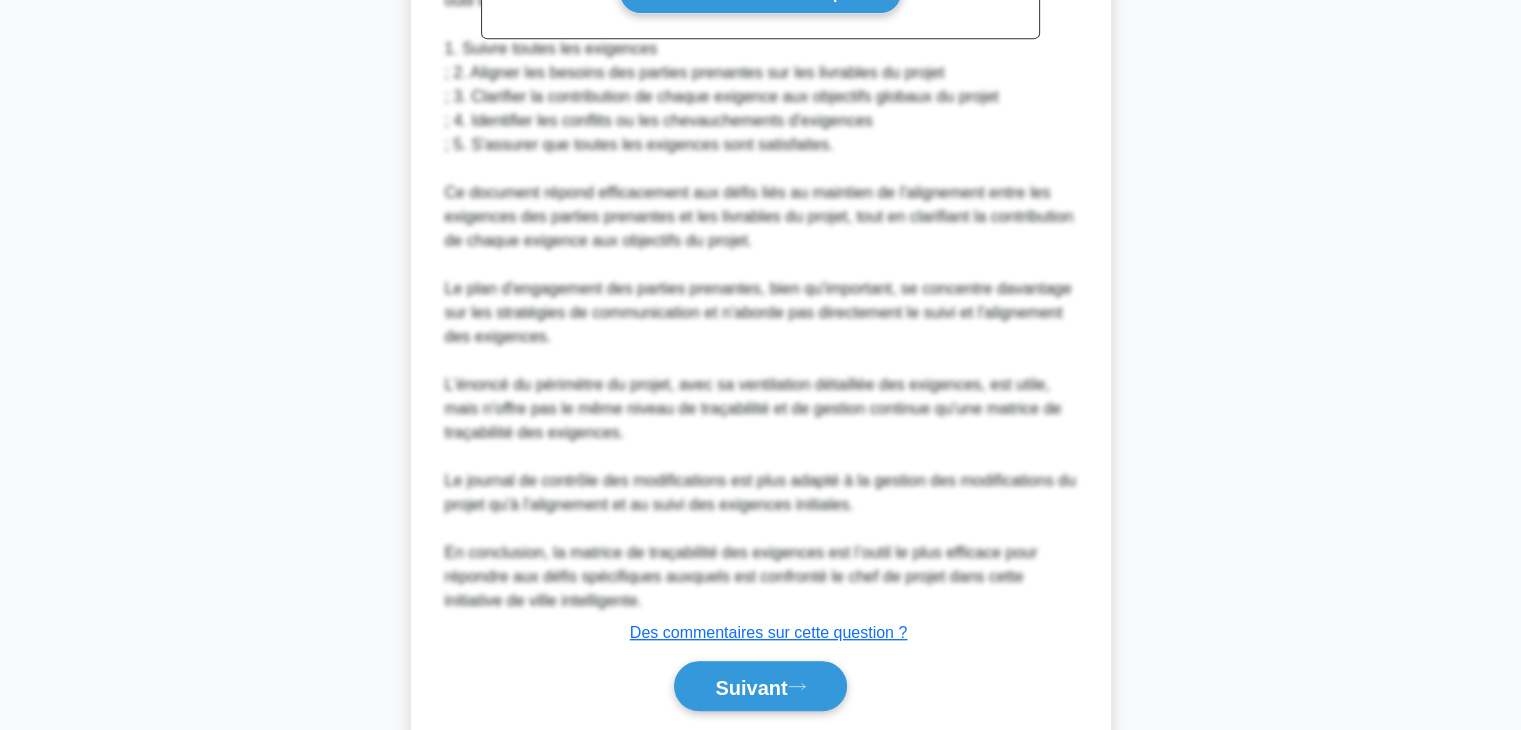 scroll, scrollTop: 984, scrollLeft: 0, axis: vertical 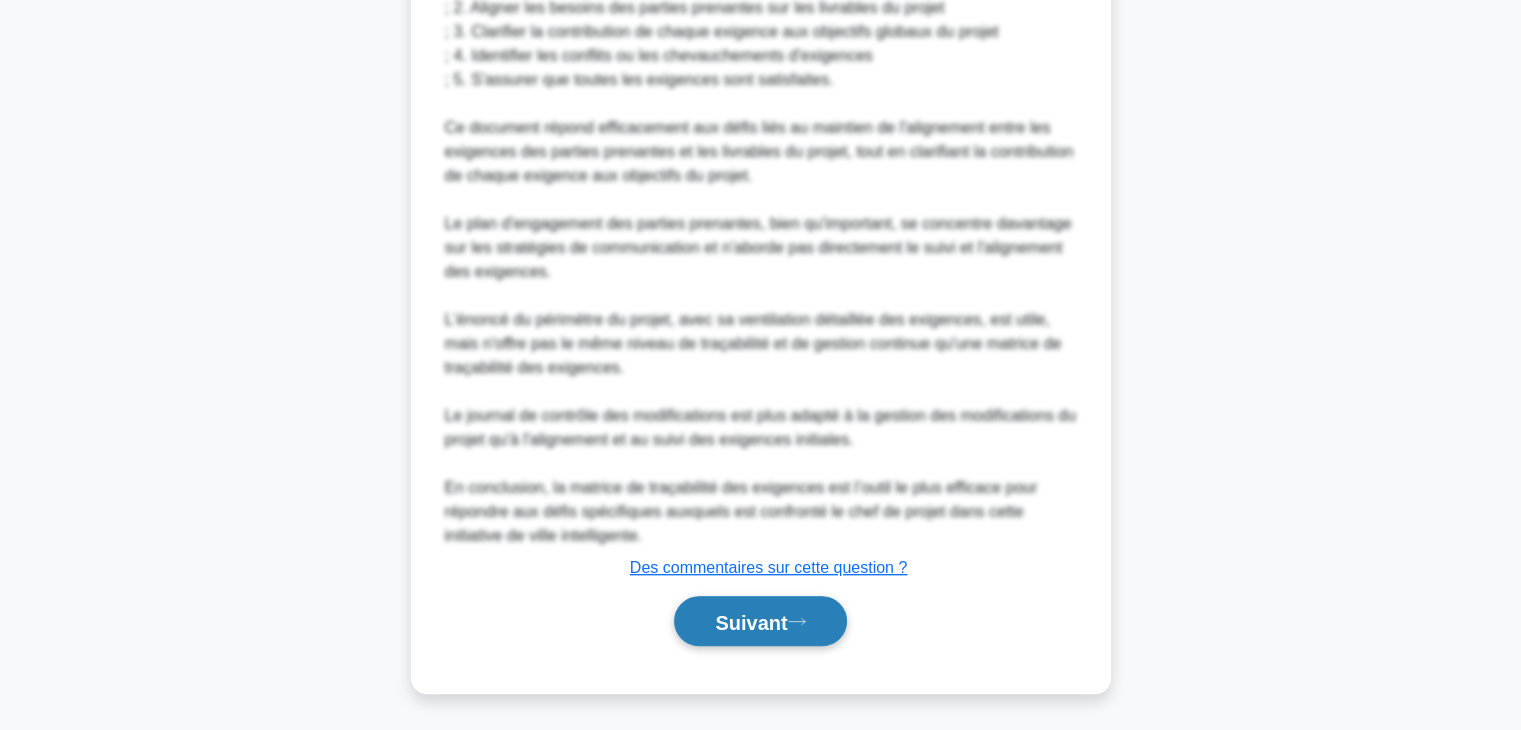 click on "Suivant" at bounding box center (751, 622) 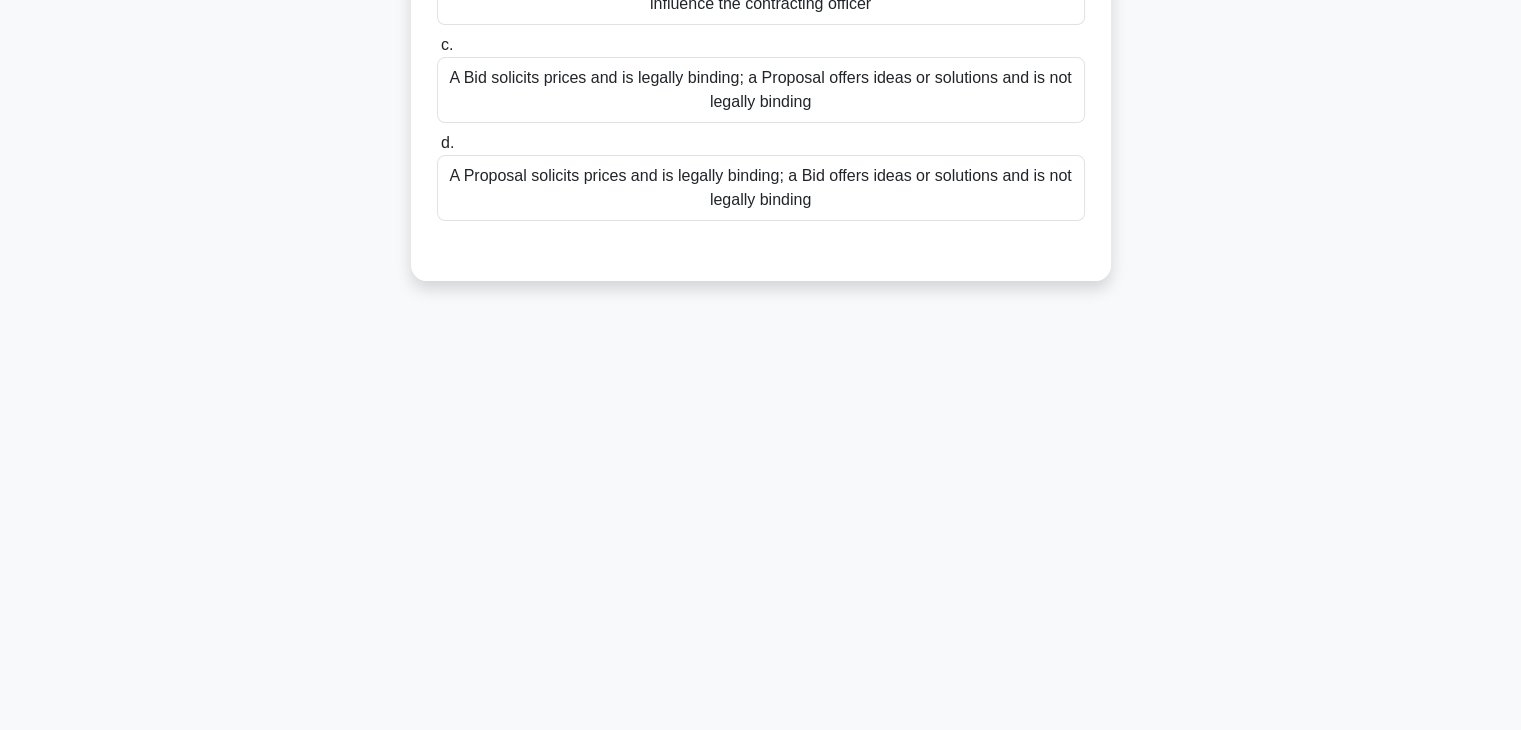 scroll, scrollTop: 351, scrollLeft: 0, axis: vertical 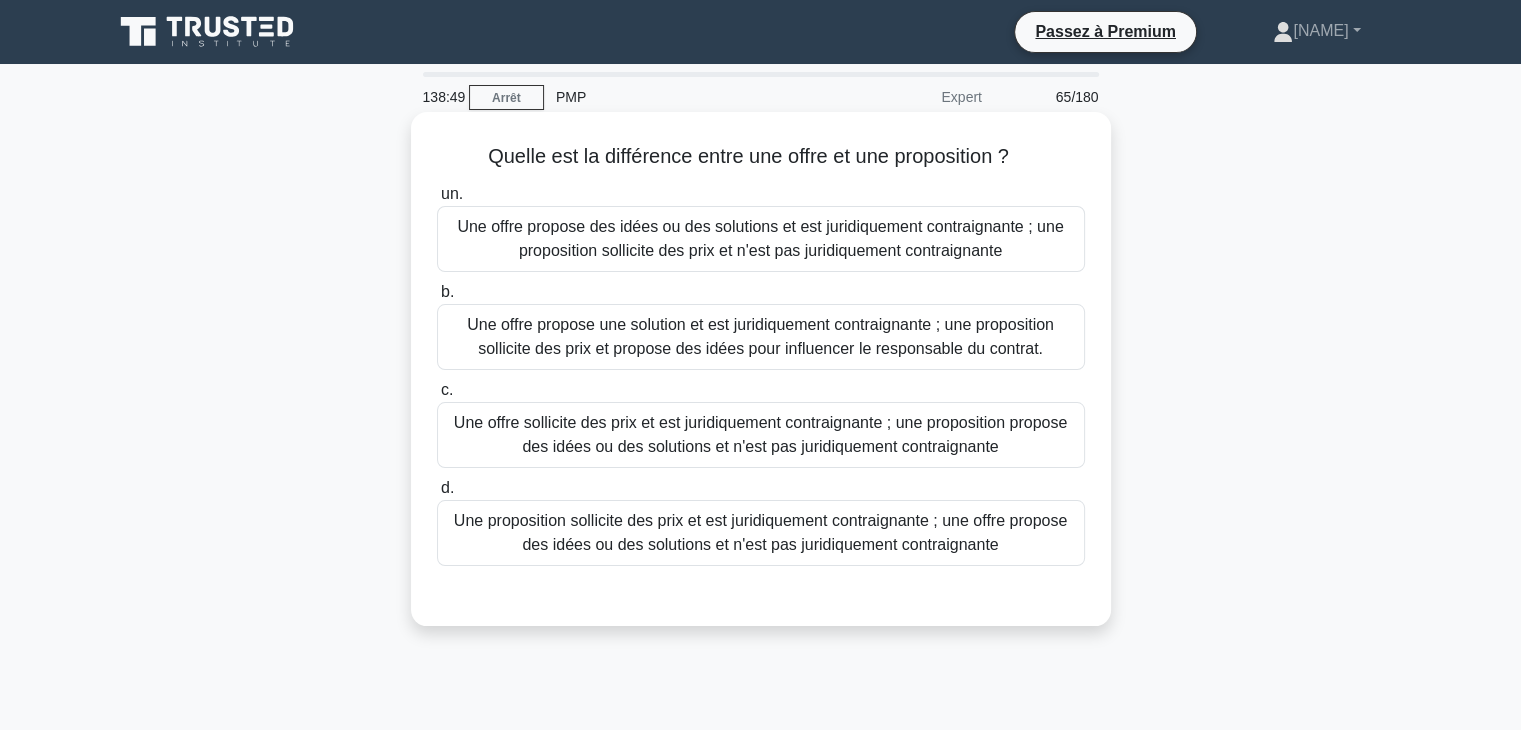 click on "Une offre propose des idées ou des solutions et est juridiquement contraignante ; une proposition sollicite des prix et n'est pas juridiquement contraignante" at bounding box center [760, 238] 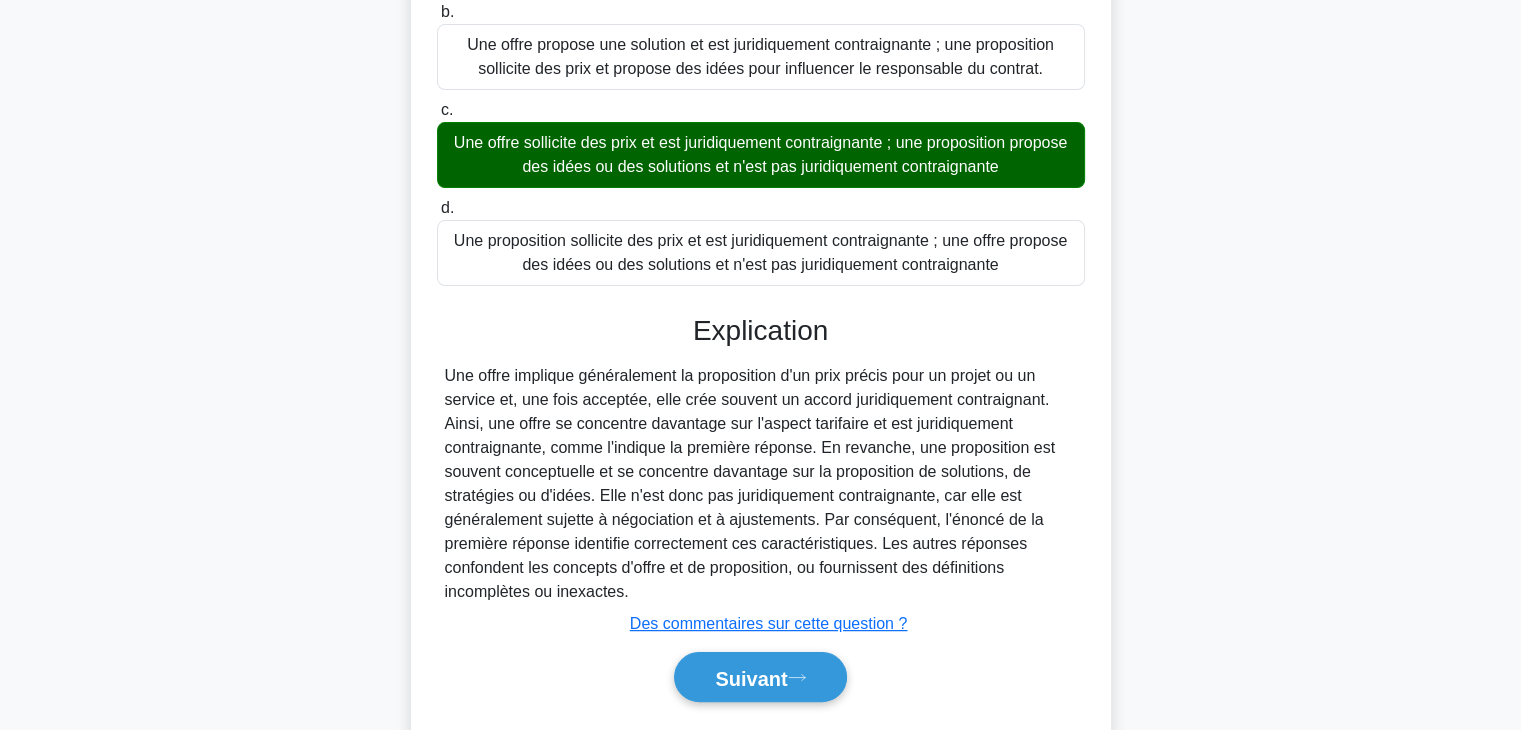 scroll, scrollTop: 332, scrollLeft: 0, axis: vertical 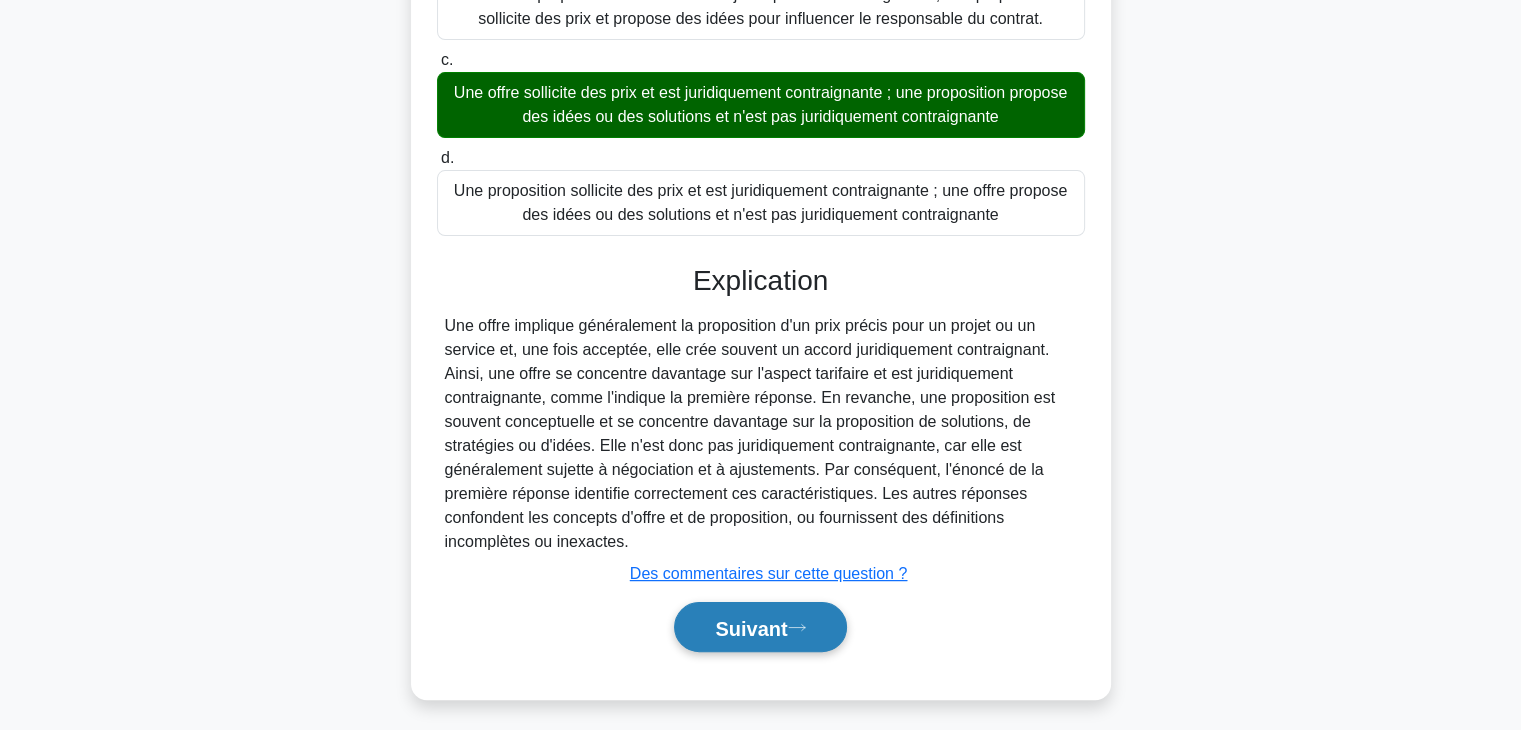 click on "Suivant" at bounding box center [751, 628] 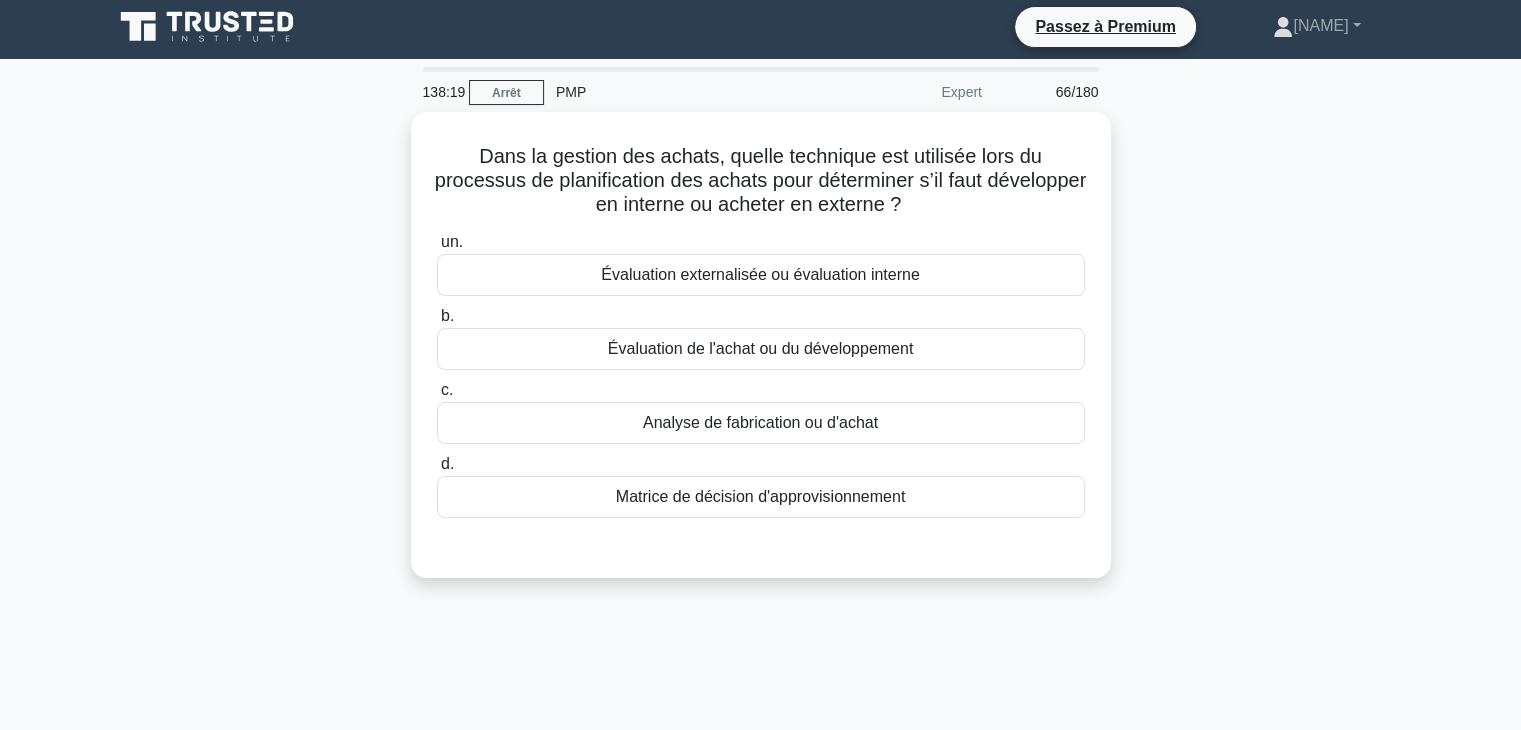 scroll, scrollTop: 4, scrollLeft: 0, axis: vertical 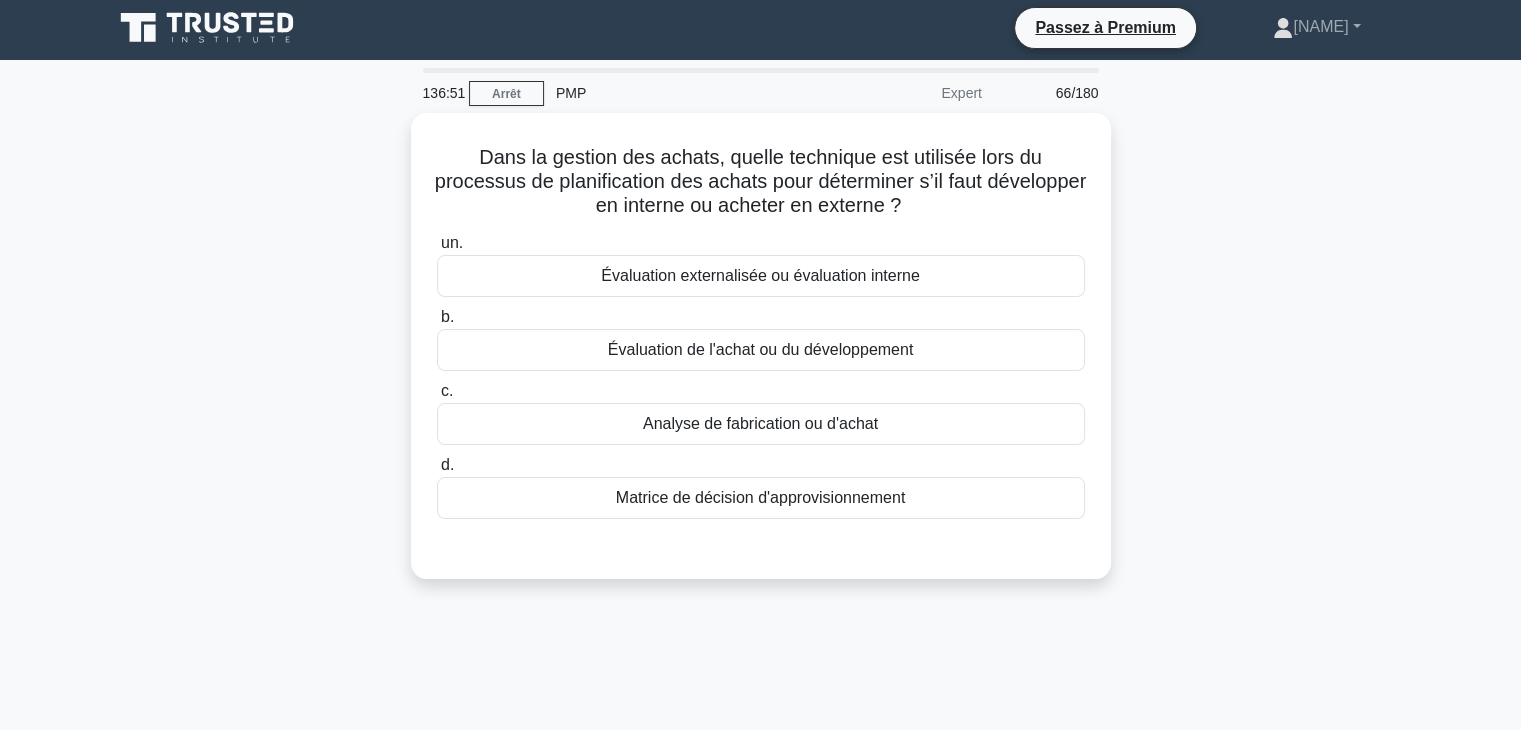 click on "Dans la gestion des achats, quelle technique est utilisée lors du processus de planification des achats pour déterminer s’il faut développer en interne ou acheter en externe ?
.spinner_0XTQ{transform-origin:center;animation:spinner_y6GP .75s linear infinite}@keyframes spinner_y6GP{100%{transform:rotate(360deg)}}
un.
Évaluation externalisée ou évaluation interne
b." at bounding box center (761, 358) 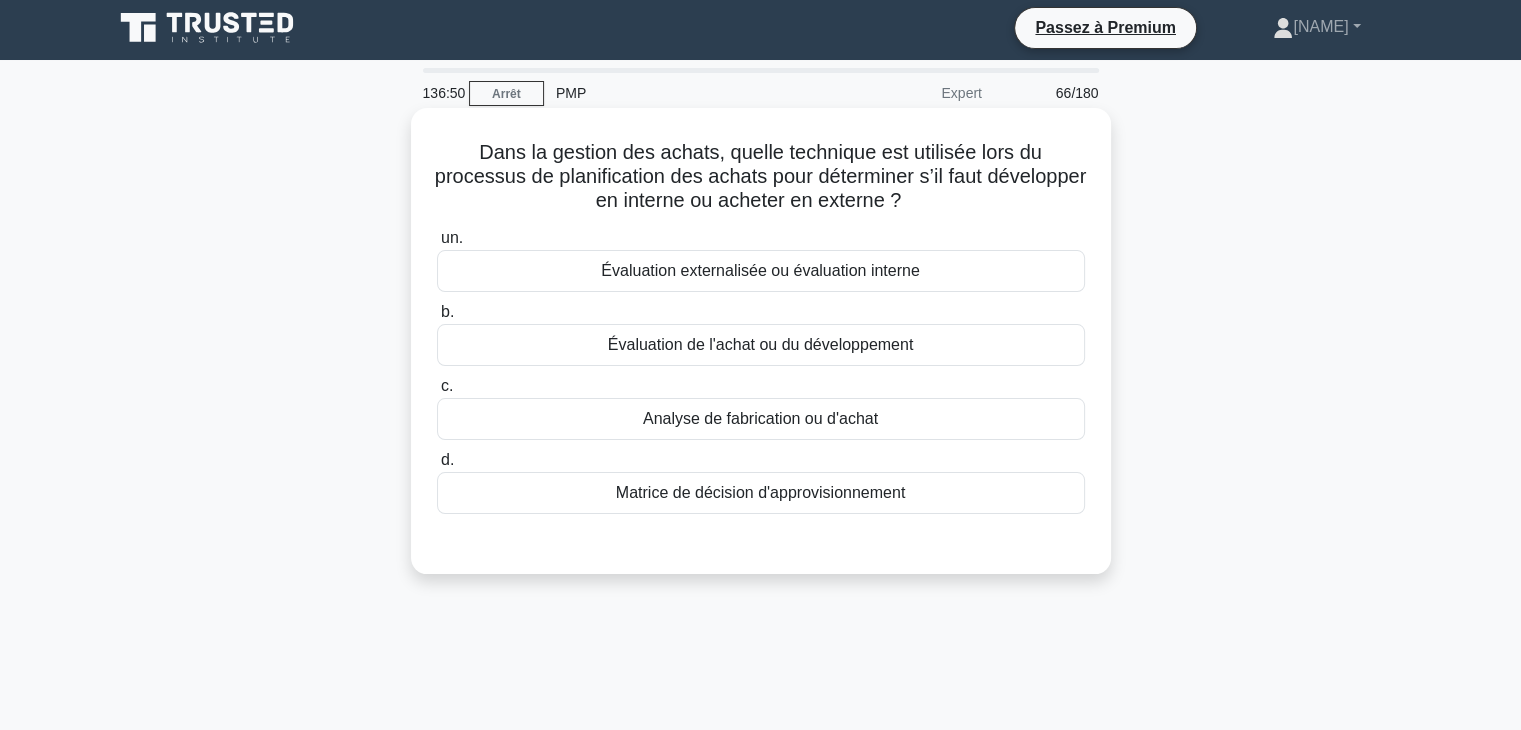 click on "Analyse de fabrication ou d'achat" at bounding box center [761, 419] 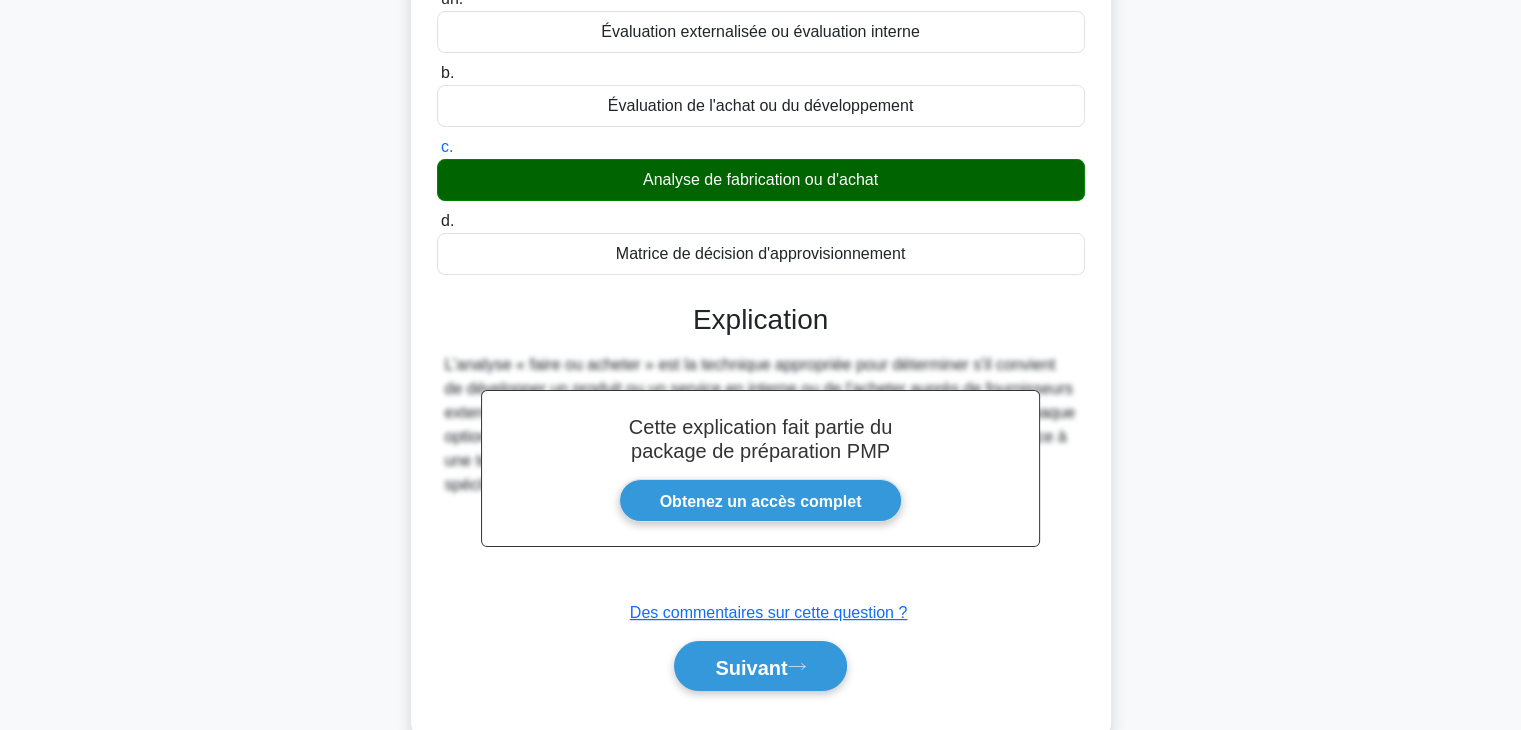 scroll, scrollTop: 351, scrollLeft: 0, axis: vertical 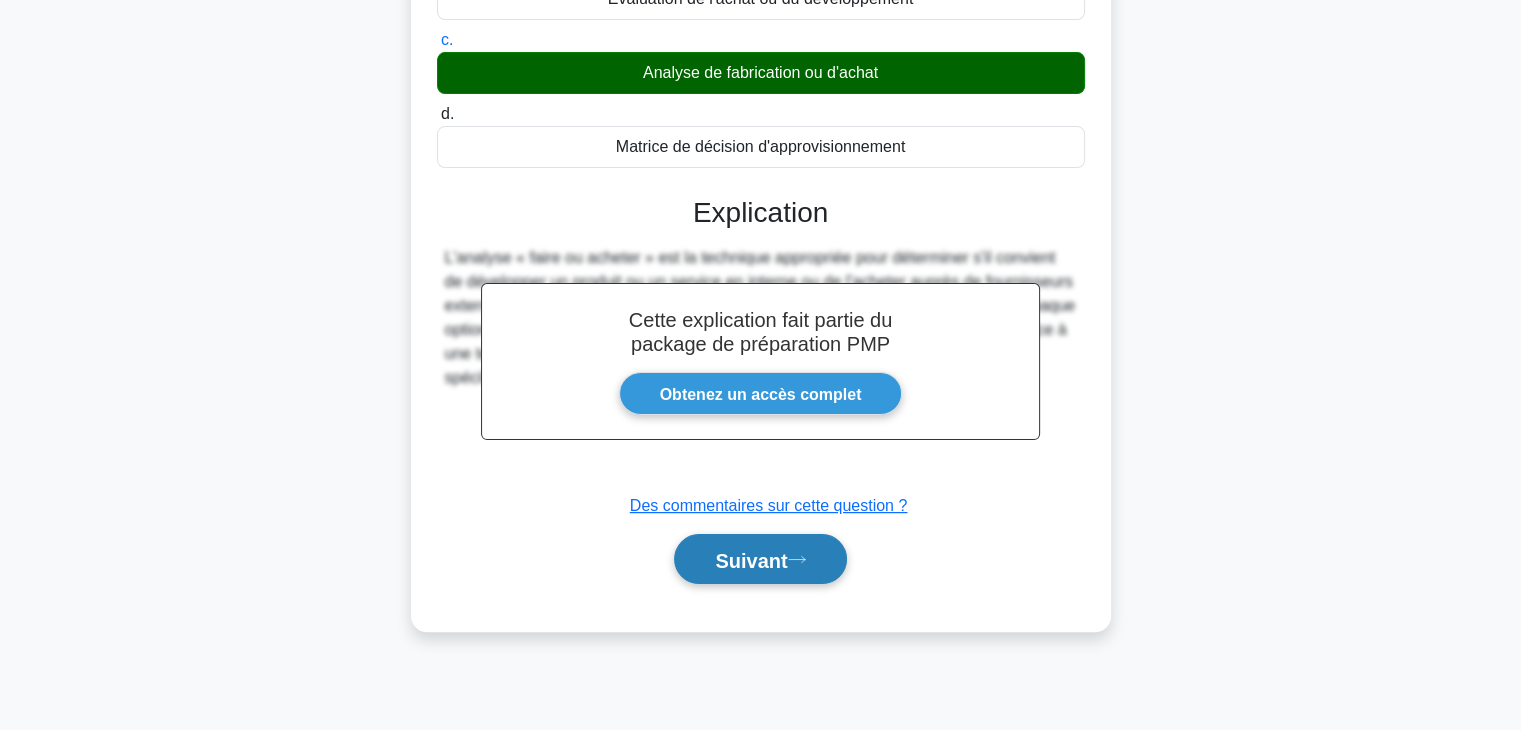 click on "Suivant" at bounding box center [751, 560] 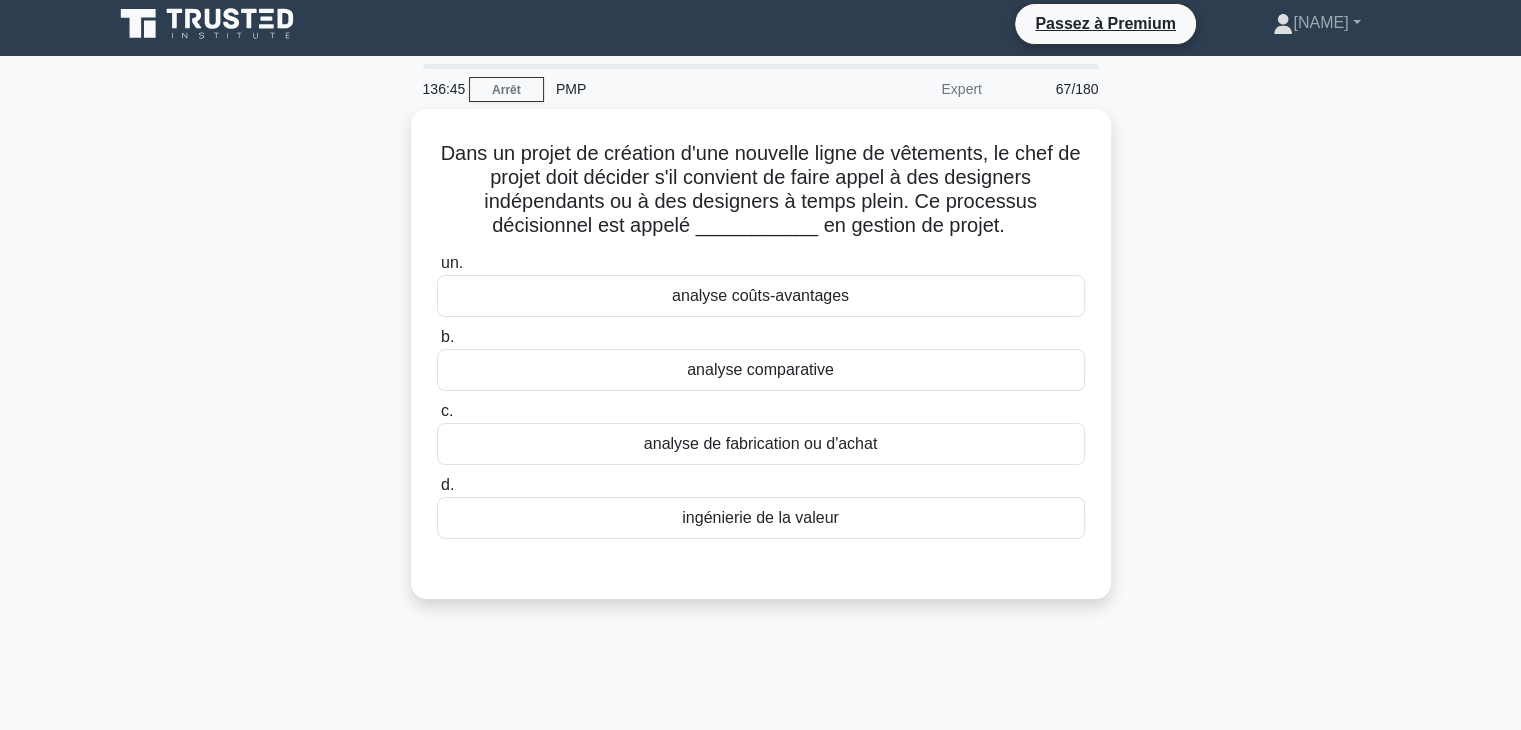 scroll, scrollTop: 0, scrollLeft: 0, axis: both 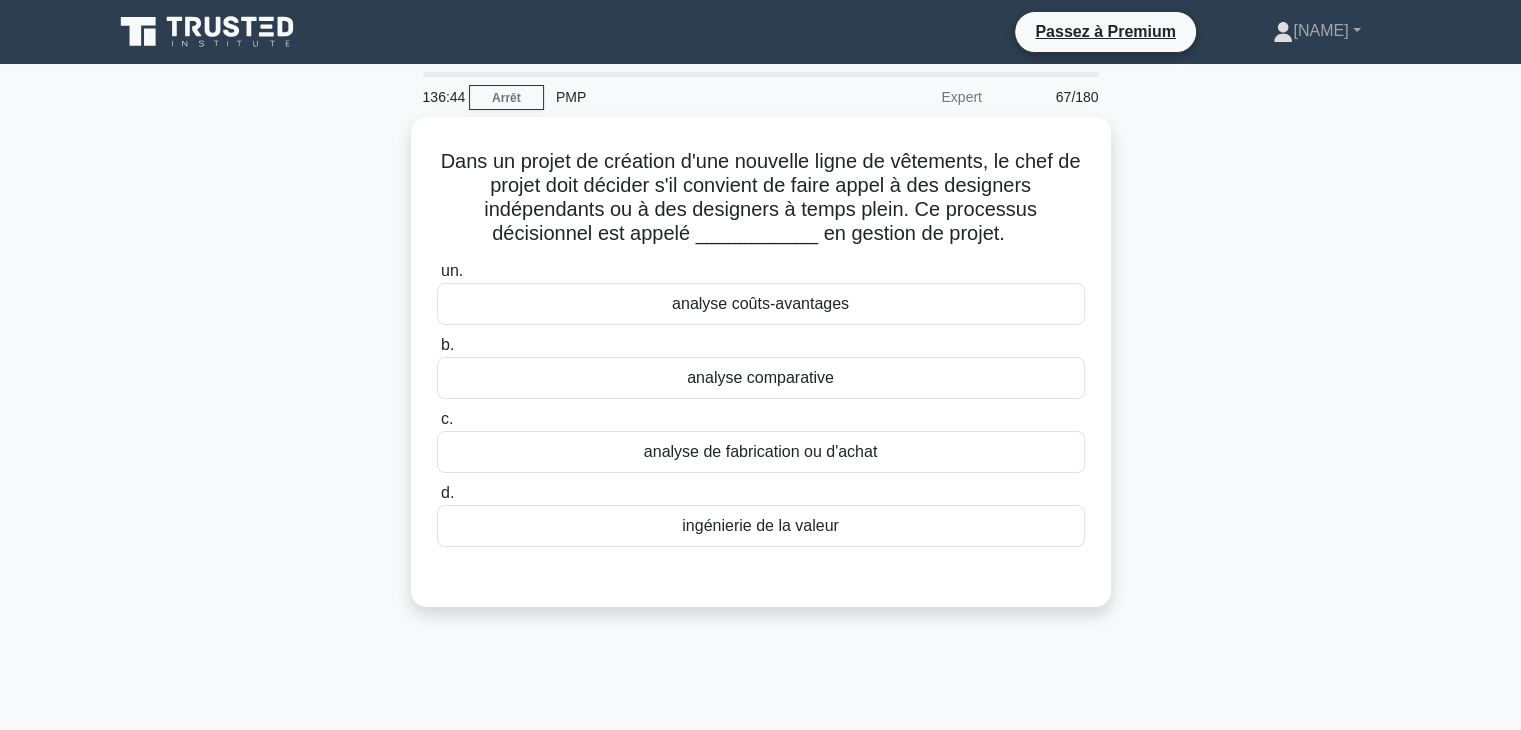 click on "Dans un projet de création d'une nouvelle ligne de vêtements, le chef de projet doit décider s'il convient de faire appel à des designers indépendants ou à des designers à temps plein. Ce processus décisionnel est appelé ___________ en gestion de projet.
.spinner_0XTQ{transform-origin:center;animation:spinner_y6GP .75s linear infinite}@keyframes spinner_y6GP{100%{transform:rotate(360deg)}}
un.
b." at bounding box center [761, 374] 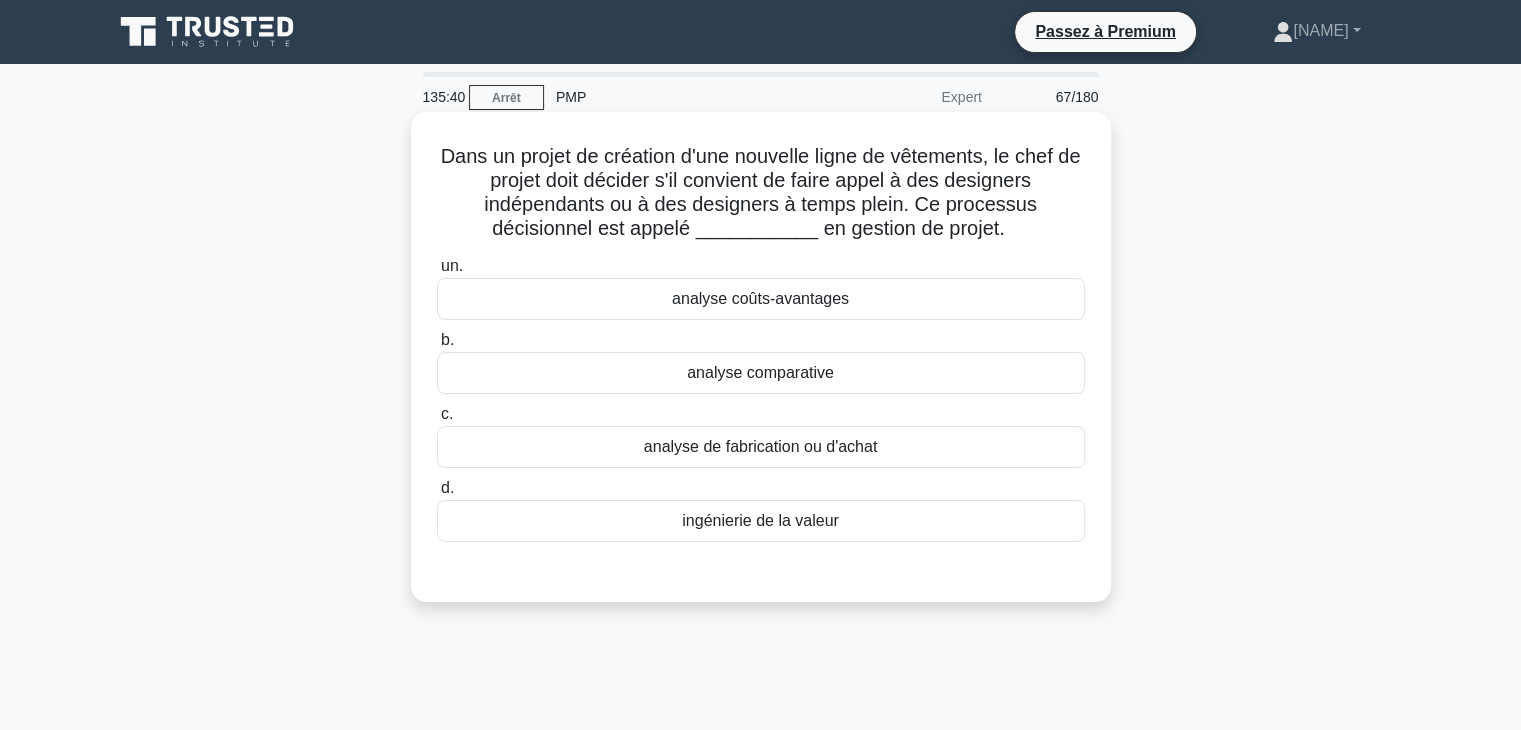 click on "analyse coûts-avantages" at bounding box center [761, 299] 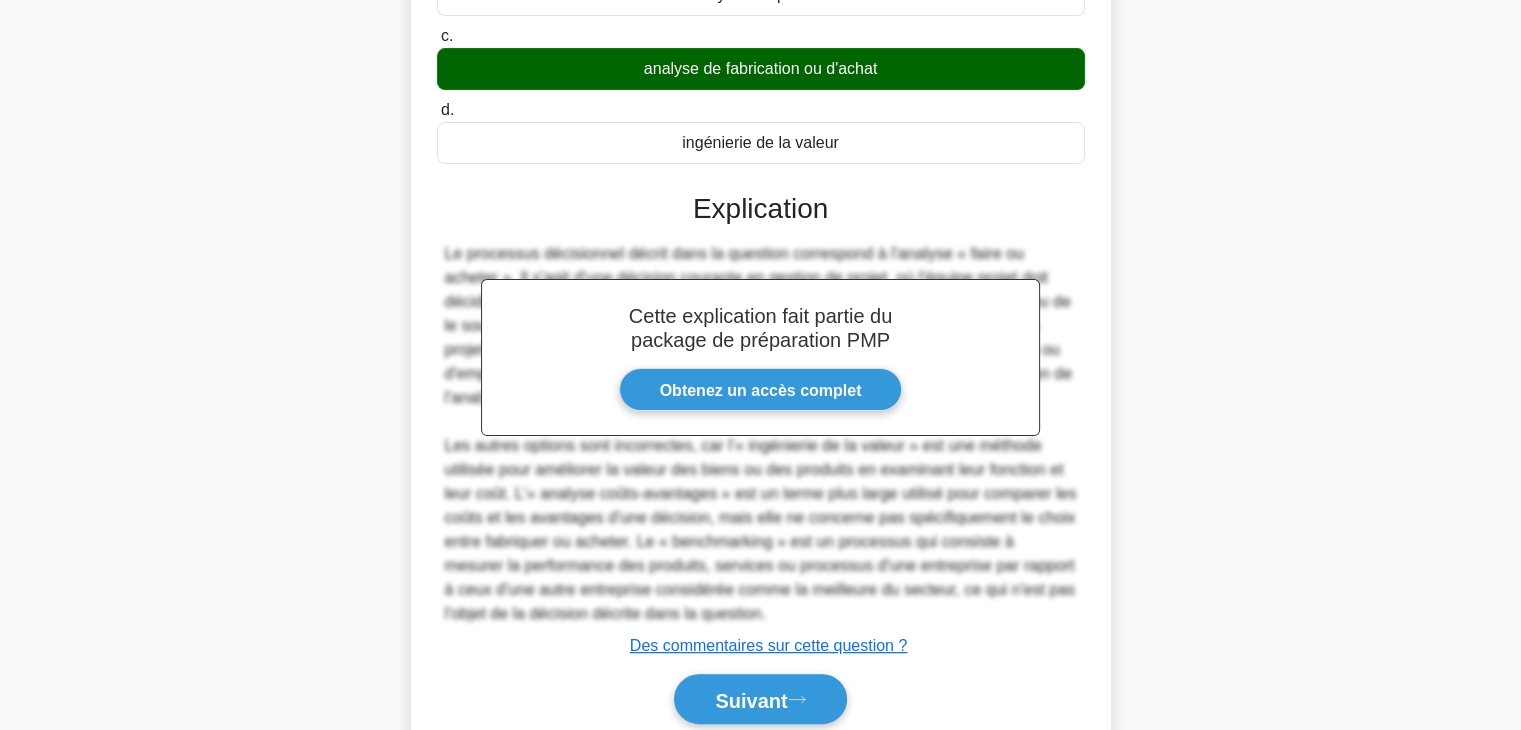 scroll, scrollTop: 458, scrollLeft: 0, axis: vertical 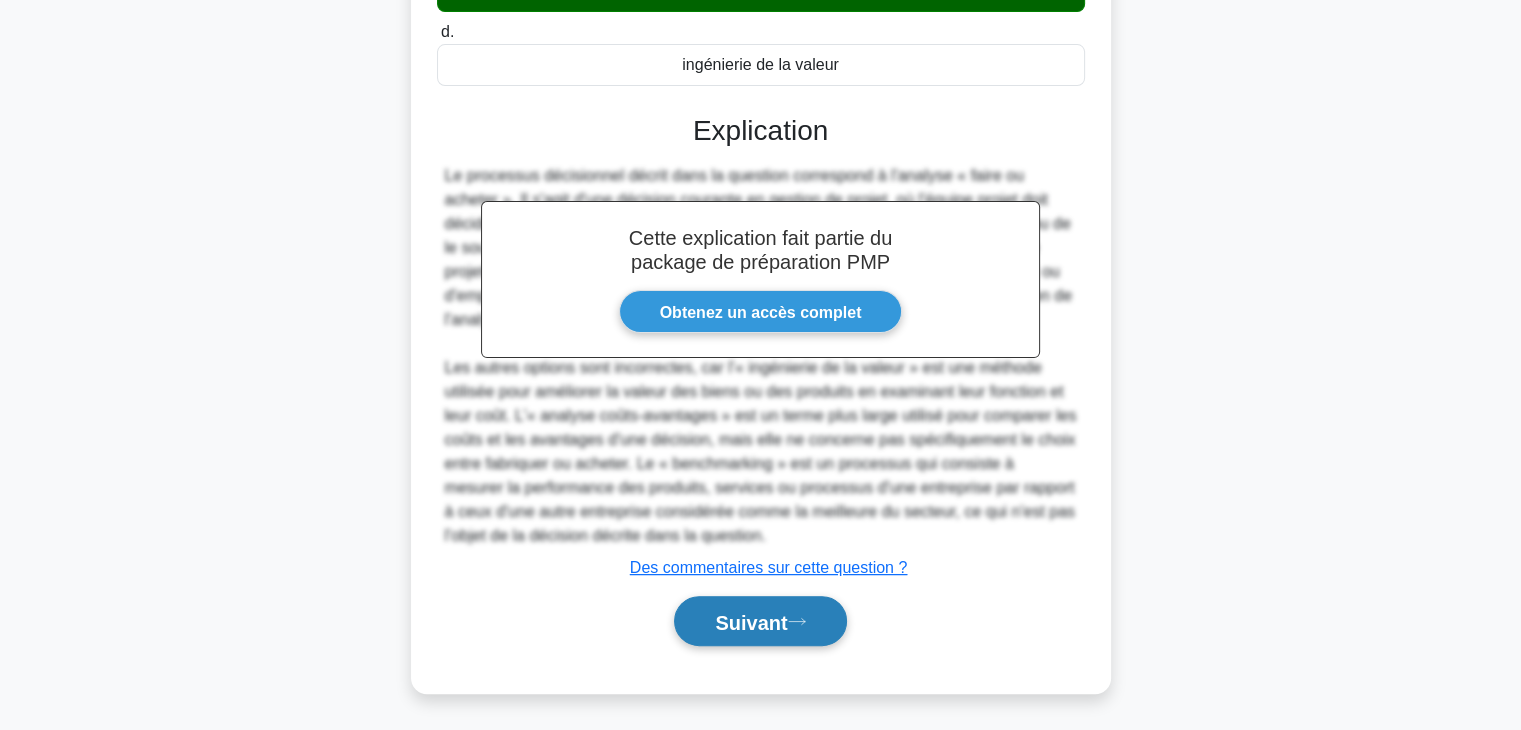 click on "Suivant" at bounding box center (751, 622) 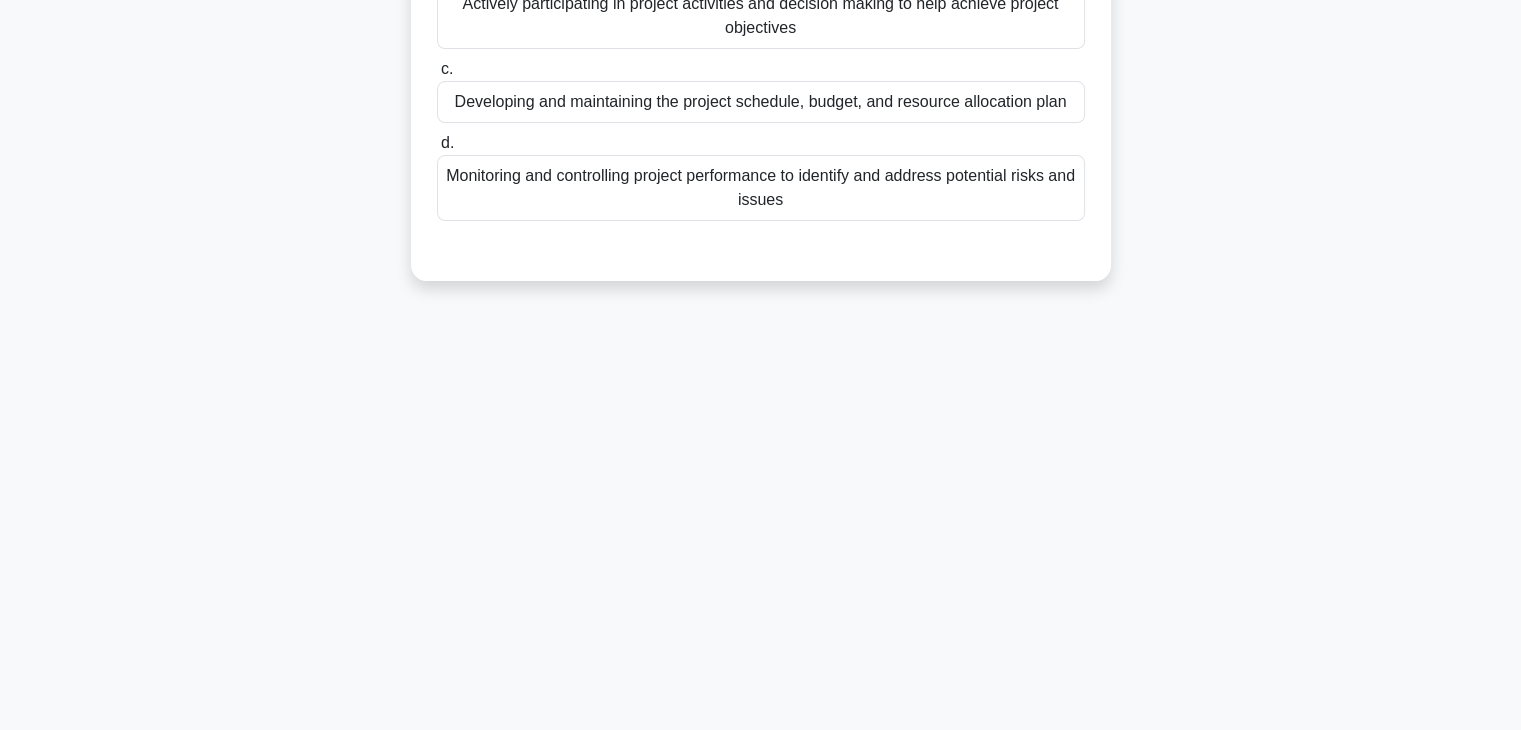 scroll, scrollTop: 351, scrollLeft: 0, axis: vertical 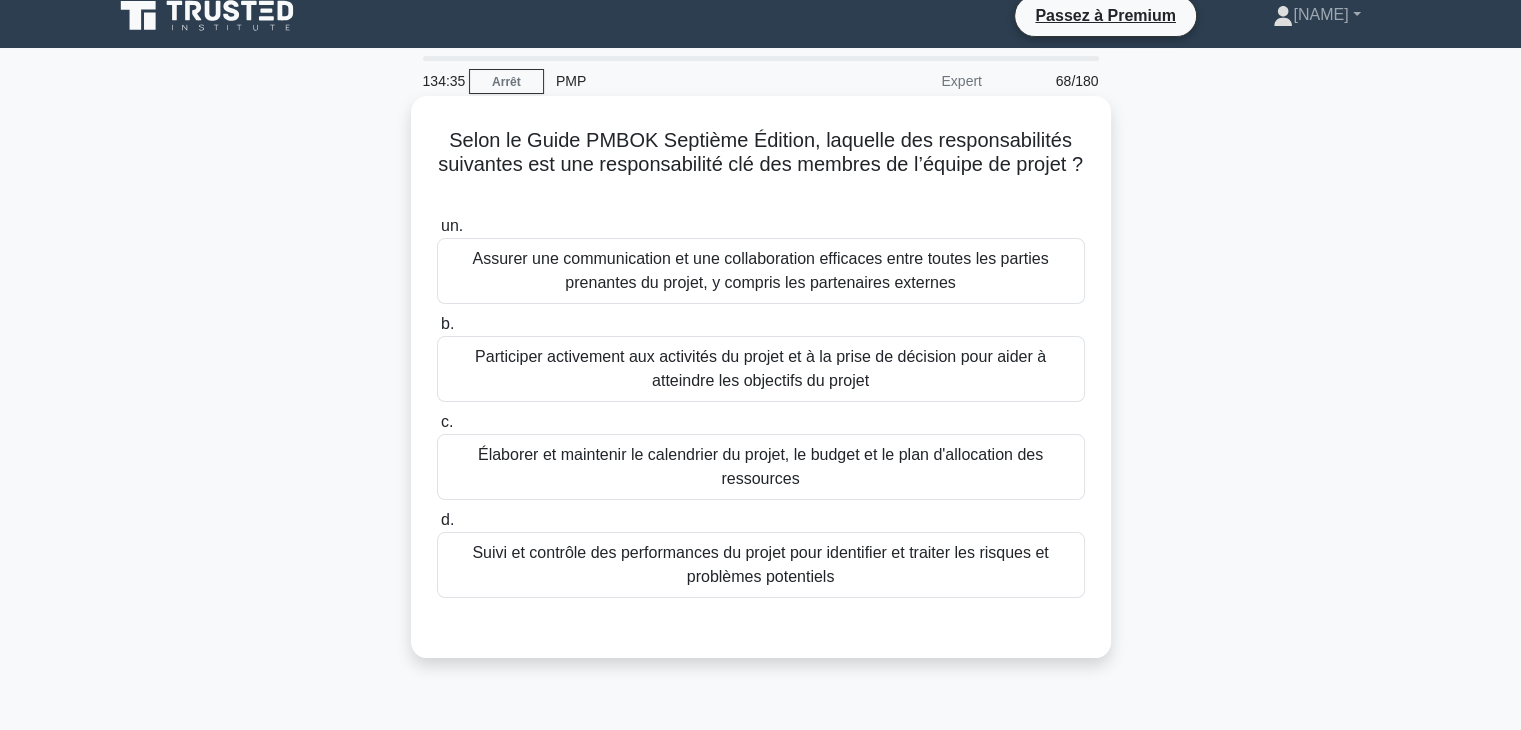 click on "Participer activement aux activités du projet et à la prise de décision pour aider à atteindre les objectifs du projet" at bounding box center (760, 368) 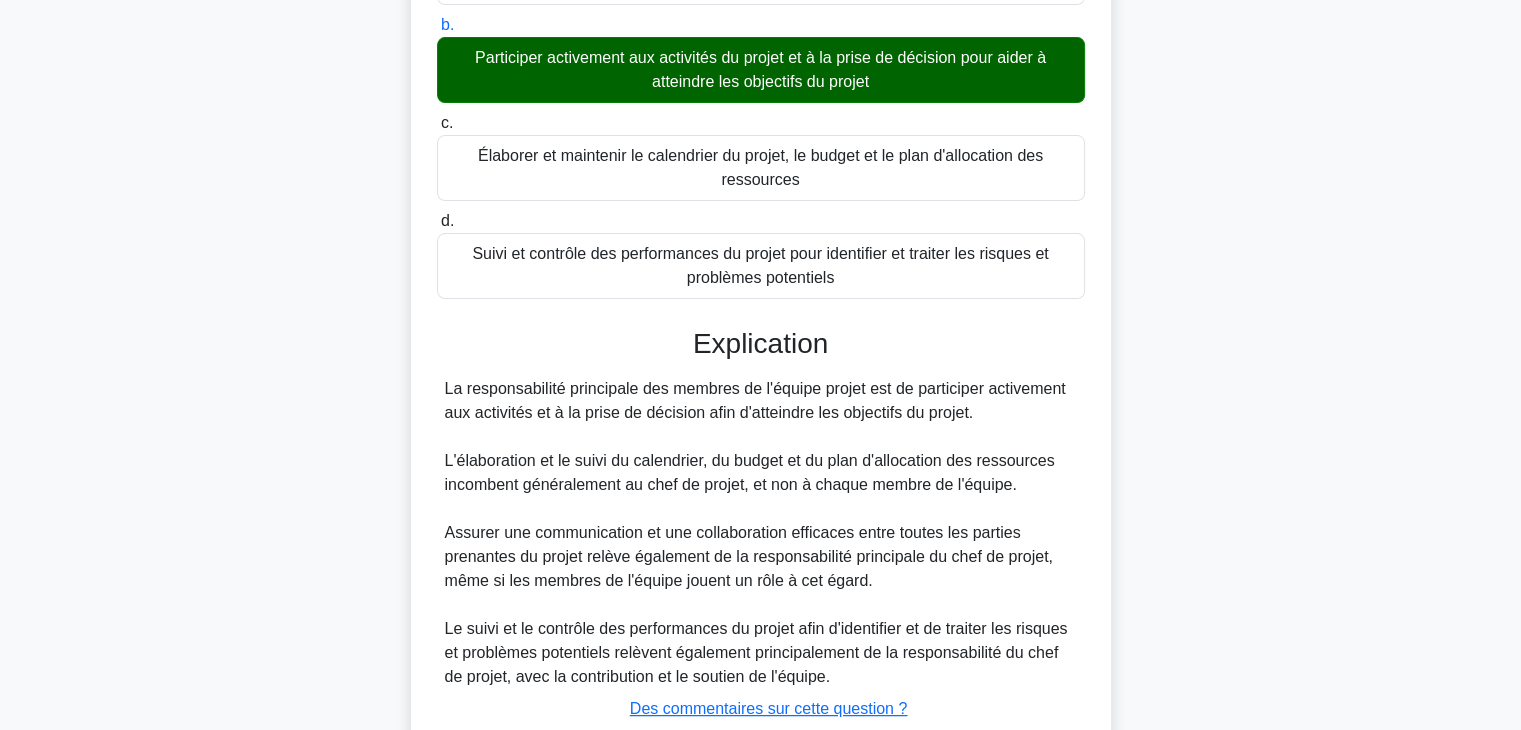 scroll, scrollTop: 456, scrollLeft: 0, axis: vertical 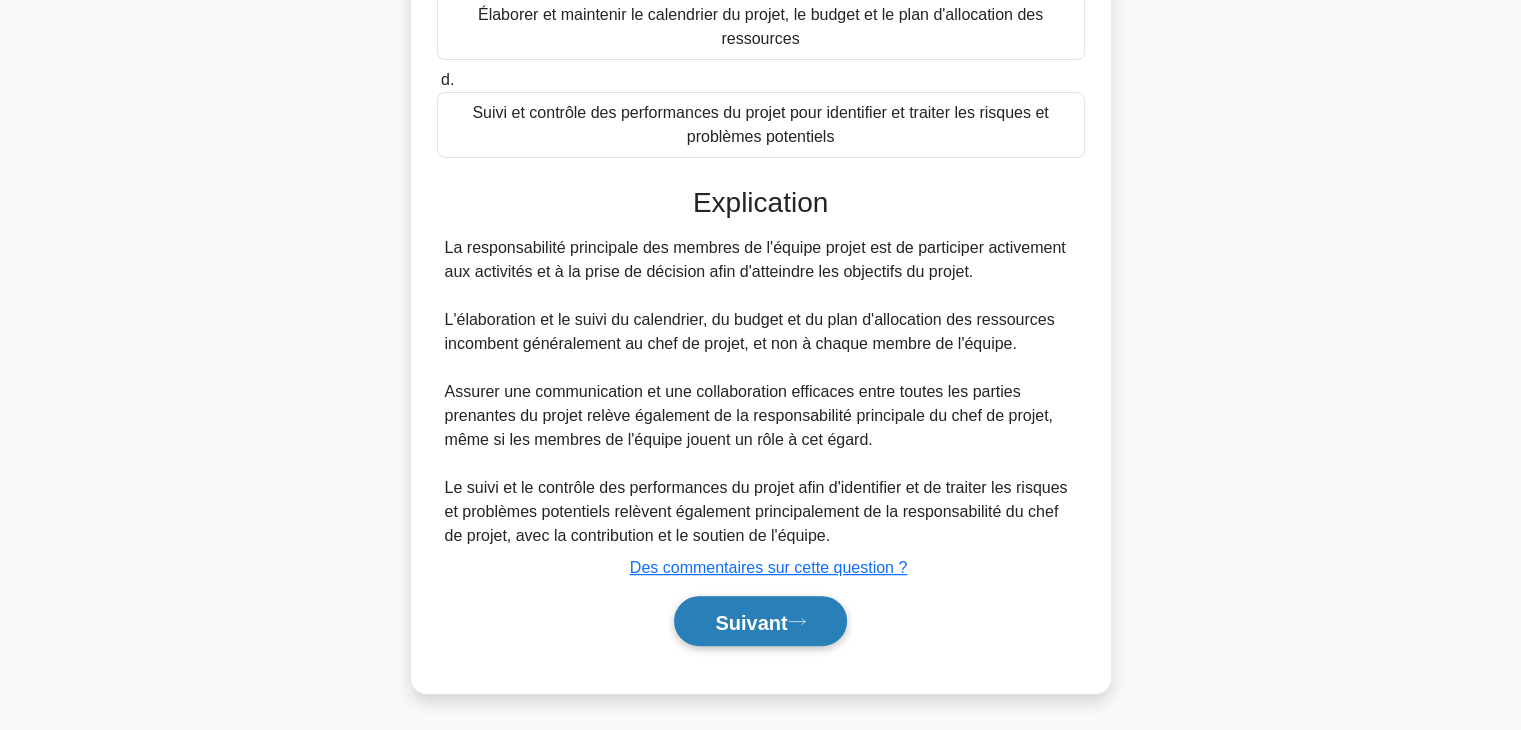 click on "Suivant" at bounding box center [751, 622] 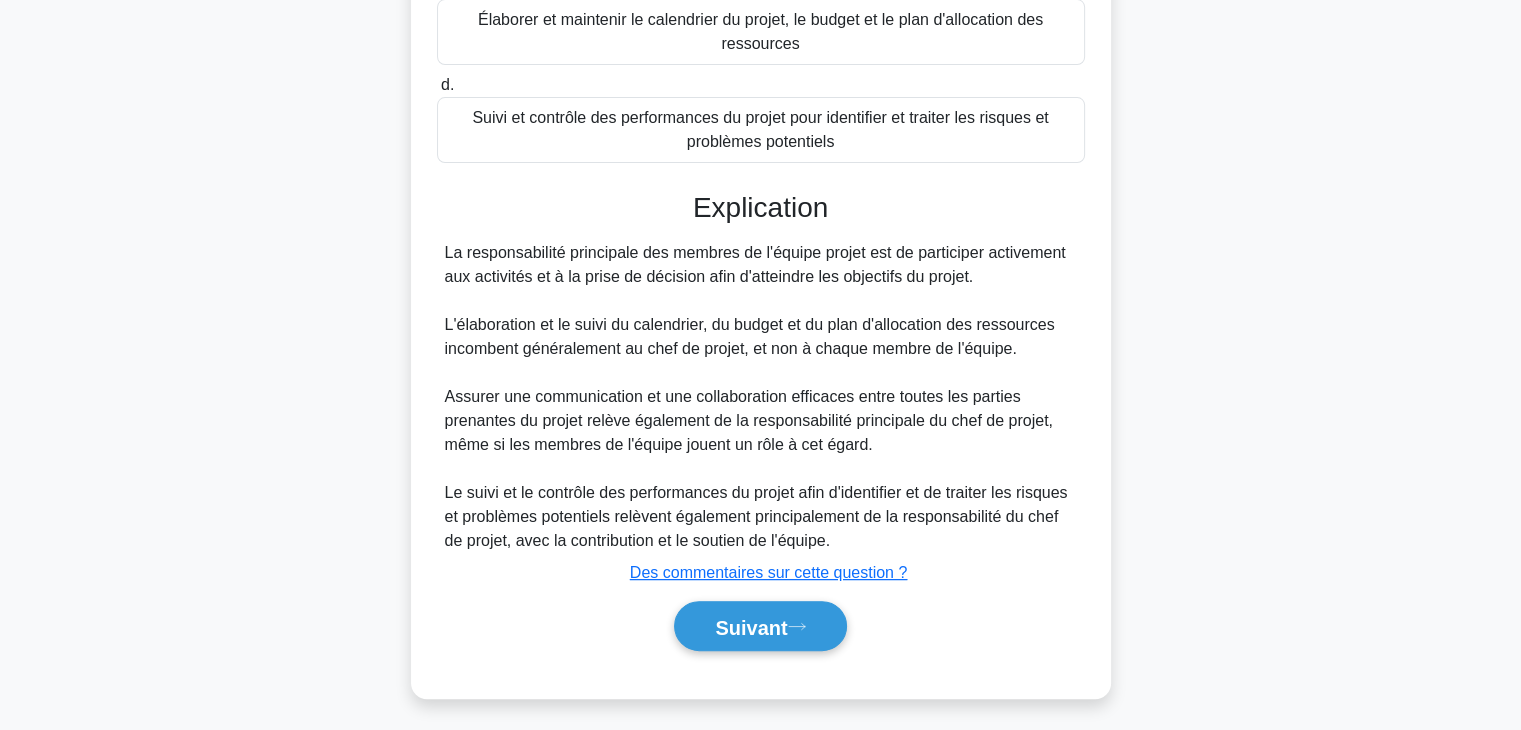 scroll, scrollTop: 351, scrollLeft: 0, axis: vertical 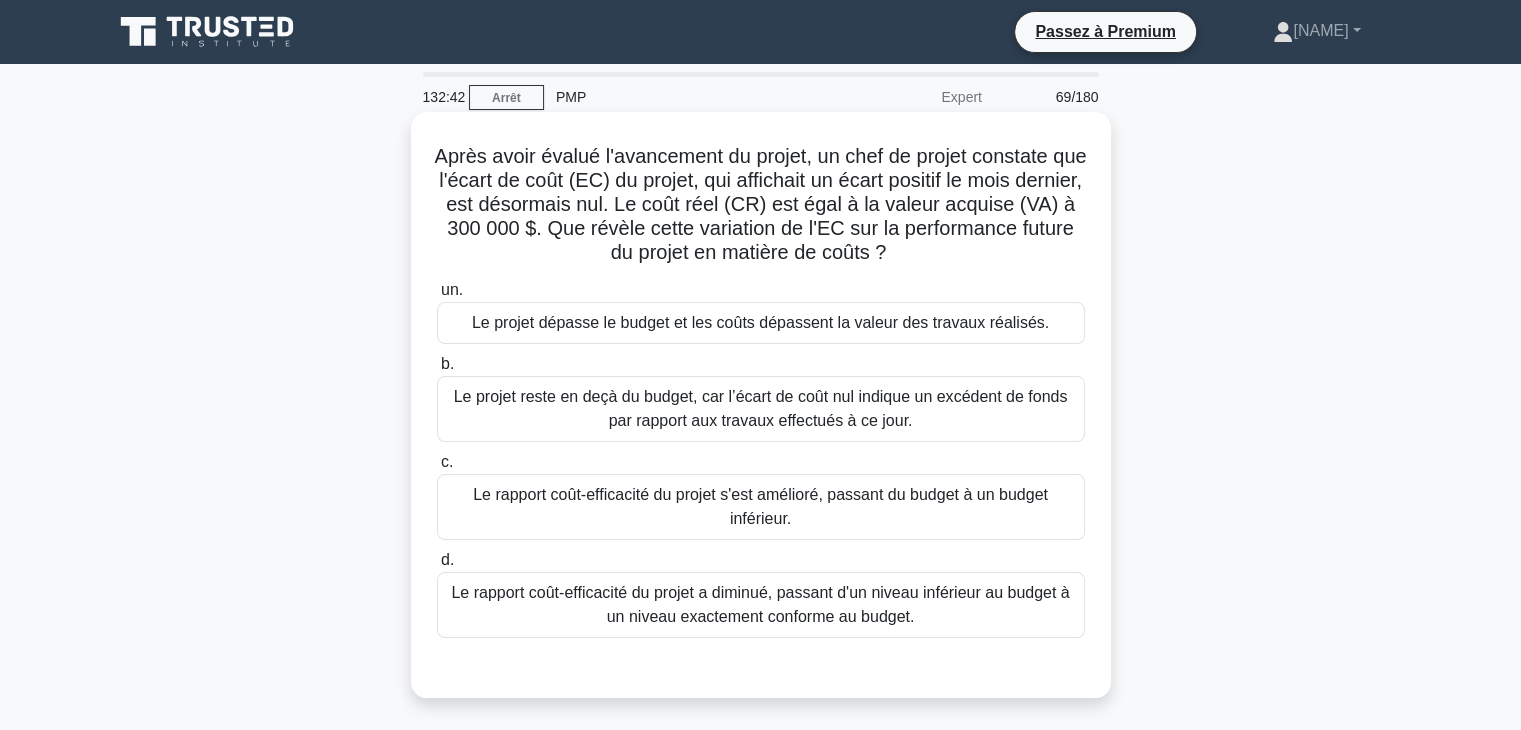 click on "Le rapport coût-efficacité du projet a diminué, passant d'un niveau inférieur au budget à un niveau exactement conforme au budget." at bounding box center (760, 604) 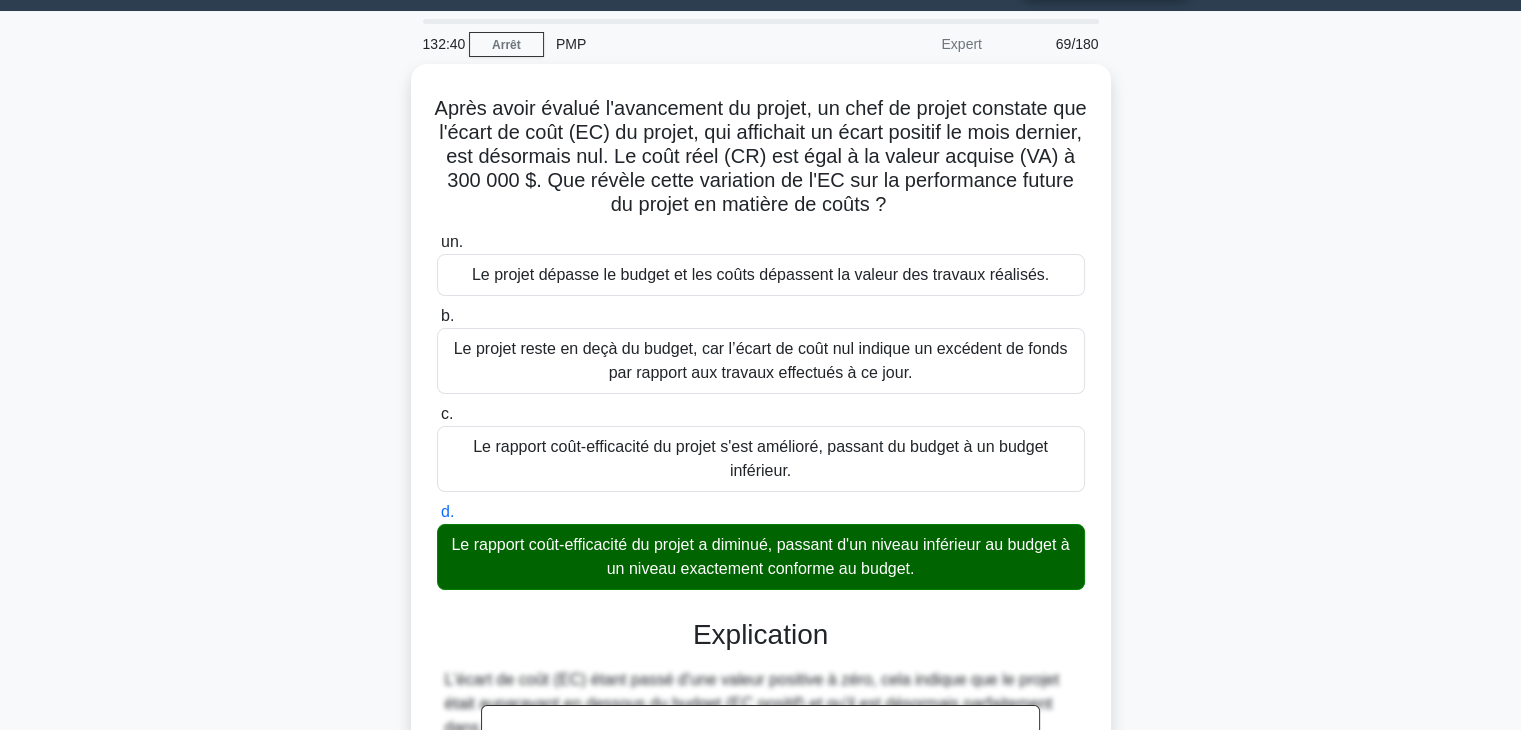 scroll, scrollTop: 408, scrollLeft: 0, axis: vertical 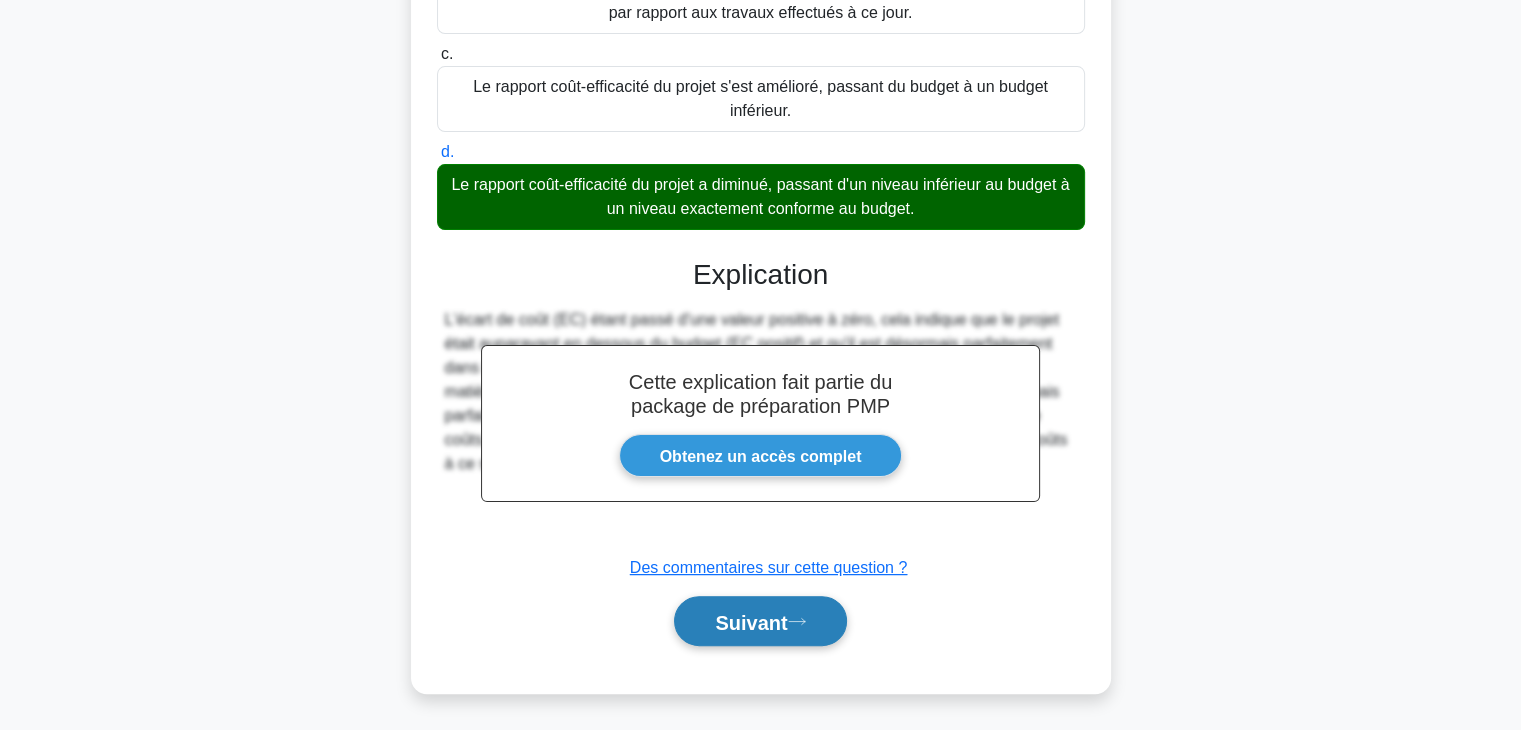click on "Suivant" at bounding box center [751, 622] 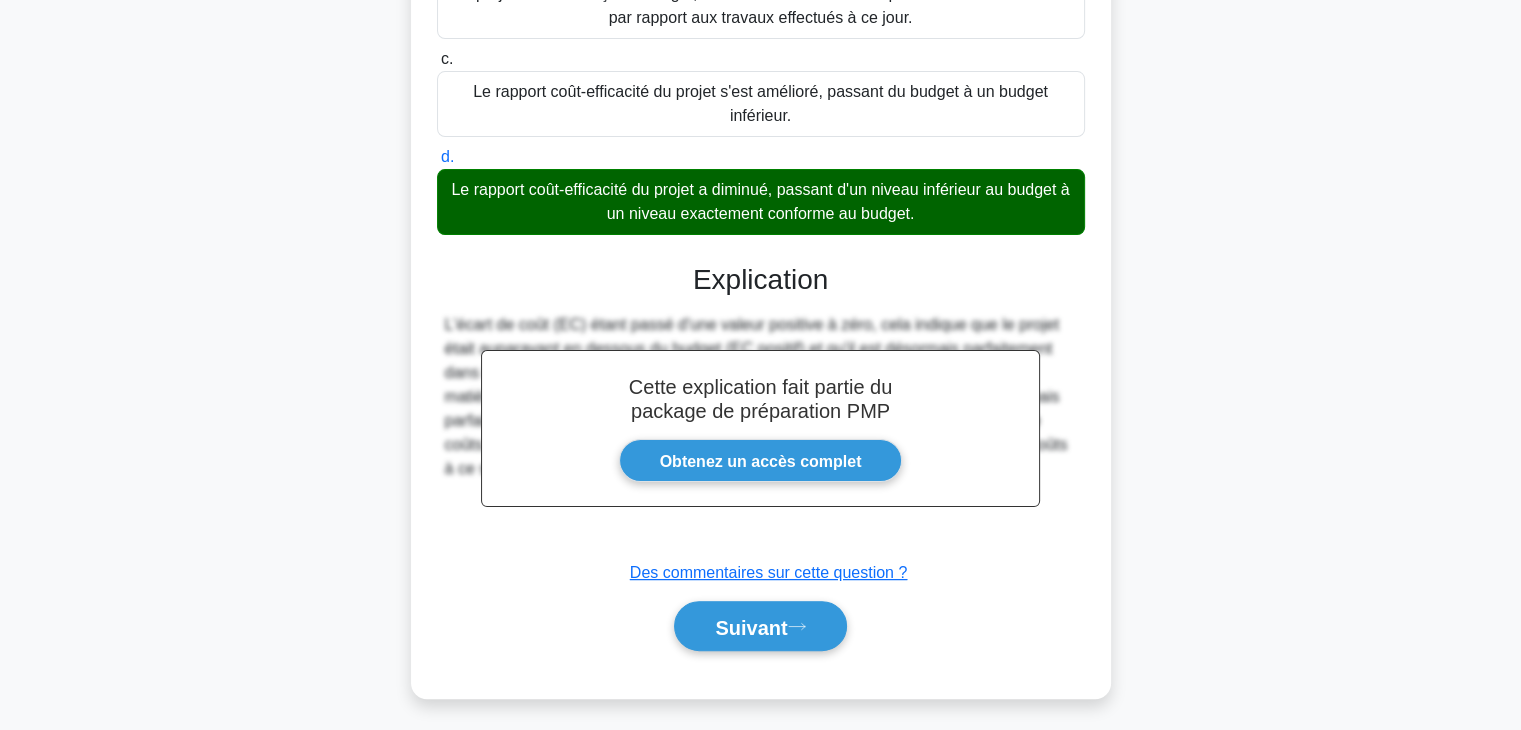 scroll, scrollTop: 351, scrollLeft: 0, axis: vertical 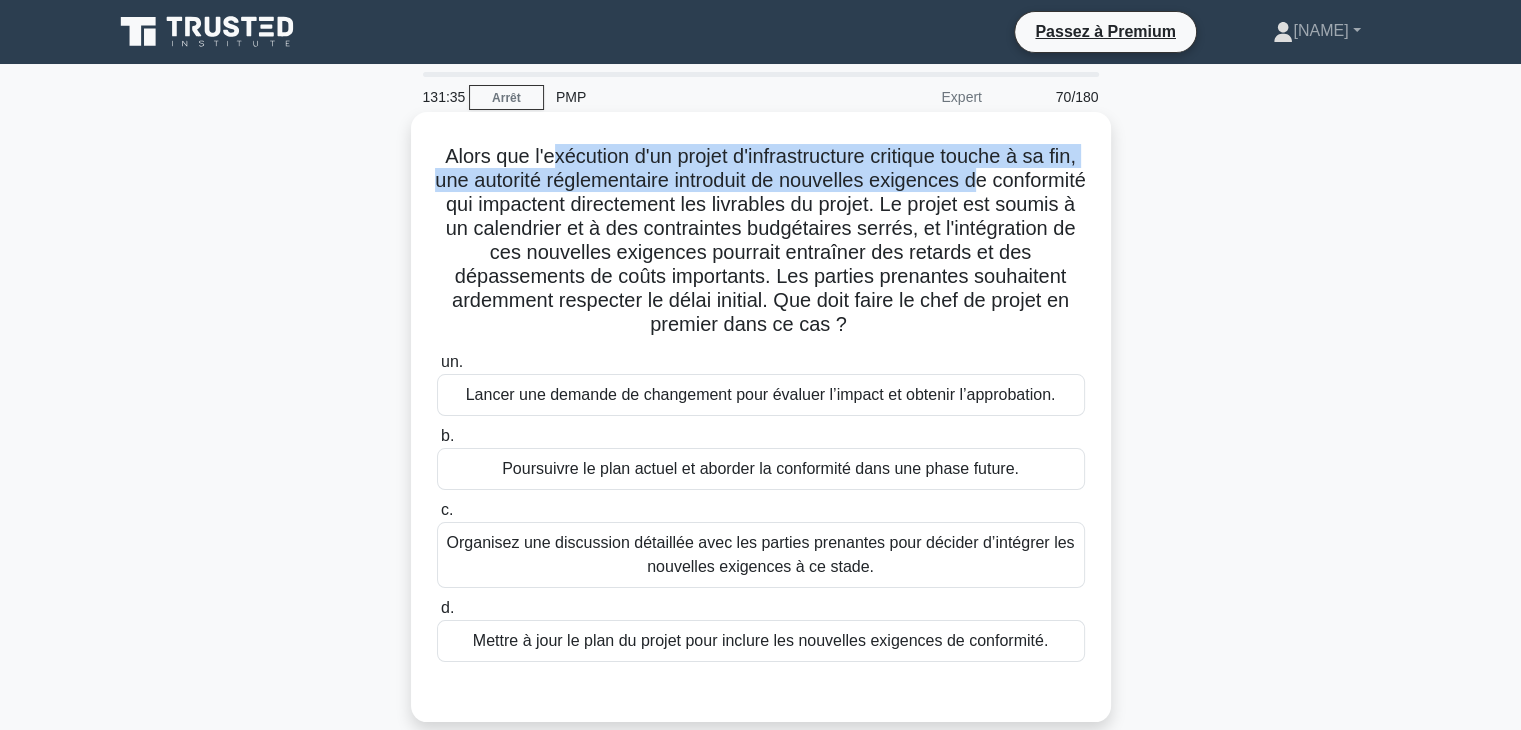 drag, startPoint x: 565, startPoint y: 163, endPoint x: 1048, endPoint y: 181, distance: 483.3353 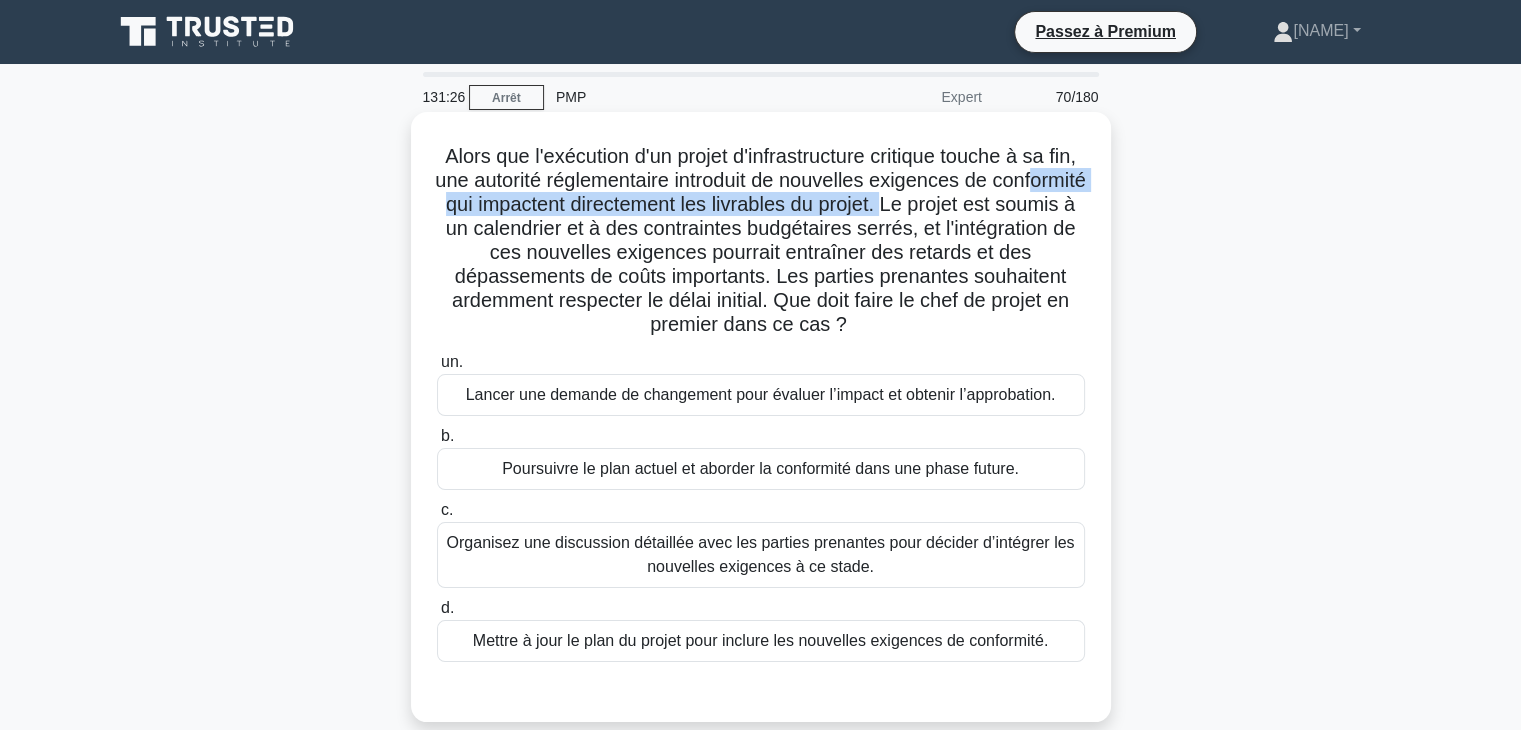 drag, startPoint x: 479, startPoint y: 209, endPoint x: 996, endPoint y: 205, distance: 517.0155 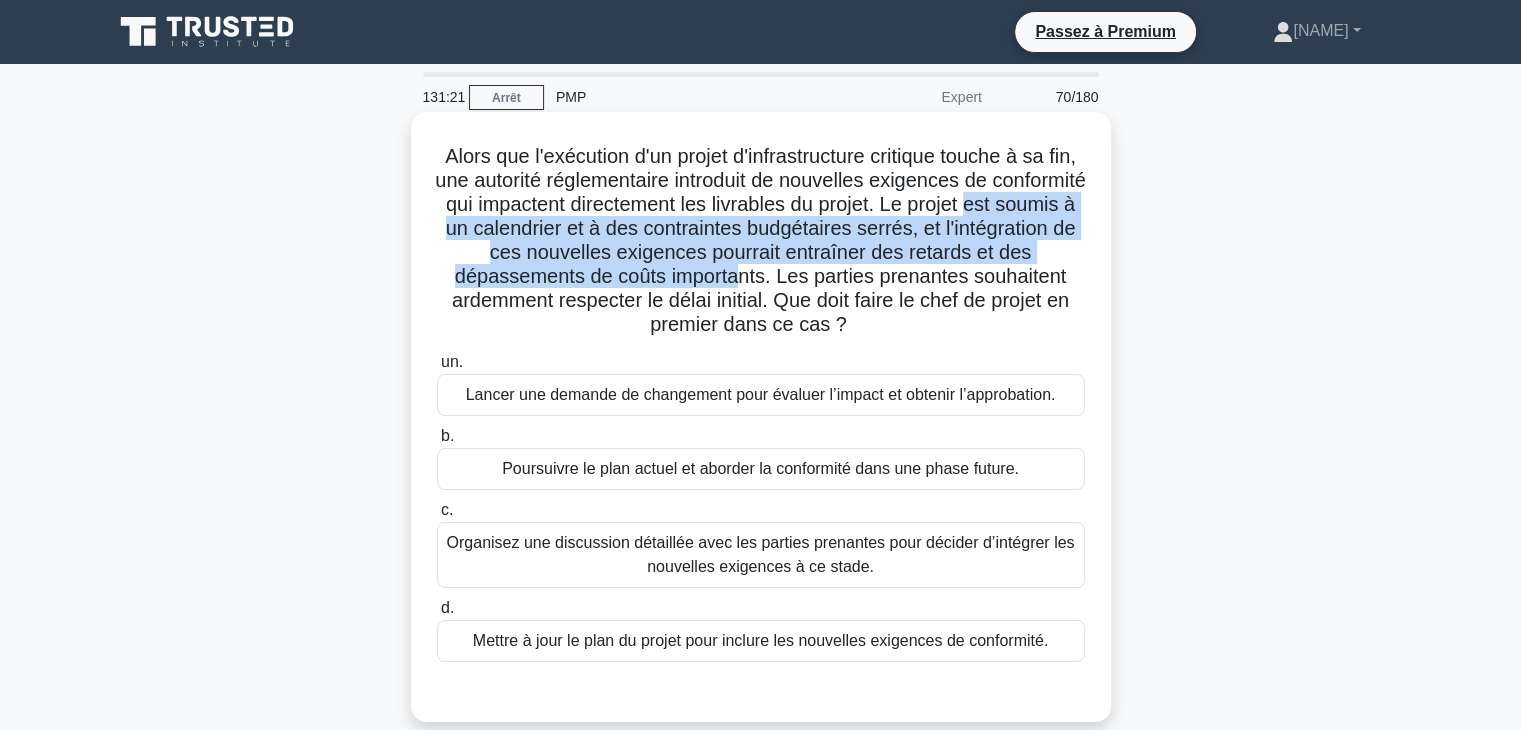 drag, startPoint x: 452, startPoint y: 232, endPoint x: 824, endPoint y: 281, distance: 375.2133 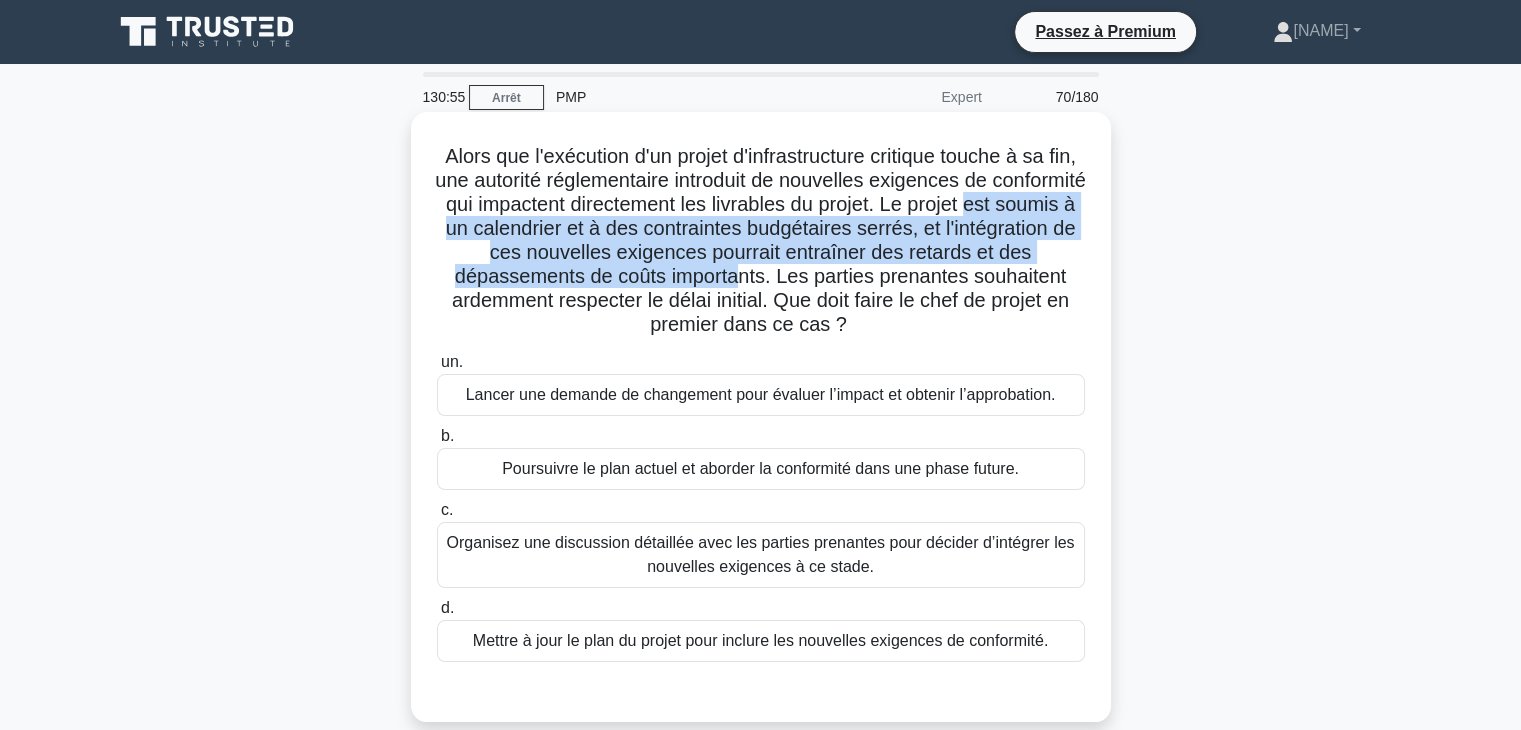 drag, startPoint x: 861, startPoint y: 277, endPoint x: 936, endPoint y: 323, distance: 87.982956 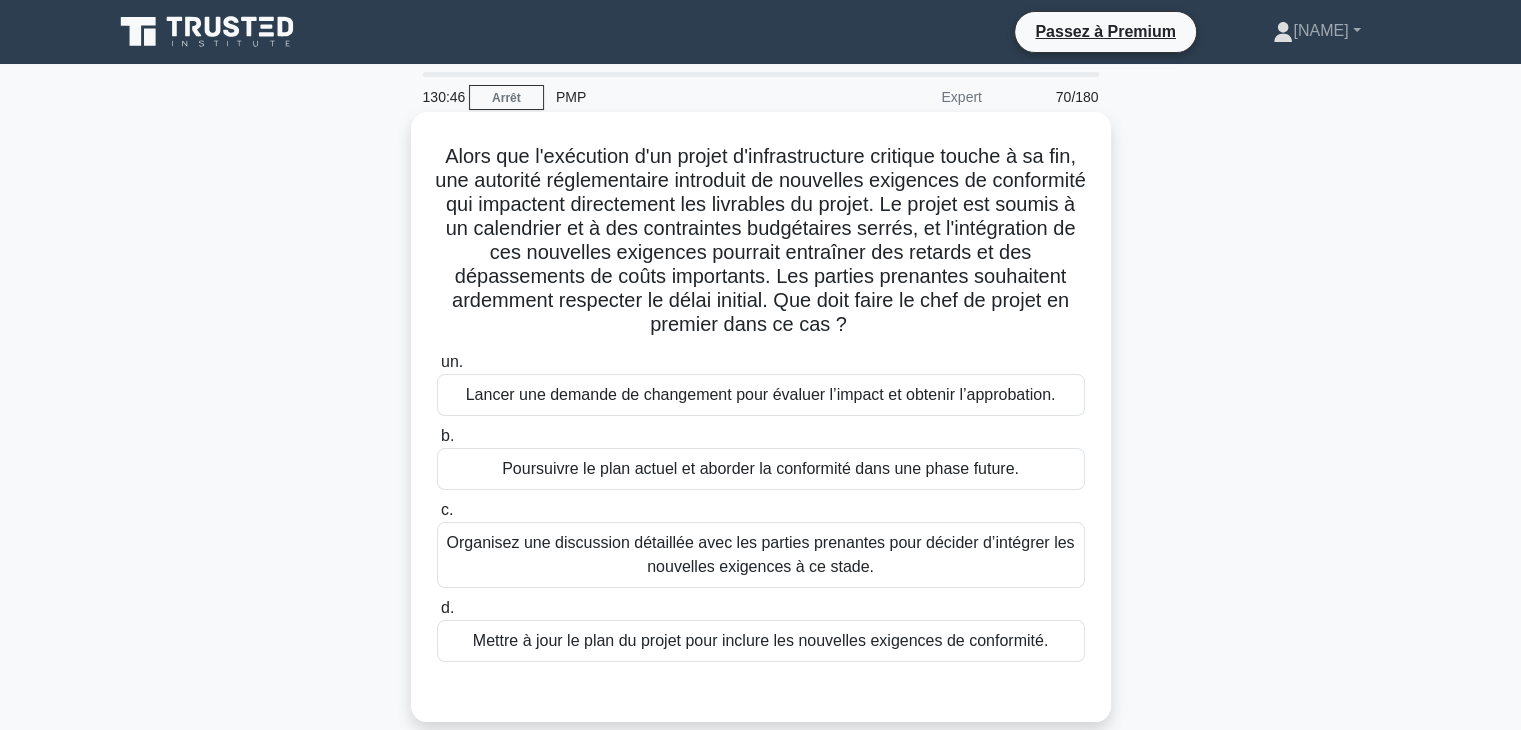click on "Lancer une demande de changement pour évaluer l’impact et obtenir l’approbation." at bounding box center [761, 394] 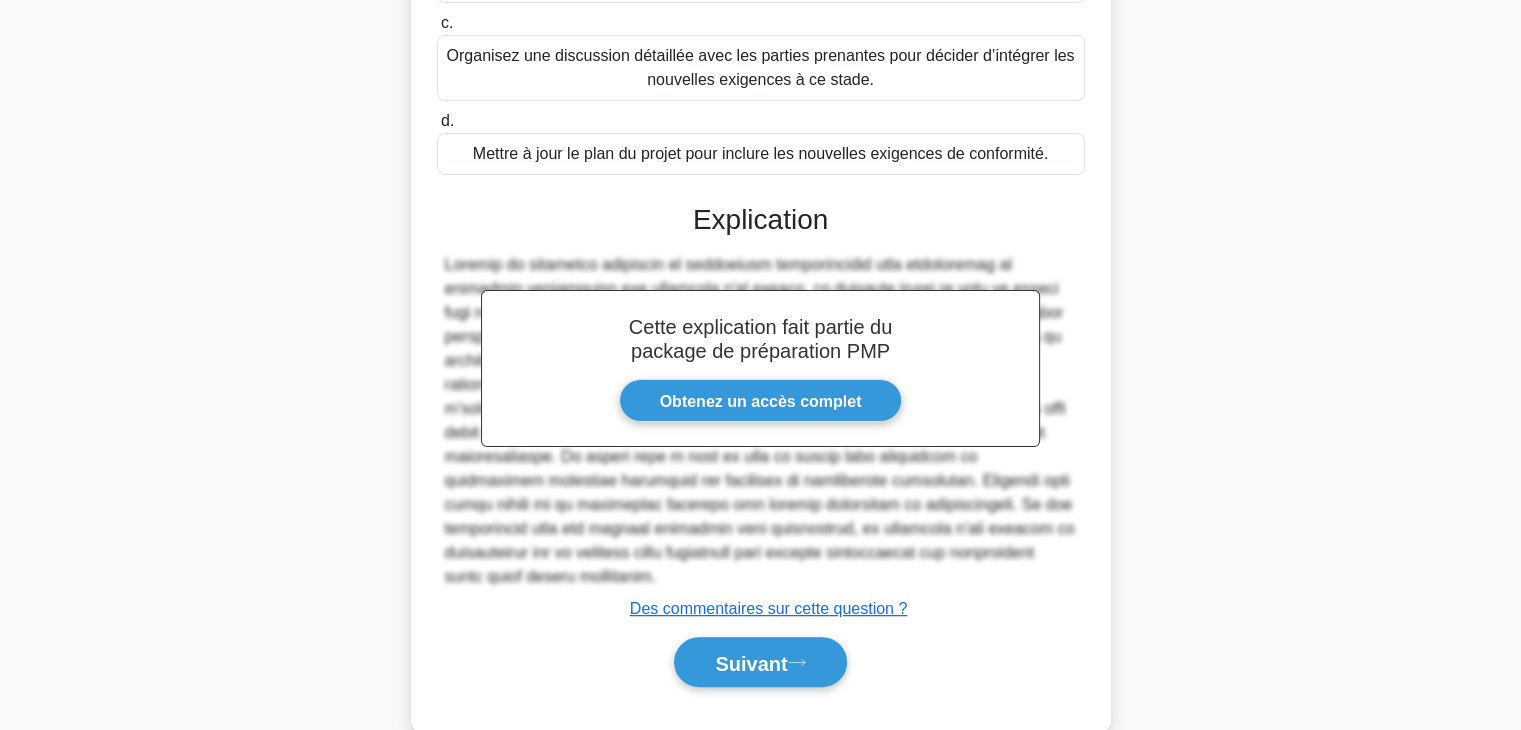 scroll, scrollTop: 504, scrollLeft: 0, axis: vertical 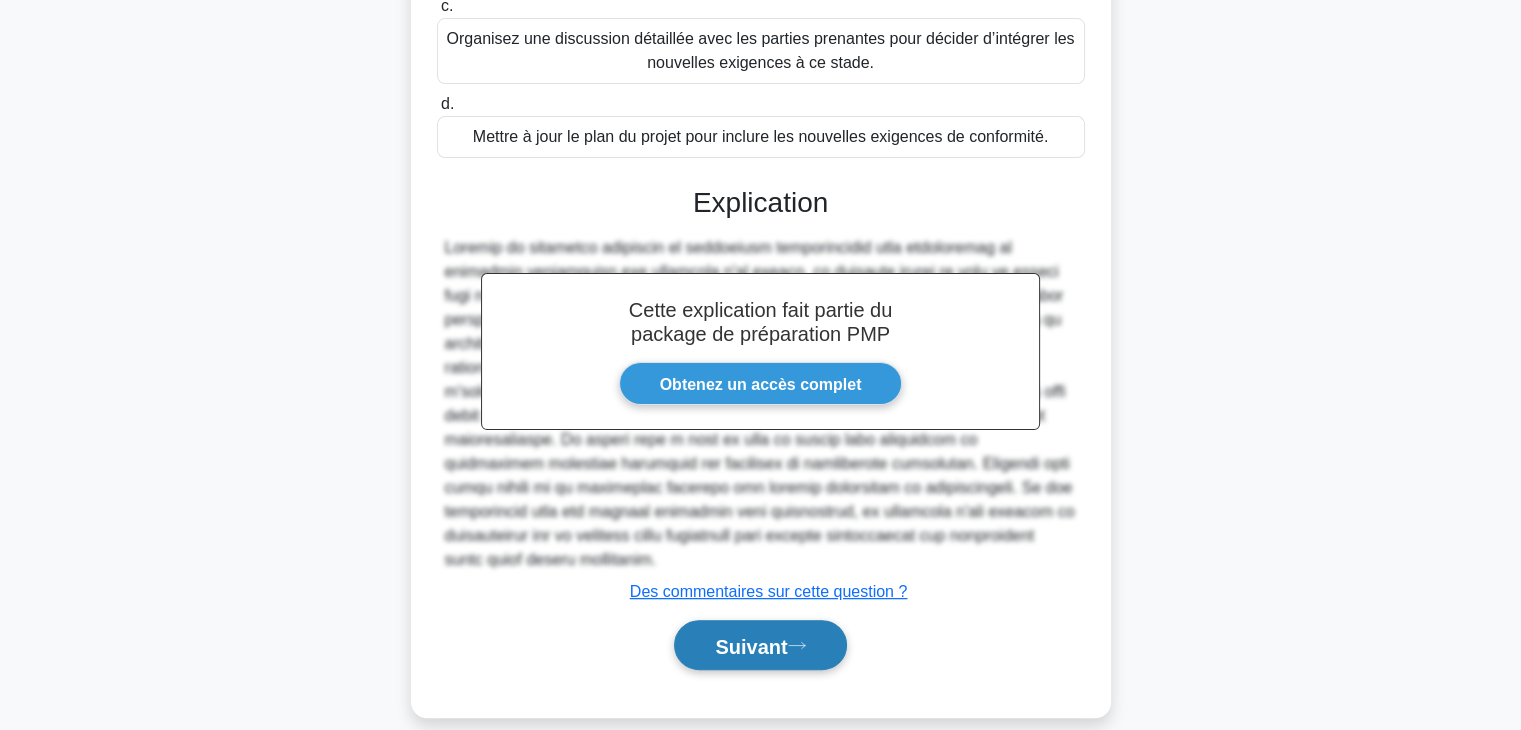 click on "Suivant" at bounding box center [751, 646] 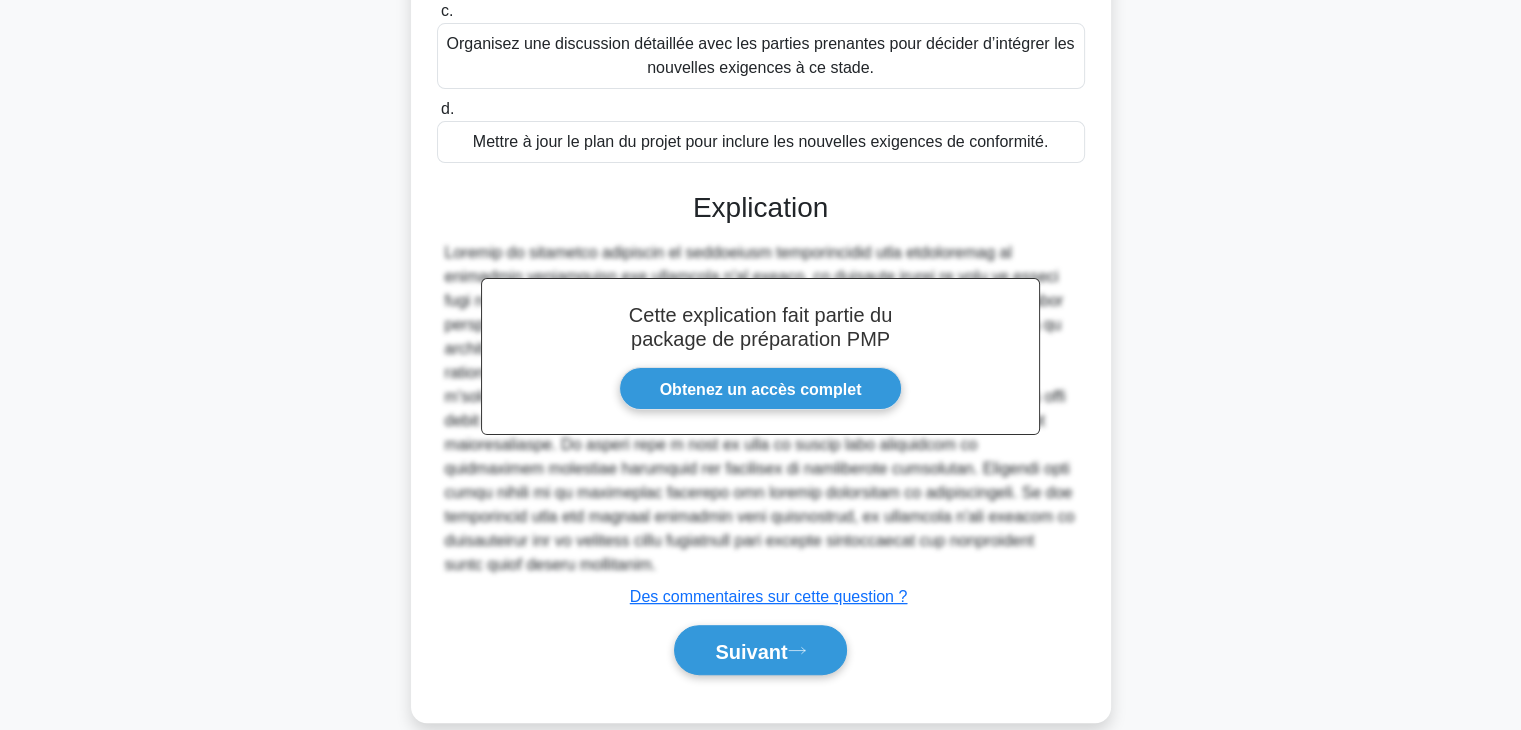 scroll, scrollTop: 351, scrollLeft: 0, axis: vertical 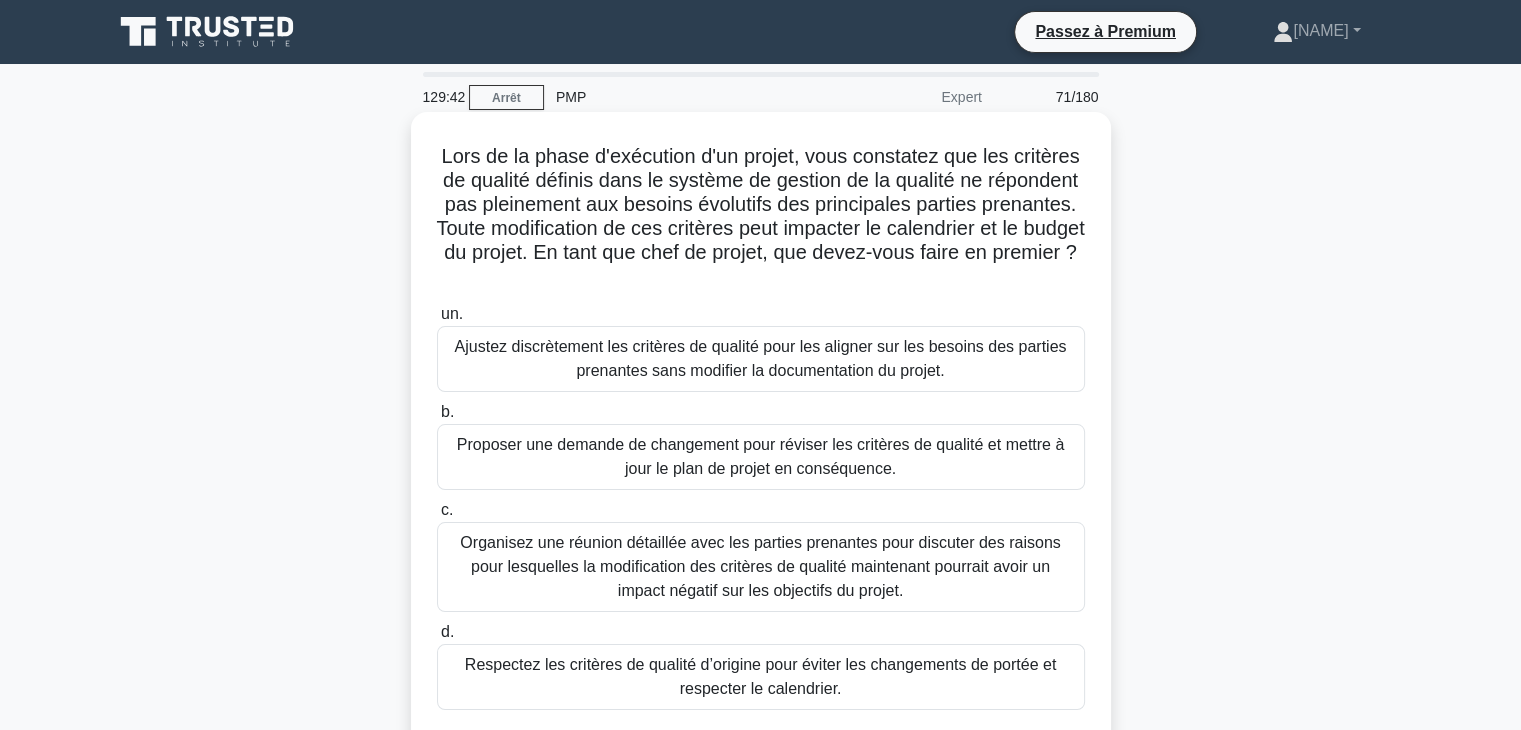 click on "Proposer une demande de changement pour réviser les critères de qualité et mettre à jour le plan de projet en conséquence." at bounding box center (761, 457) 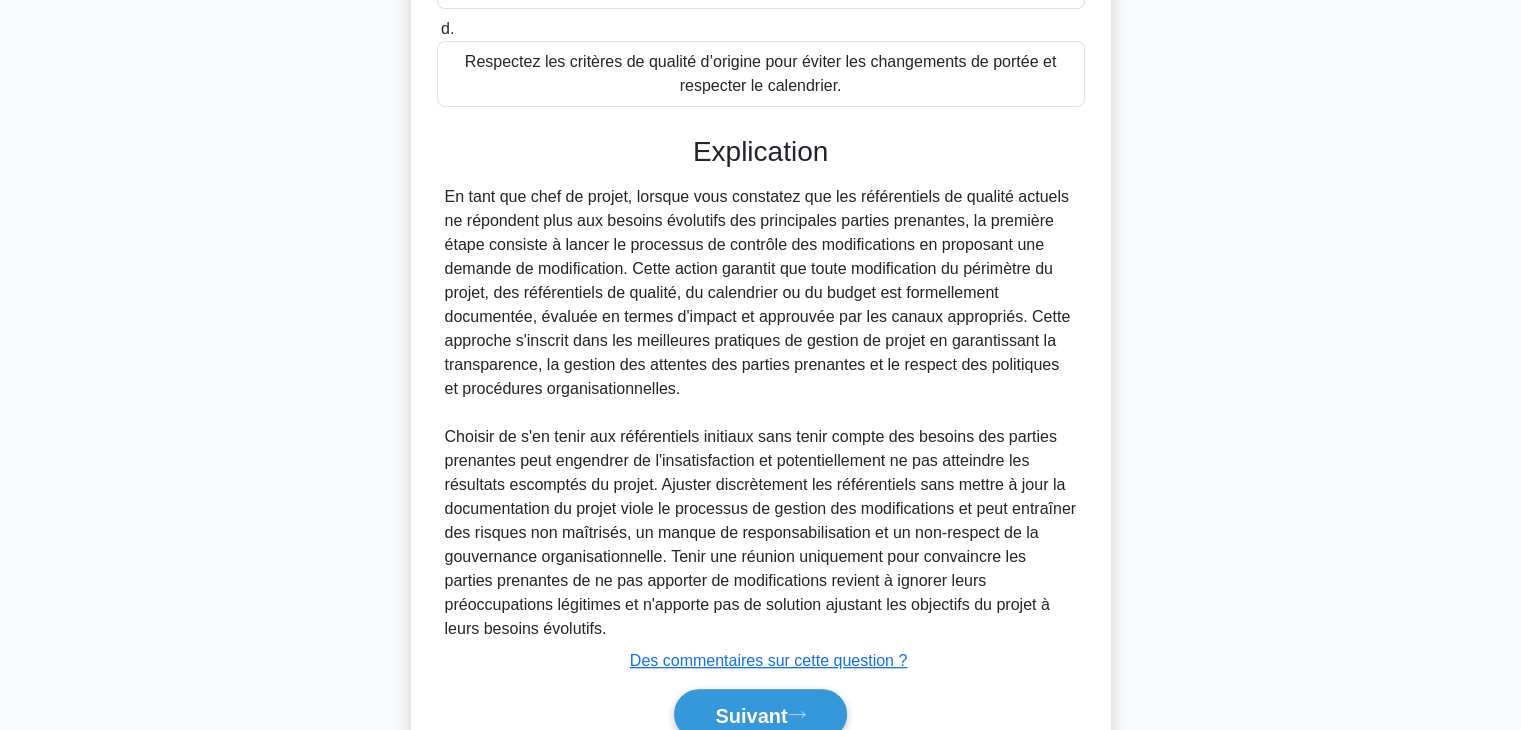 scroll, scrollTop: 696, scrollLeft: 0, axis: vertical 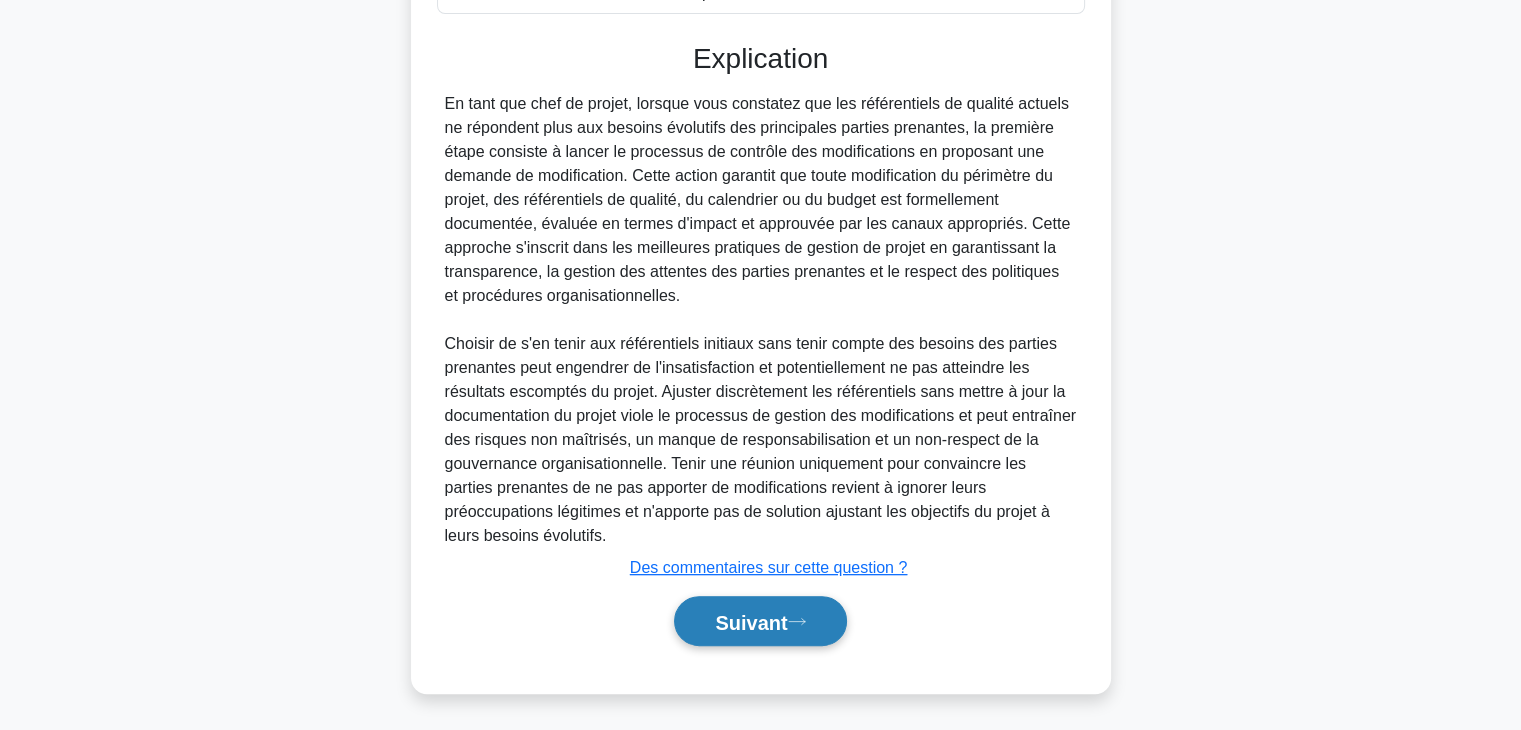 click on "Suivant" at bounding box center (751, 622) 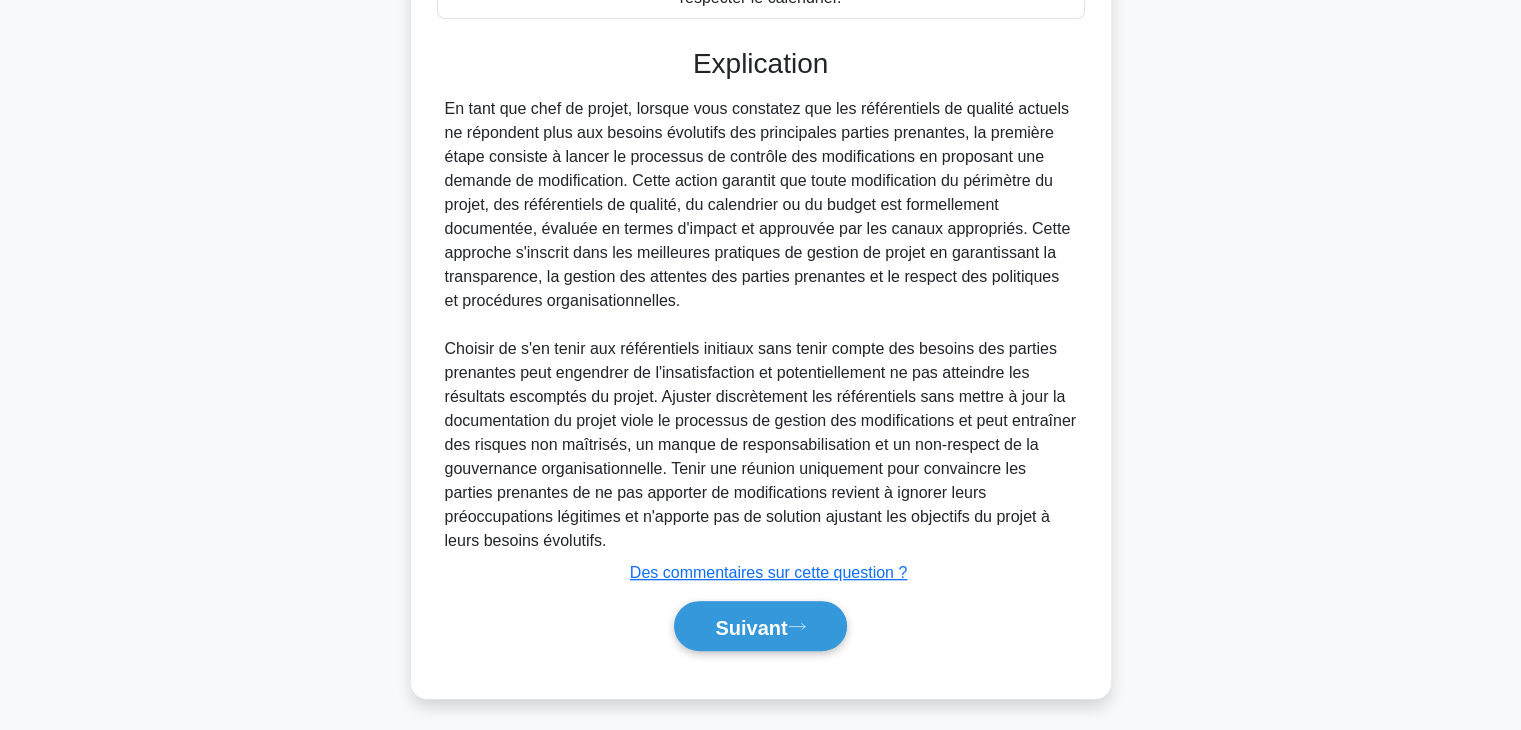 scroll, scrollTop: 351, scrollLeft: 0, axis: vertical 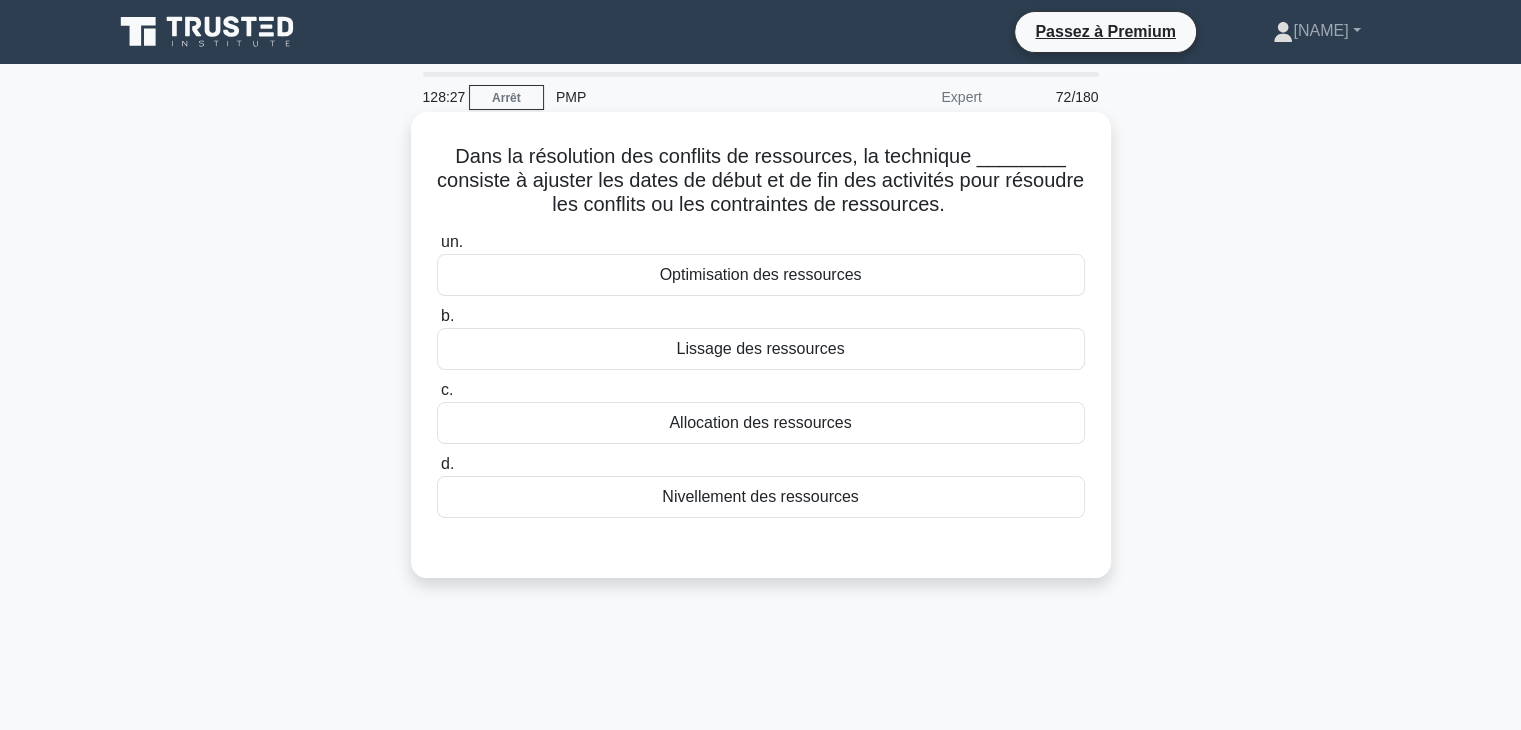 click on "Nivellement des ressources" at bounding box center [760, 496] 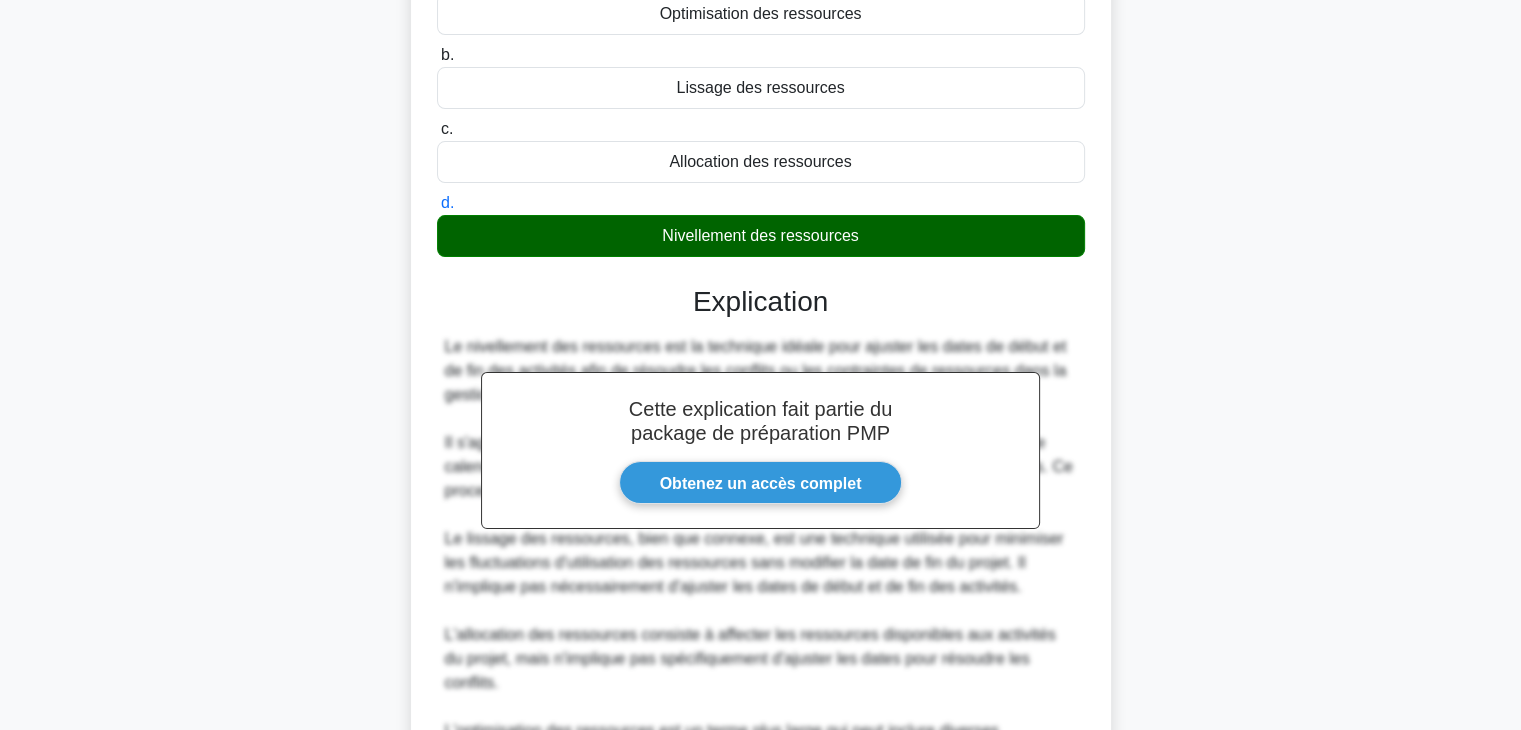 scroll, scrollTop: 504, scrollLeft: 0, axis: vertical 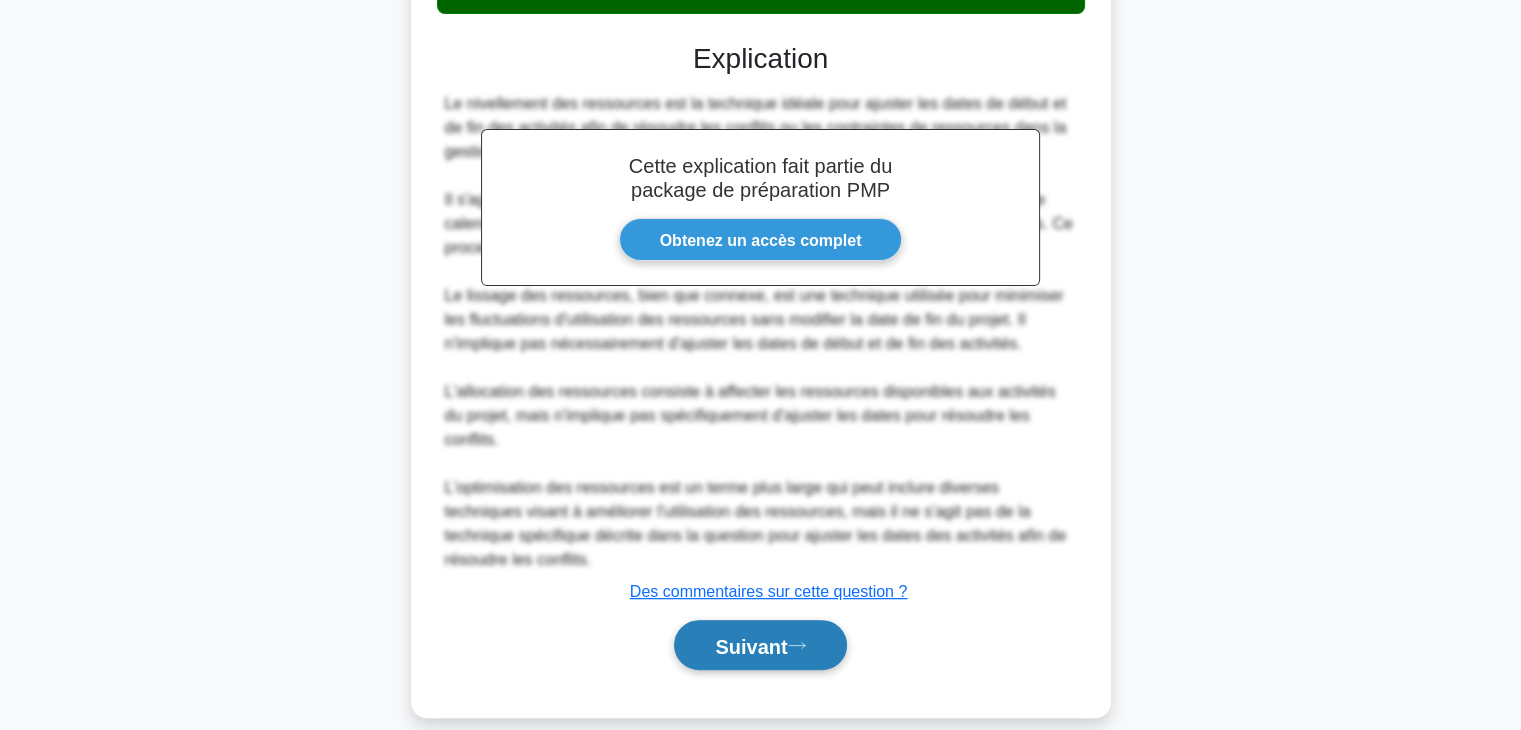 click on "Suivant" at bounding box center (751, 646) 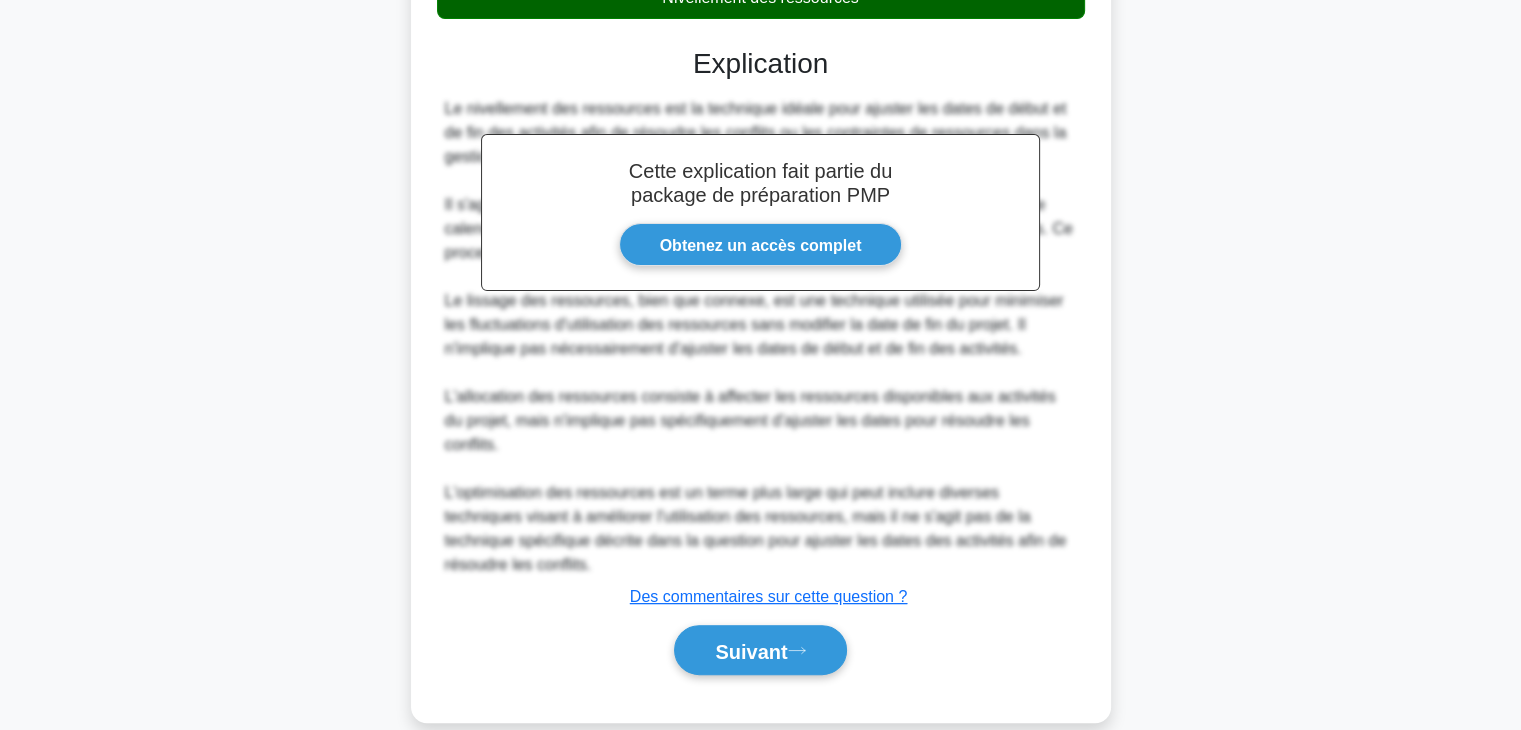 scroll, scrollTop: 351, scrollLeft: 0, axis: vertical 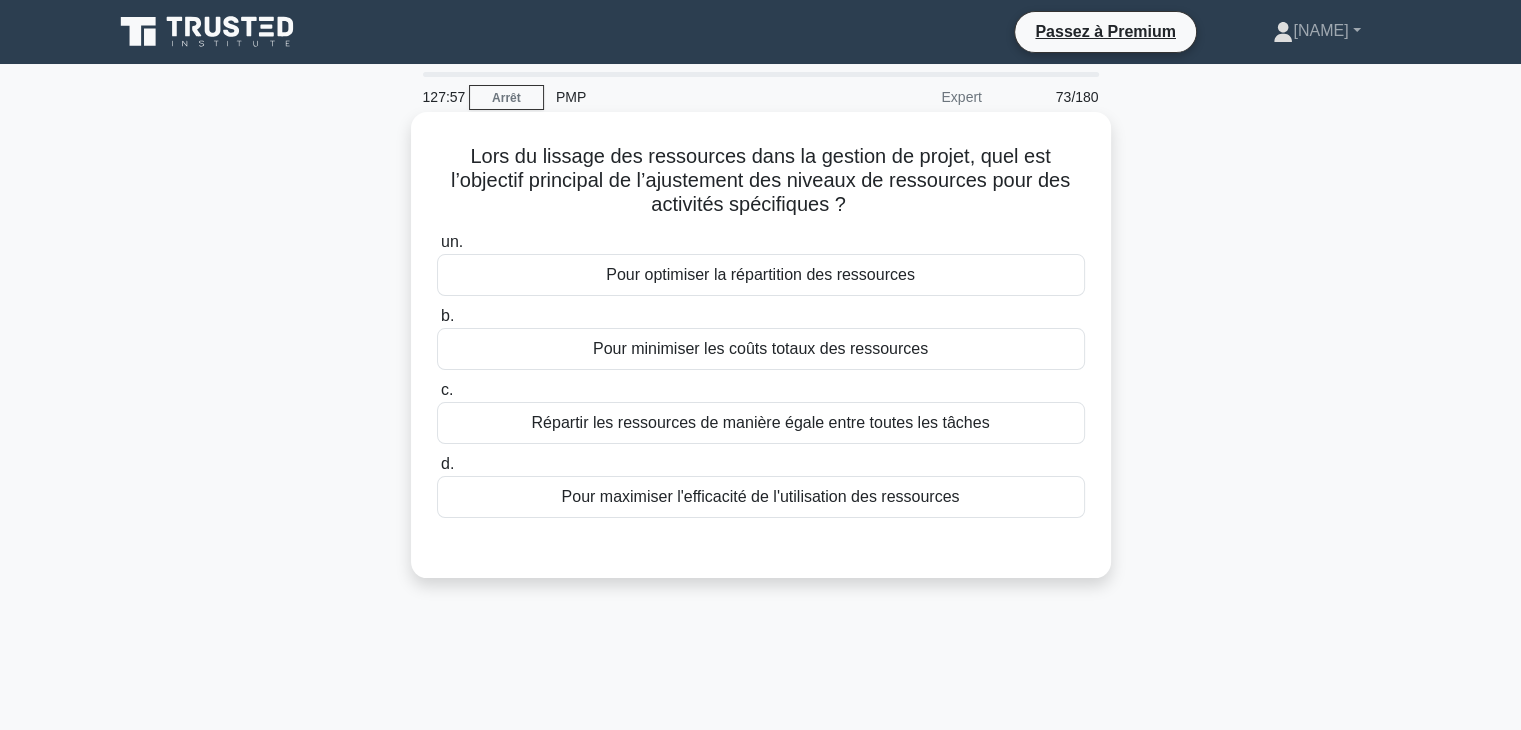 click on "Pour optimiser la répartition des ressources" at bounding box center (760, 274) 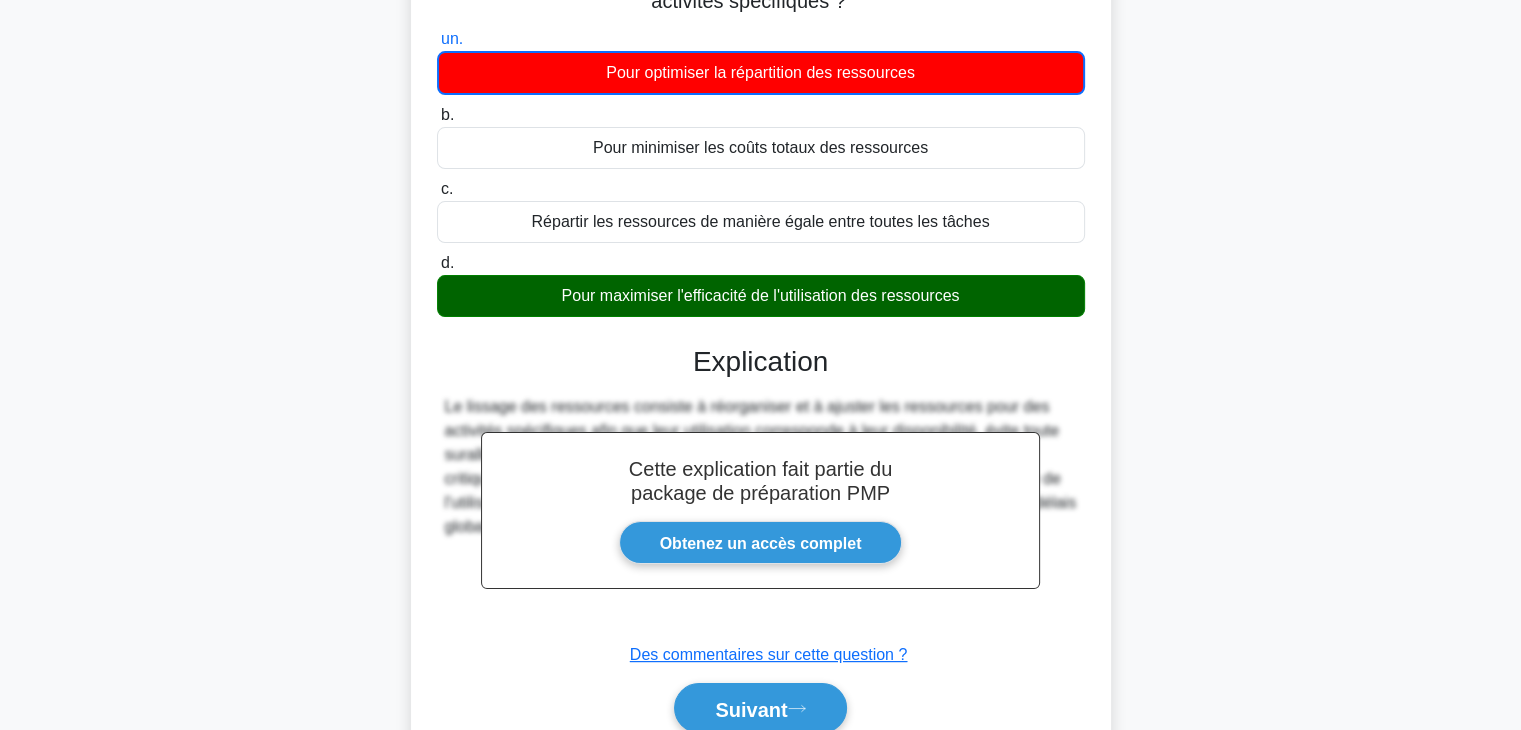 scroll, scrollTop: 351, scrollLeft: 0, axis: vertical 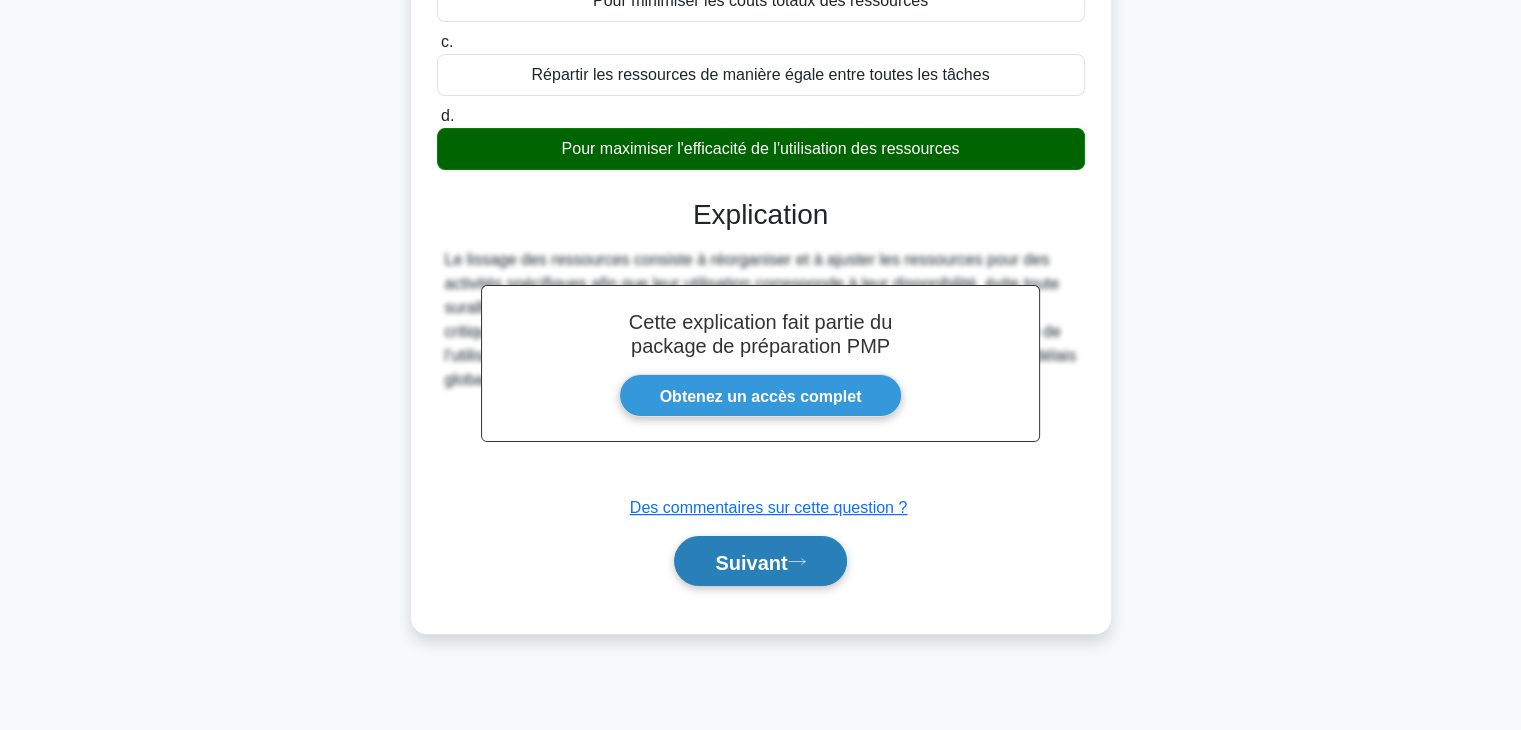 click on "Suivant" at bounding box center [751, 562] 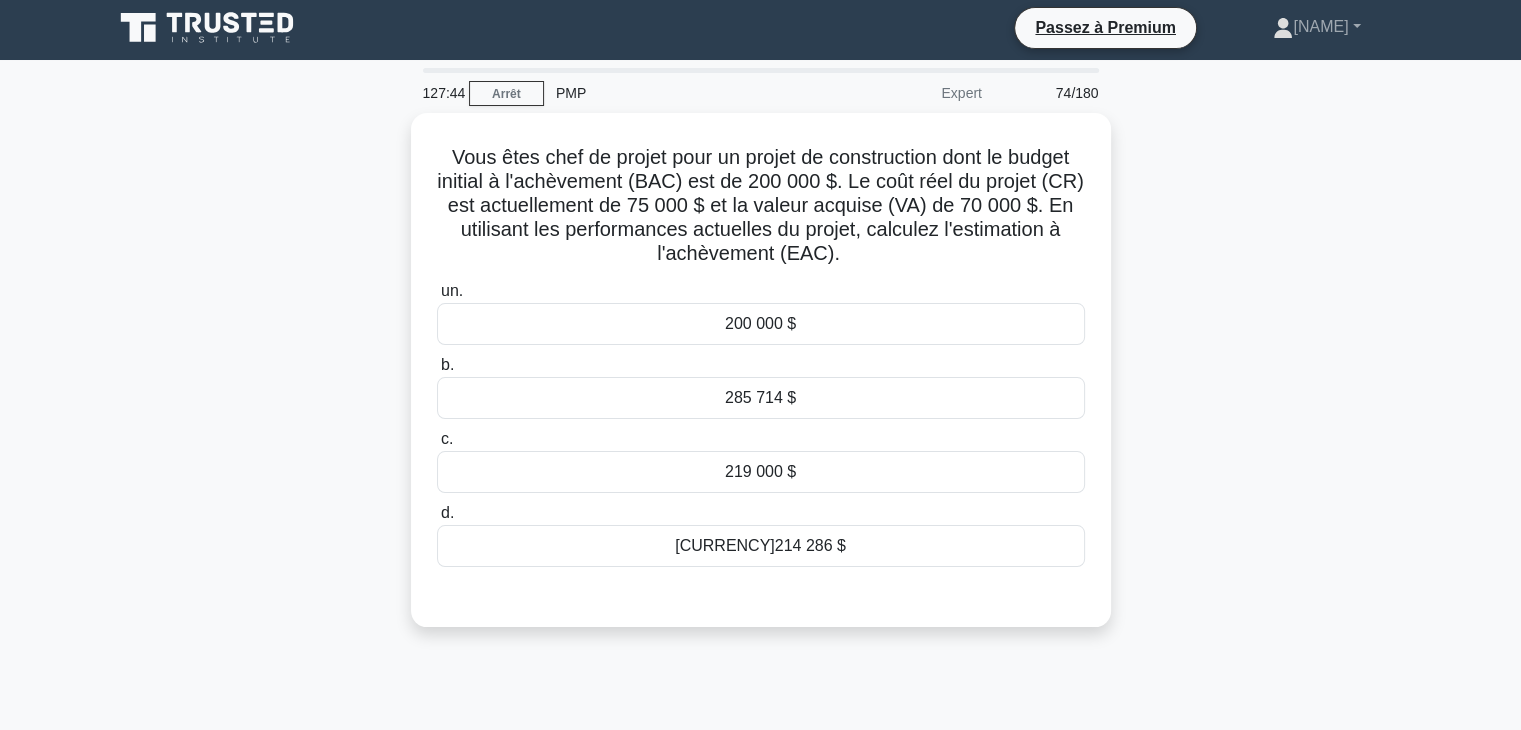 scroll, scrollTop: 0, scrollLeft: 0, axis: both 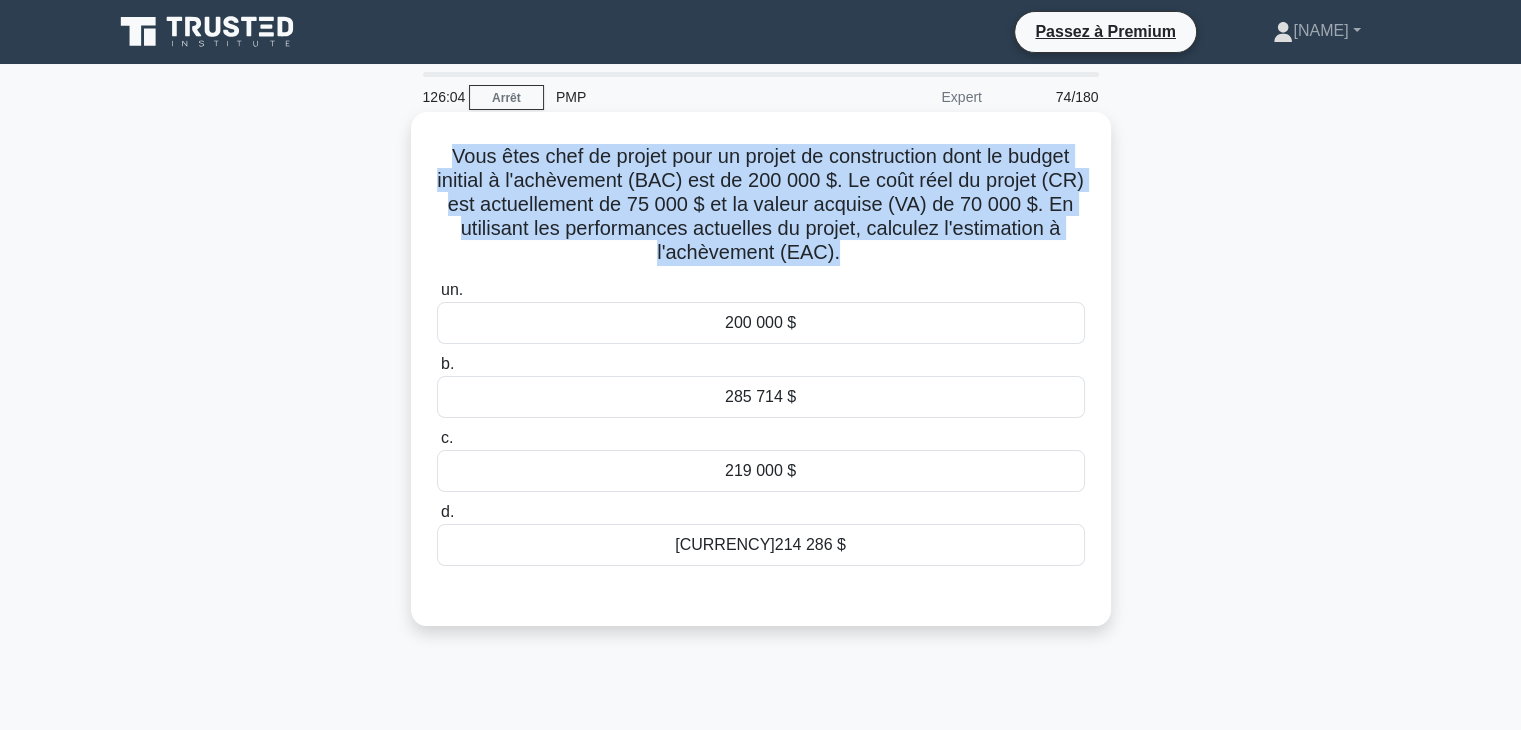 drag, startPoint x: 834, startPoint y: 250, endPoint x: 424, endPoint y: 164, distance: 418.92242 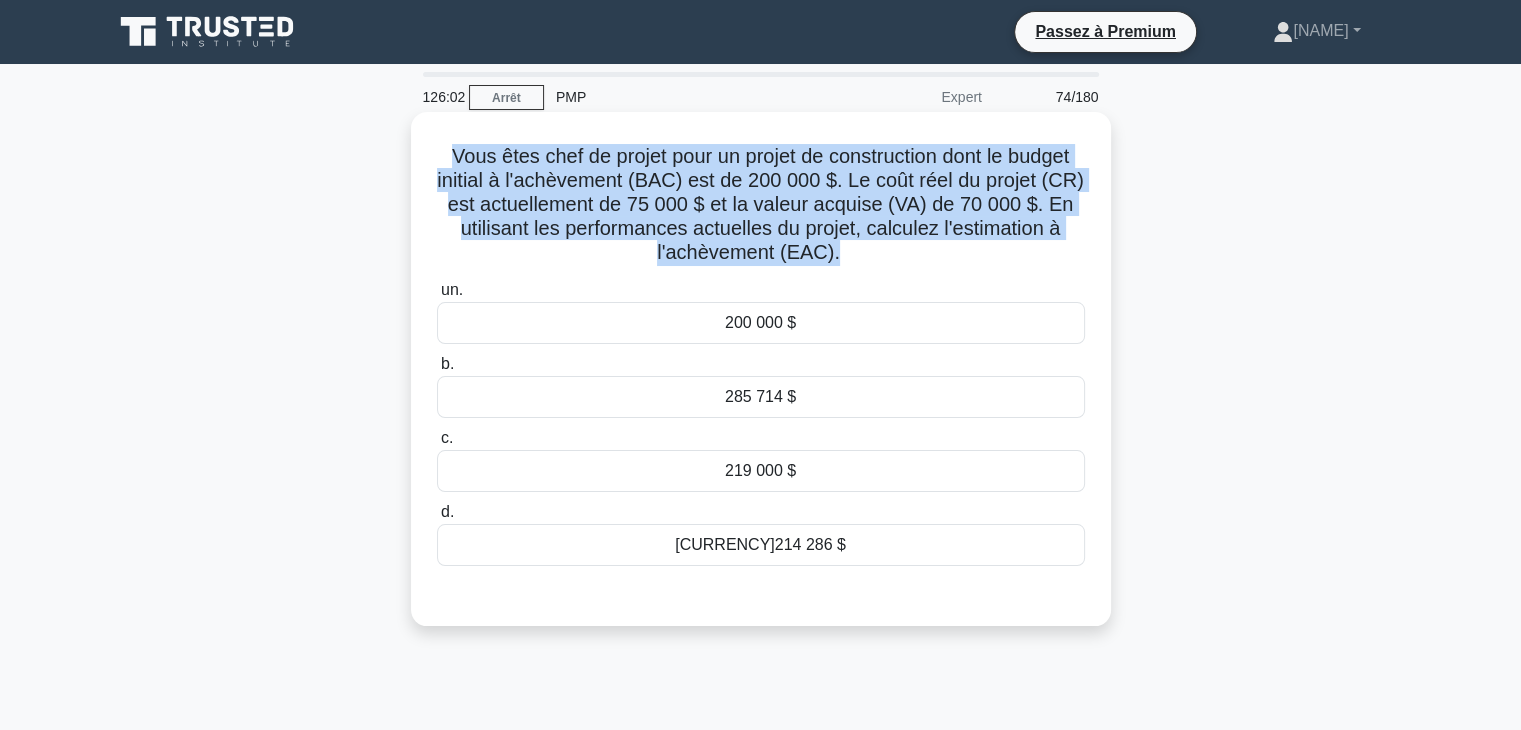 copy on "Vous êtes chef de projet pour un projet de construction dont le budget initial à l'achèvement (BAC) est de 200 000 $. Le coût réel du projet (CR) est actuellement de 75 000 $ et la valeur acquise (VA) de 70 000 $. En utilisant les performances actuelles du projet, calculez l'estimation à l'achèvement (EAC)." 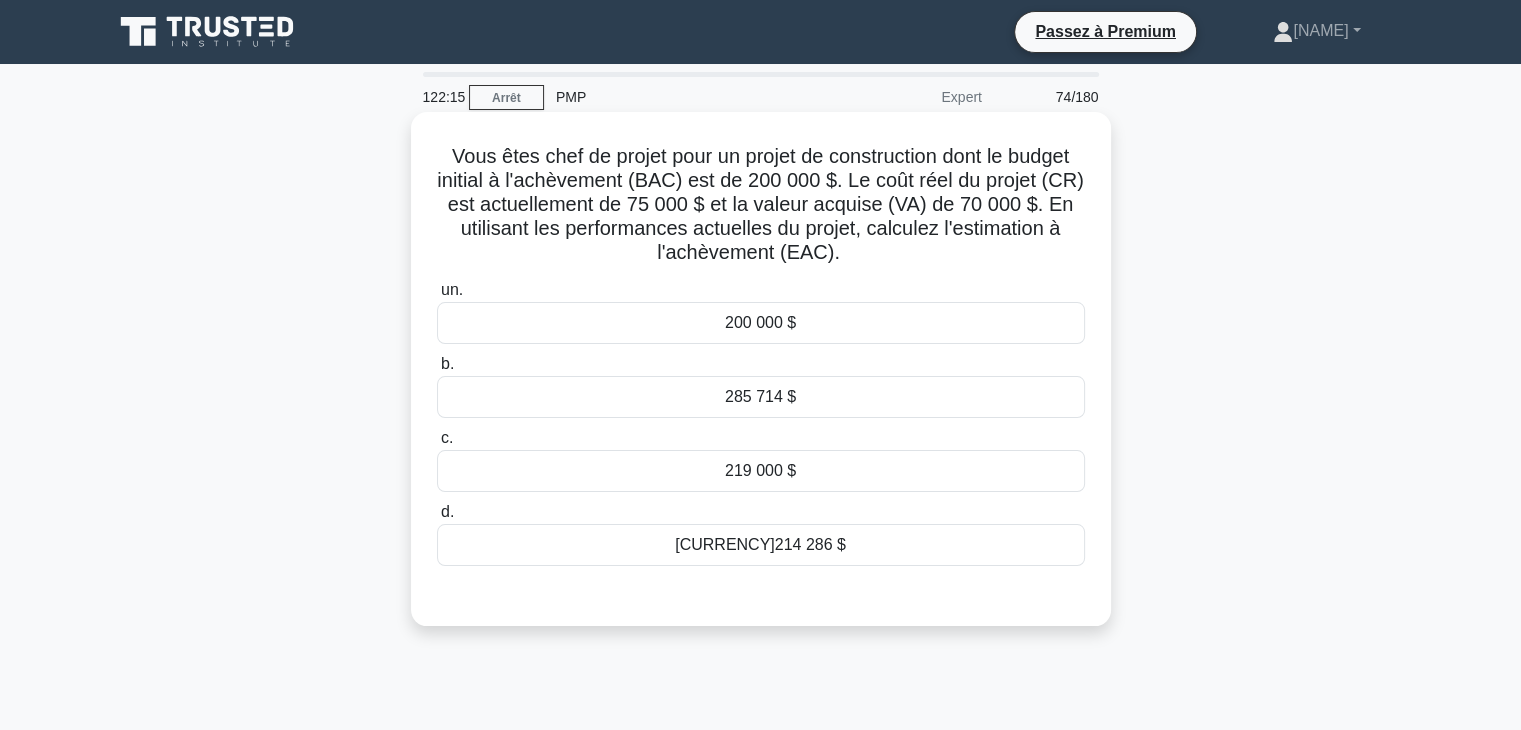 click on "[CURRENCY]214 286 $" at bounding box center [761, 545] 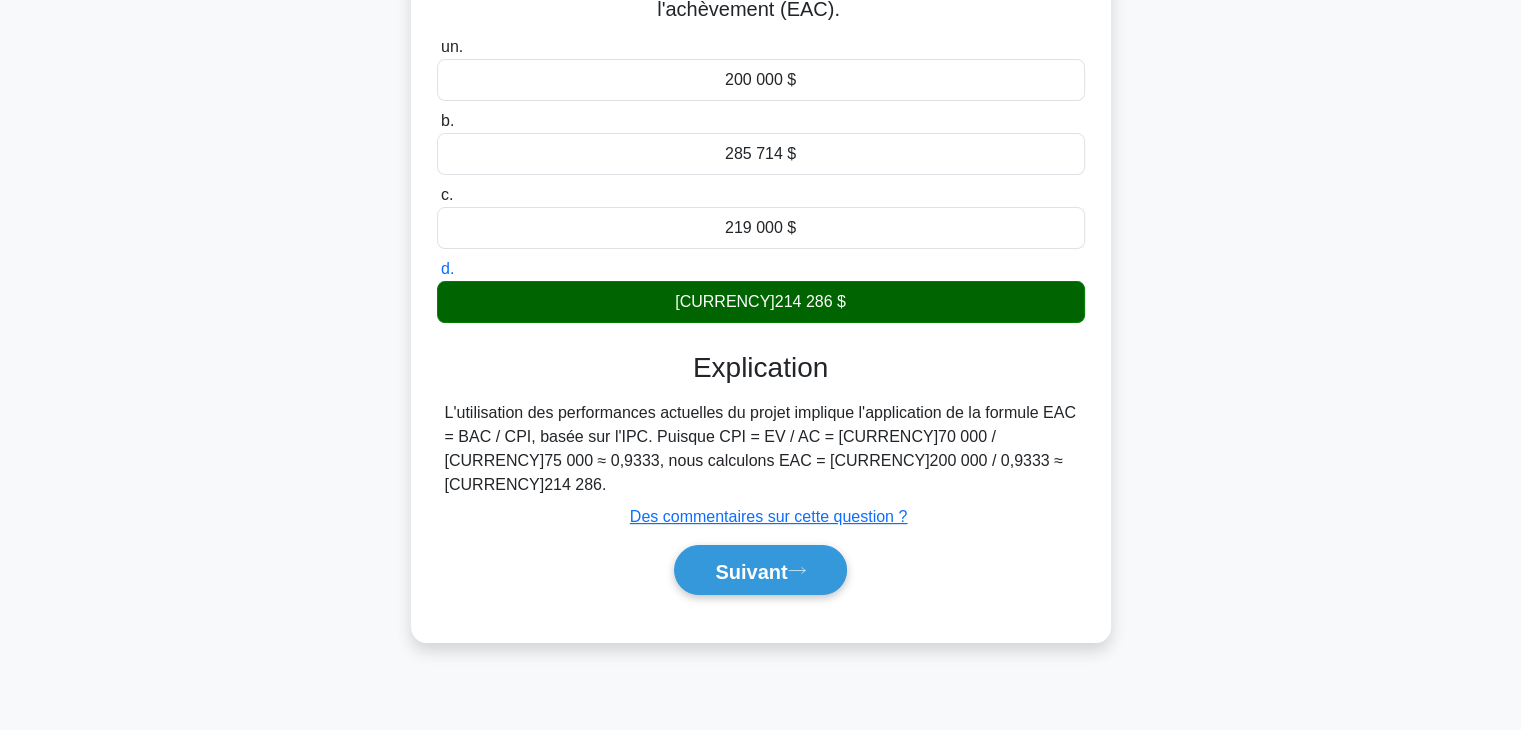 scroll, scrollTop: 351, scrollLeft: 0, axis: vertical 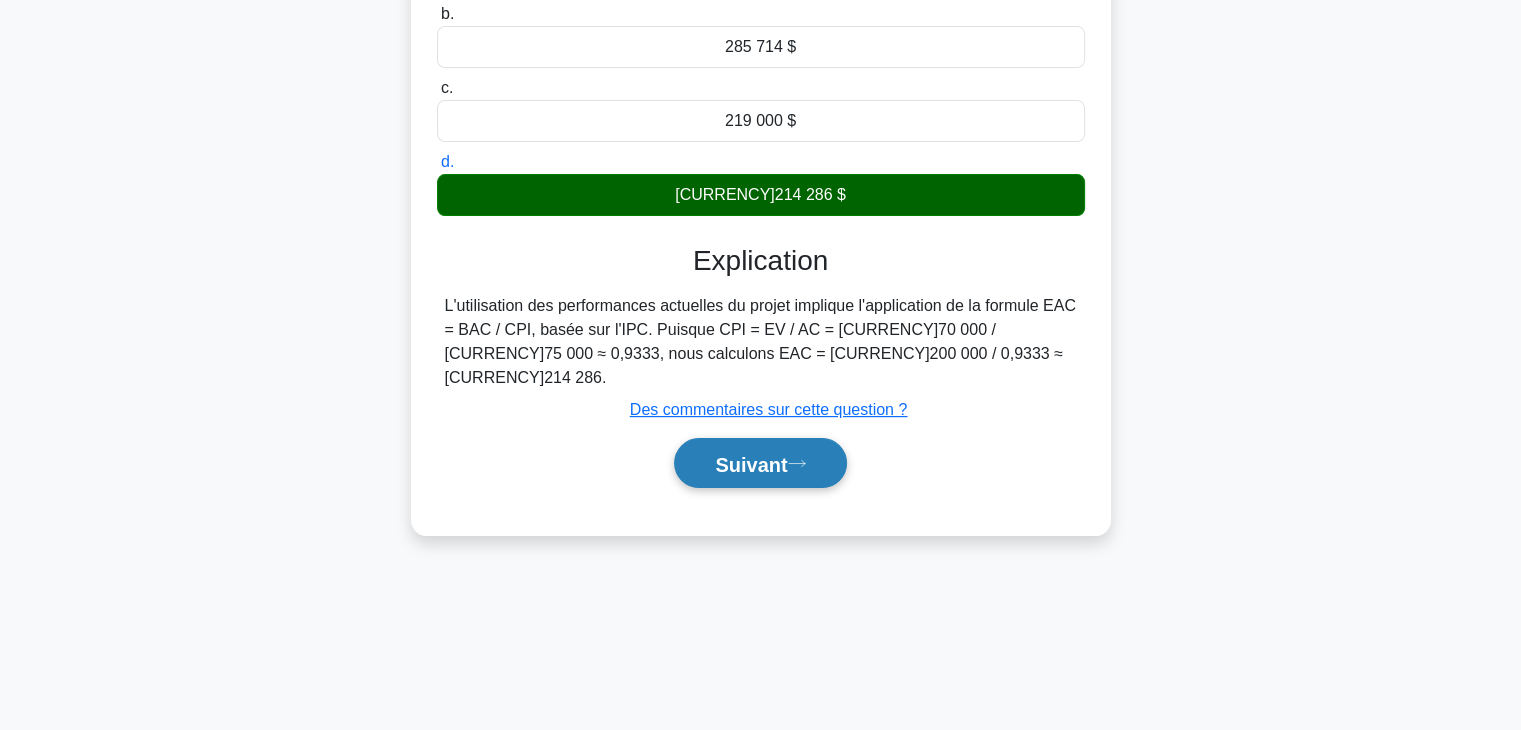 click on "Suivant" at bounding box center [760, 463] 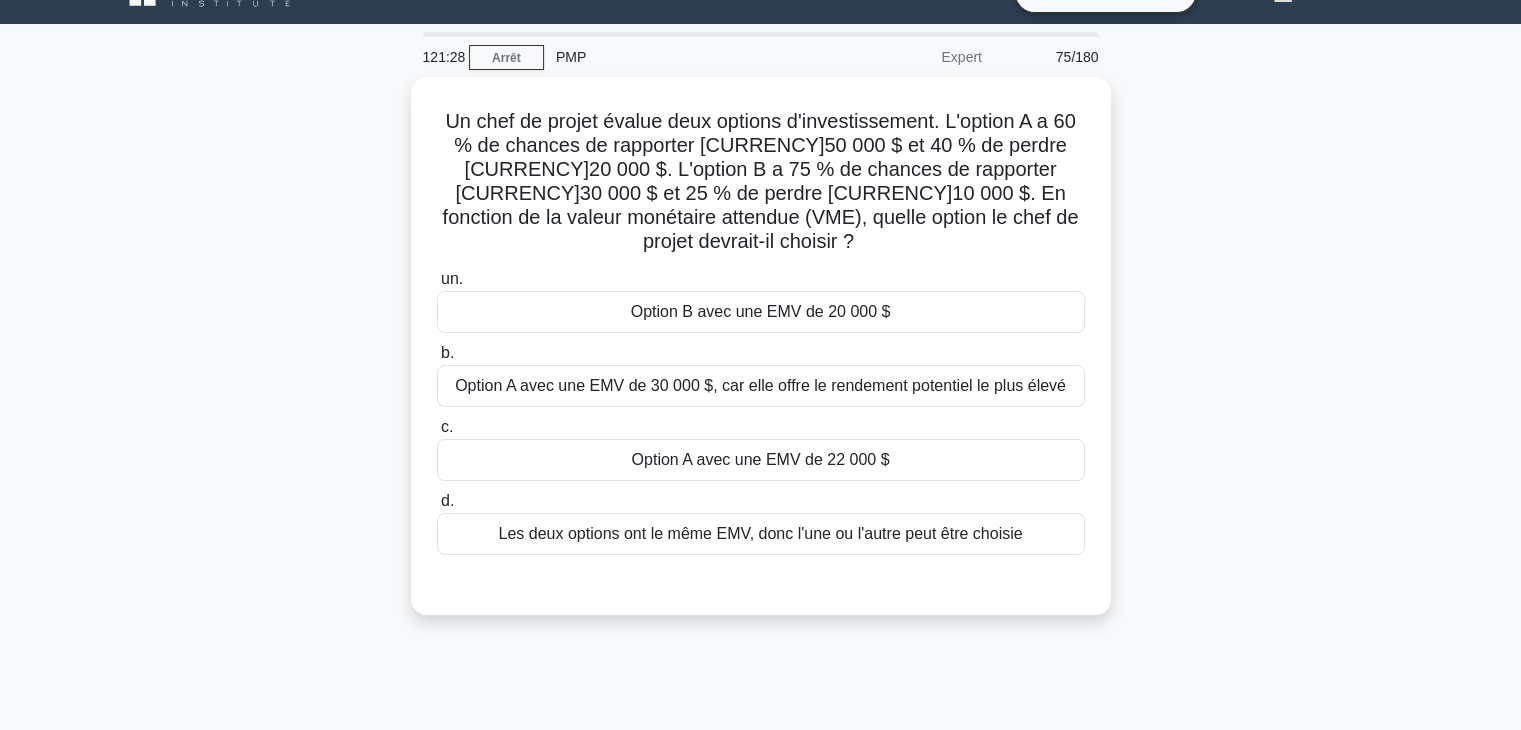 scroll, scrollTop: 20, scrollLeft: 0, axis: vertical 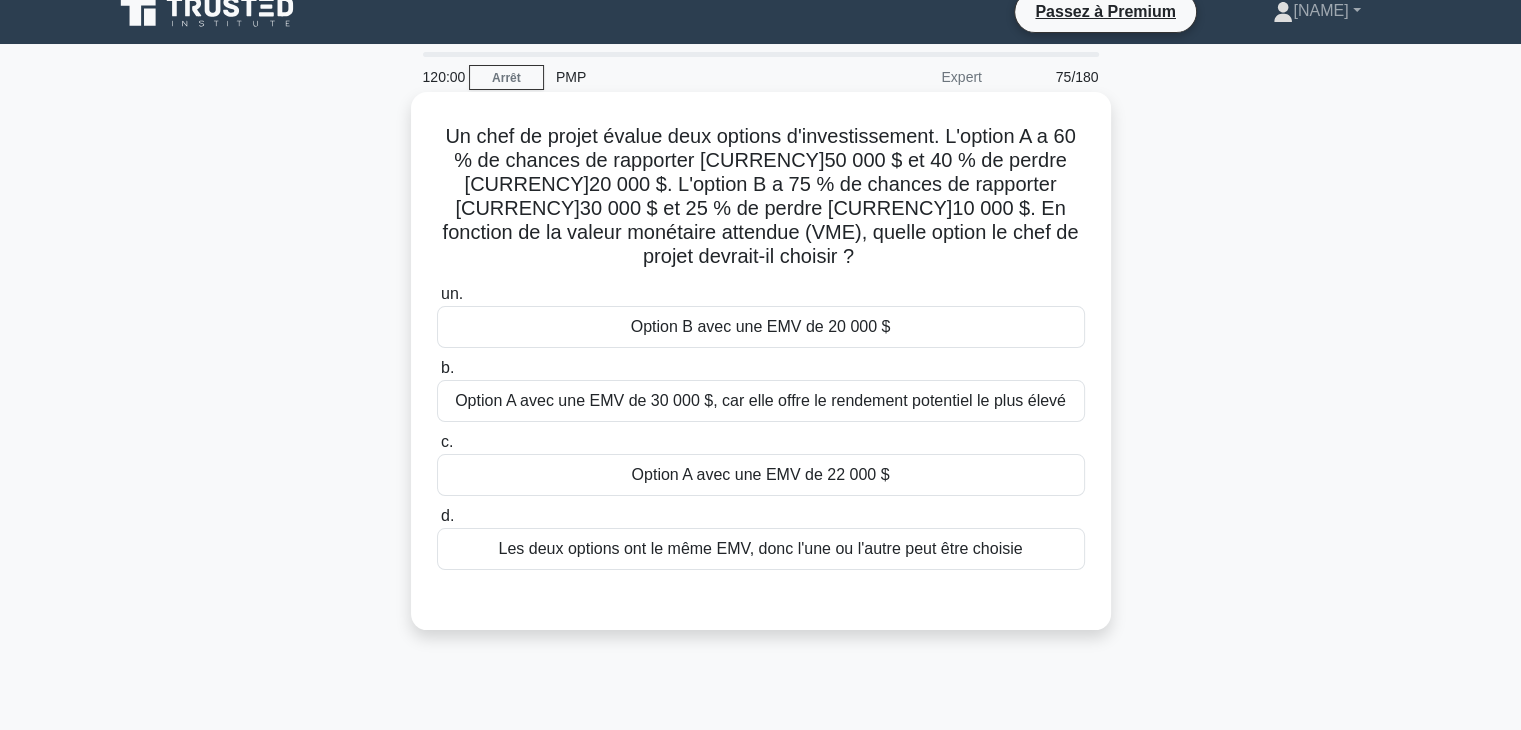 click on "Un chef de projet évalue deux options d'investissement. L'option A a [POURCENTAGE]% de chances de rapporter [MONTANT] $ et [POURCENTAGE]% de perdre [MONTANT] $. L'option B a [POURCENTAGE]% de chances de rapporter [MONTANT] $ et [POURCENTAGE]% de perdre [MONTANT] $. En fonction de la valeur monétaire attendue (VME), quelle option le chef de projet devrait-il choisir ?
.spinner_0XTQ{transform-origin:center;animation:spinner_y6GP .75s linear infinite}@keyframes spinner_y6GP{100%{transform:rotate(360deg)}}" at bounding box center [761, 197] 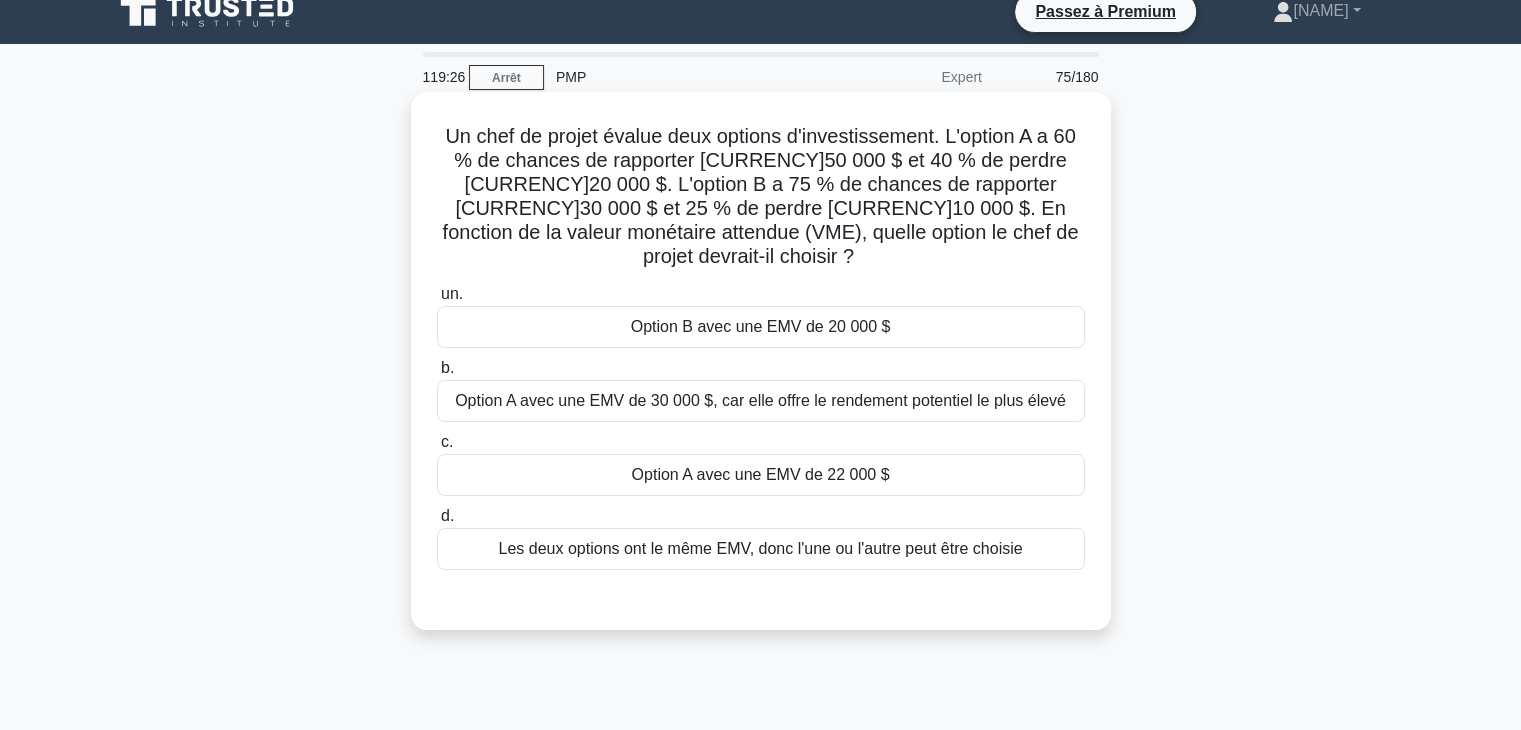 click on "Un chef de projet évalue deux options d'investissement. L'option A a 60 % de chances de rapporter [CURRENCY]50 000 $ et 40 % de perdre [CURRENCY]20 000 $. L'option B a 75 % de chances de rapporter [CURRENCY]30 000 $ et 25 % de perdre [CURRENCY]10 000 $. En fonction de la valeur monétaire attendue (VME), quelle option le chef de projet devrait-il choisir ?" at bounding box center [761, 196] 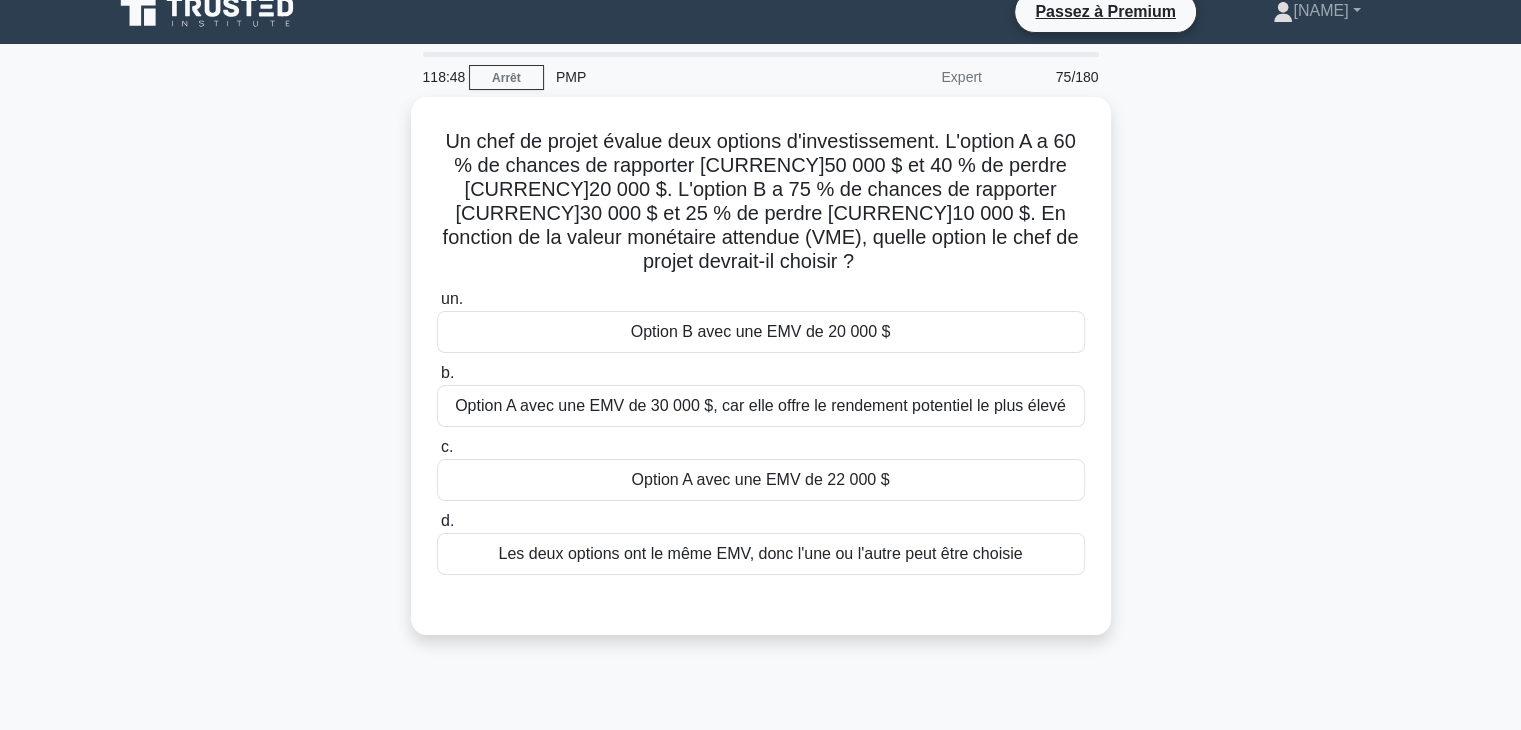 click on "Un chef de projet évalue deux options d'investissement. L'option A a [POURCENTAGE]% de chances de rapporter [MONTANT] $ et [POURCENTAGE]% de perdre [MONTANT] $. L'option B a [POURCENTAGE]% de chances de rapporter [MONTANT] $ et [POURCENTAGE]% de perdre [MONTANT] $. En fonction de la valeur monétaire attendue (VME), quelle option le chef de projet devrait-il choisir ?
.spinner_0XTQ{transform-origin:center;animation:spinner_y6GP .75s linear infinite}@keyframes spinner_y6GP{100%{transform:rotate(360deg)}}
un.
b. c." at bounding box center [761, 378] 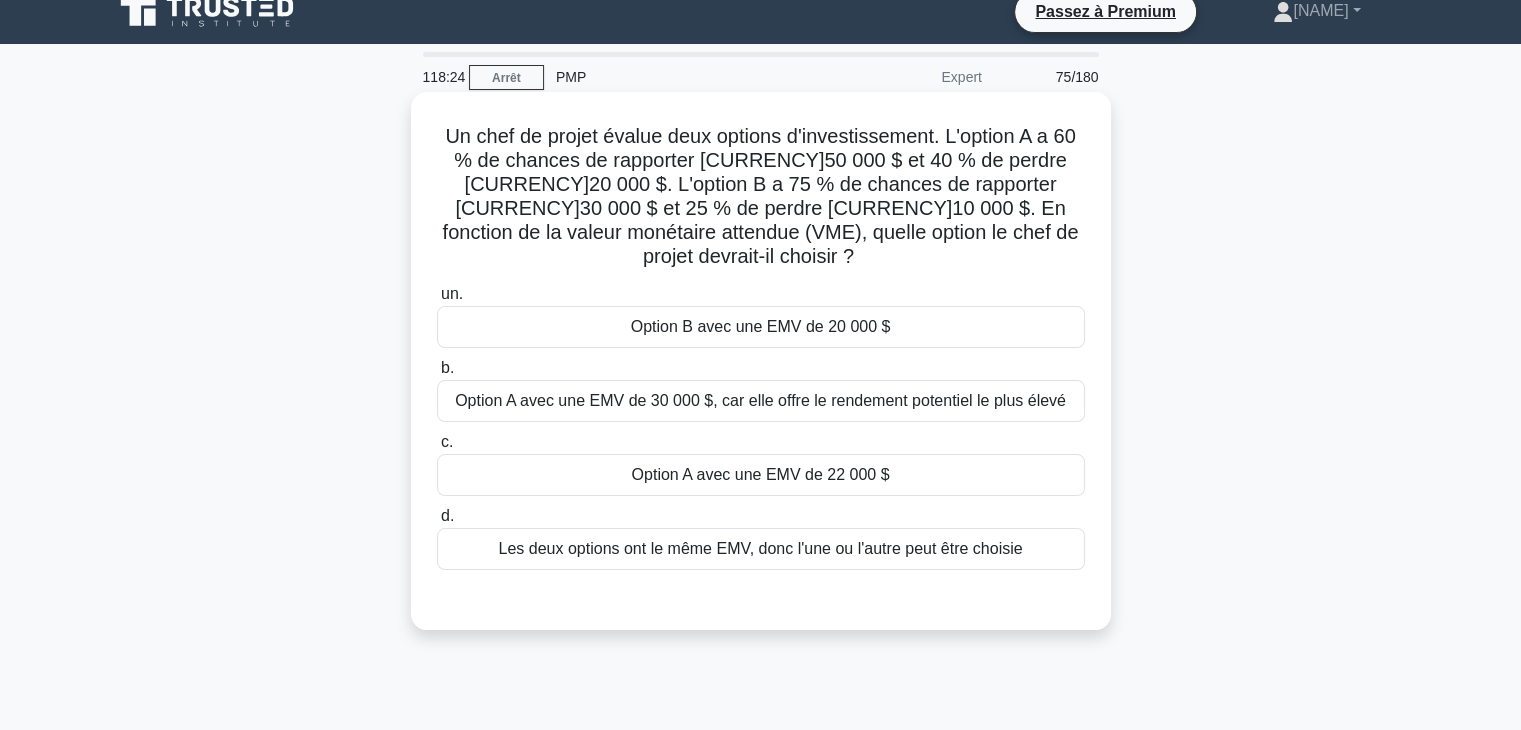 click on "Option A avec une EMV de 22 000 $" at bounding box center [761, 474] 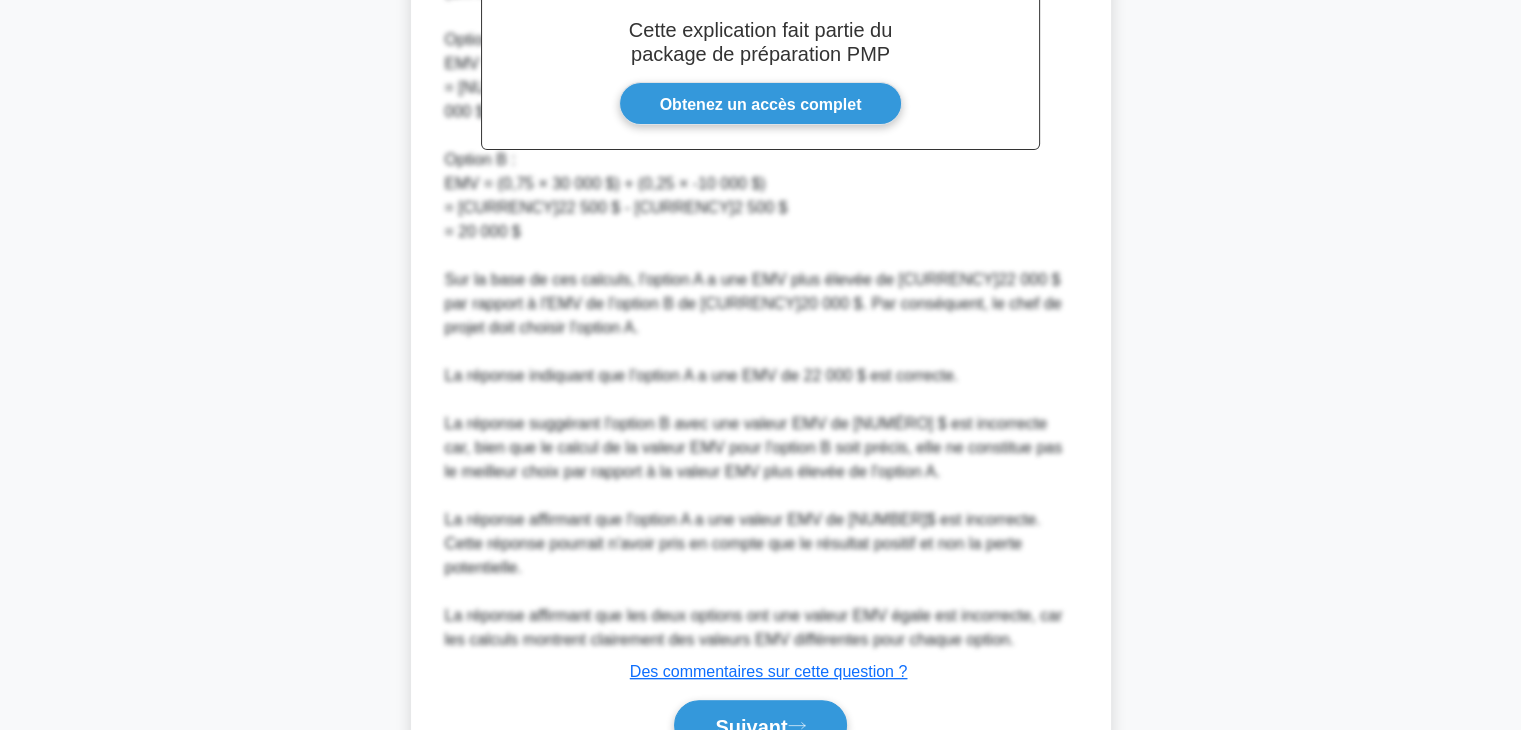 scroll, scrollTop: 744, scrollLeft: 0, axis: vertical 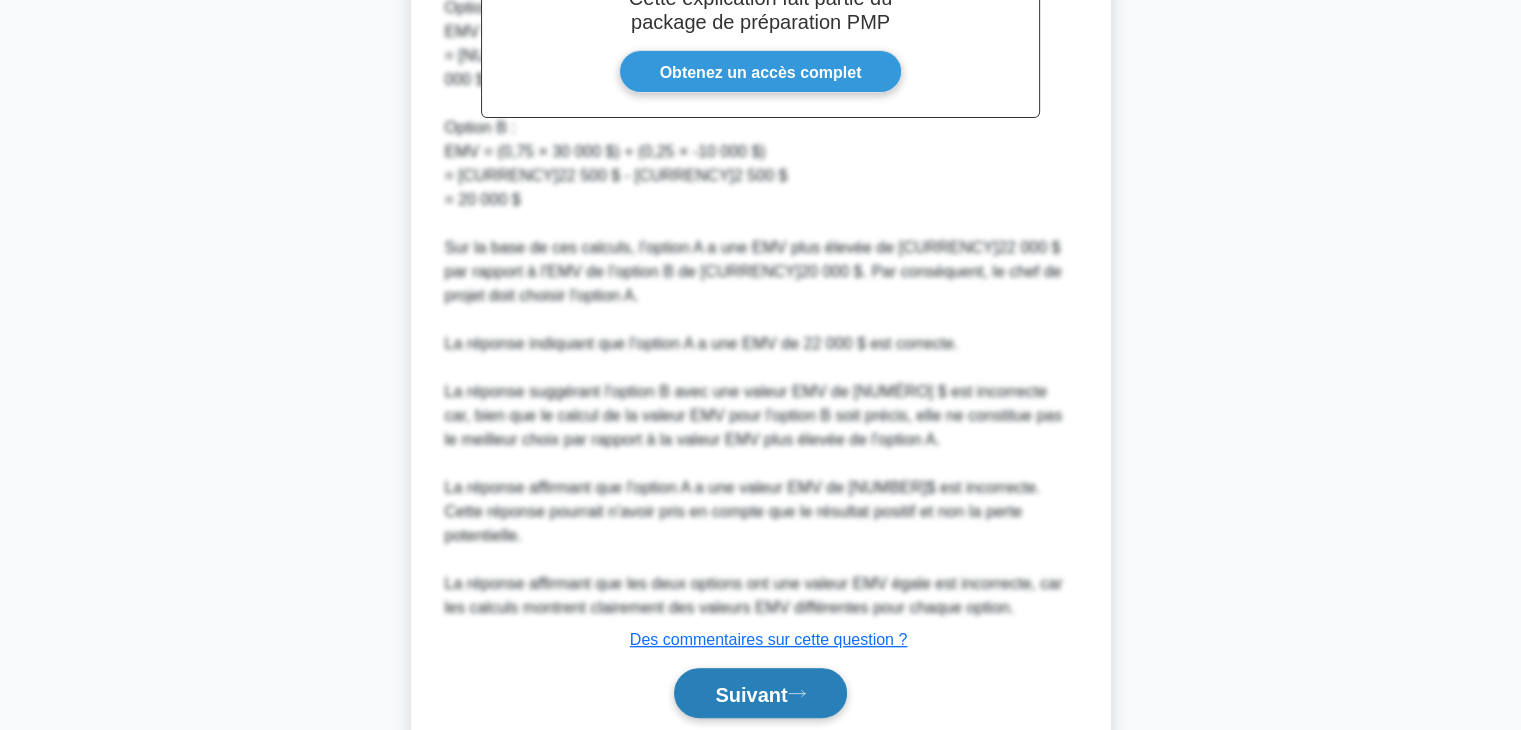 click on "Suivant" at bounding box center (751, 694) 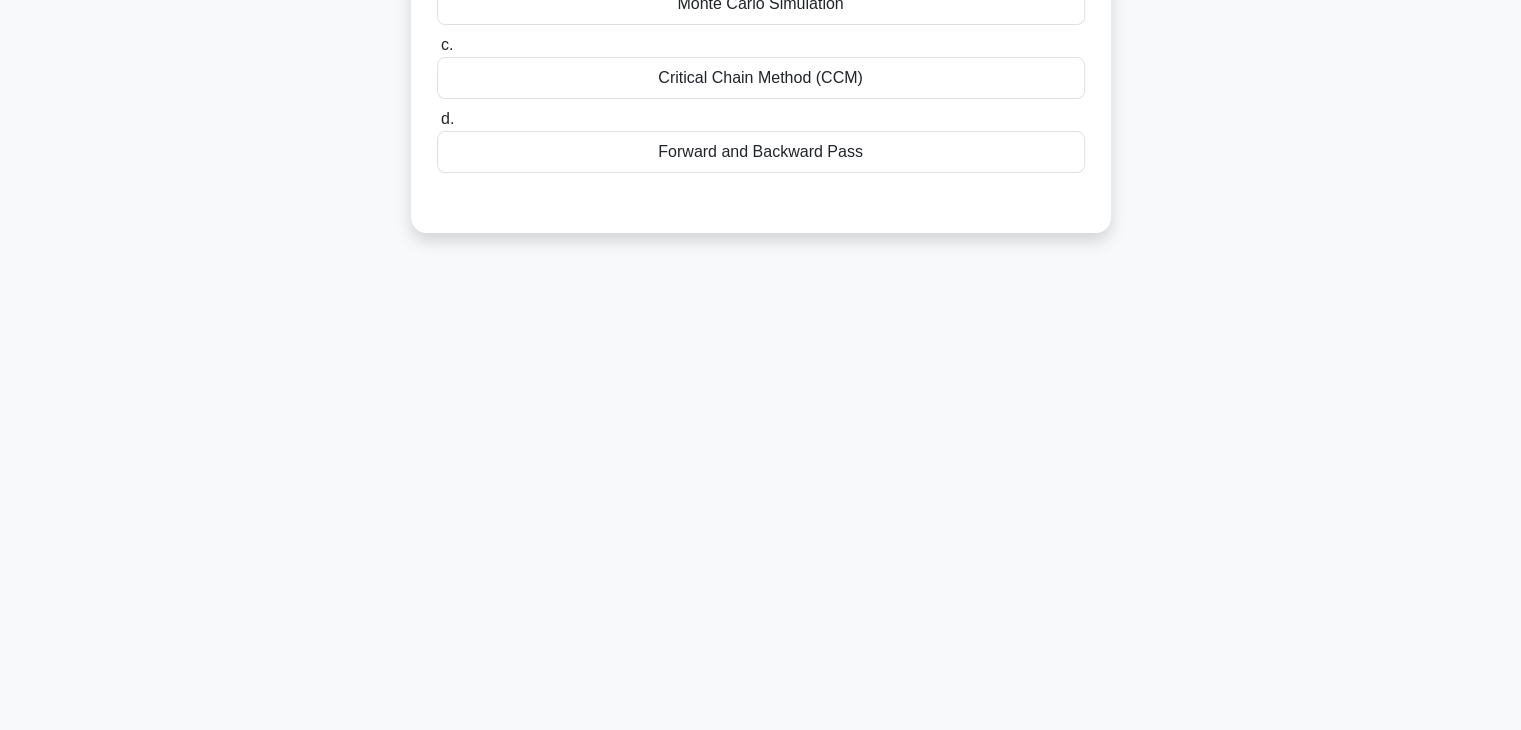 scroll, scrollTop: 351, scrollLeft: 0, axis: vertical 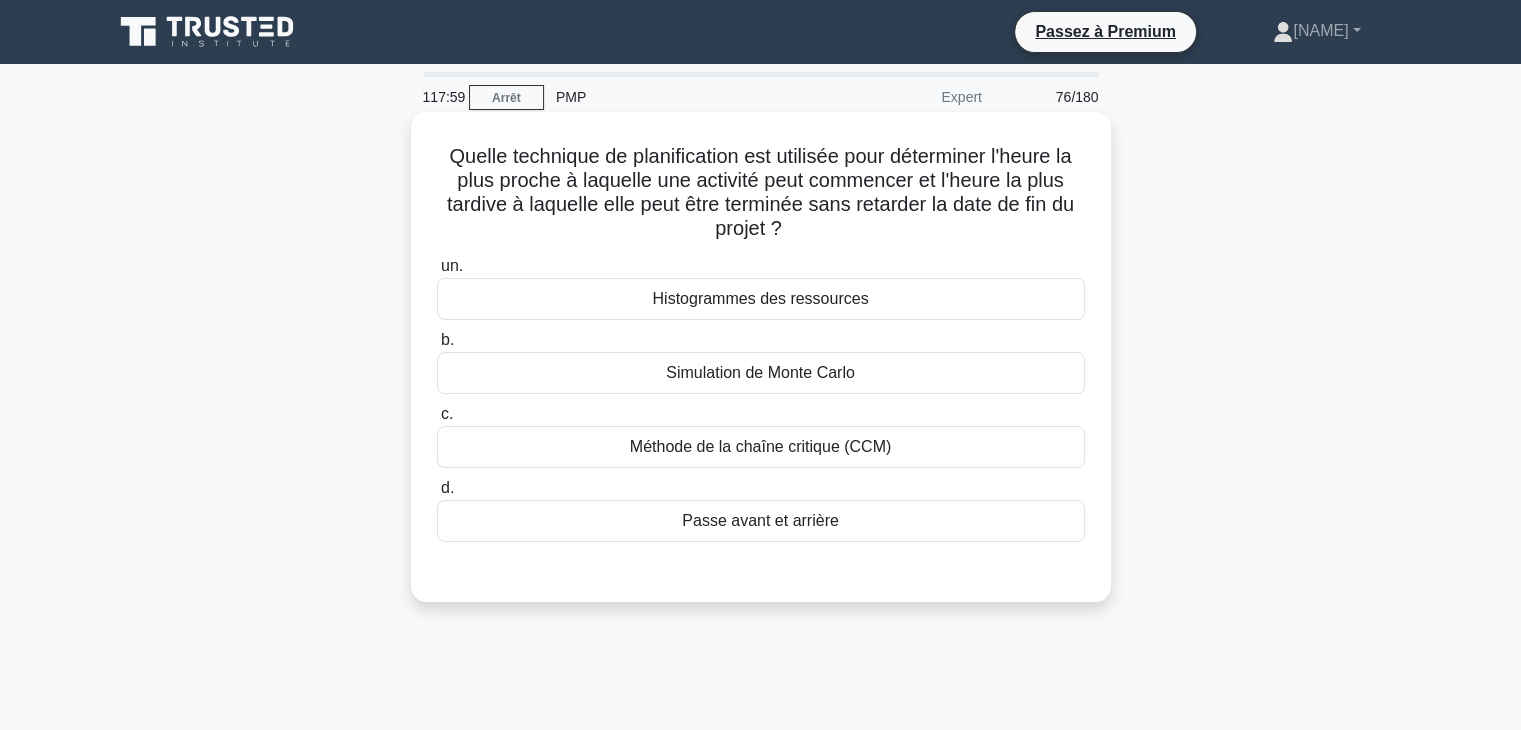click on "Méthode de la chaîne critique (CCM)" at bounding box center (760, 446) 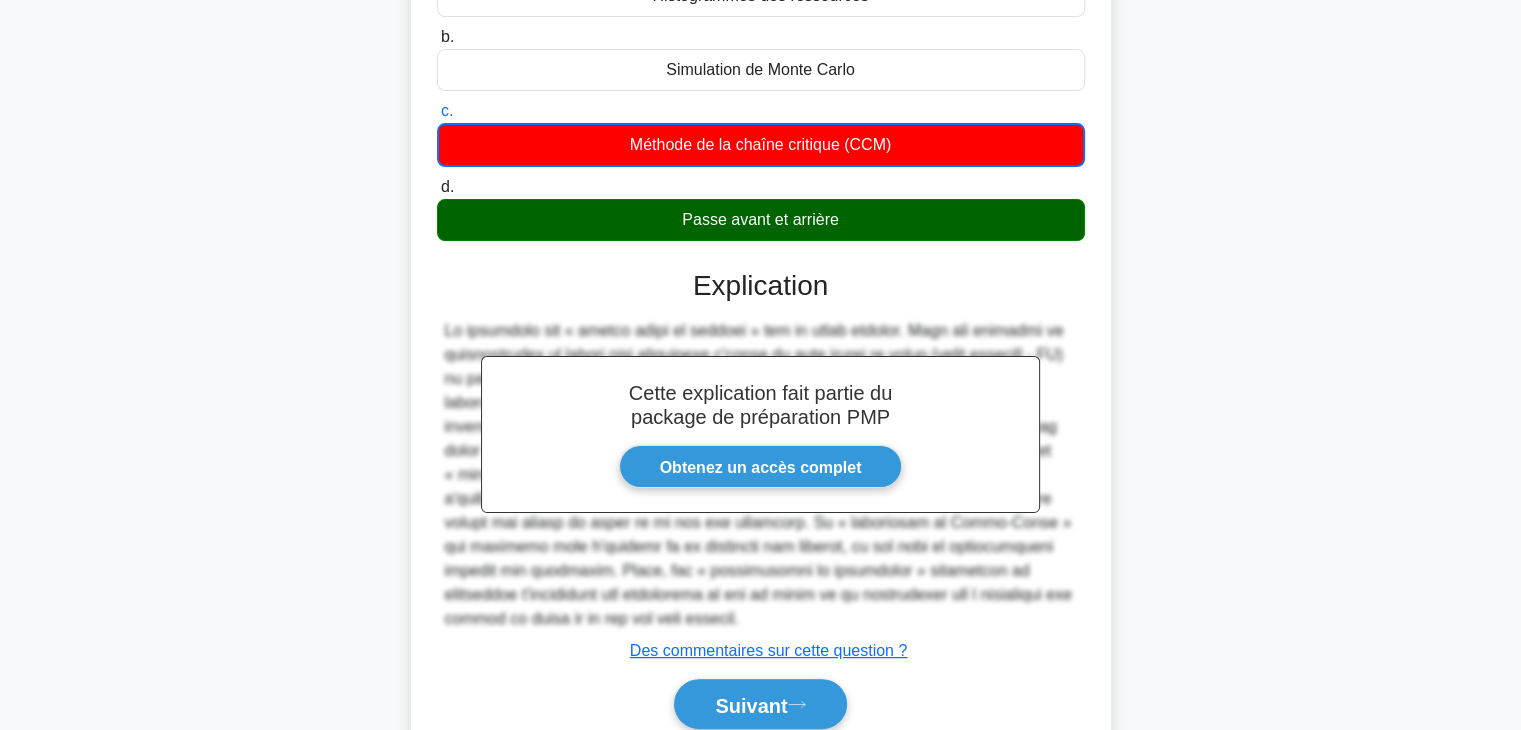 scroll, scrollTop: 362, scrollLeft: 0, axis: vertical 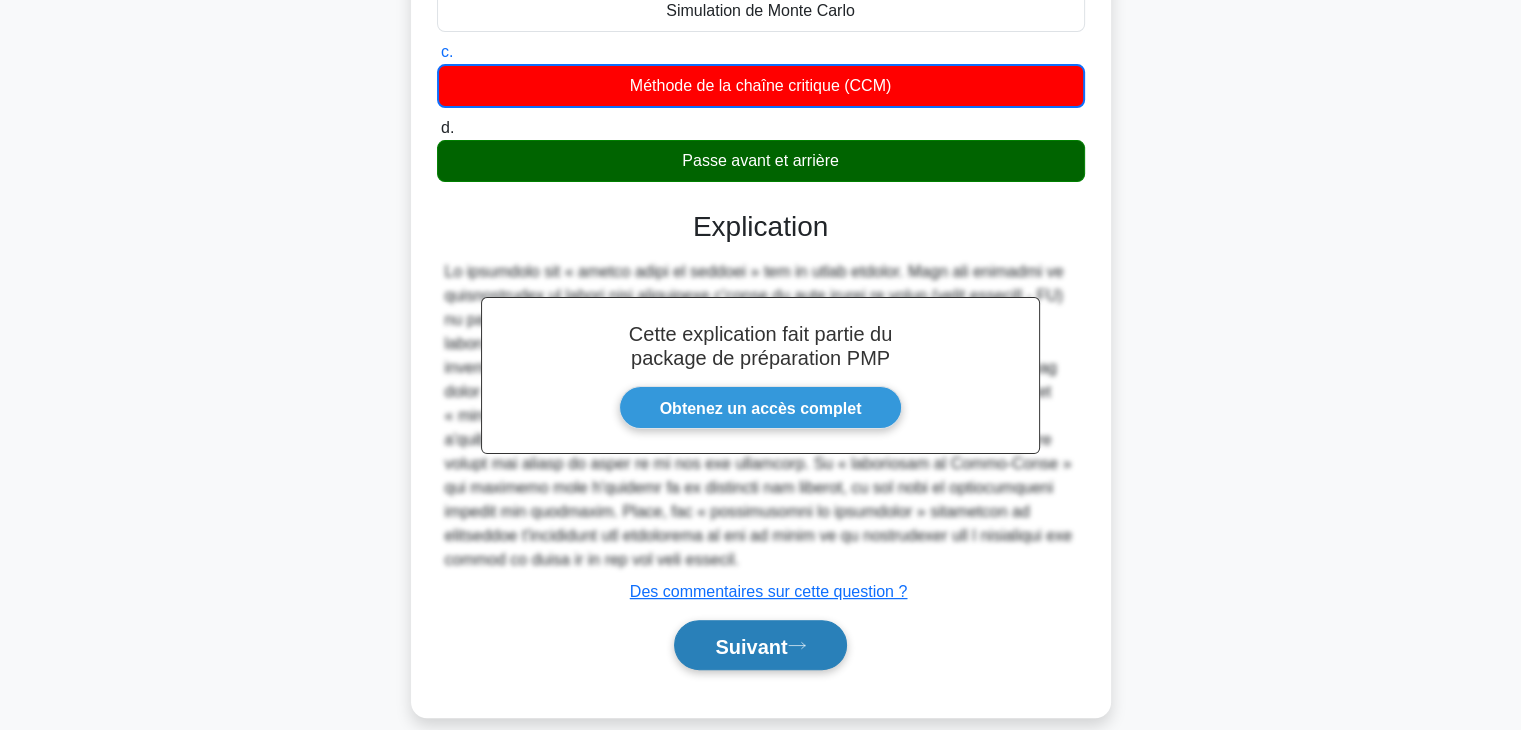 click 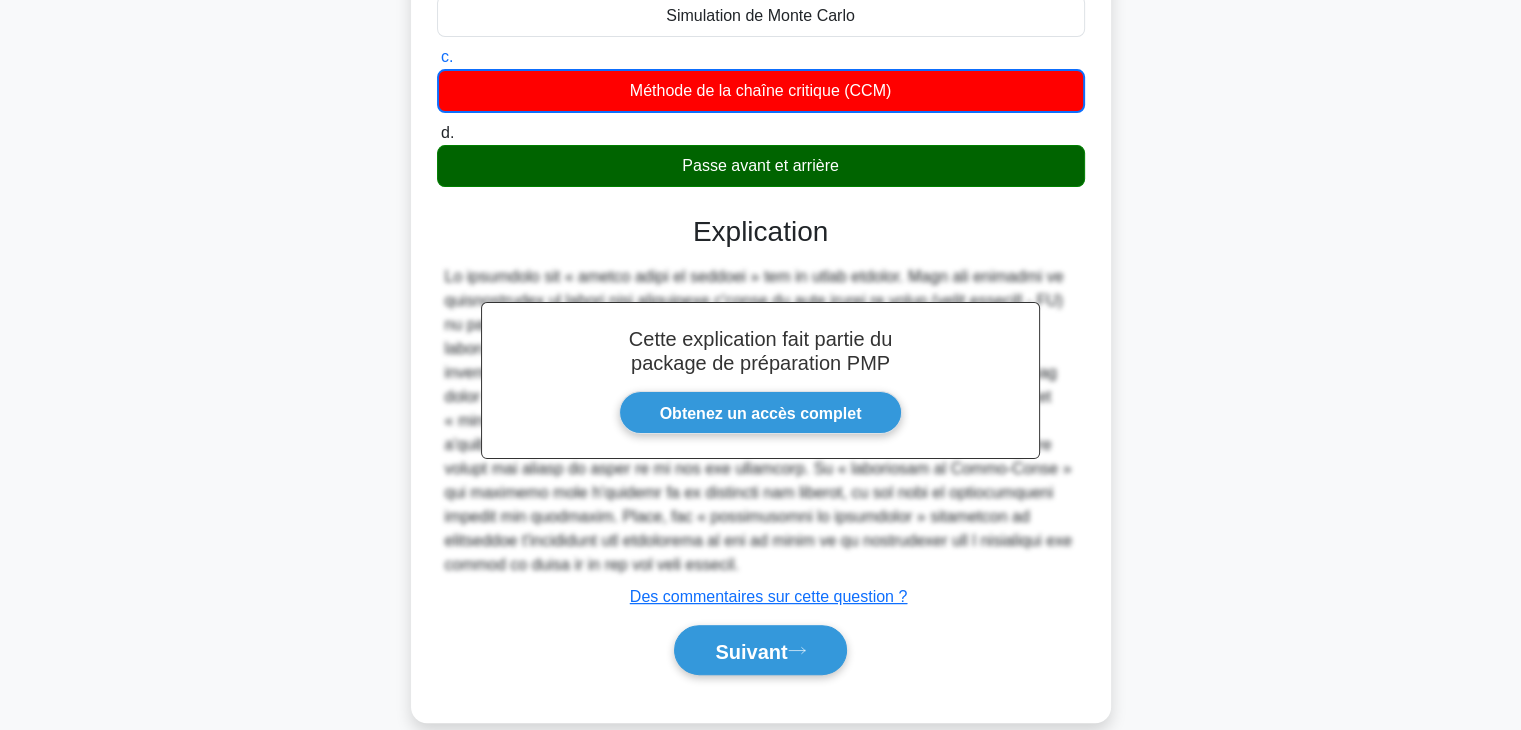 scroll, scrollTop: 351, scrollLeft: 0, axis: vertical 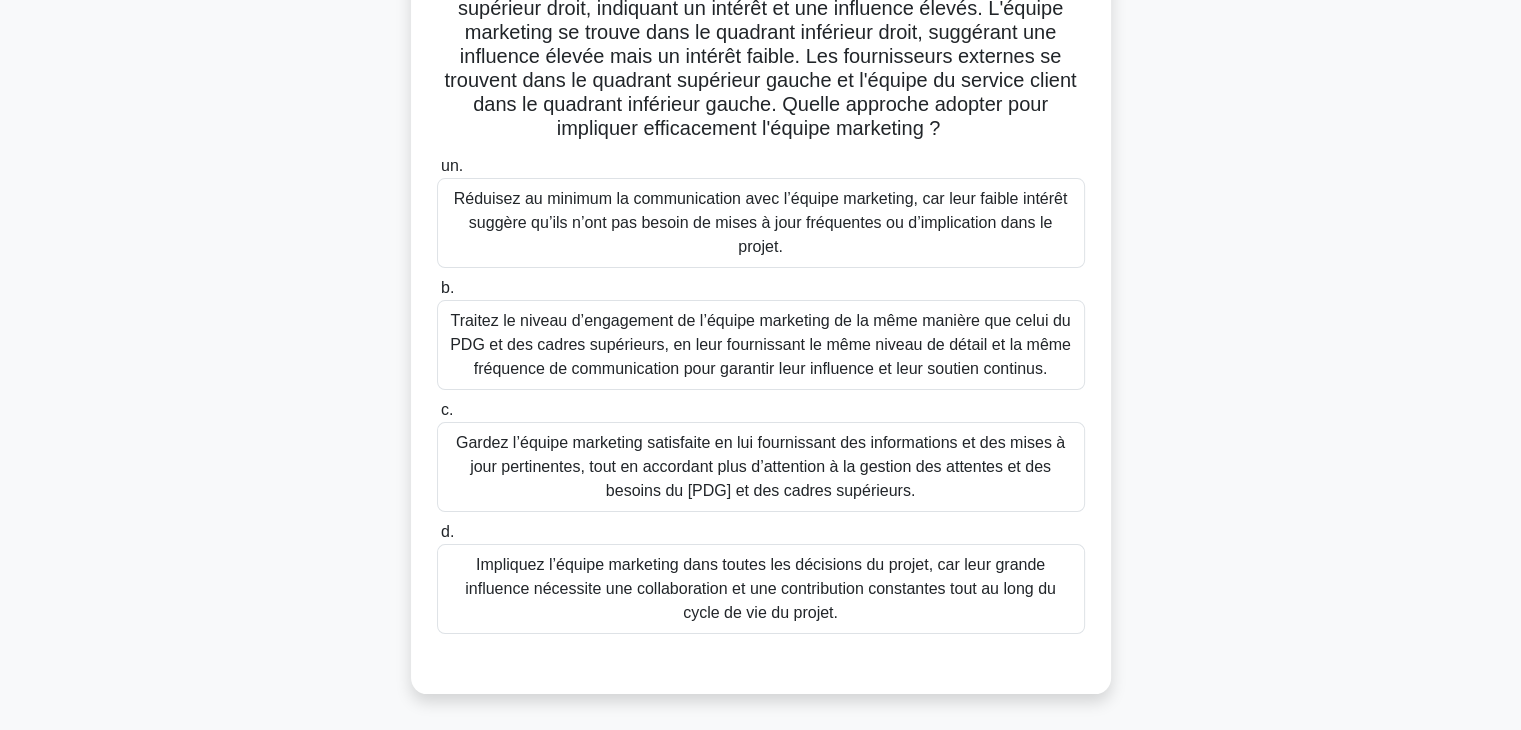 click on "Traitez le niveau d’engagement de l’équipe marketing de la même manière que celui du PDG et des cadres supérieurs, en leur fournissant le même niveau de détail et la même fréquence de communication pour garantir leur influence et leur soutien continus." at bounding box center [760, 344] 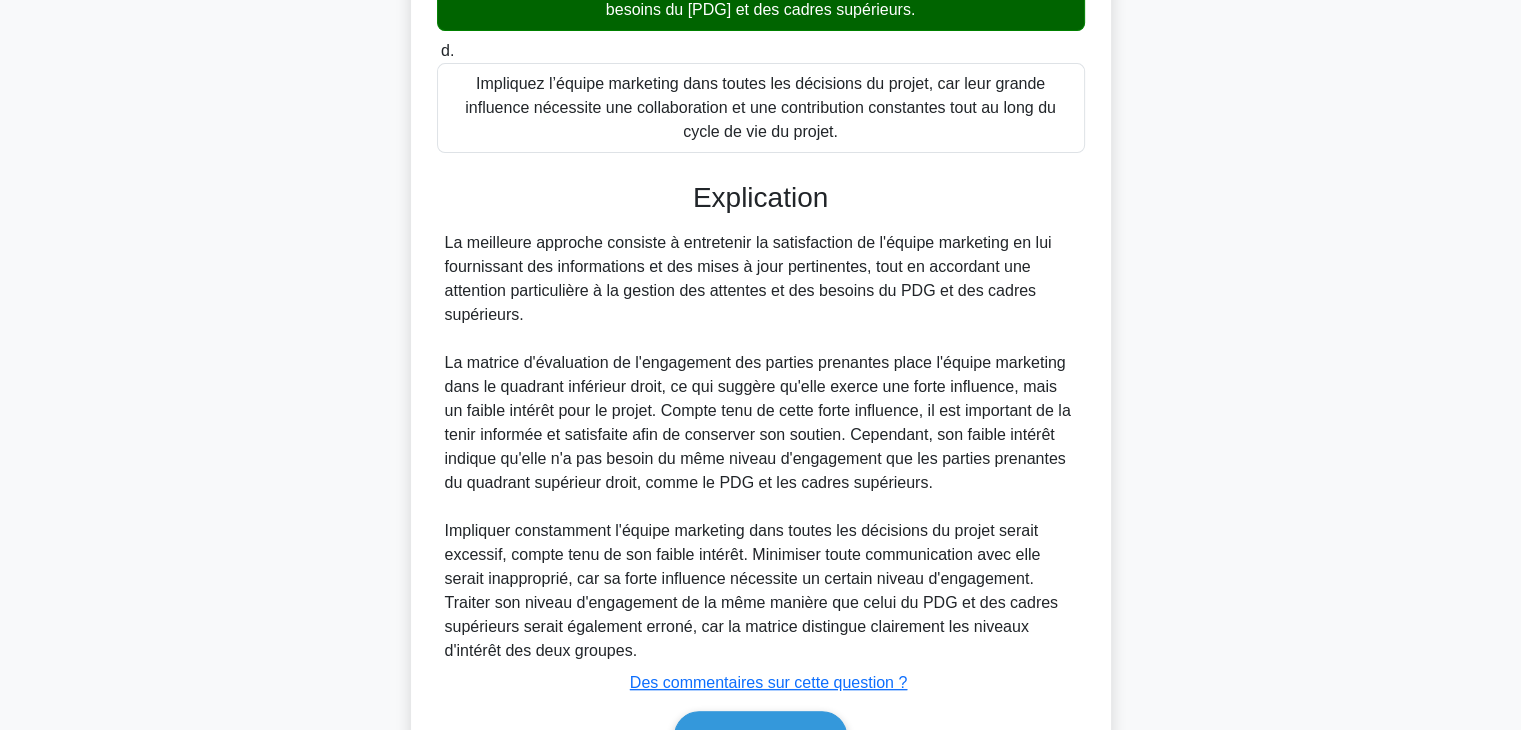 scroll, scrollTop: 842, scrollLeft: 0, axis: vertical 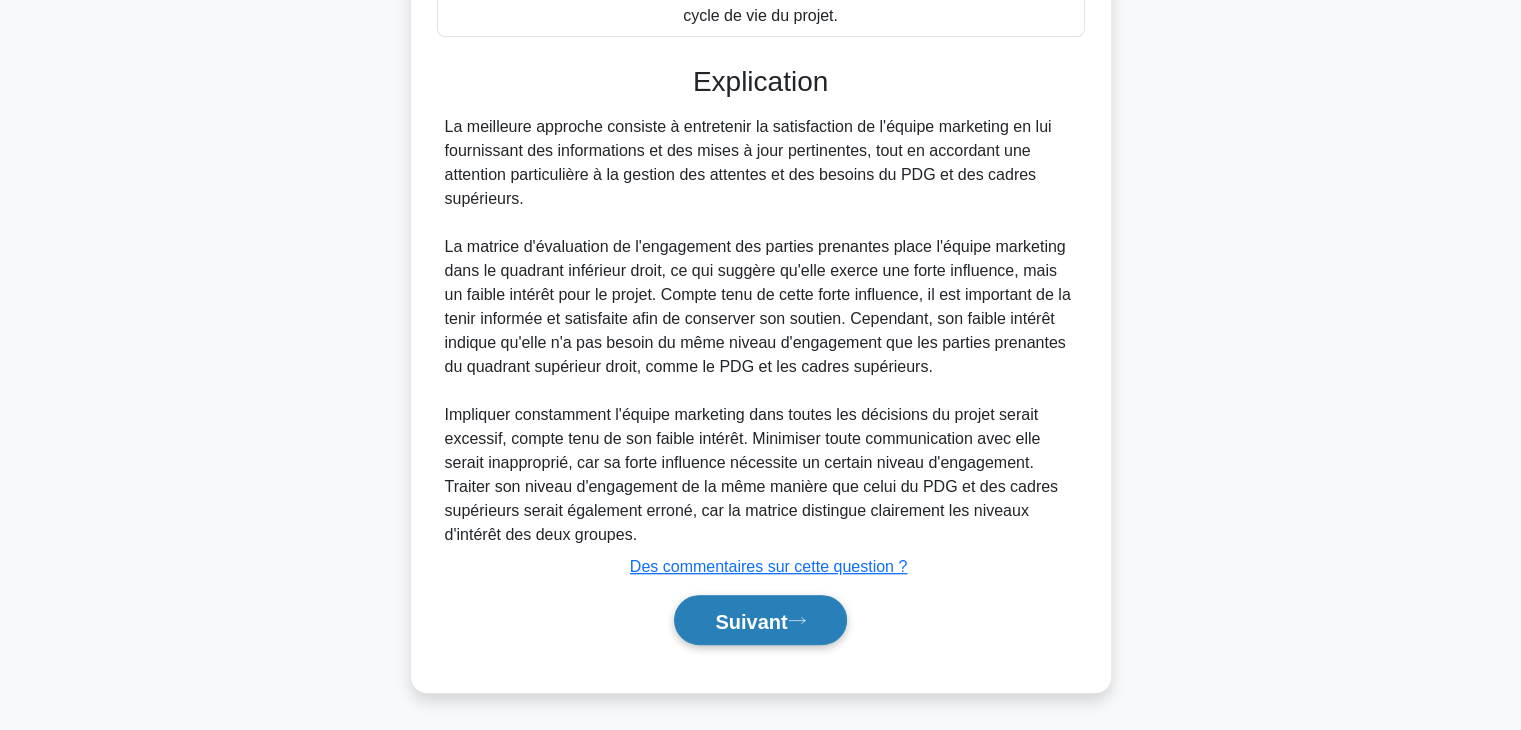 click on "Suivant" at bounding box center (751, 621) 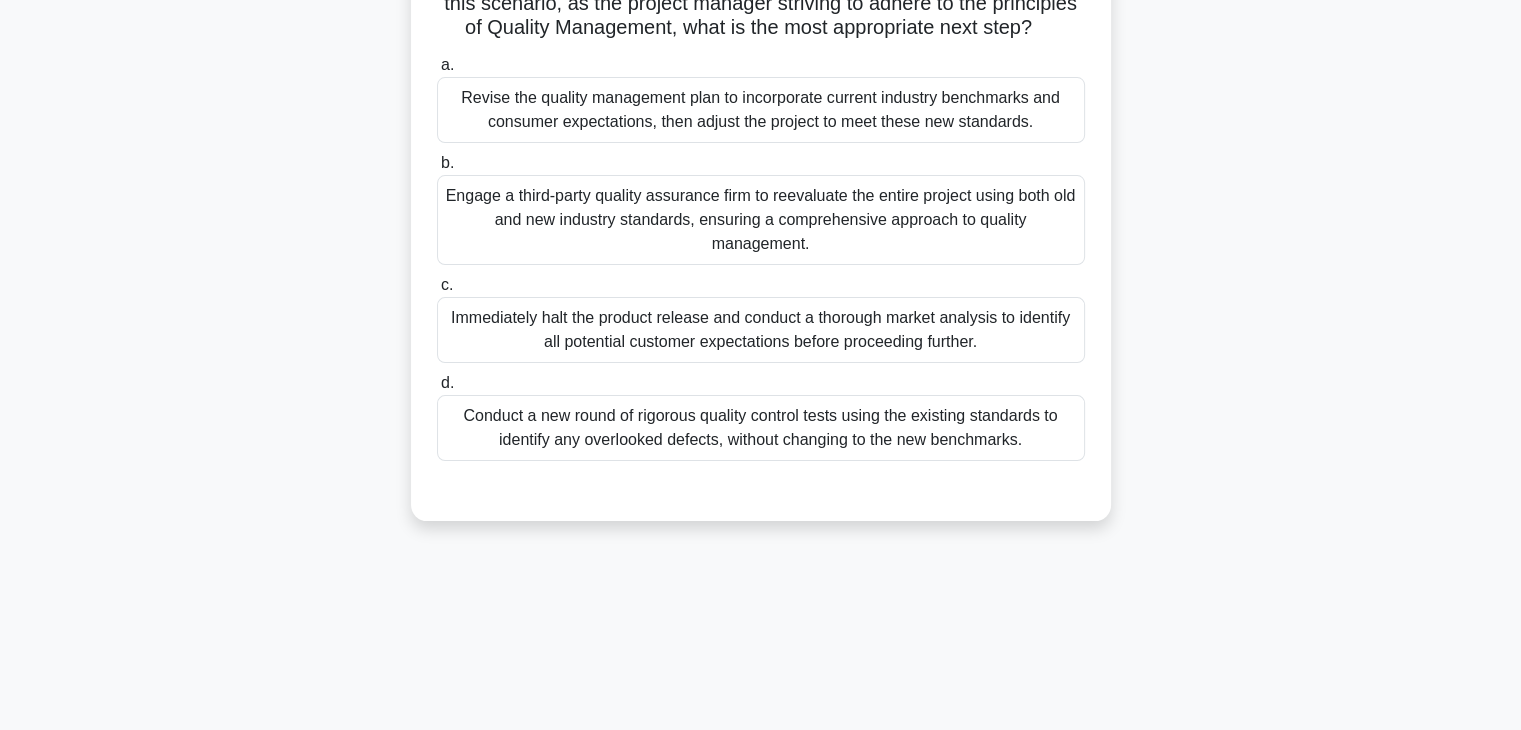 scroll, scrollTop: 351, scrollLeft: 0, axis: vertical 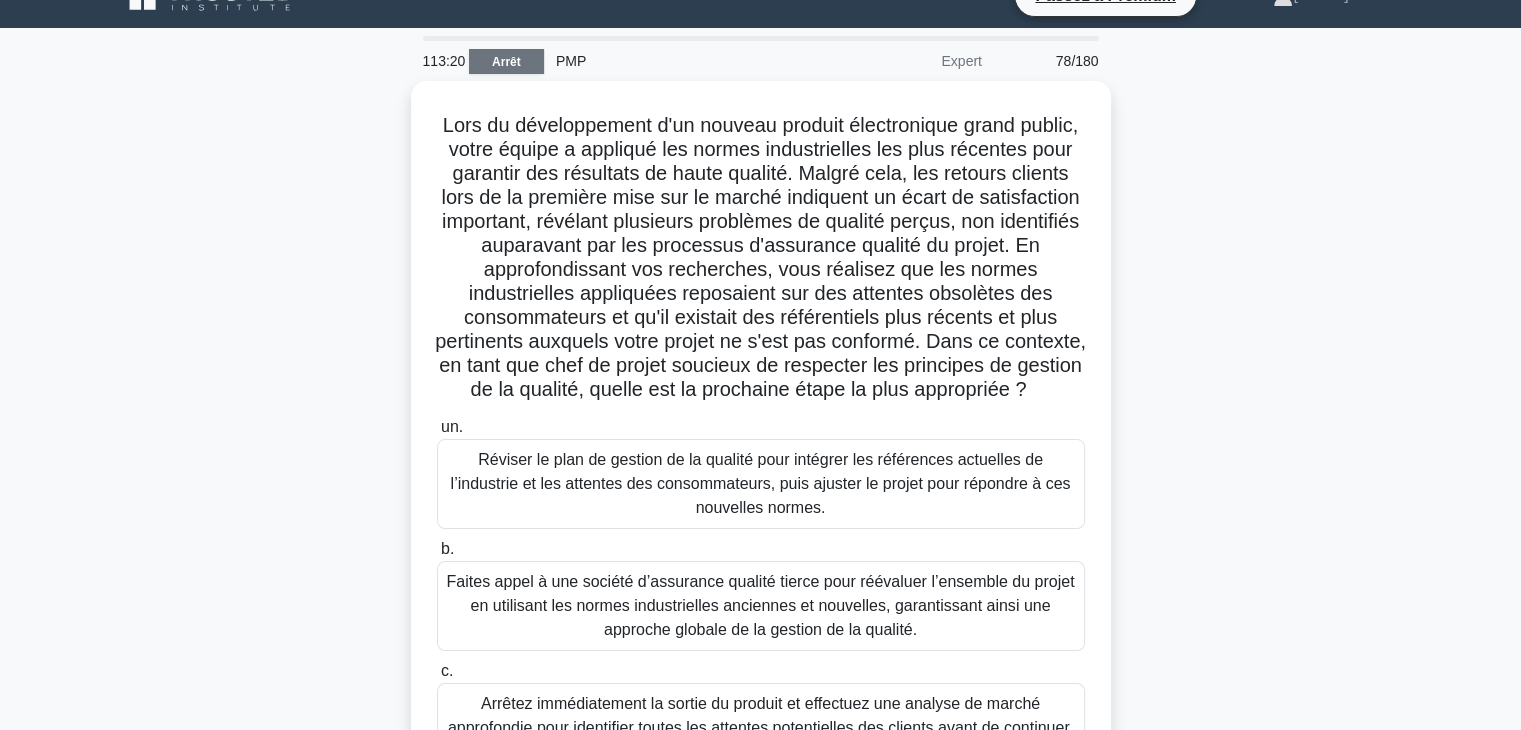click on "Arrêt" at bounding box center (506, 62) 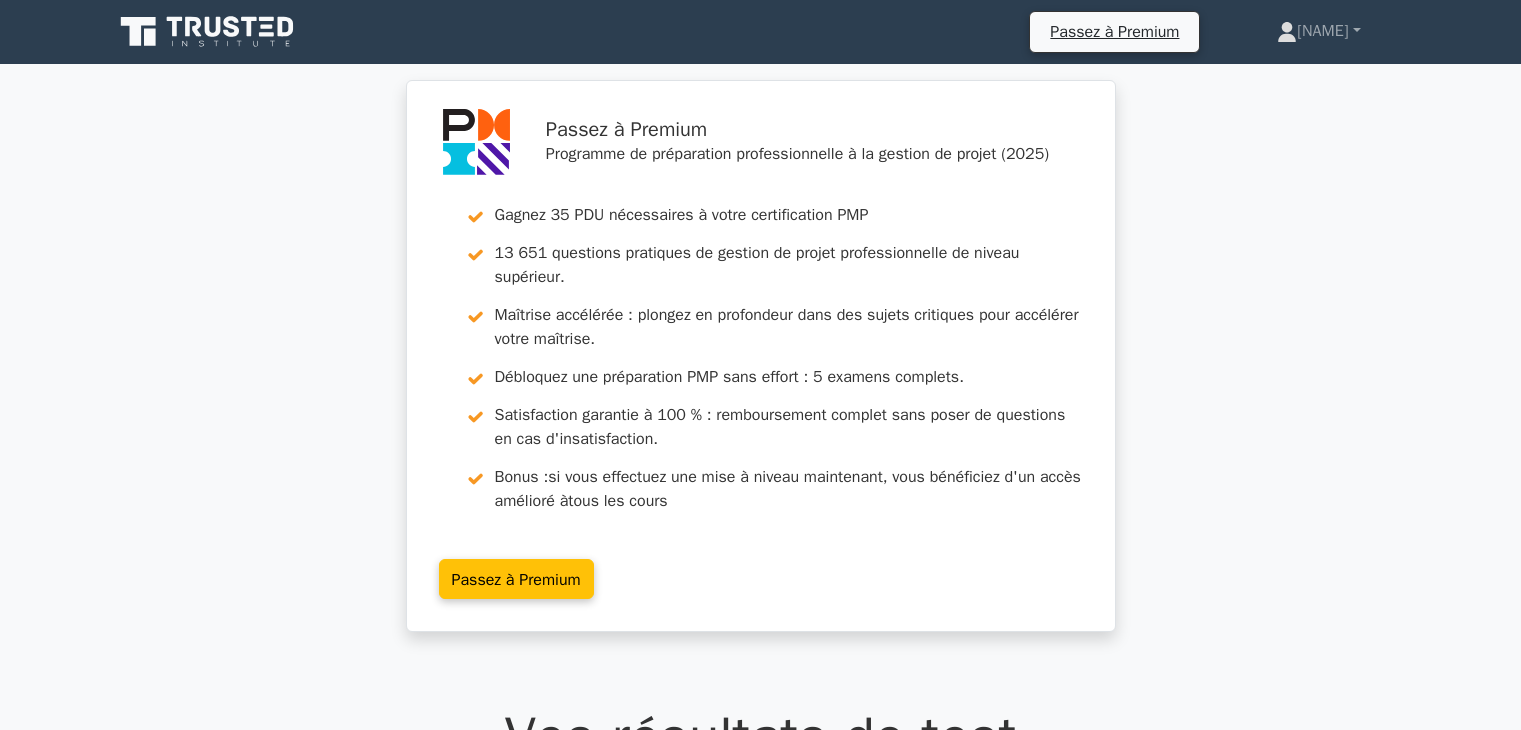 scroll, scrollTop: 0, scrollLeft: 0, axis: both 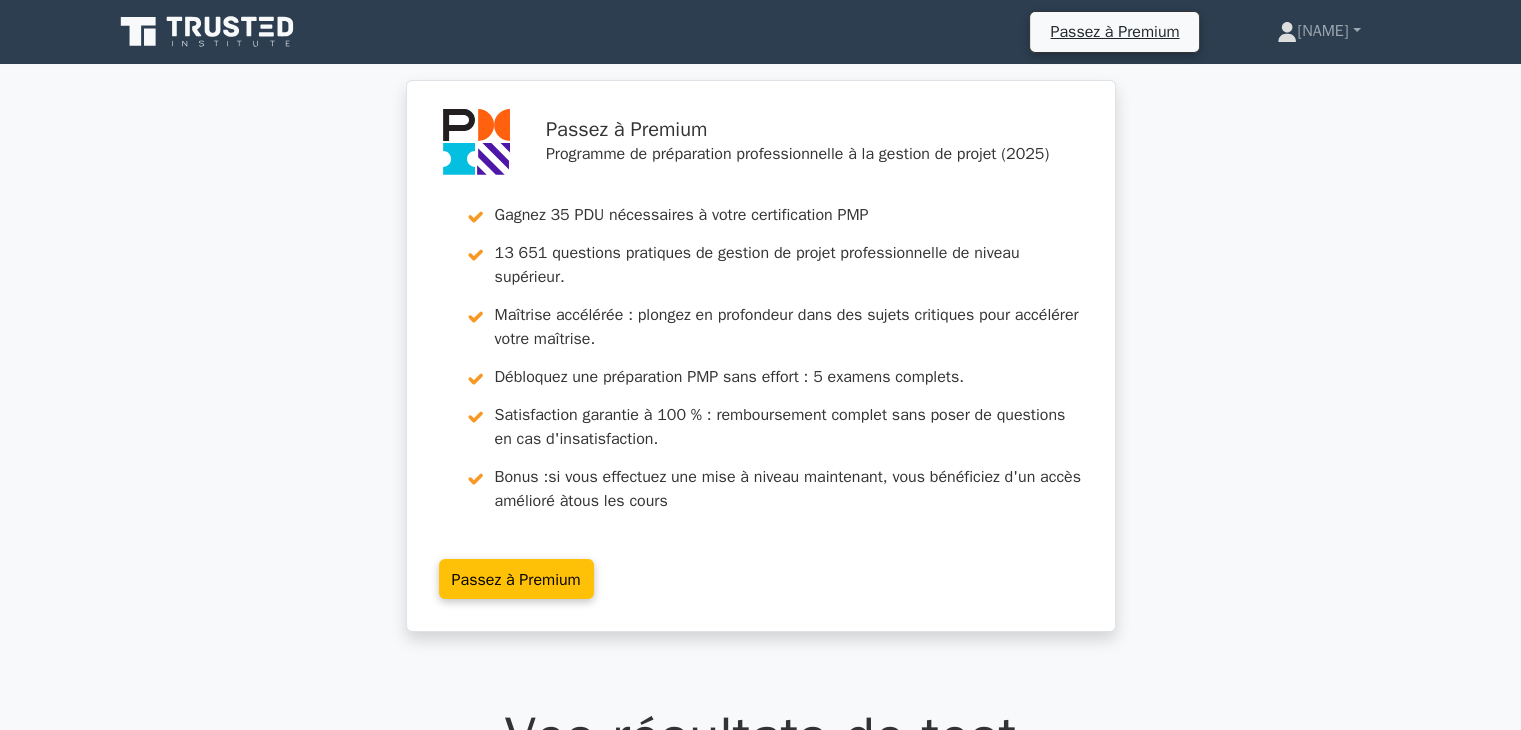 drag, startPoint x: 1530, startPoint y: 56, endPoint x: 1518, endPoint y: 5, distance: 52.392746 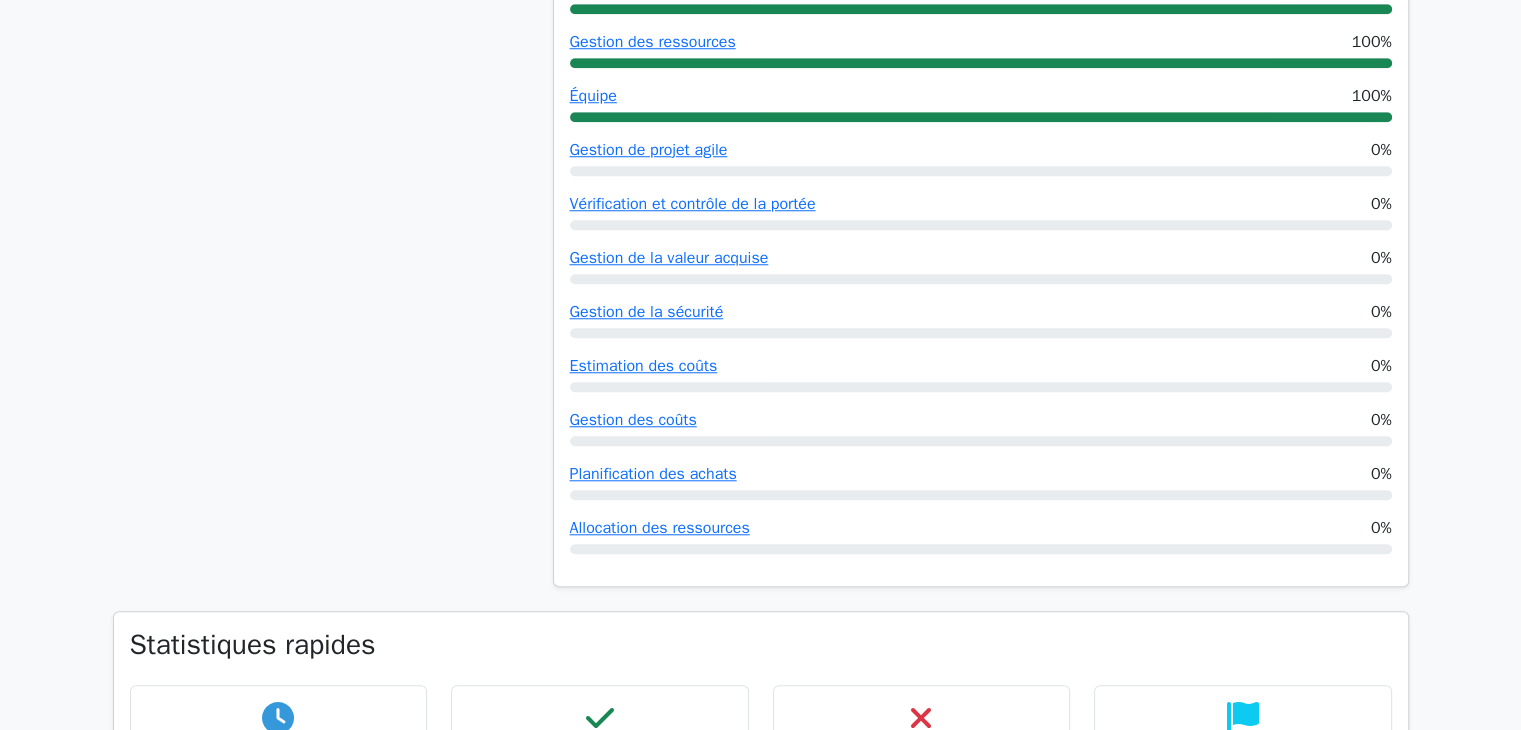 scroll, scrollTop: 1762, scrollLeft: 0, axis: vertical 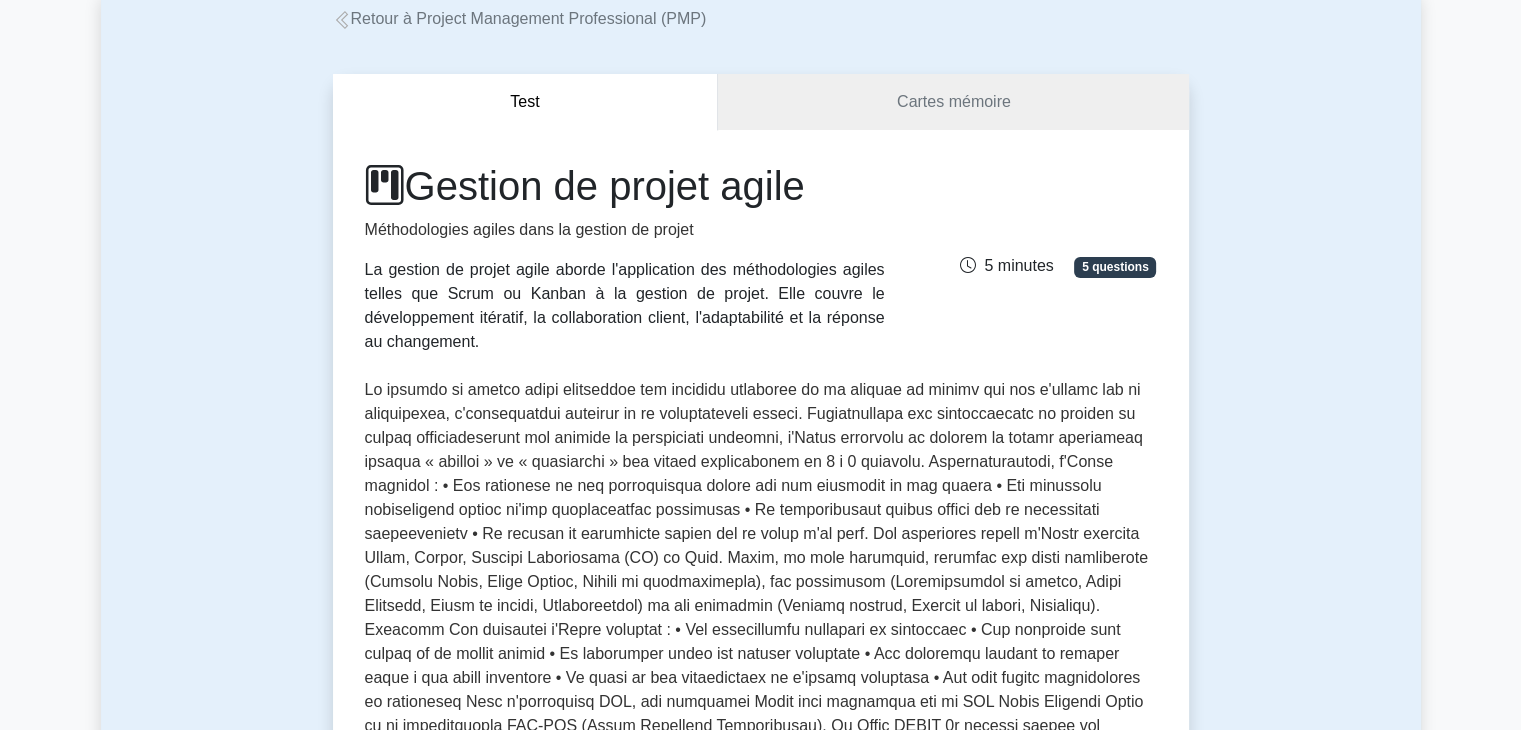 drag, startPoint x: 366, startPoint y: 269, endPoint x: 858, endPoint y: 325, distance: 495.17673 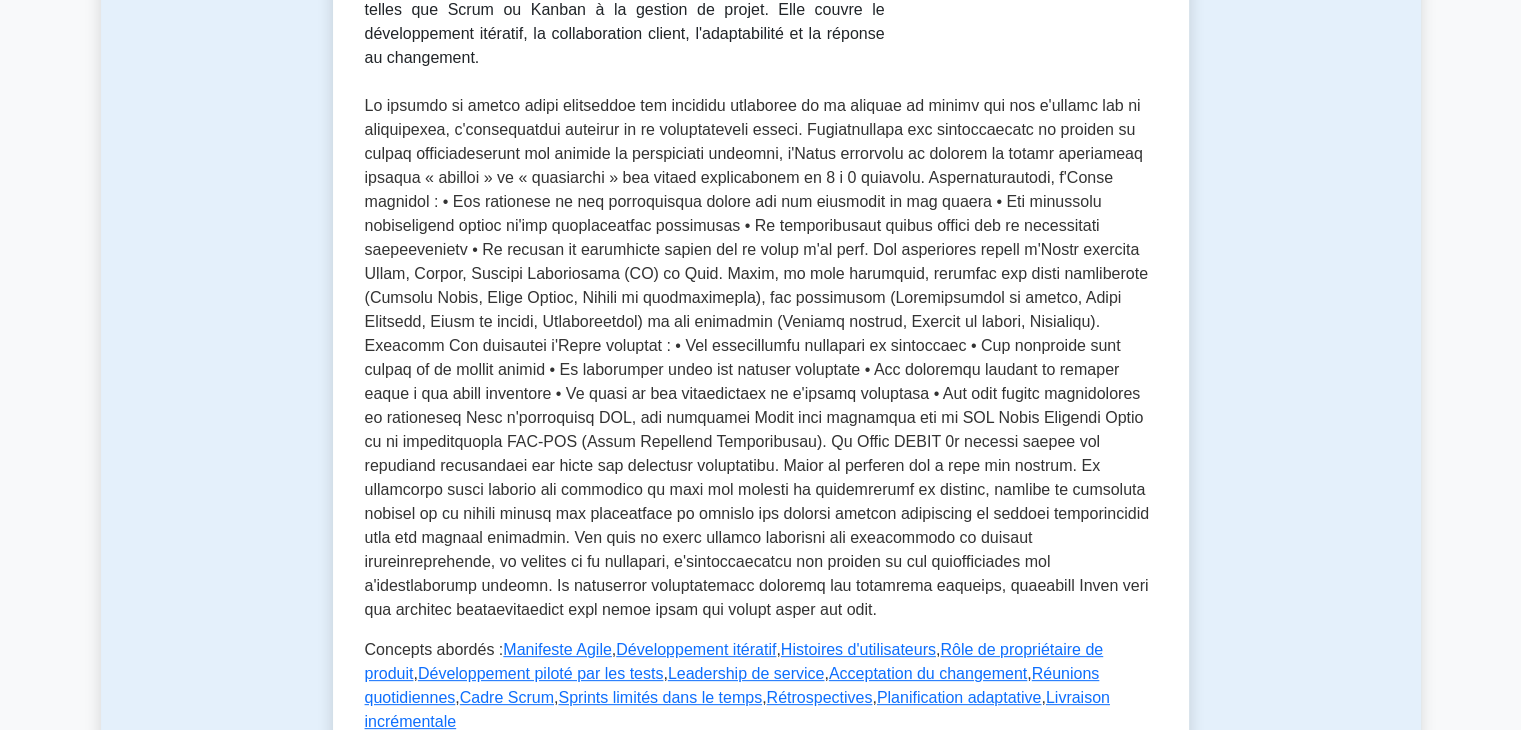 scroll, scrollTop: 376, scrollLeft: 0, axis: vertical 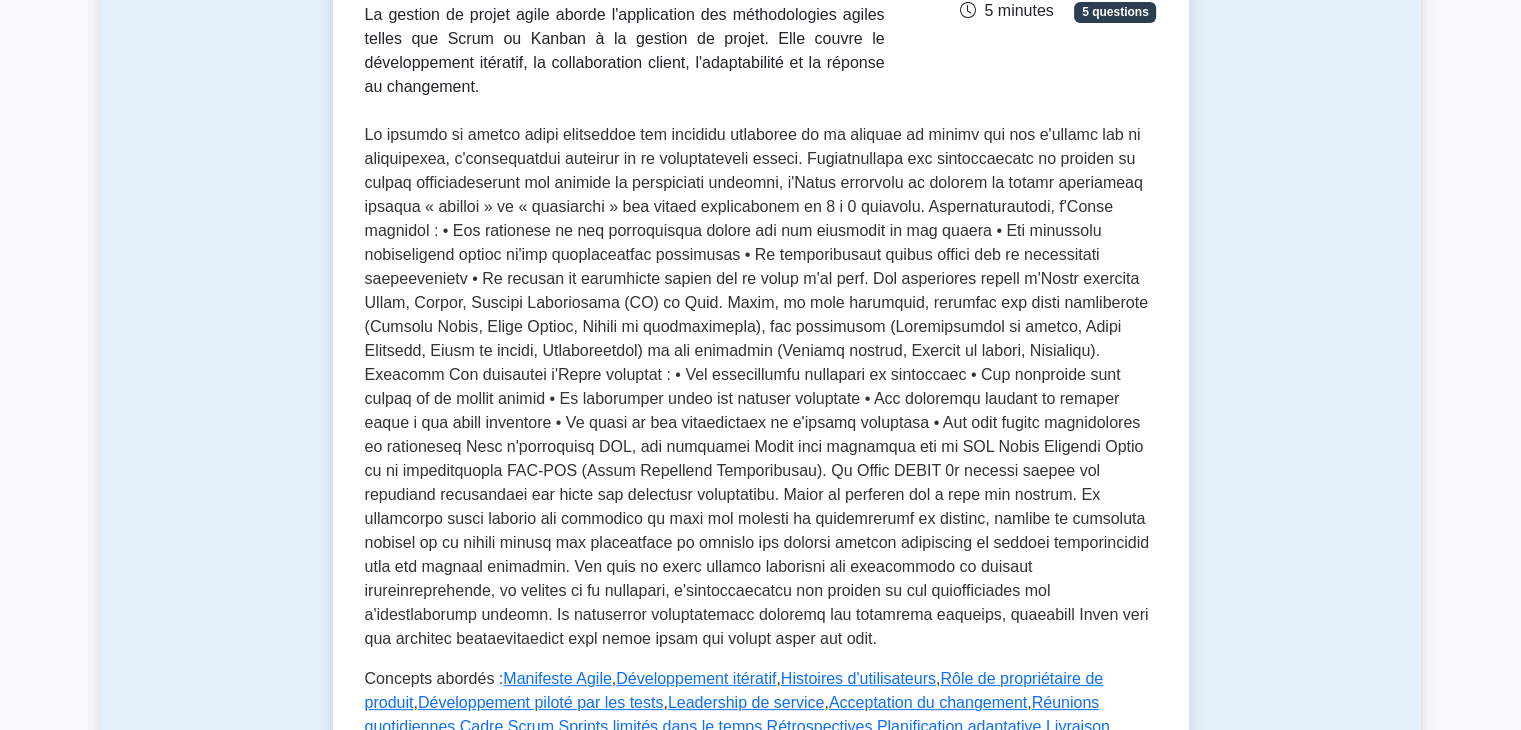 click at bounding box center (757, 386) 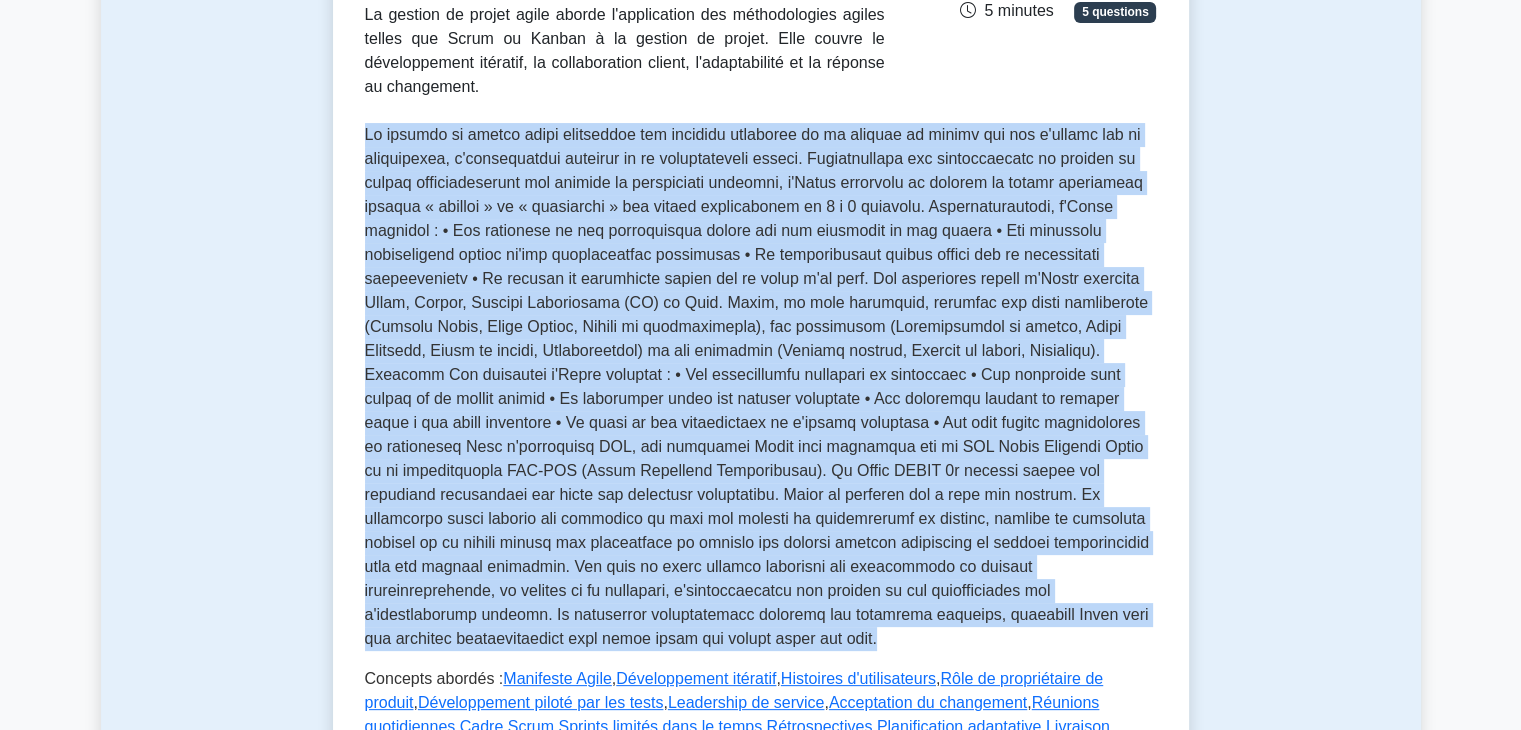 drag, startPoint x: 364, startPoint y: 109, endPoint x: 1064, endPoint y: 581, distance: 844.2654 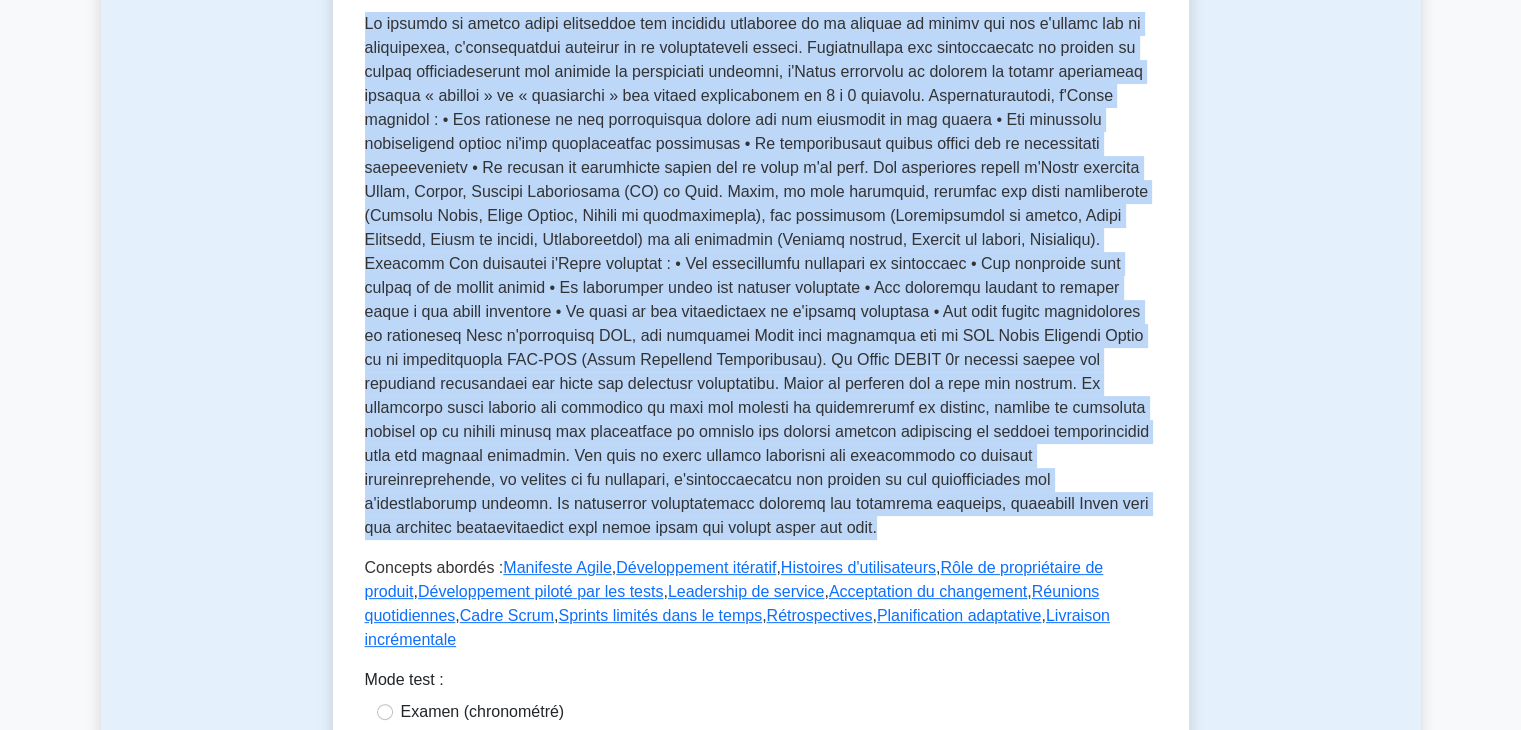 scroll, scrollTop: 642, scrollLeft: 0, axis: vertical 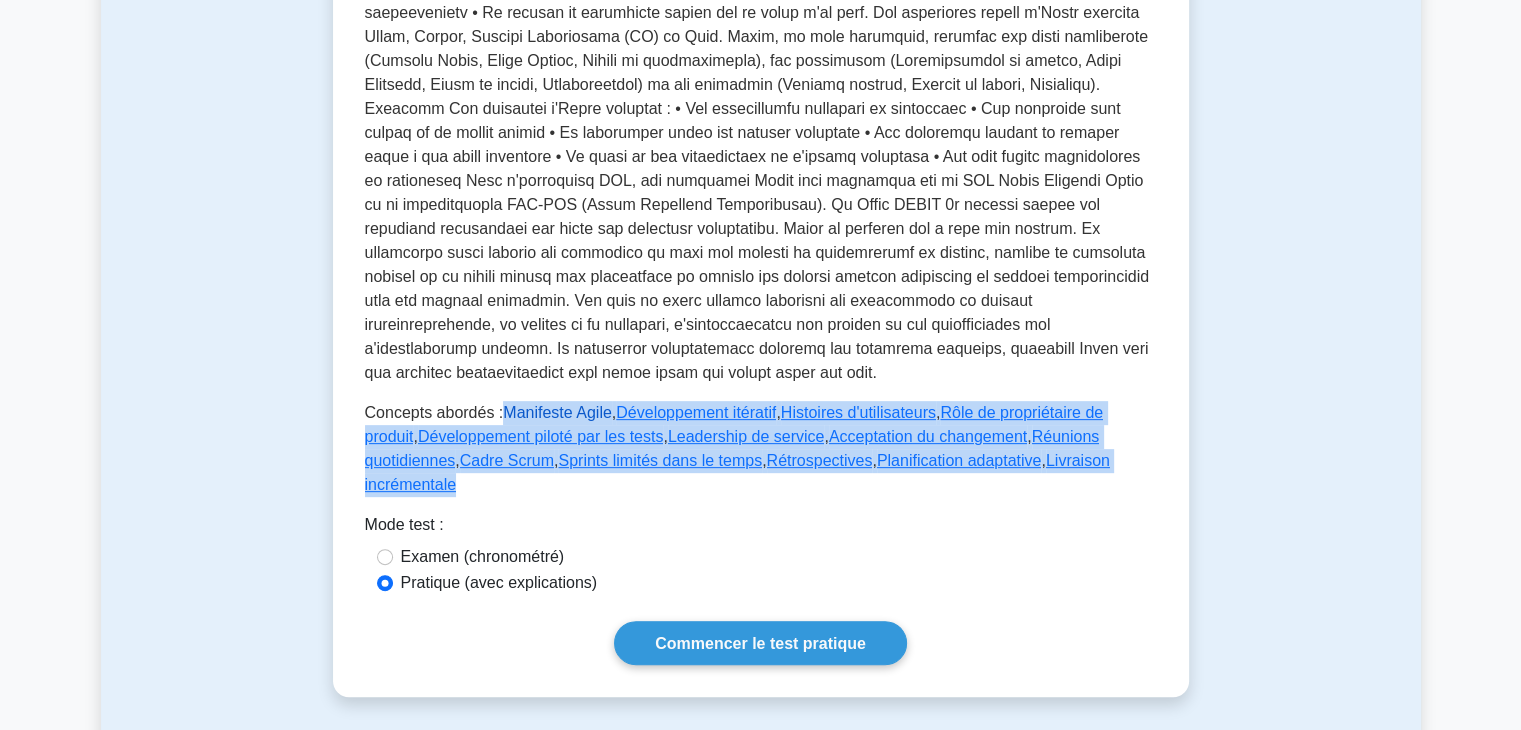 drag, startPoint x: 1098, startPoint y: 413, endPoint x: 501, endPoint y: 368, distance: 598.6936 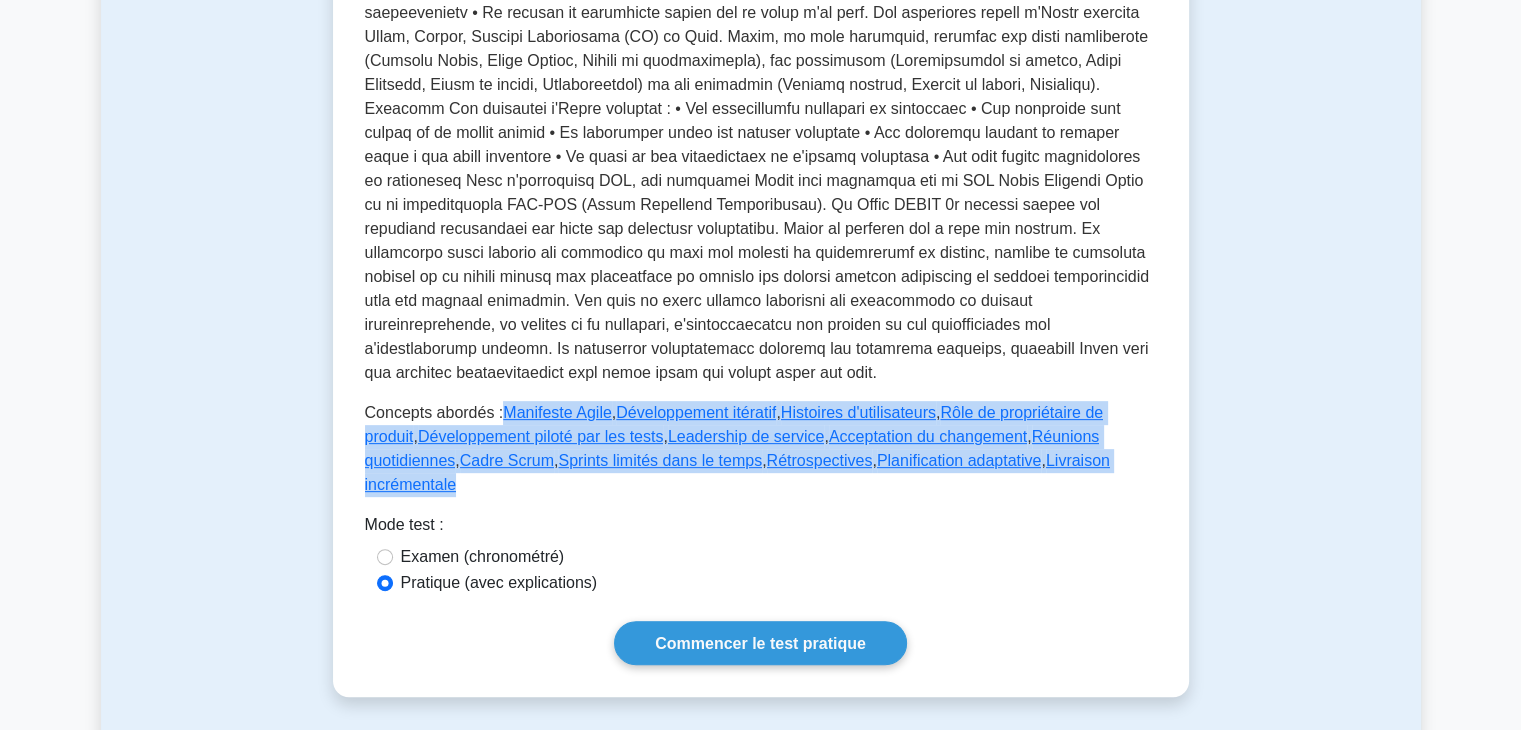 copy on "Manifeste Agile  ,  Développement itératif  ,  Histoires d'utilisateurs  ,  Rôle de propriétaire de produit  ,  Développement piloté par les tests  ,  Leadership de service  ,  Acceptation du changement  ,  Réunions quotidiennes  ,  Cadre Scrum  ,  Sprints limités dans le temps  ,  Rétrospectives  ,  Planification adaptative  ,  Livraison incrémentale" 